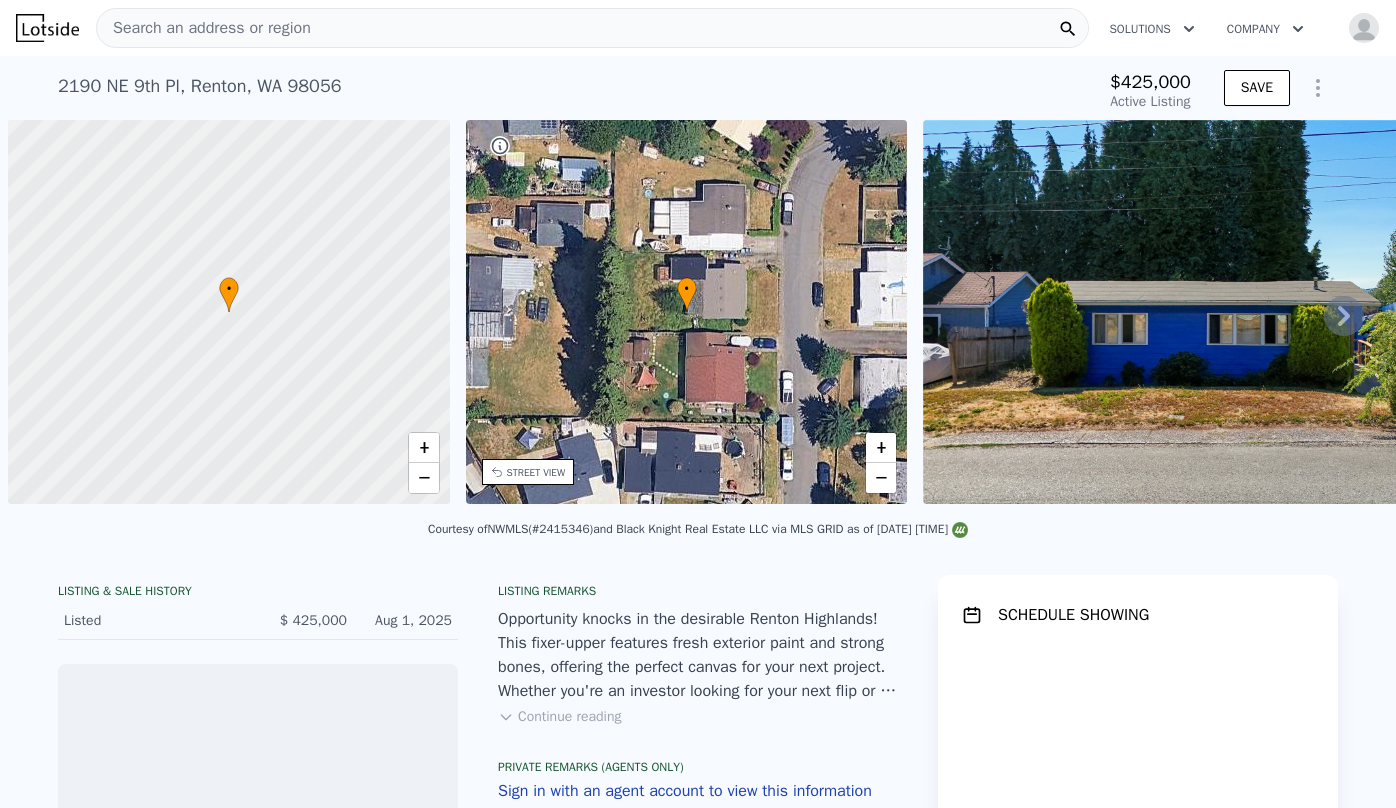 scroll, scrollTop: 0, scrollLeft: 0, axis: both 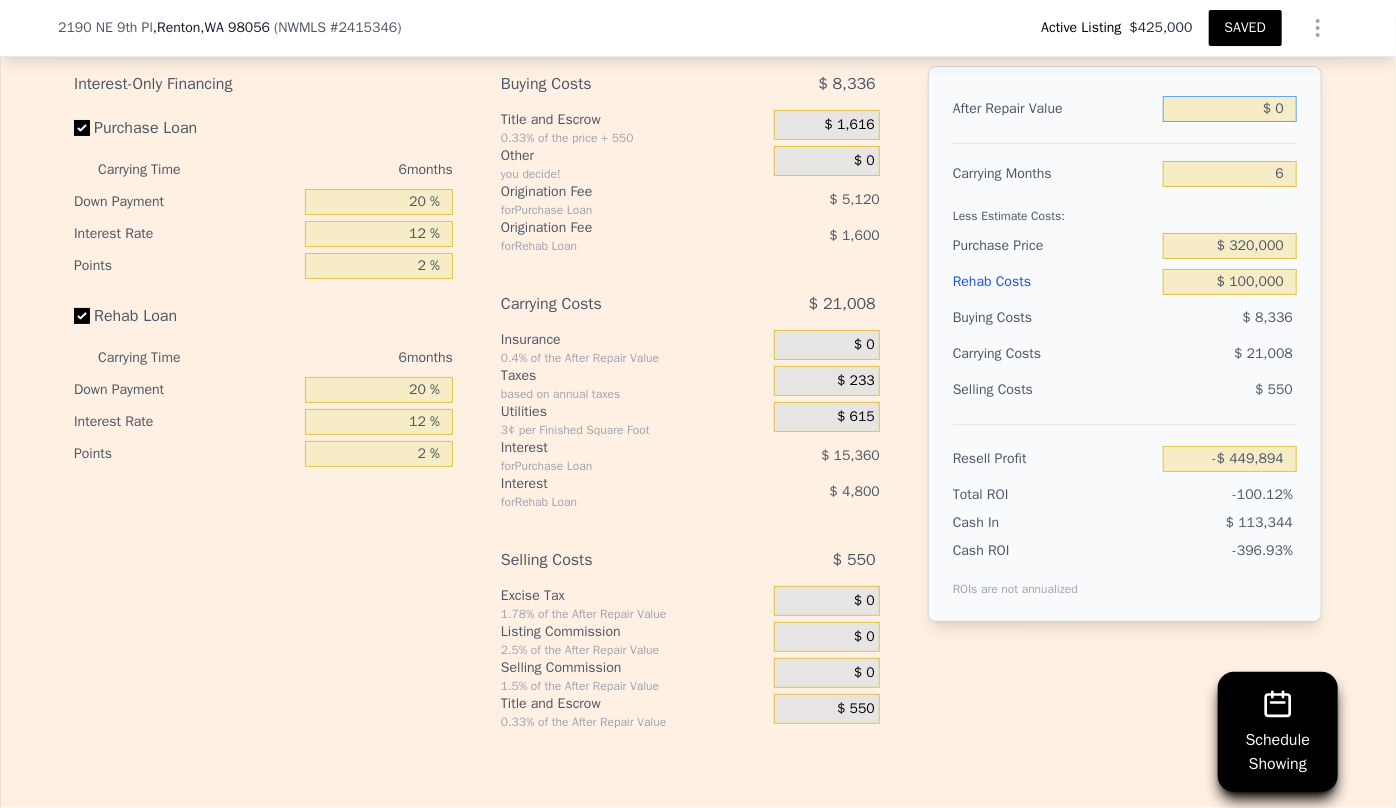 click on "$ 0" at bounding box center [1230, 109] 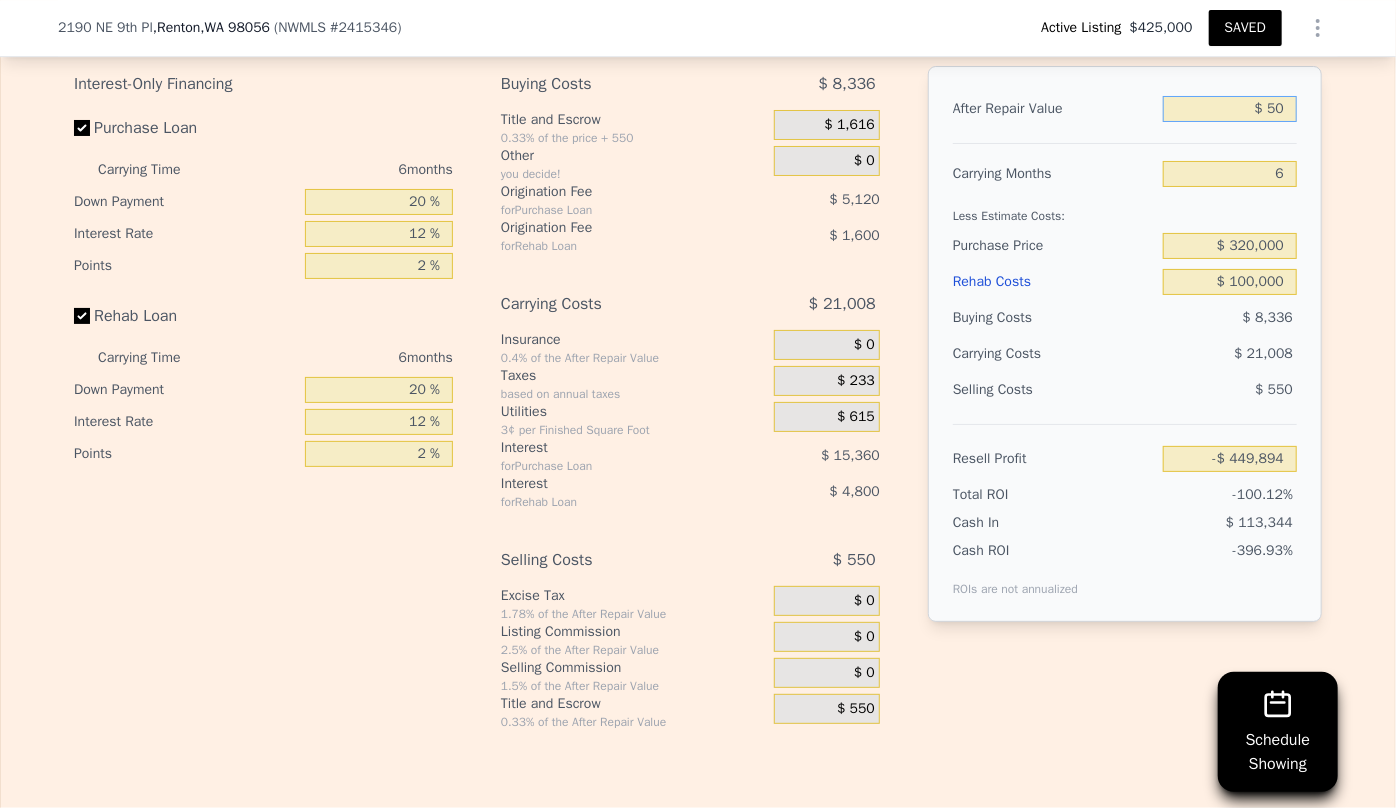type on "$ 520" 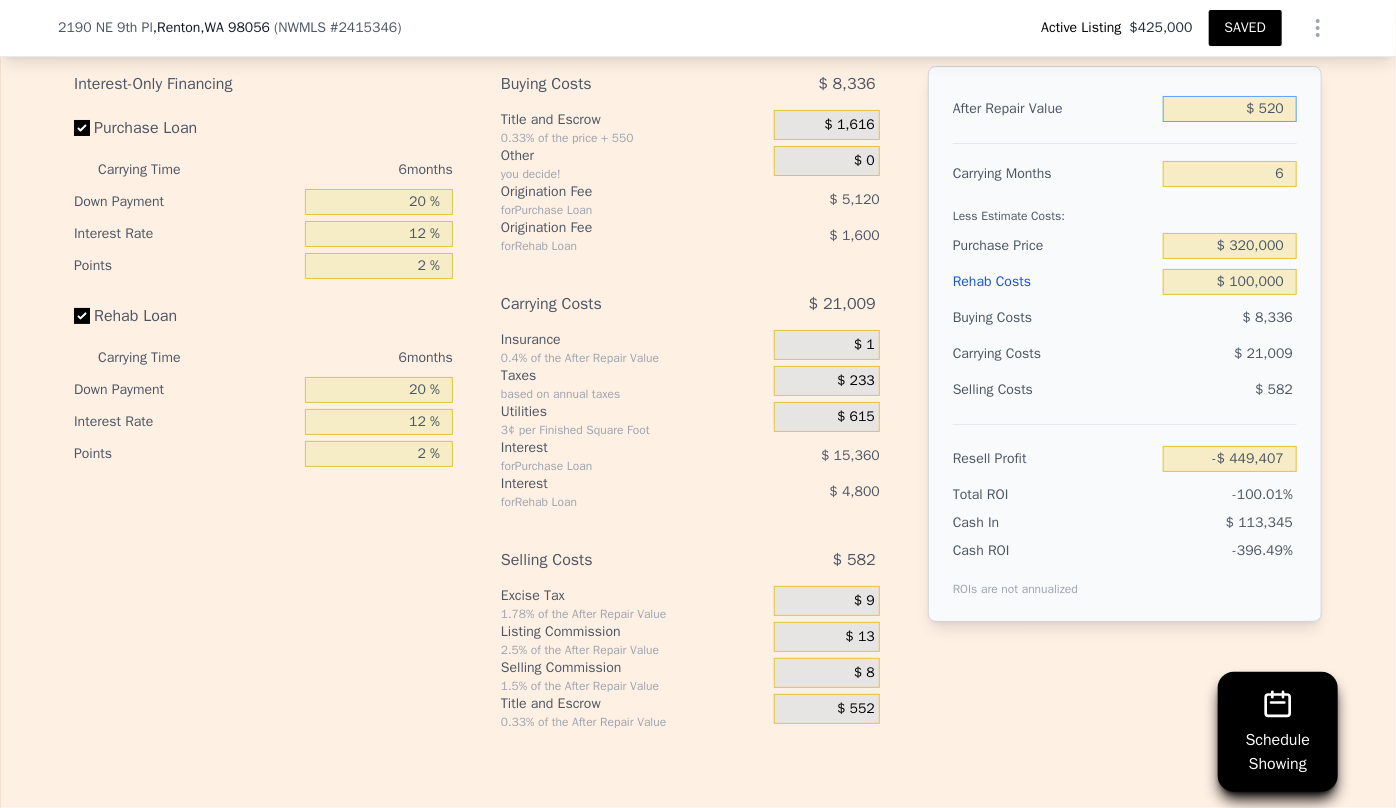 type on "-$ 449,407" 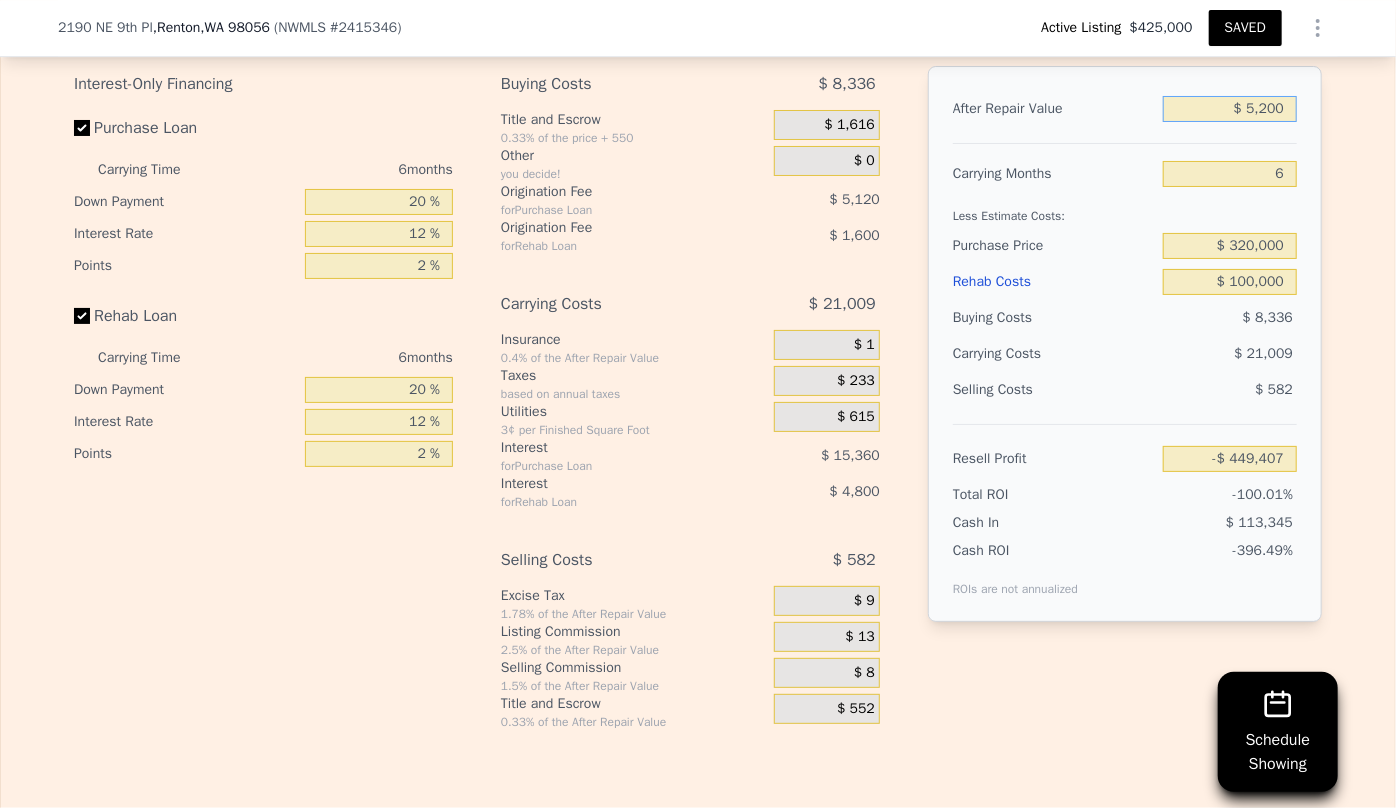 type on "$ 52,000" 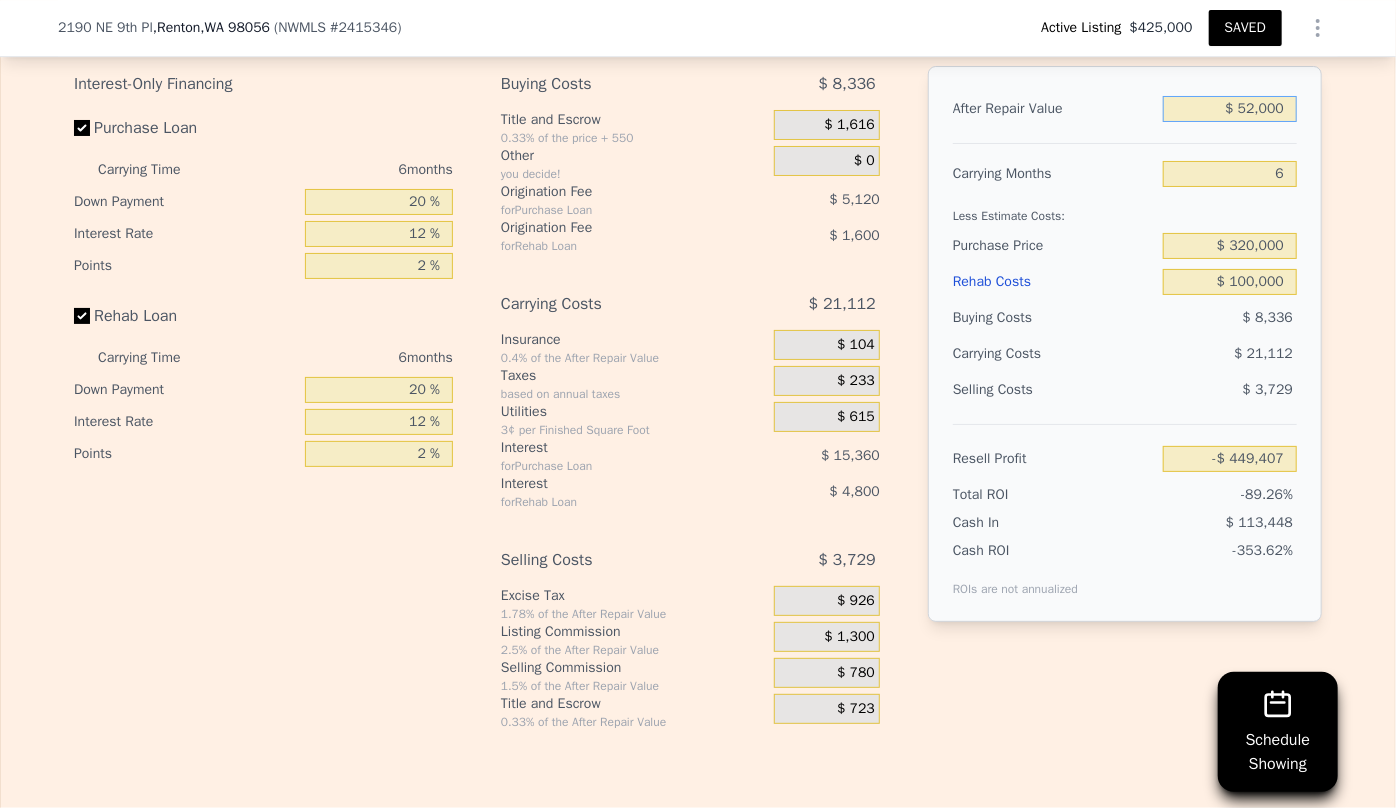 type on "-$ 401,177" 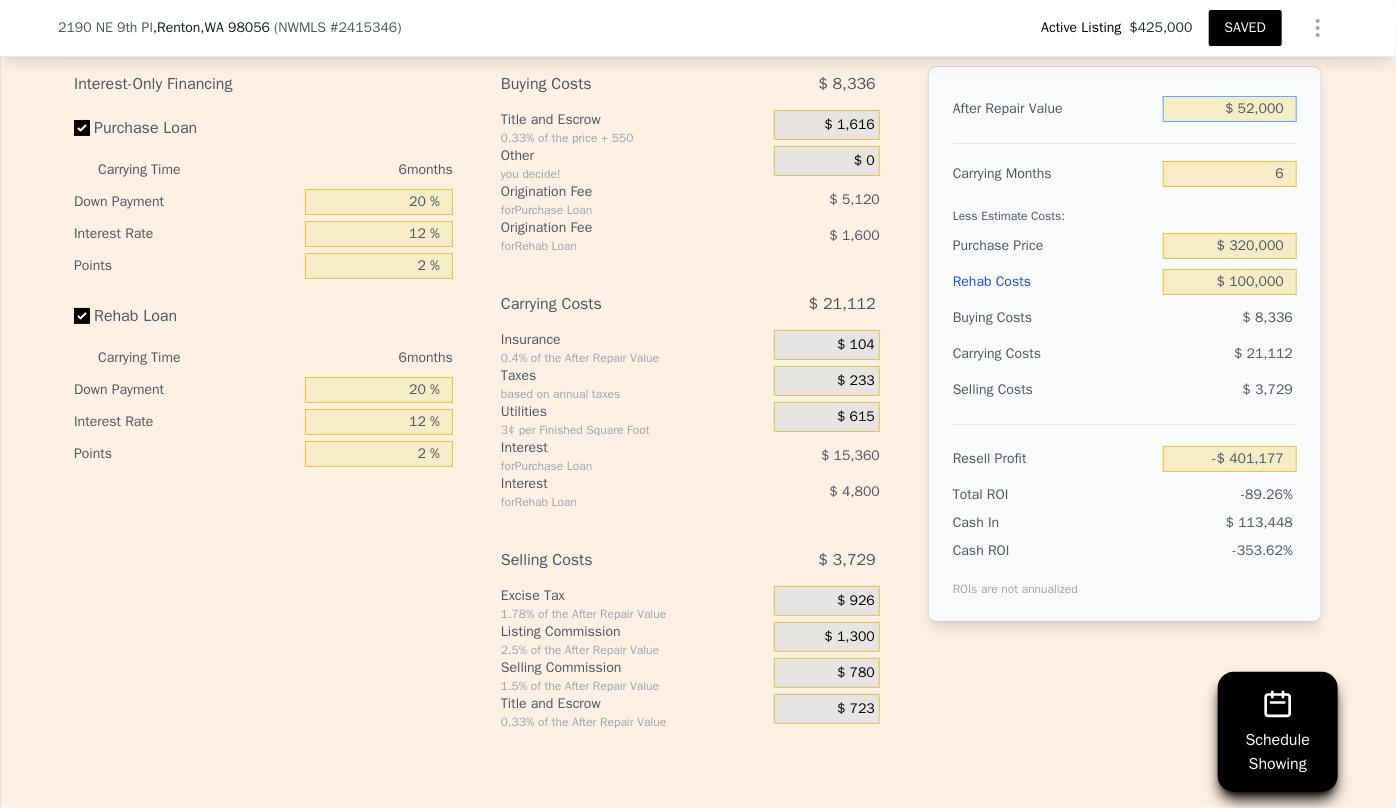 type on "$ 520,000" 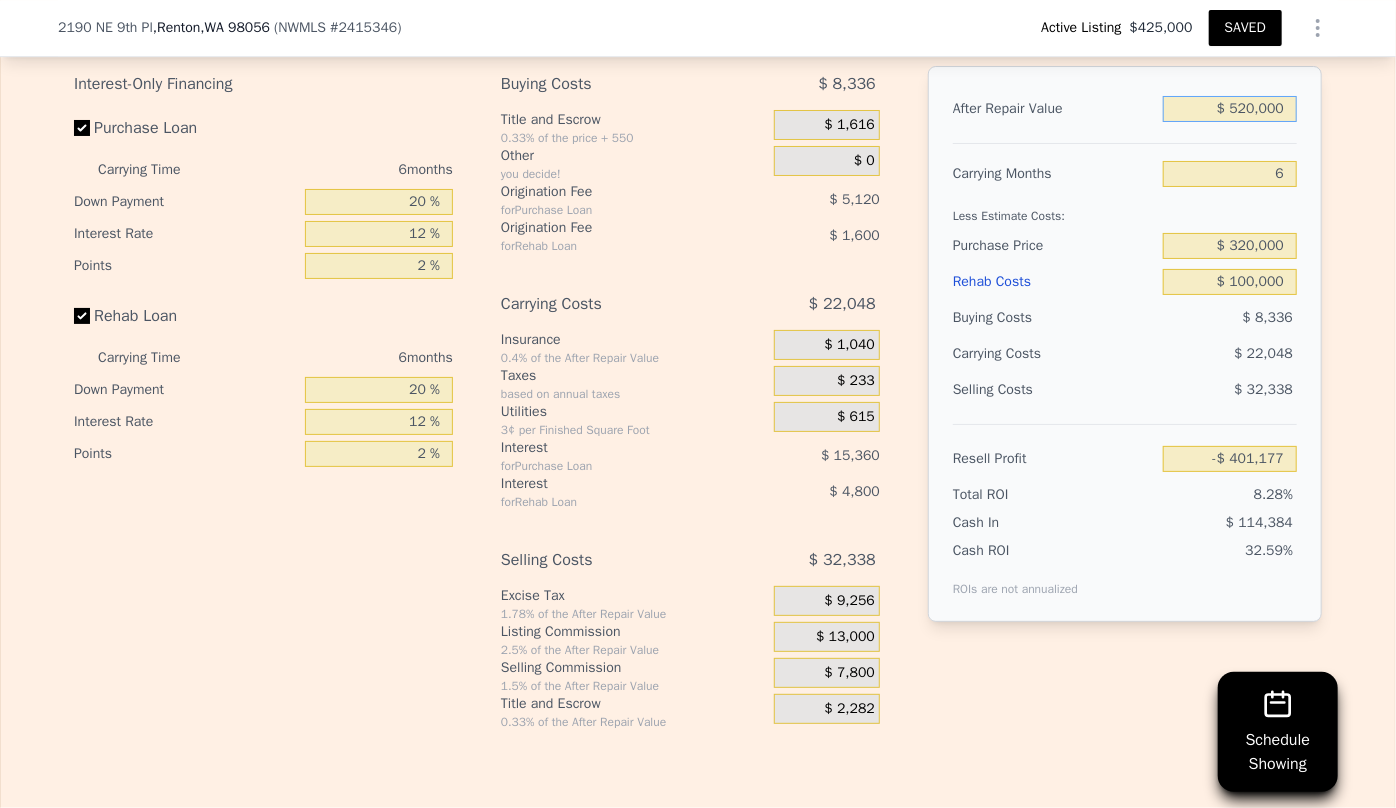 type on "$ 37,278" 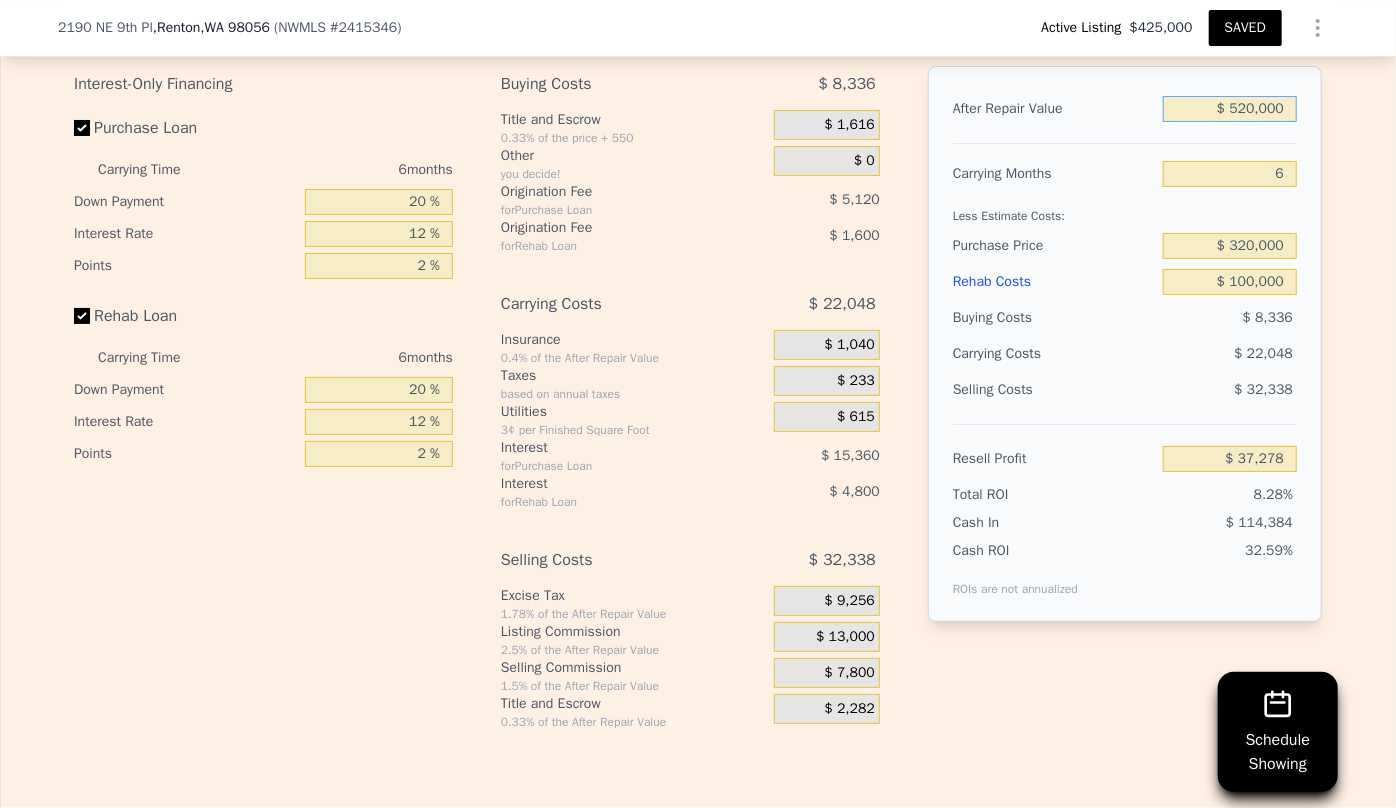 type on "$ 520,000" 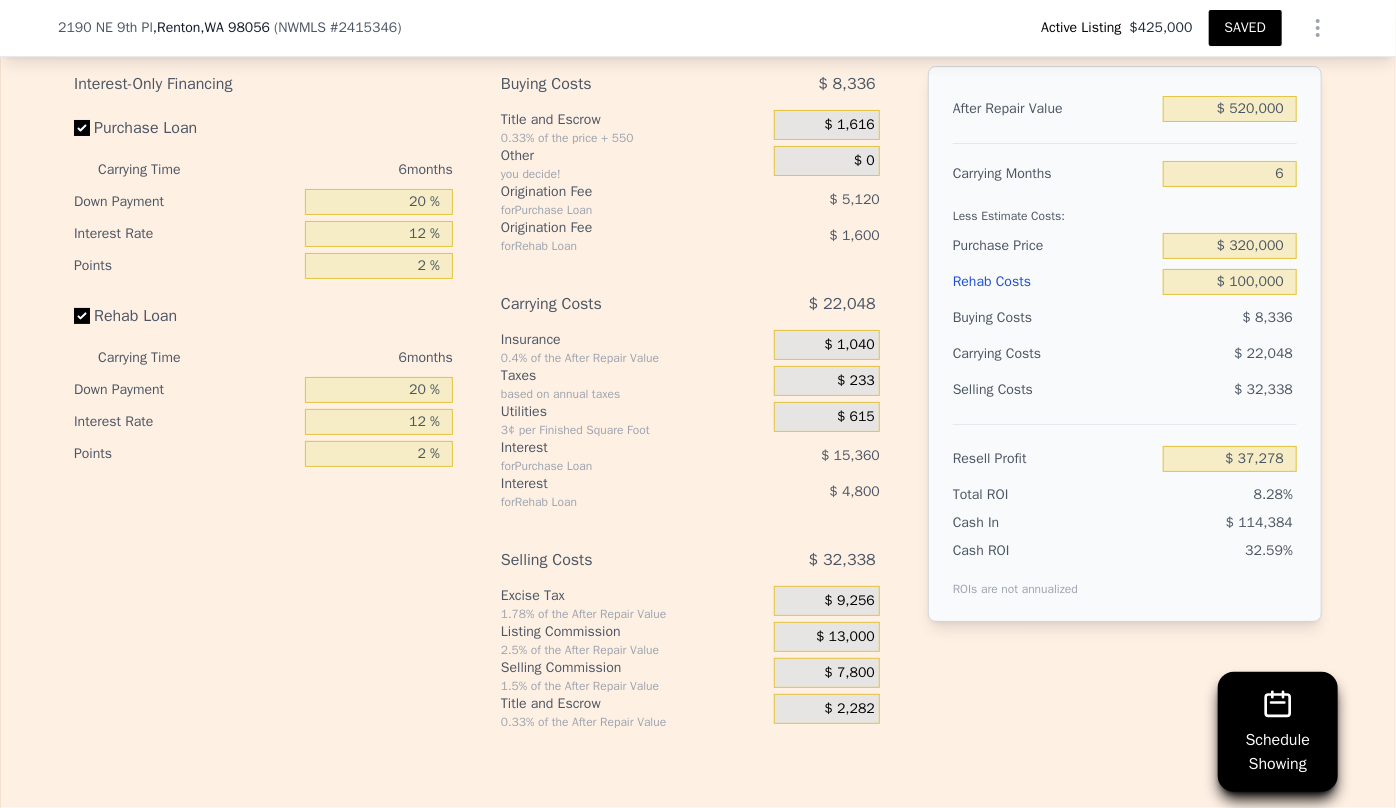 click on "Less Estimate Costs:" at bounding box center [1125, 210] 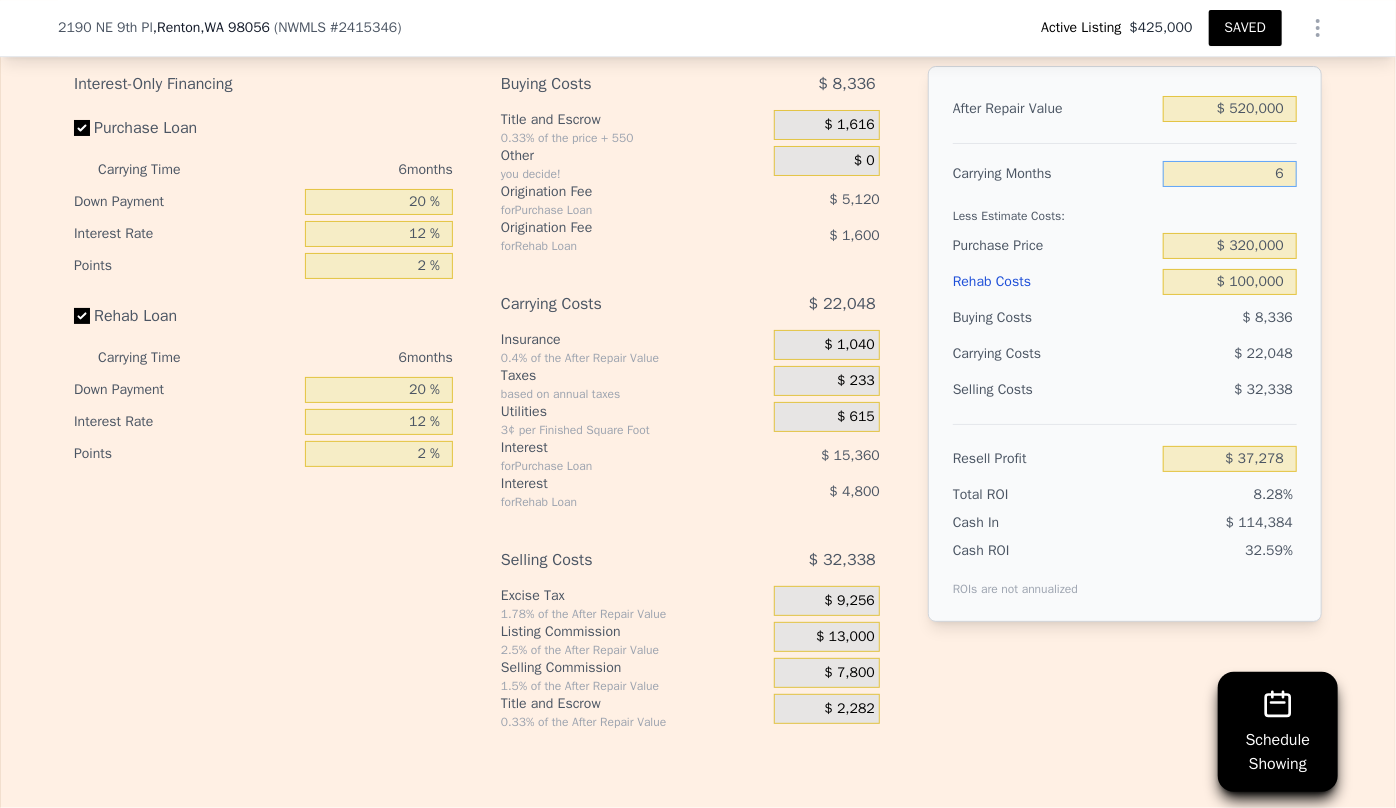 click on "6" at bounding box center (1230, 174) 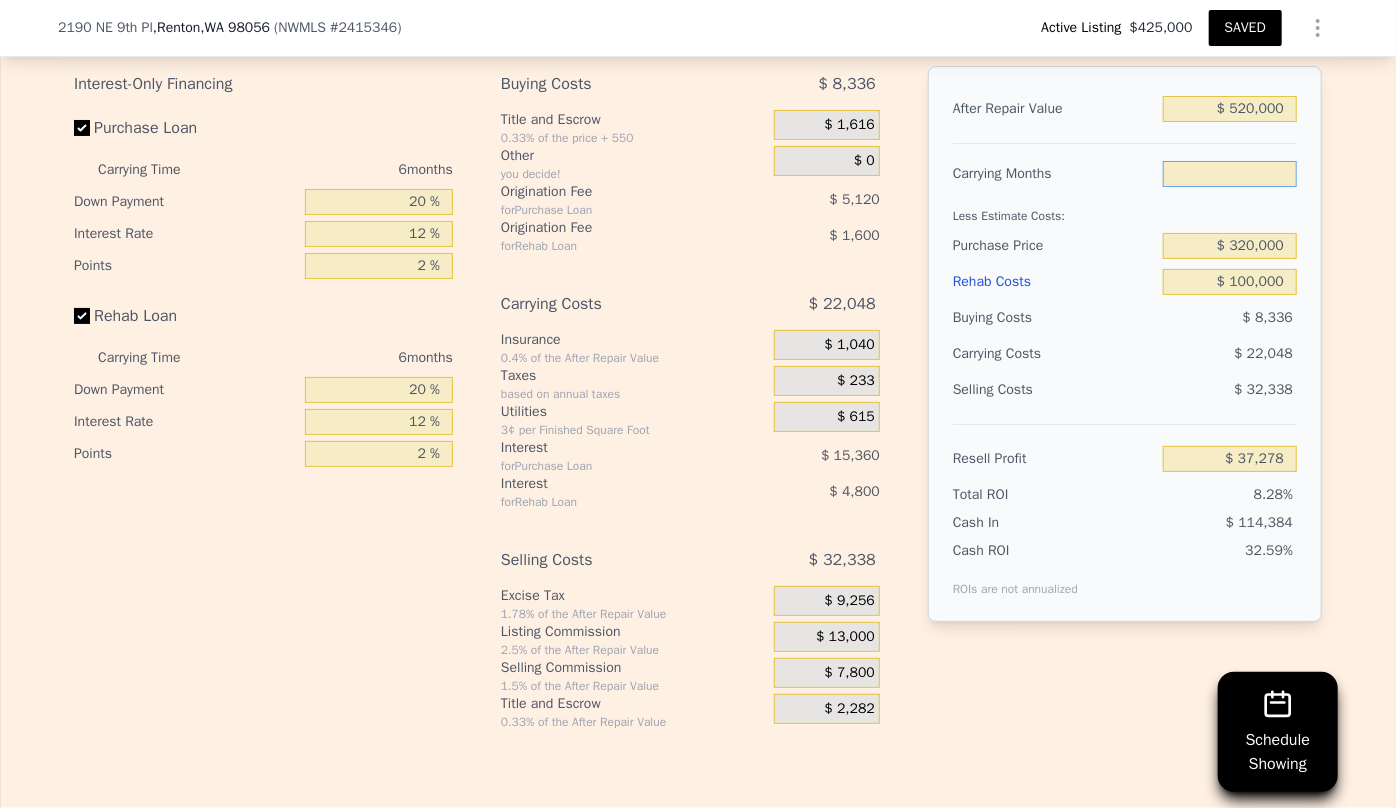 type on "8" 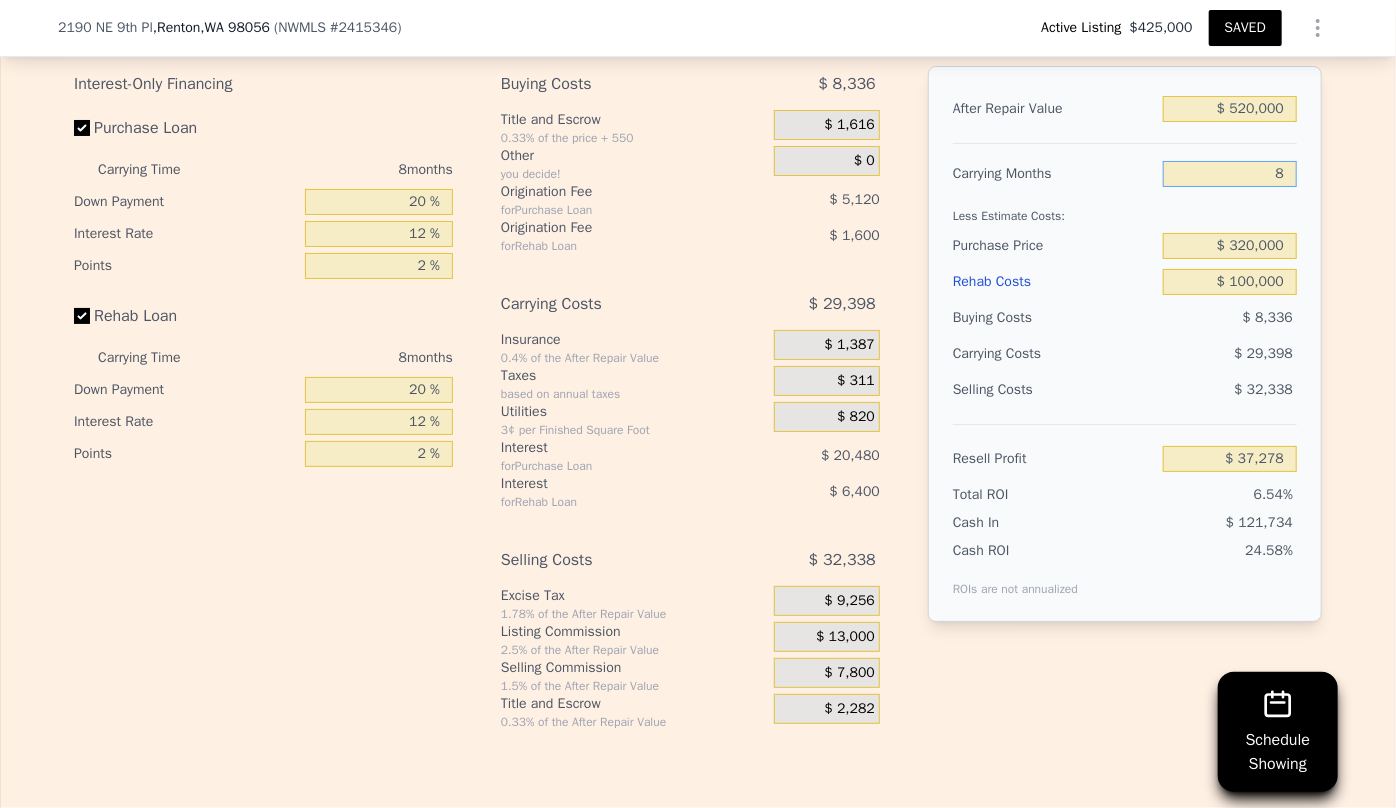 type on "$ 29,928" 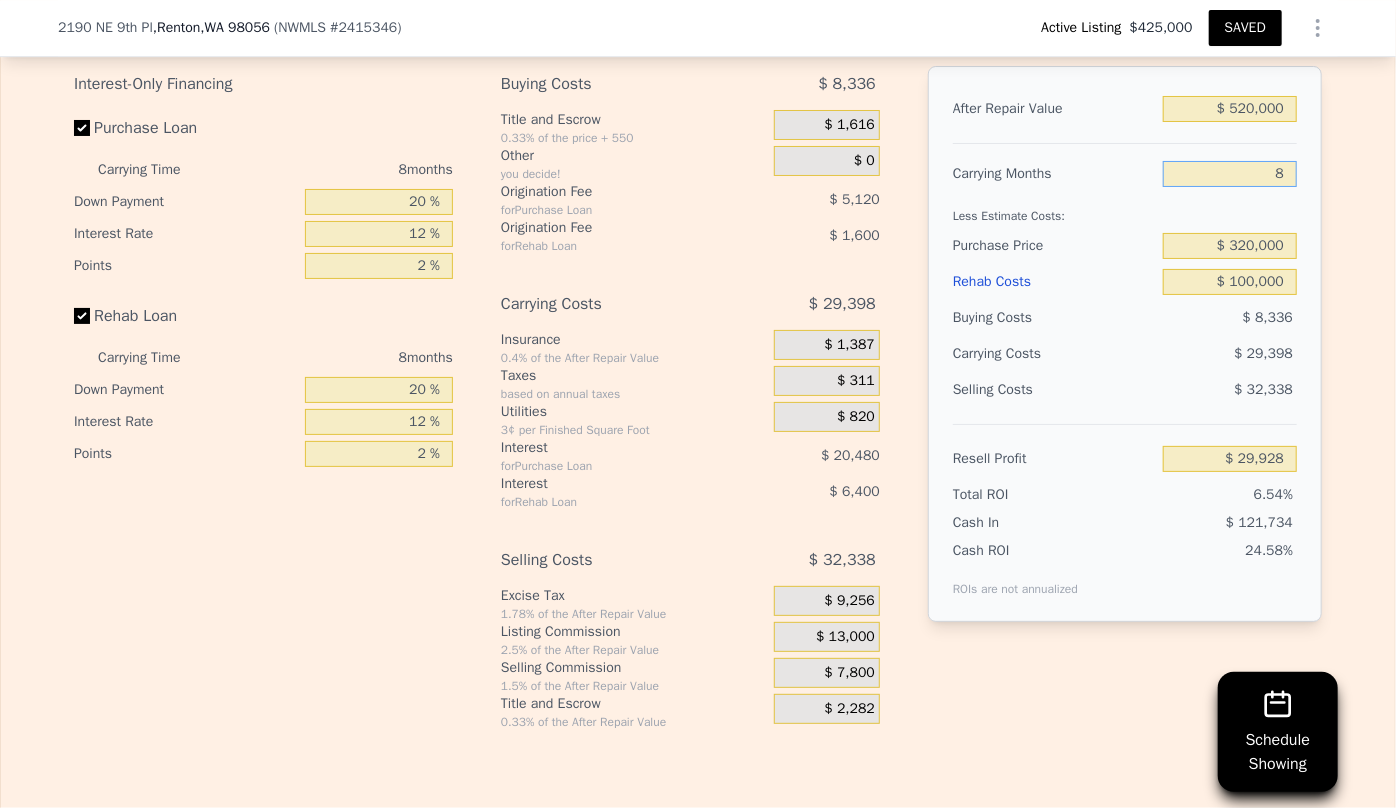 type on "8" 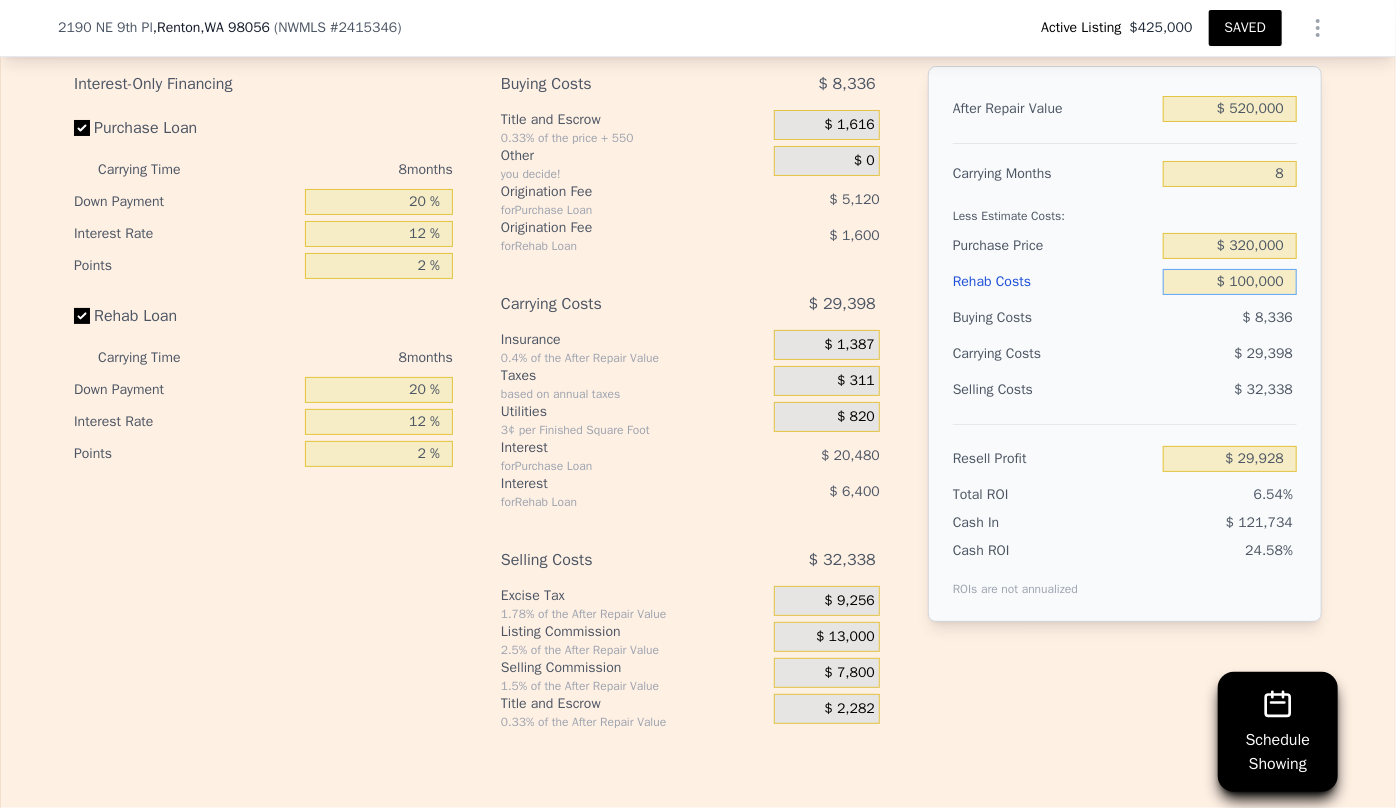 click on "$ 100,000" at bounding box center [1230, 282] 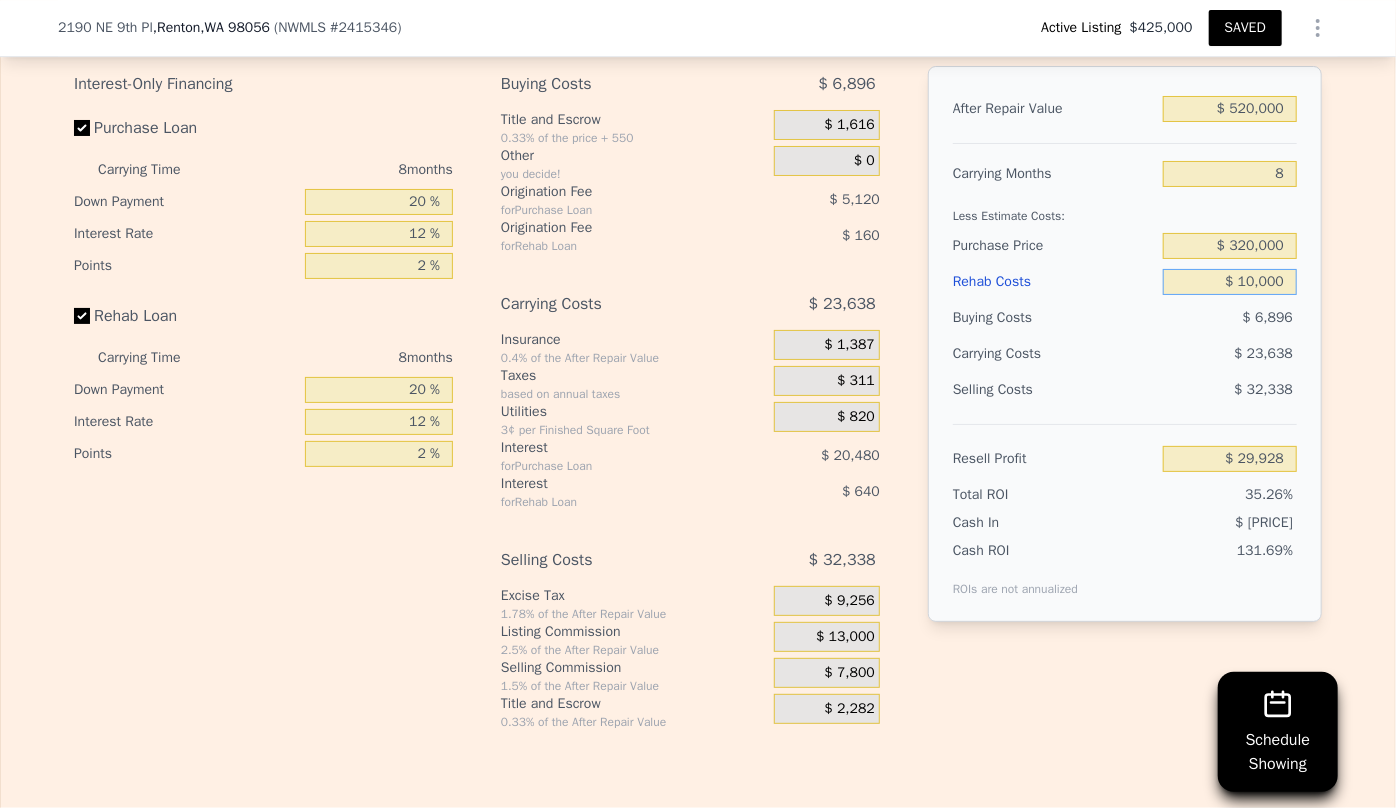 type on "$ 127,128" 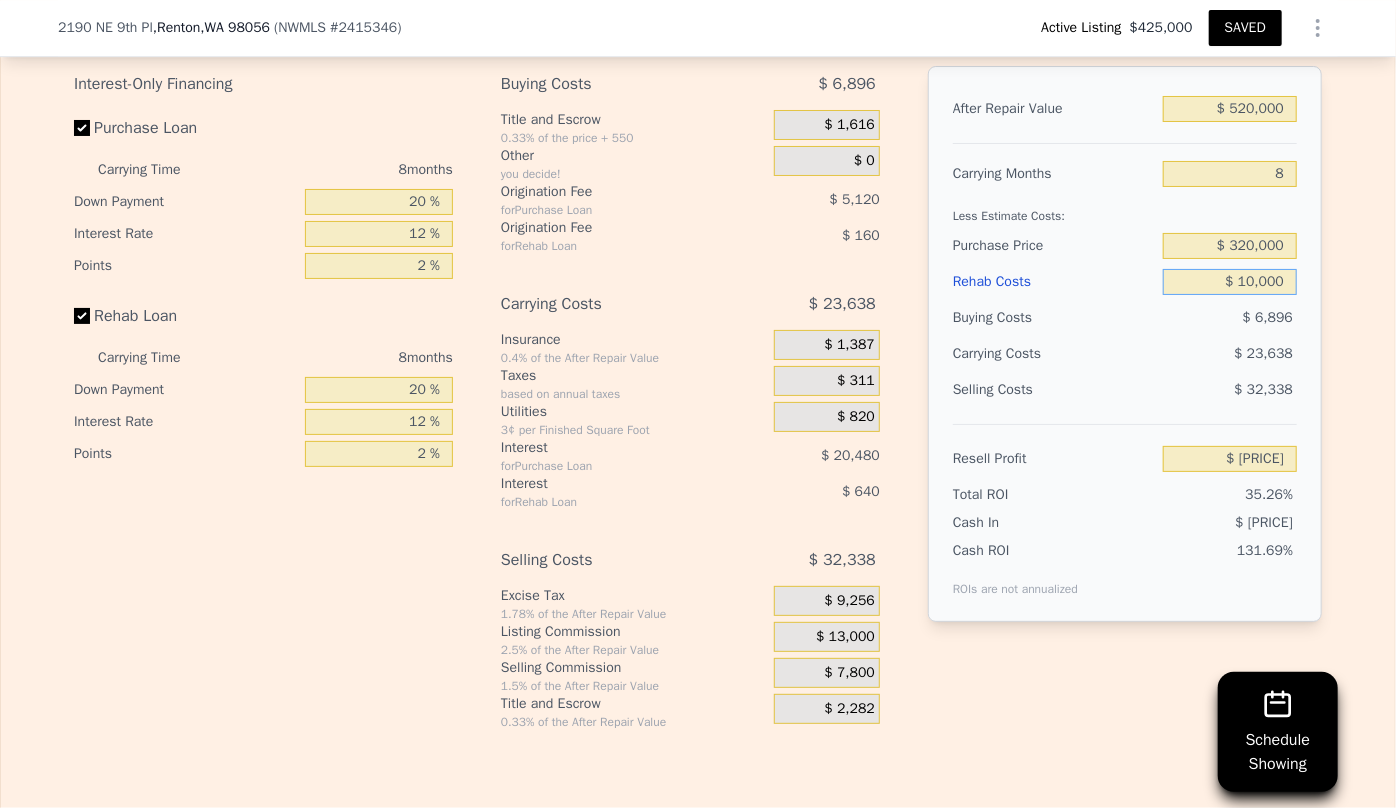 type on "$ 120,000" 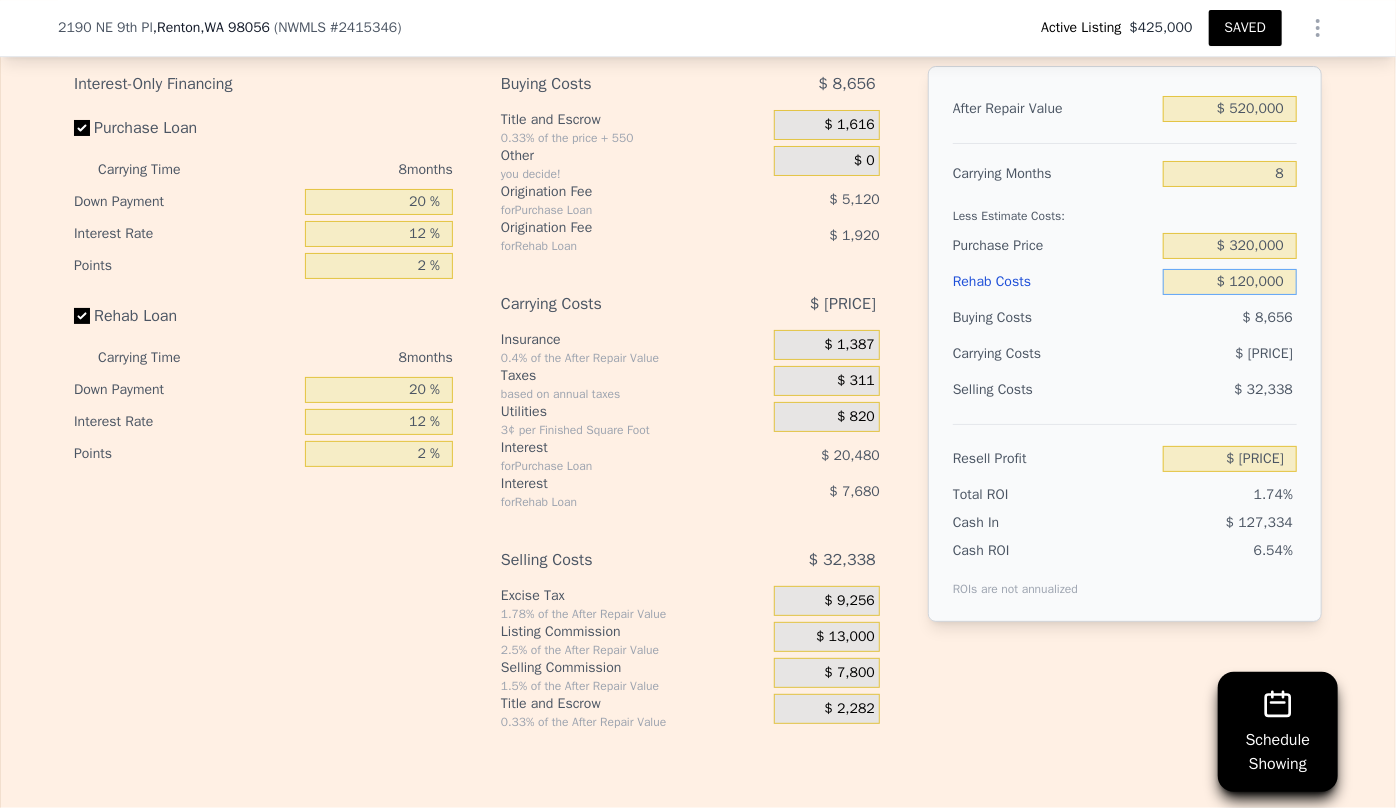 type on "$ 8,328" 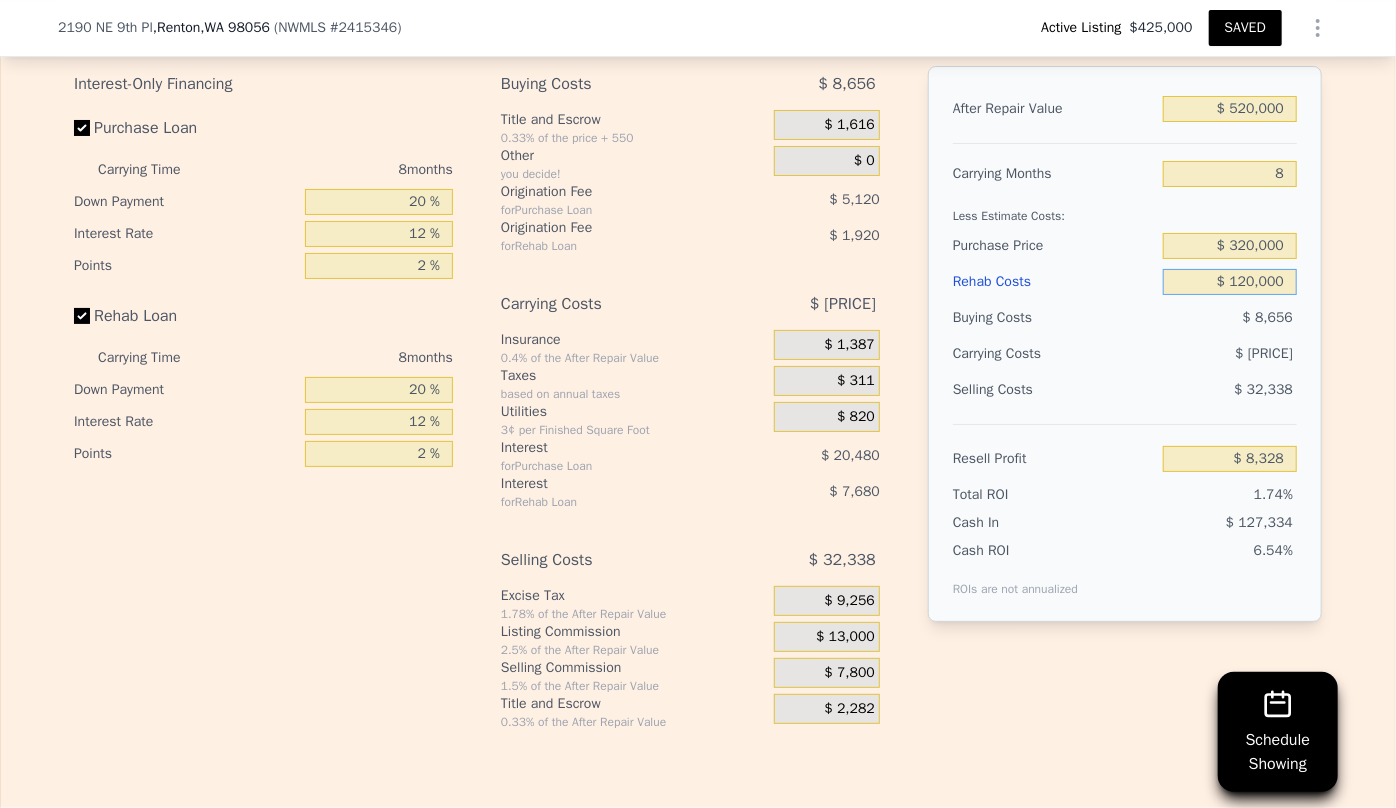 type on "$ 120,000" 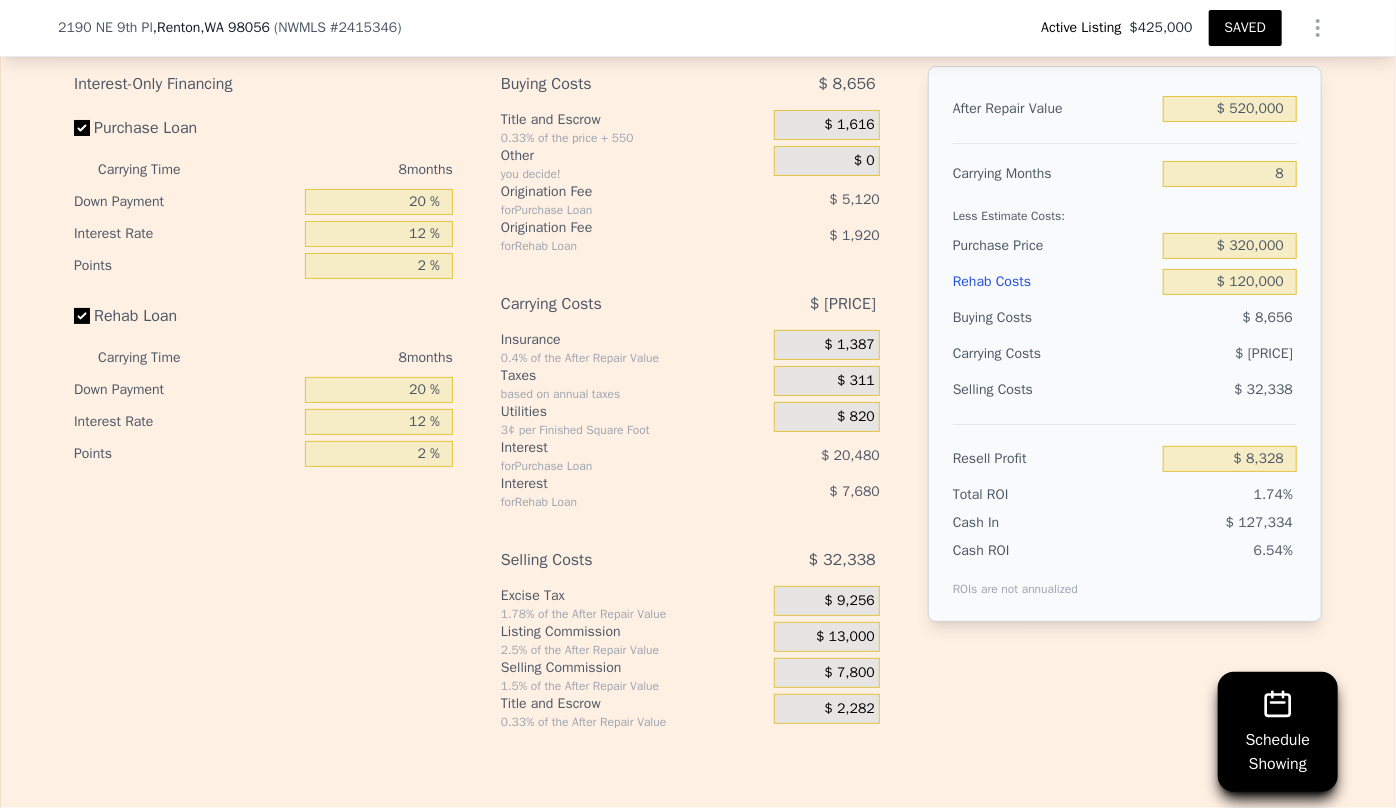 click on "$ 30,678" at bounding box center (1191, 354) 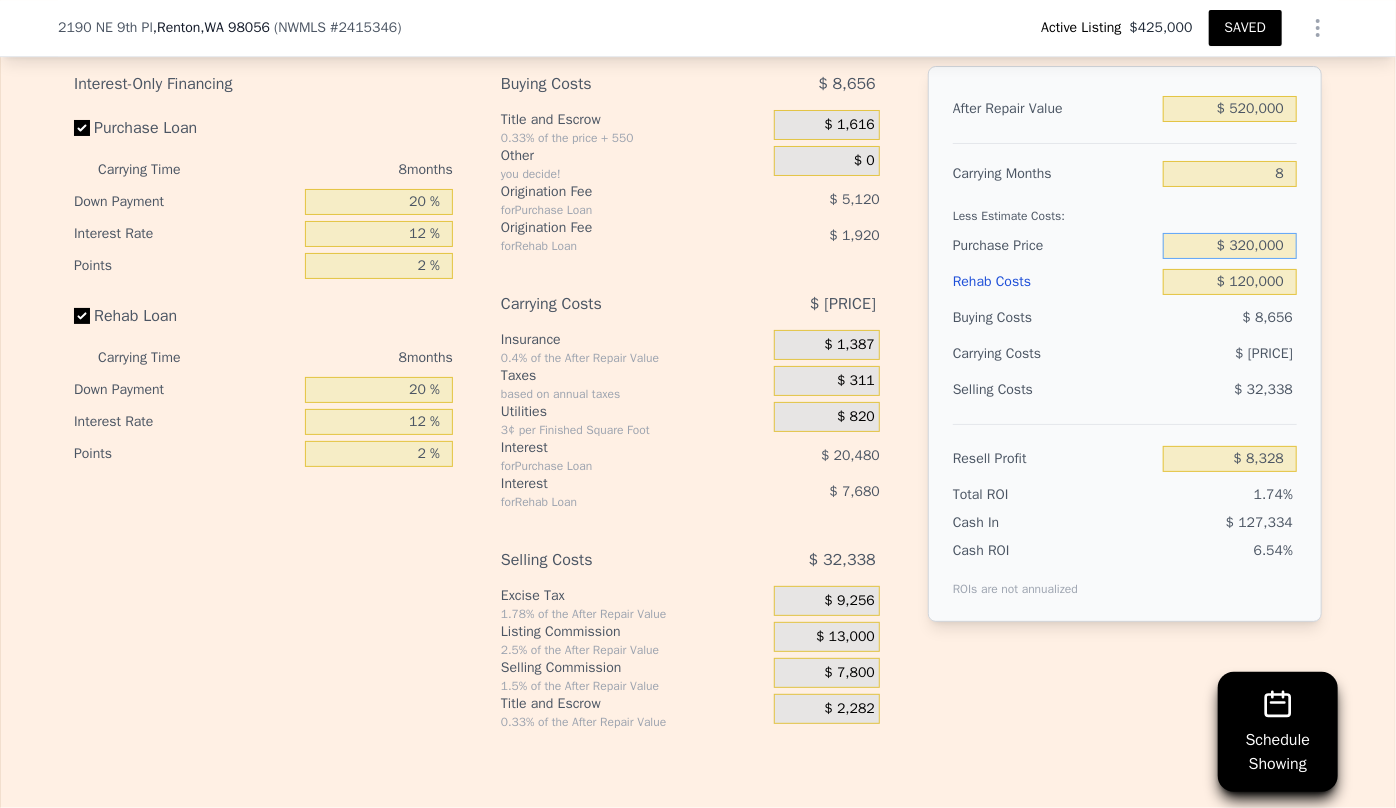 click on "$ 320,000" at bounding box center [1230, 246] 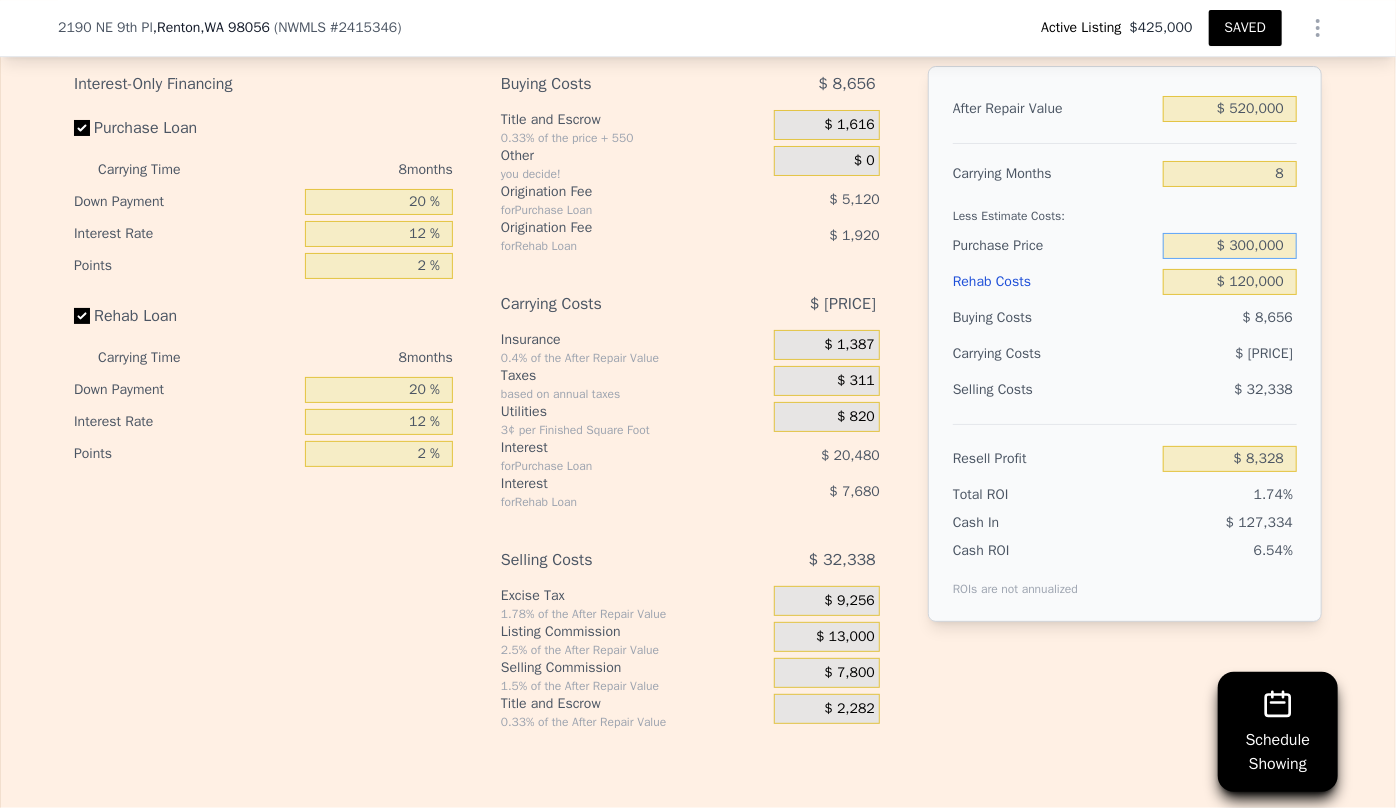 type on "$ 300,000" 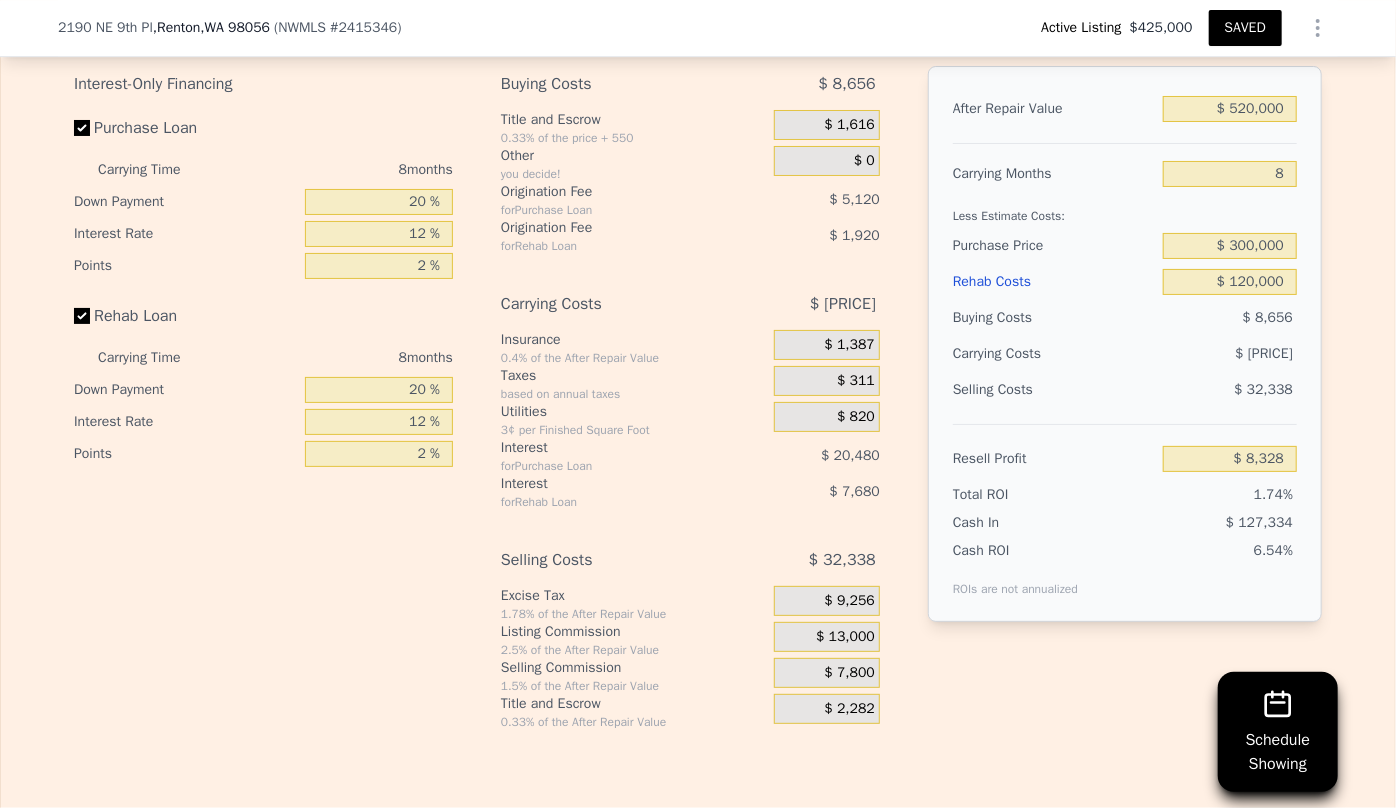 click on "$ 30,678" at bounding box center (1191, 354) 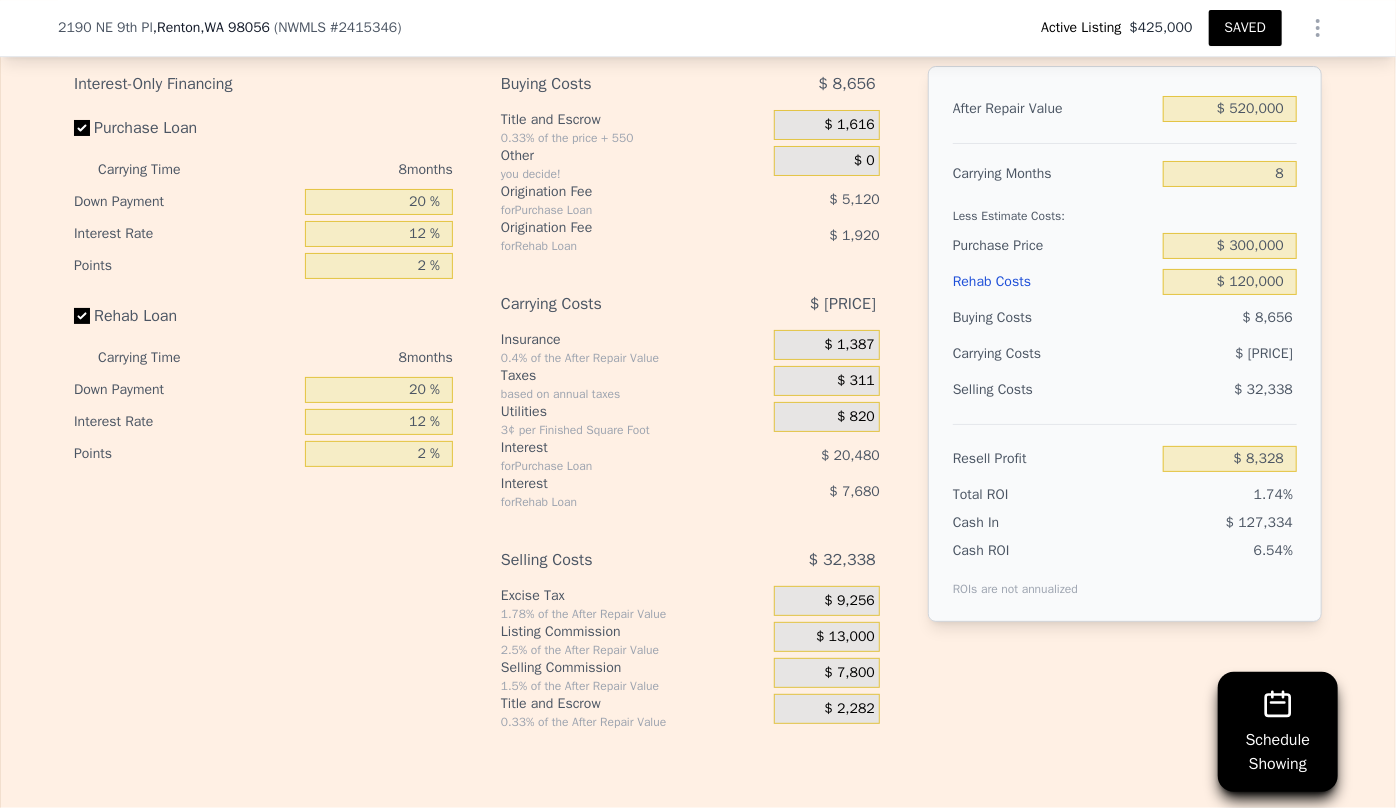 type on "$ 29,995" 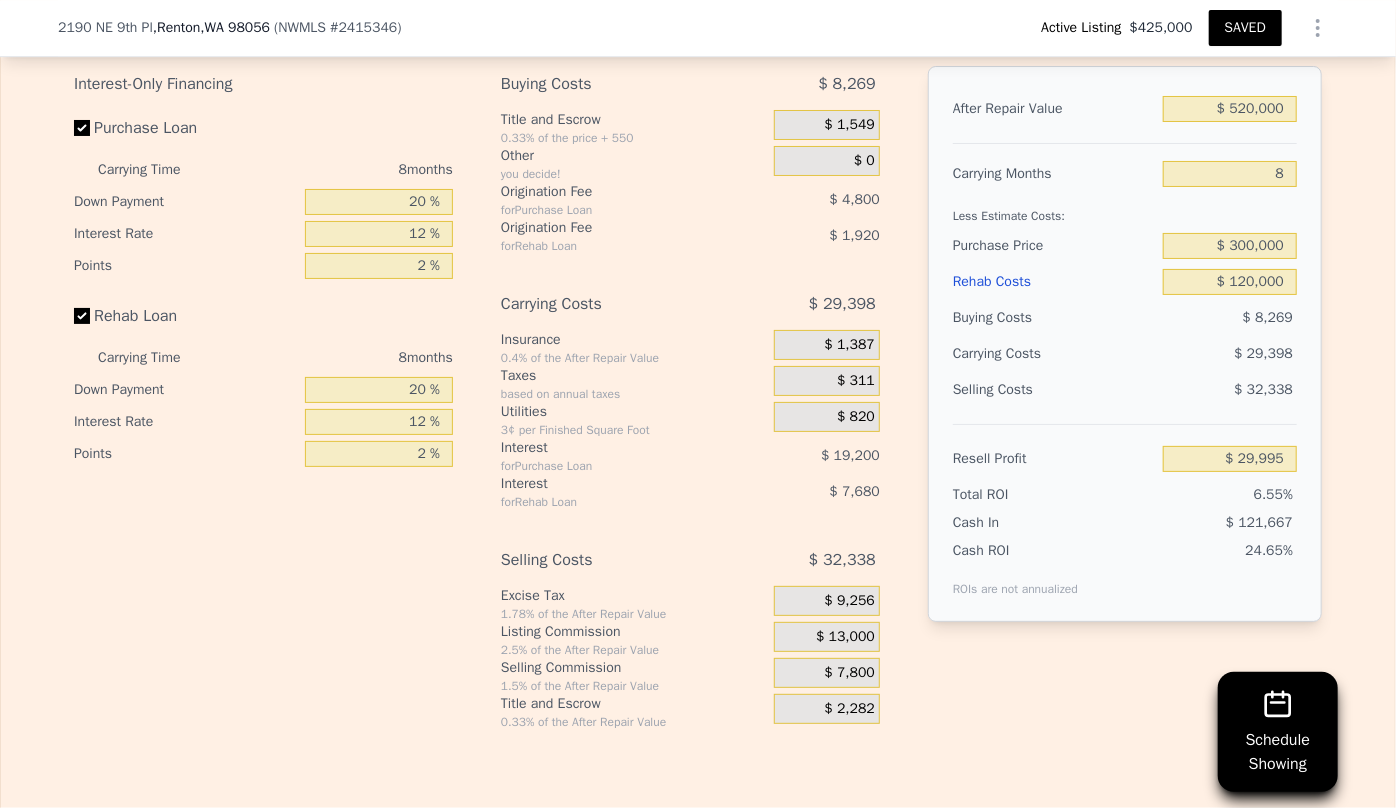 click on "SAVED" at bounding box center (1245, 28) 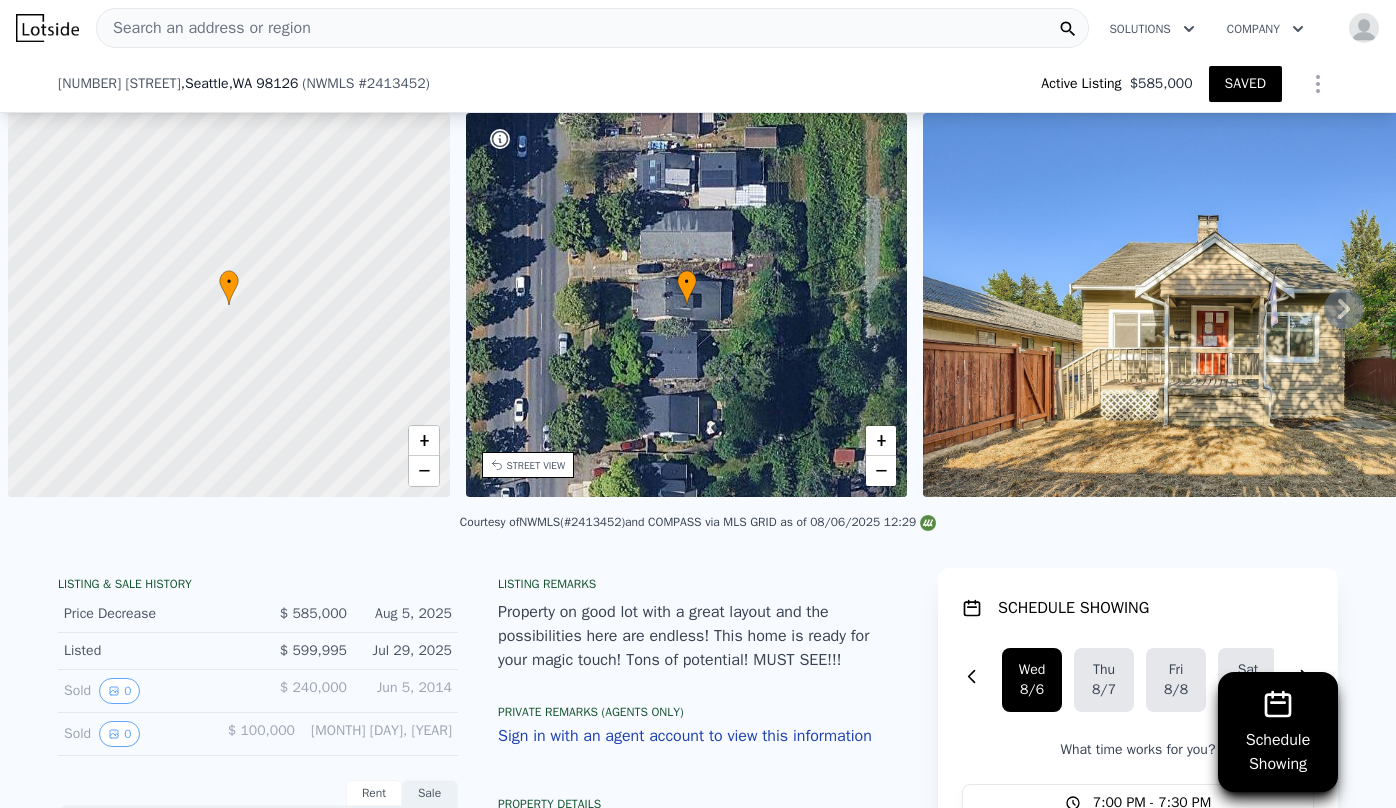 scroll, scrollTop: 0, scrollLeft: 0, axis: both 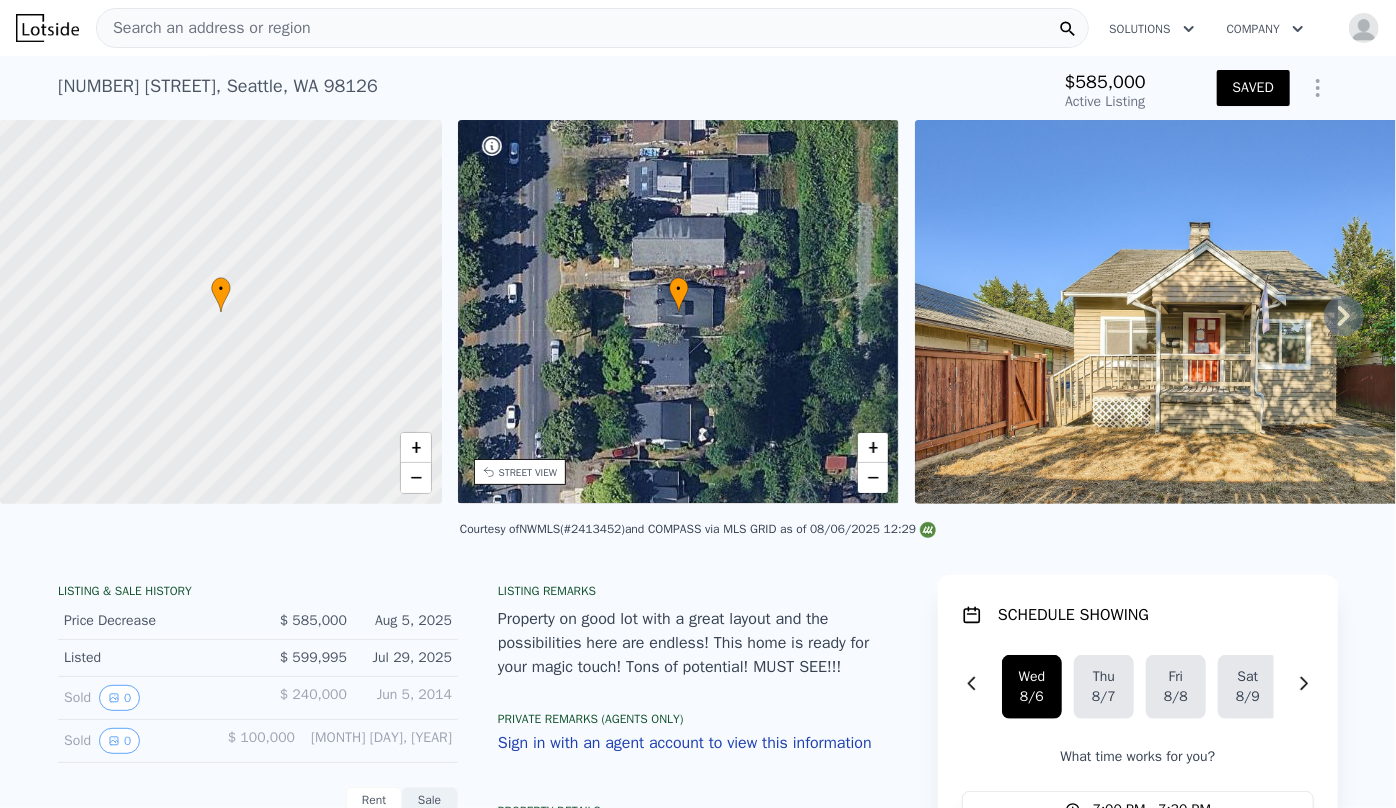 click on "Search an address or region" at bounding box center [204, 28] 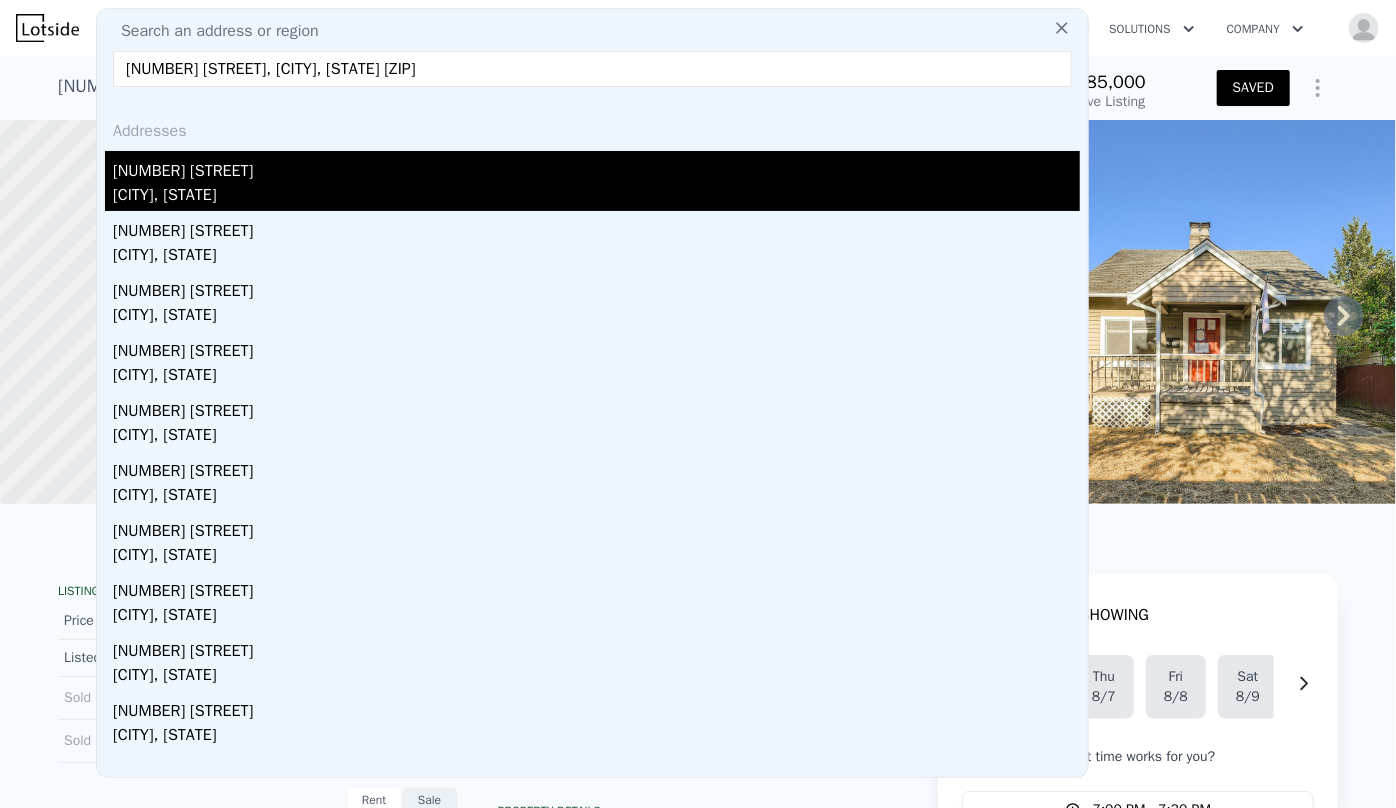 type on "[NUMBER] [STREET], [CITY], [STATE] [ZIP]" 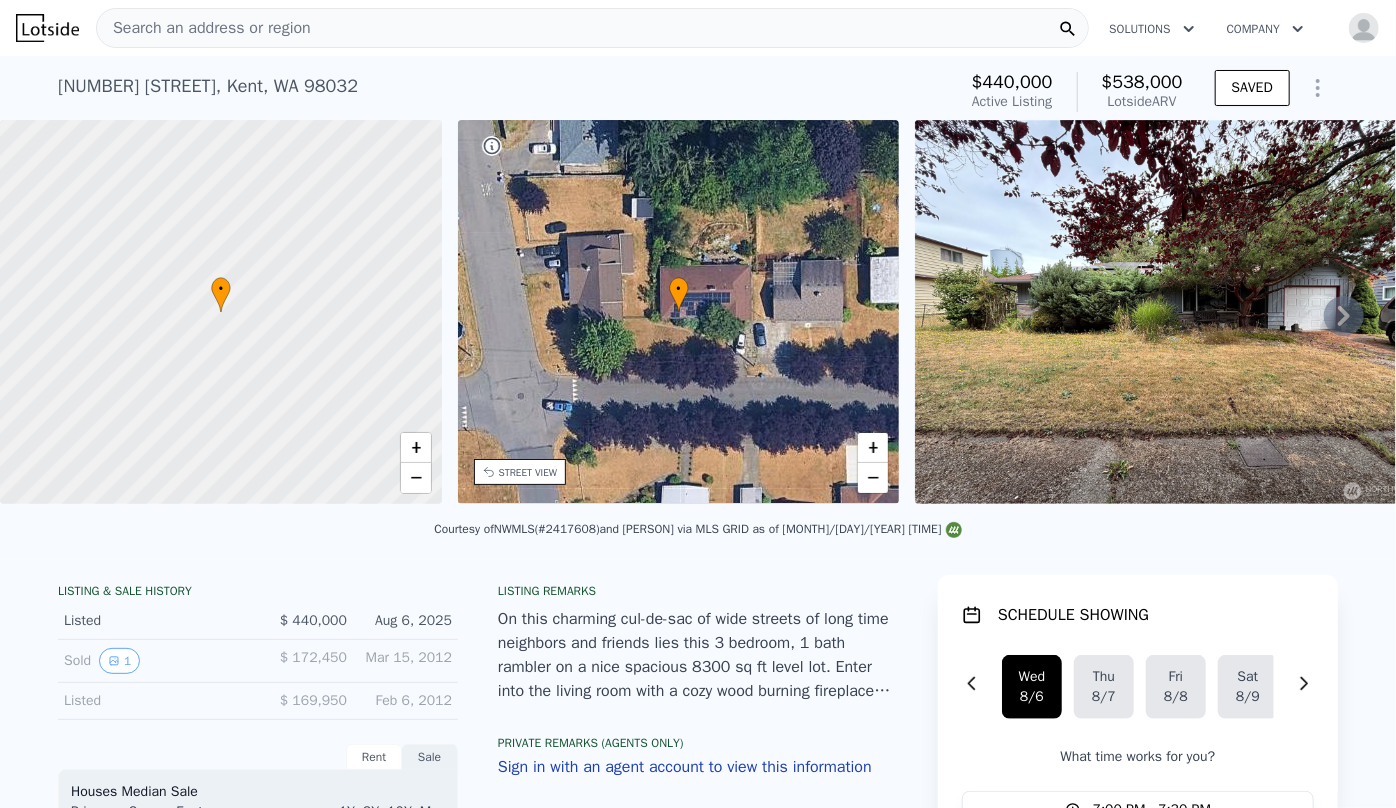 click on "STREET VIEW" at bounding box center (528, 472) 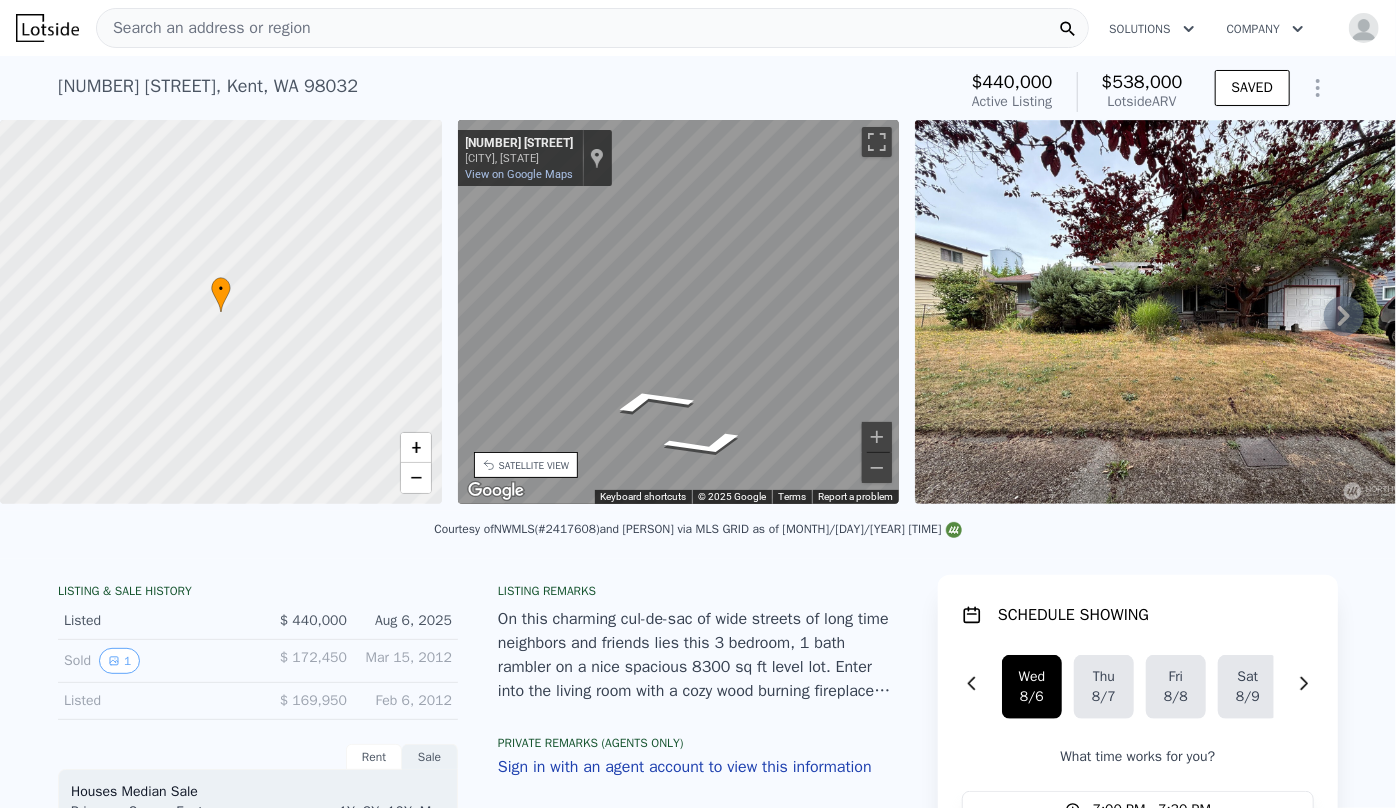 click on "•
+ −
•
+ − STREET VIEW                 ← Move left → Move right ↑ Move up ↓ Move down + Zoom in - Zoom out             [NUMBER] [STREET]   [CITY], [STATE]       [NUMBER] [STREET]            View on Google Maps        Custom Imagery                 This image is no longer available Keyboard shortcuts Map Data © 2025 Google © 2025 Google Terms Report a problem   SATELLITE VIEW" at bounding box center (698, 315) 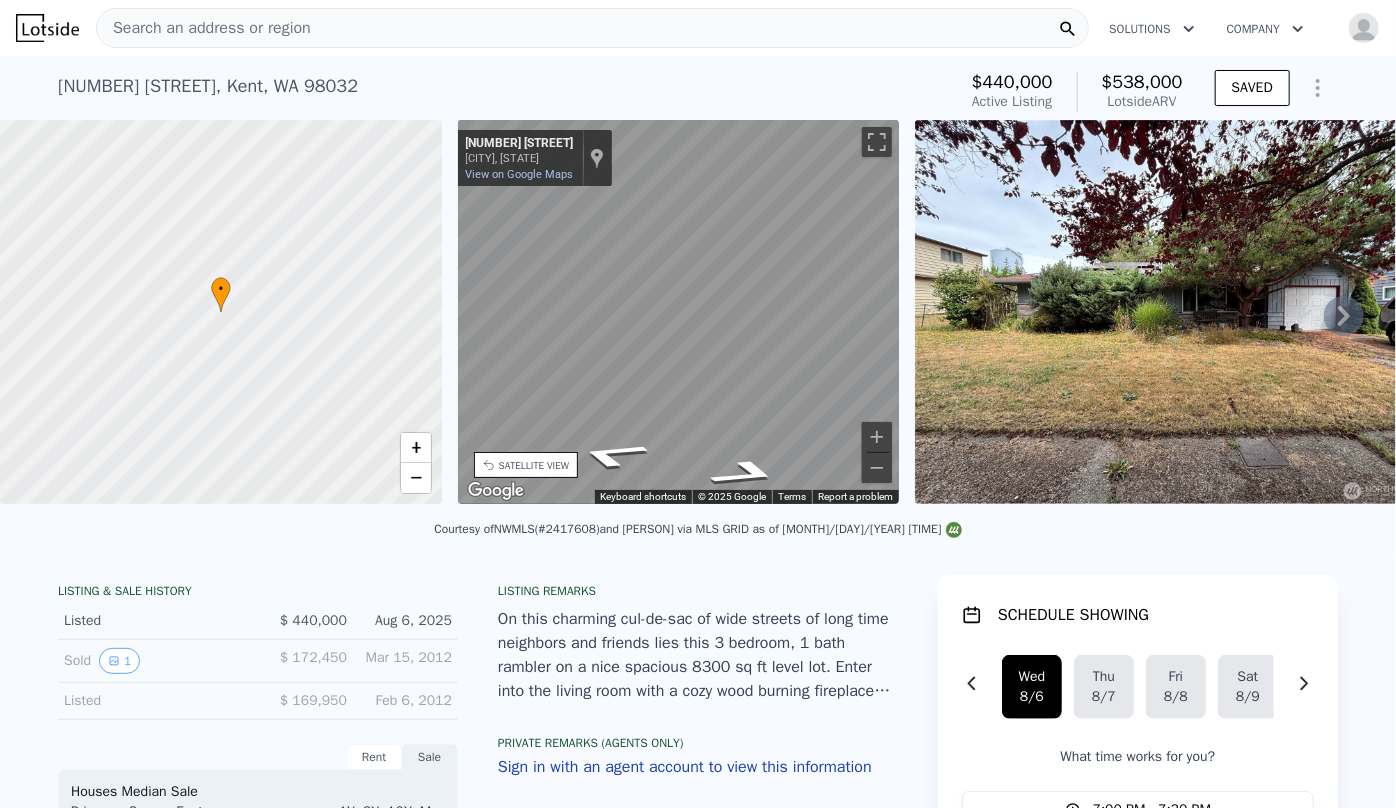 click on "•
+ −
•
+ − STREET VIEW                 ← Move left → Move right ↑ Move up ↓ Move down + Zoom in - Zoom out             [NUMBER] [STREET]   [CITY], [STATE]       [NUMBER] [STREET]            View on Google Maps        Custom Imagery                 This image is no longer available Keyboard shortcuts Map Data © 2025 Google © 2025 Google Terms Report a problem   SATELLITE VIEW" at bounding box center (698, 315) 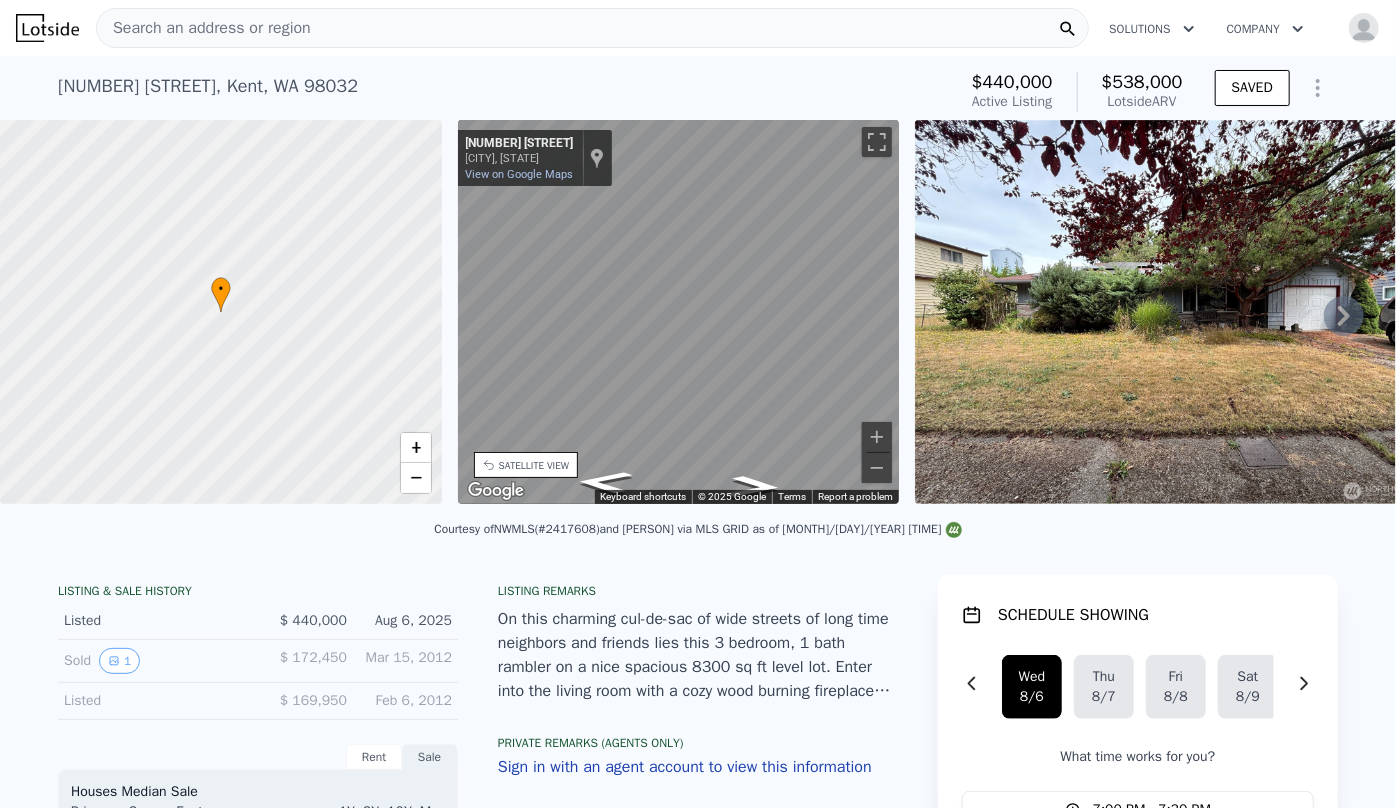 click on "•
+ −
•
+ − STREET VIEW                 ← Move left → Move right ↑ Move up ↓ Move down + Zoom in - Zoom out             [NUMBER] [STREET]   [CITY], [STATE]       [NUMBER] [STREET]            View on Google Maps        Custom Imagery                 This image is no longer available Keyboard shortcuts Map Data © 2025 Google © 2025 Google Terms Report a problem   SATELLITE VIEW" at bounding box center [698, 315] 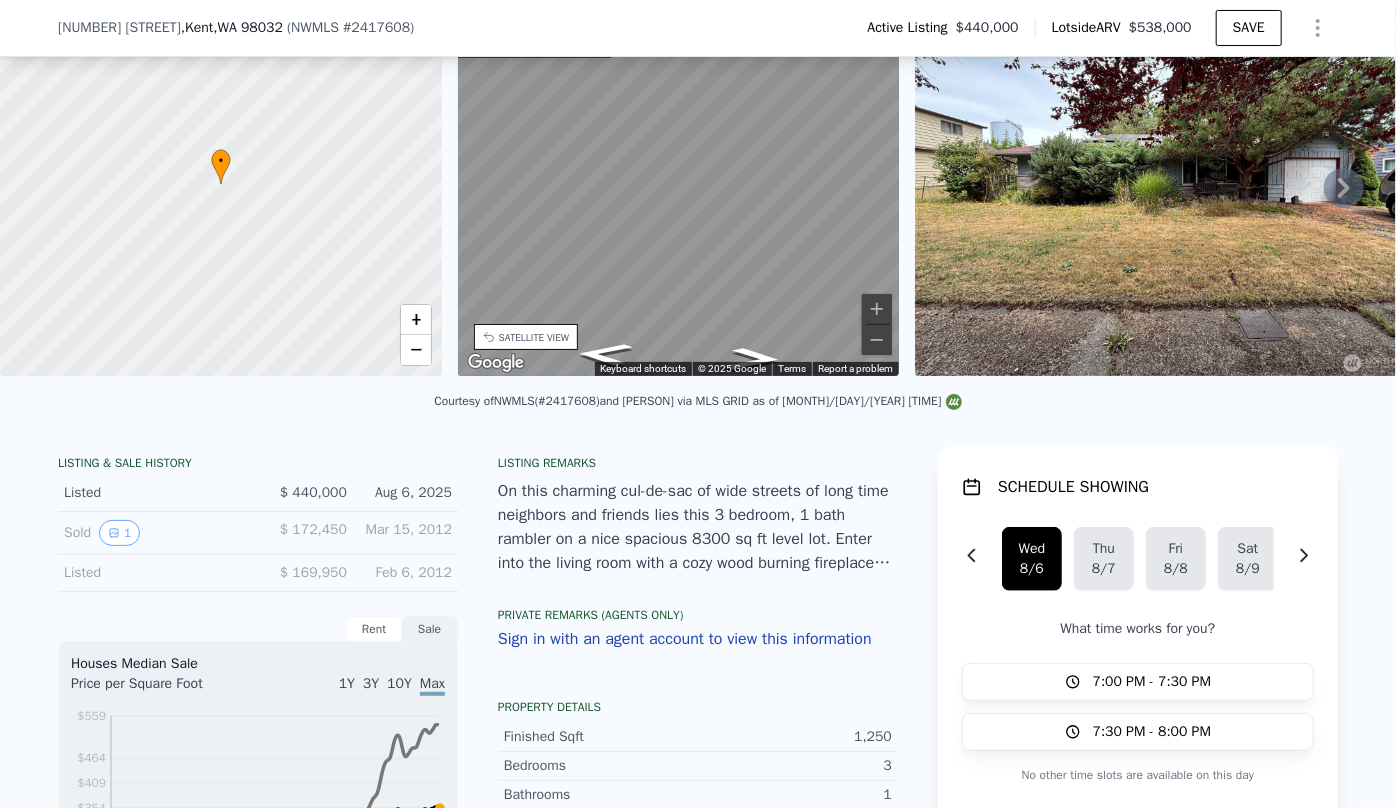 scroll, scrollTop: 114, scrollLeft: 0, axis: vertical 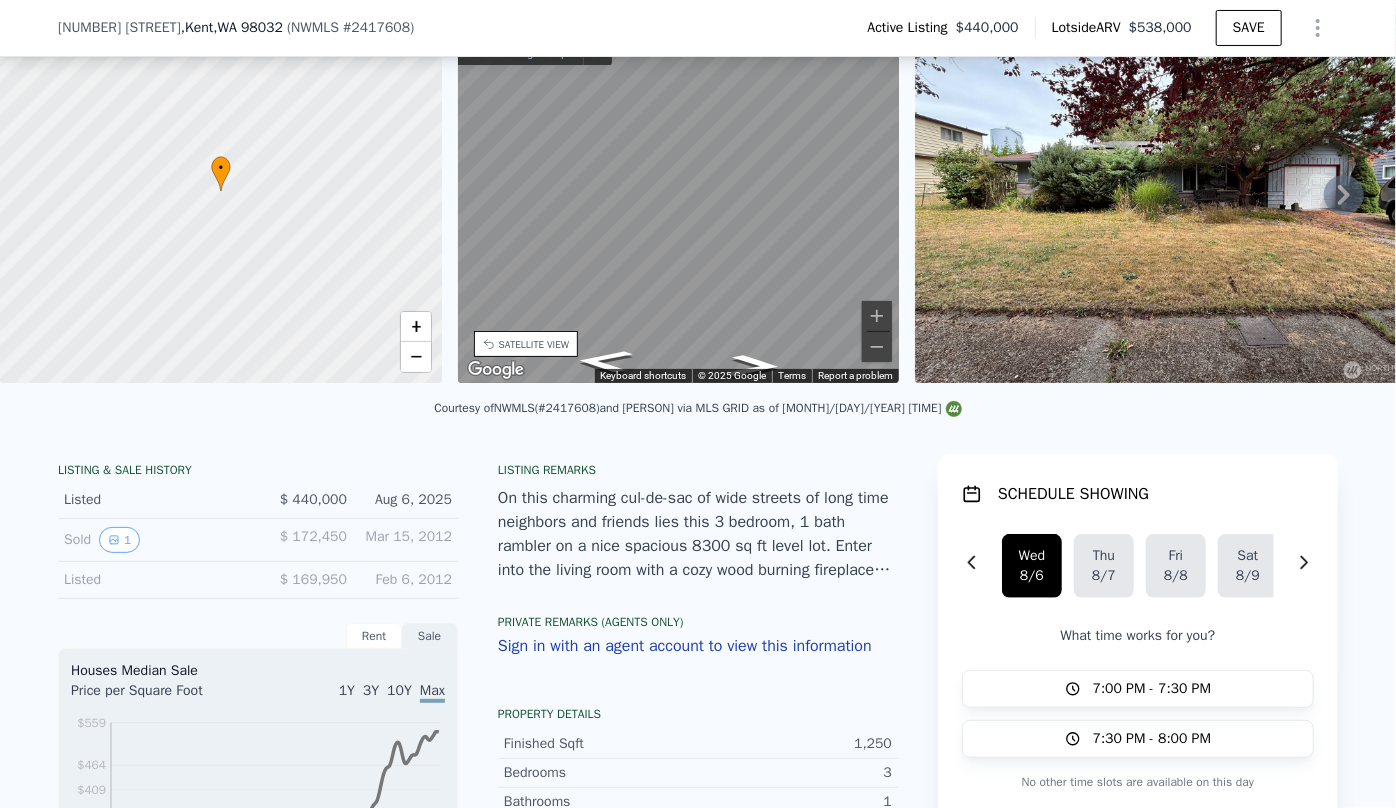 click on "On this charming cul-de-sac of wide streets of long time neighbors and friends lies this 3 bedroom, 1 bath rambler on a nice spacious 8300 sq ft level lot. Enter into the living room with a cozy wood burning fireplace and huge picture windows. Dining room and kitchen look out over the fenced backyard ripe for your imagination. 3 bedrooms and 1 full bath, ready to be taken back to their original, clean lines. Home sold AS-IS and is currently FULL of personal items which shall convey with sale, including car out front. Solar panels provide a huge savings on your energy bill. RV parking, lifelong neighbors are instant community. Easy access to I5 for commuters. Cash only due to condition." at bounding box center (698, 534) 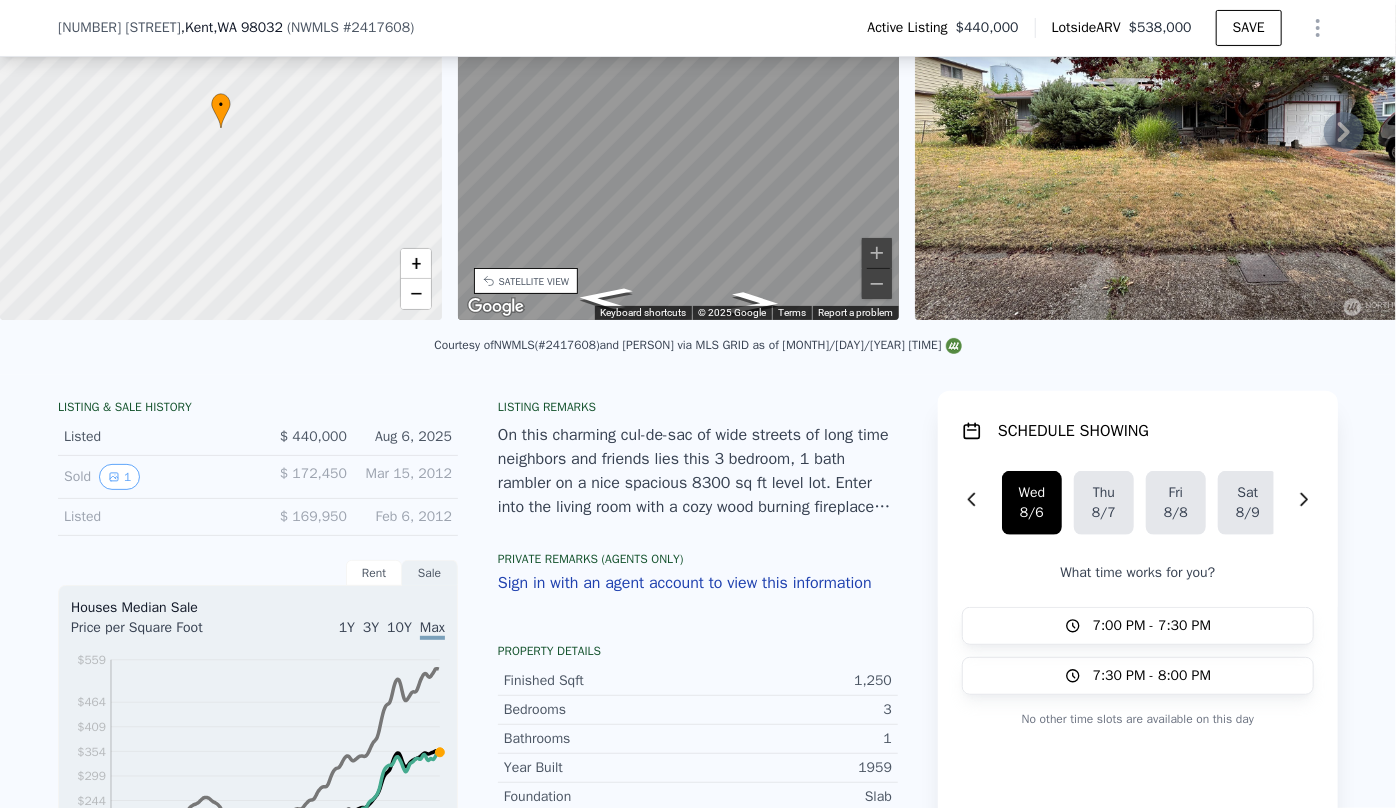 scroll, scrollTop: 205, scrollLeft: 0, axis: vertical 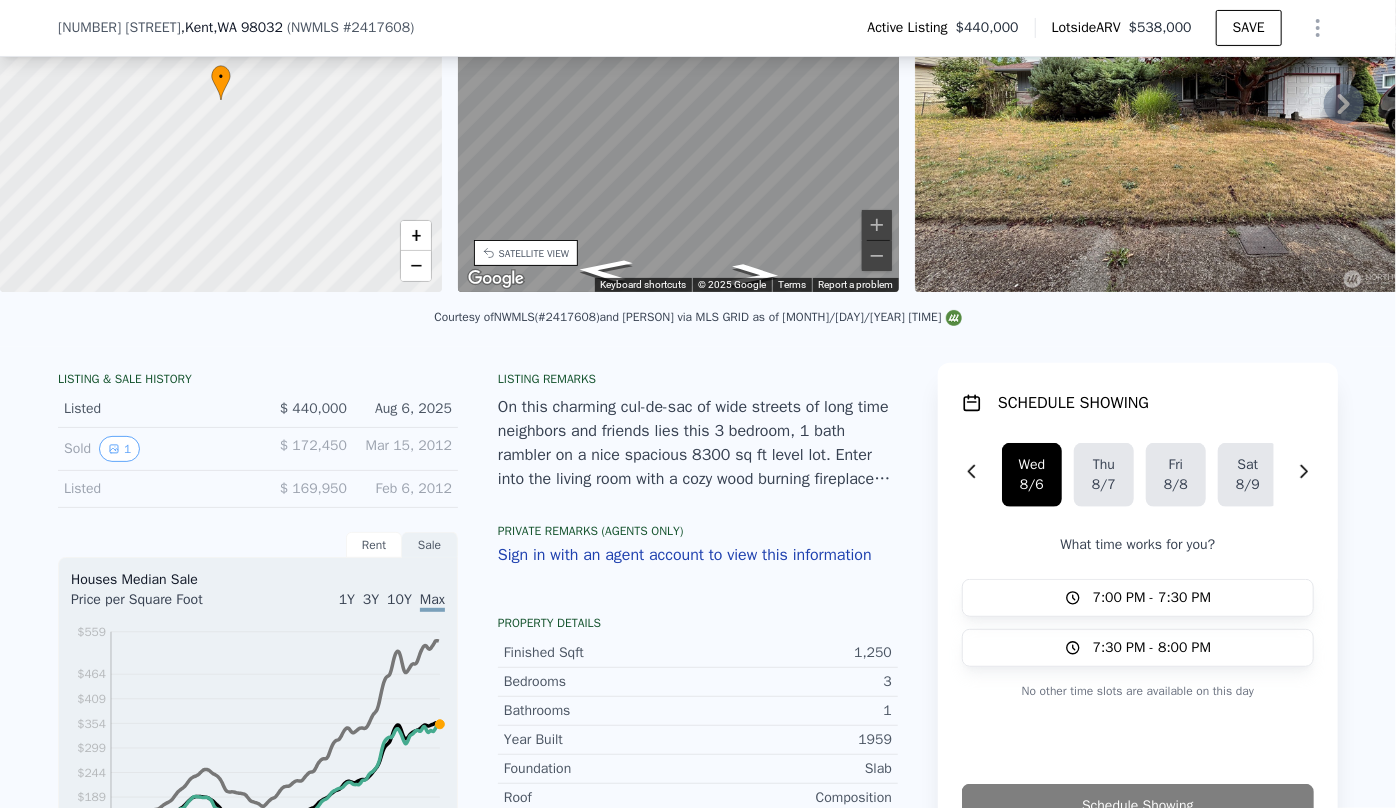 click on "On this charming cul-de-sac of wide streets of long time neighbors and friends lies this 3 bedroom, 1 bath rambler on a nice spacious 8300 sq ft level lot. Enter into the living room with a cozy wood burning fireplace and huge picture windows. Dining room and kitchen look out over the fenced backyard ripe for your imagination. 3 bedrooms and 1 full bath, ready to be taken back to their original, clean lines. Home sold AS-IS and is currently FULL of personal items which shall convey with sale, including car out front. Solar panels provide a huge savings on your energy bill. RV parking, lifelong neighbors are instant community. Easy access to I5 for commuters. Cash only due to condition." at bounding box center [698, 443] 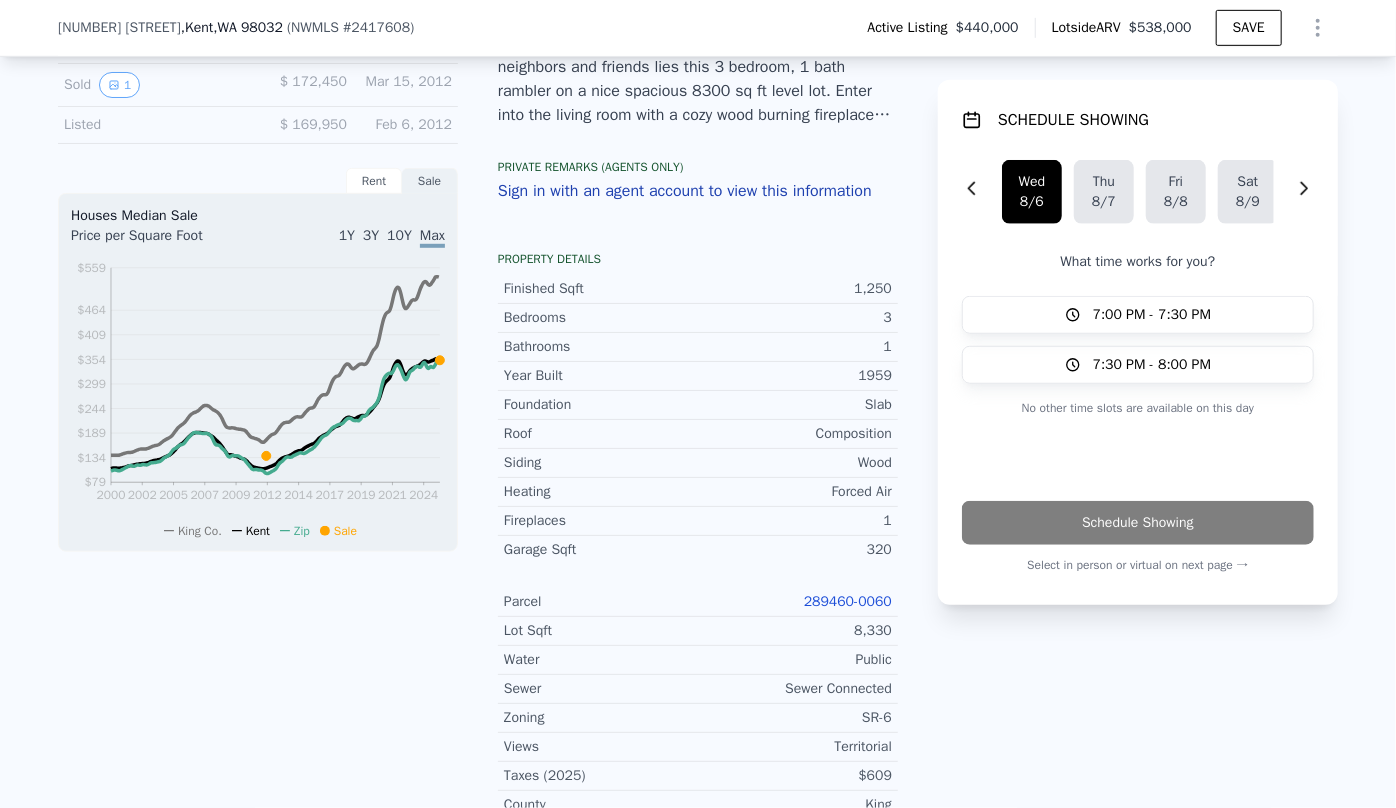 scroll, scrollTop: 750, scrollLeft: 0, axis: vertical 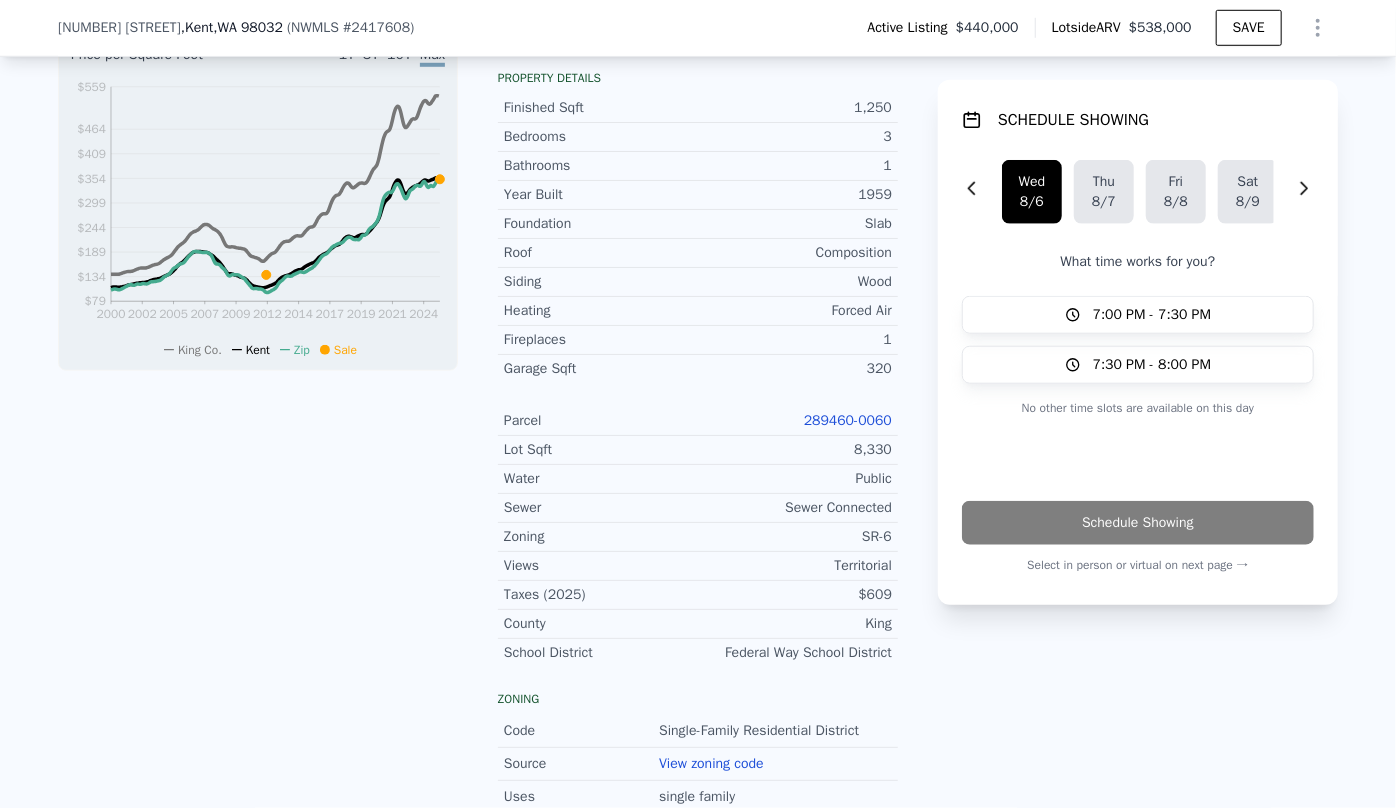 click on "289460-0060" at bounding box center [848, 420] 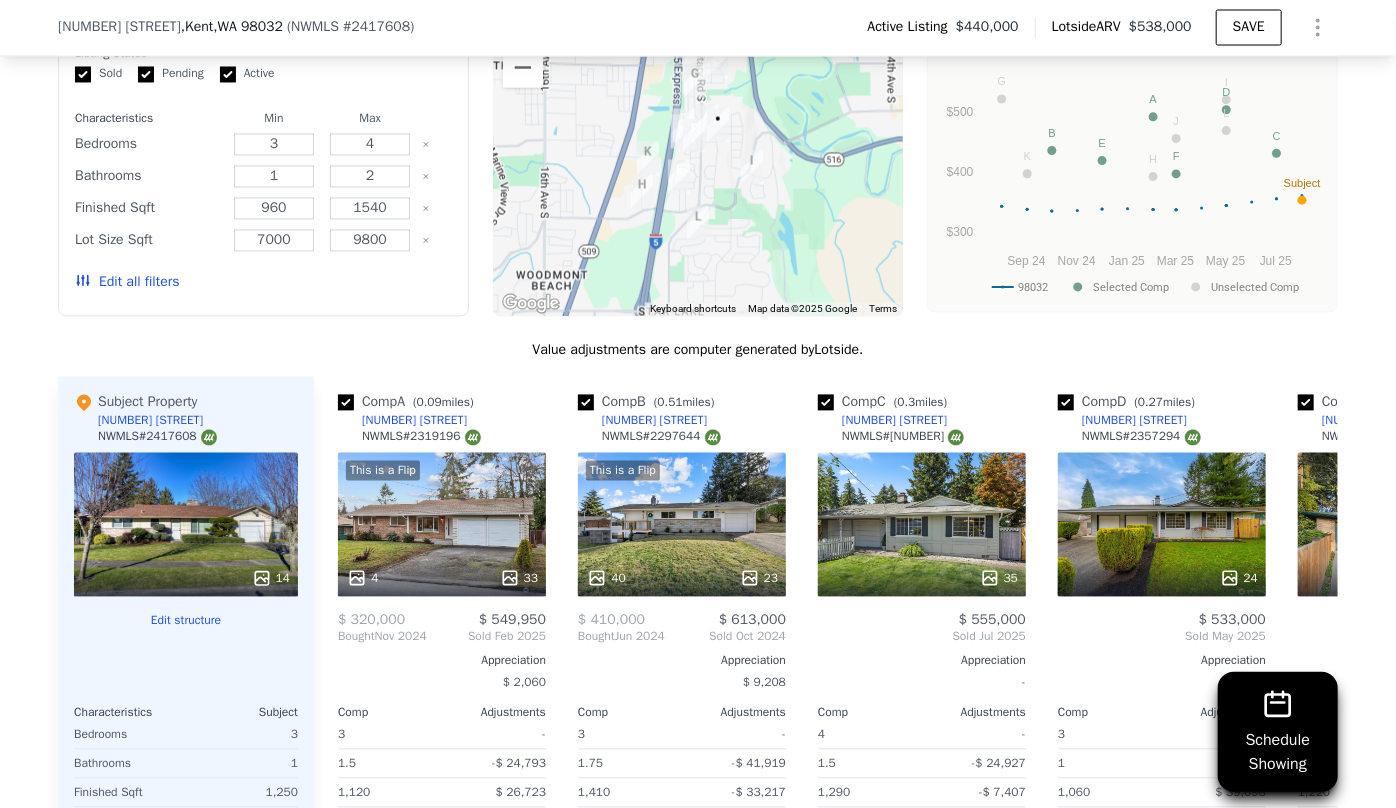 scroll, scrollTop: 1932, scrollLeft: 0, axis: vertical 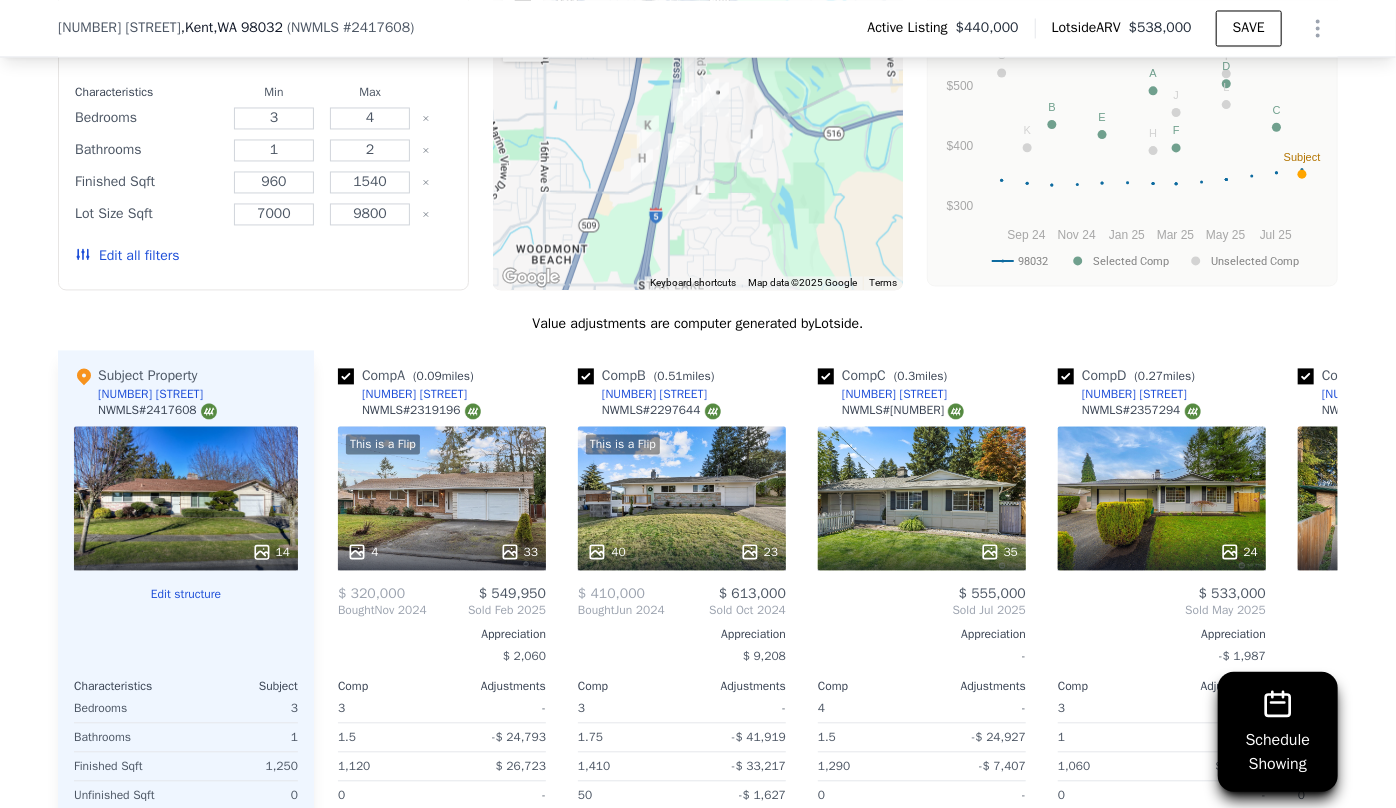 click on "Edit all filters" at bounding box center (127, 256) 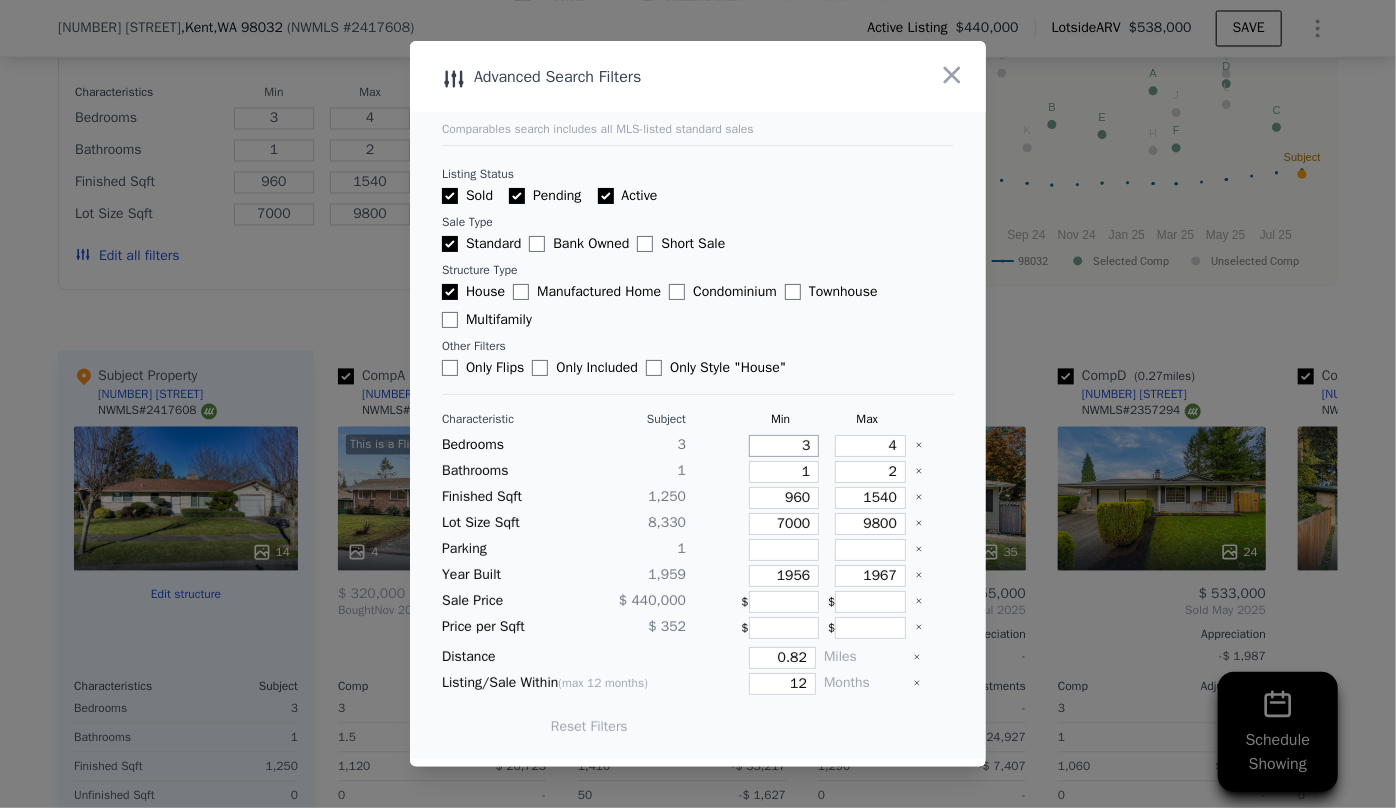 drag, startPoint x: 800, startPoint y: 449, endPoint x: 734, endPoint y: 445, distance: 66.1211 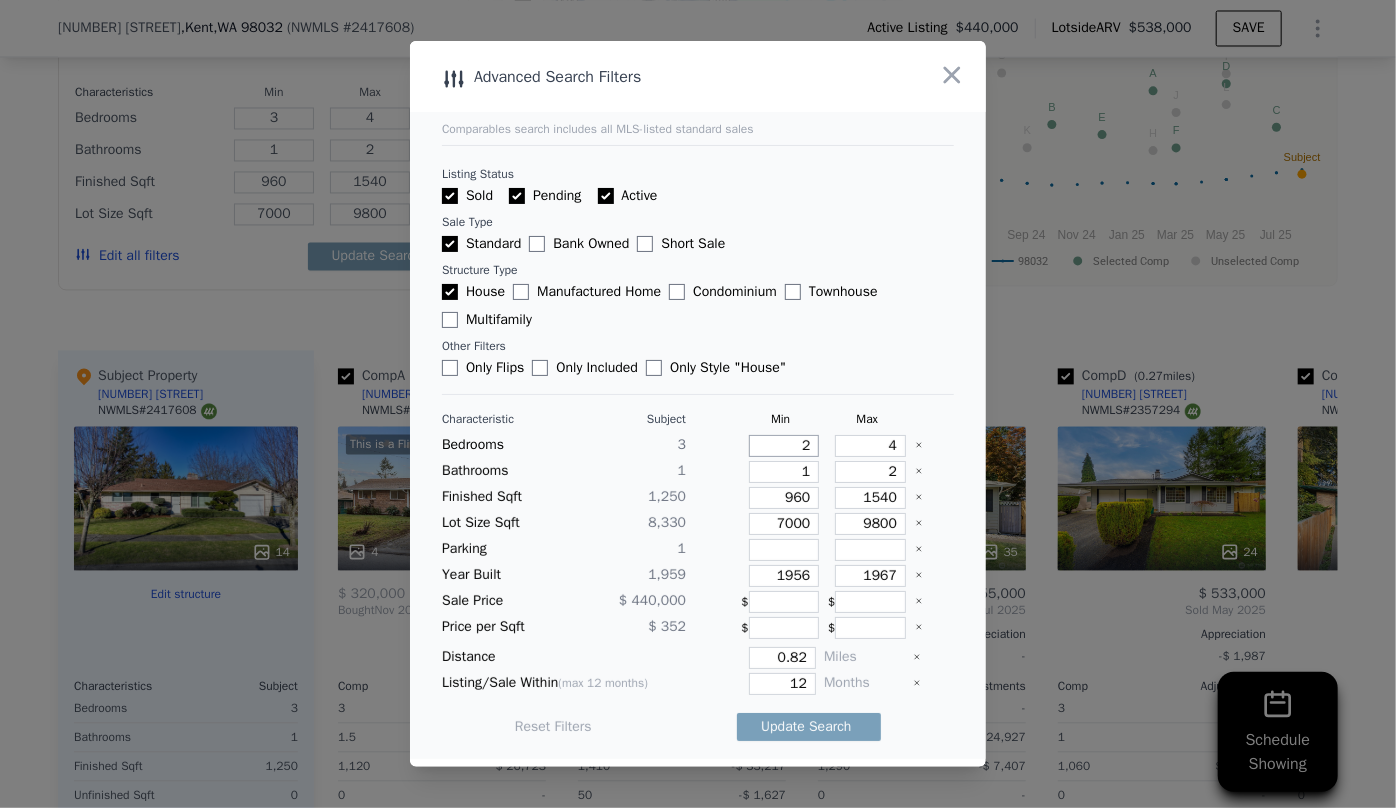 type on "2" 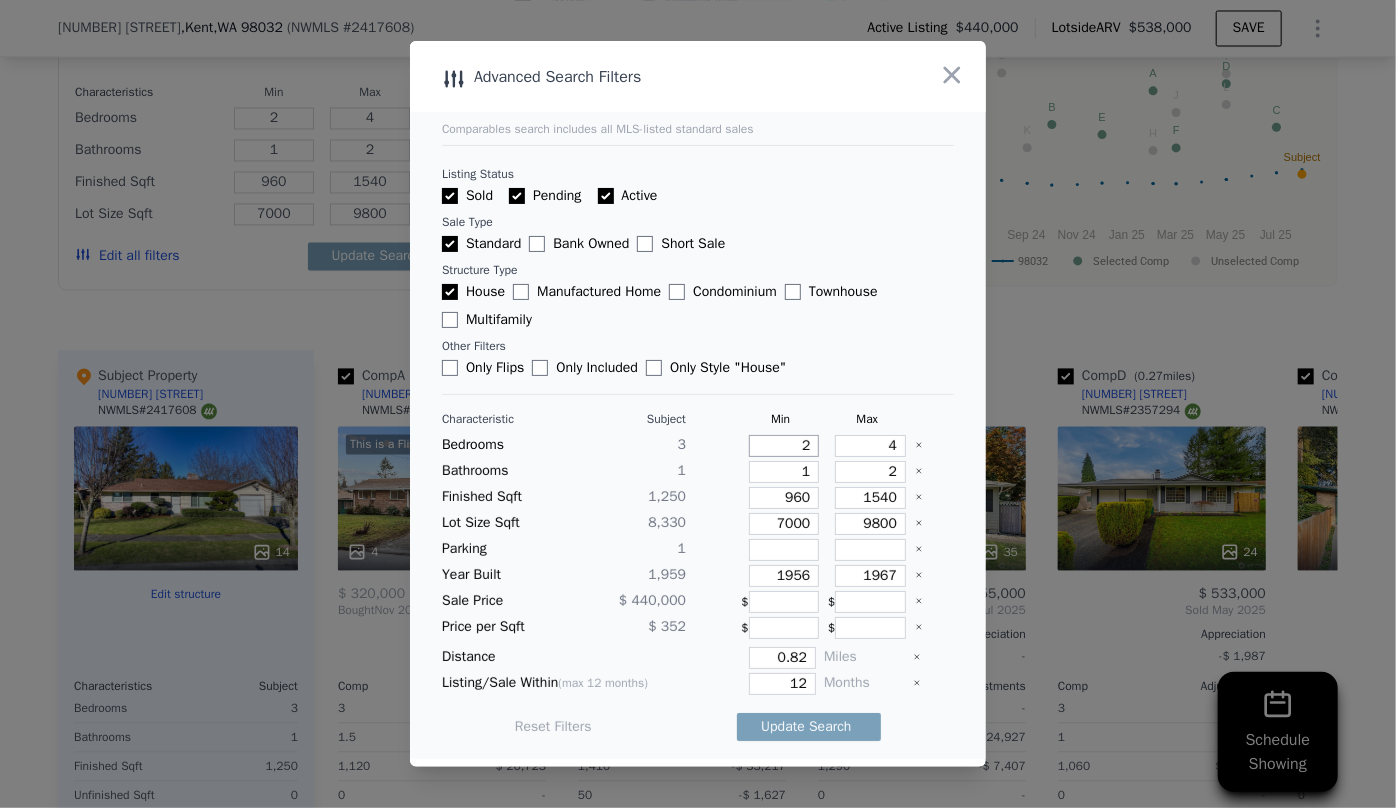 type on "2" 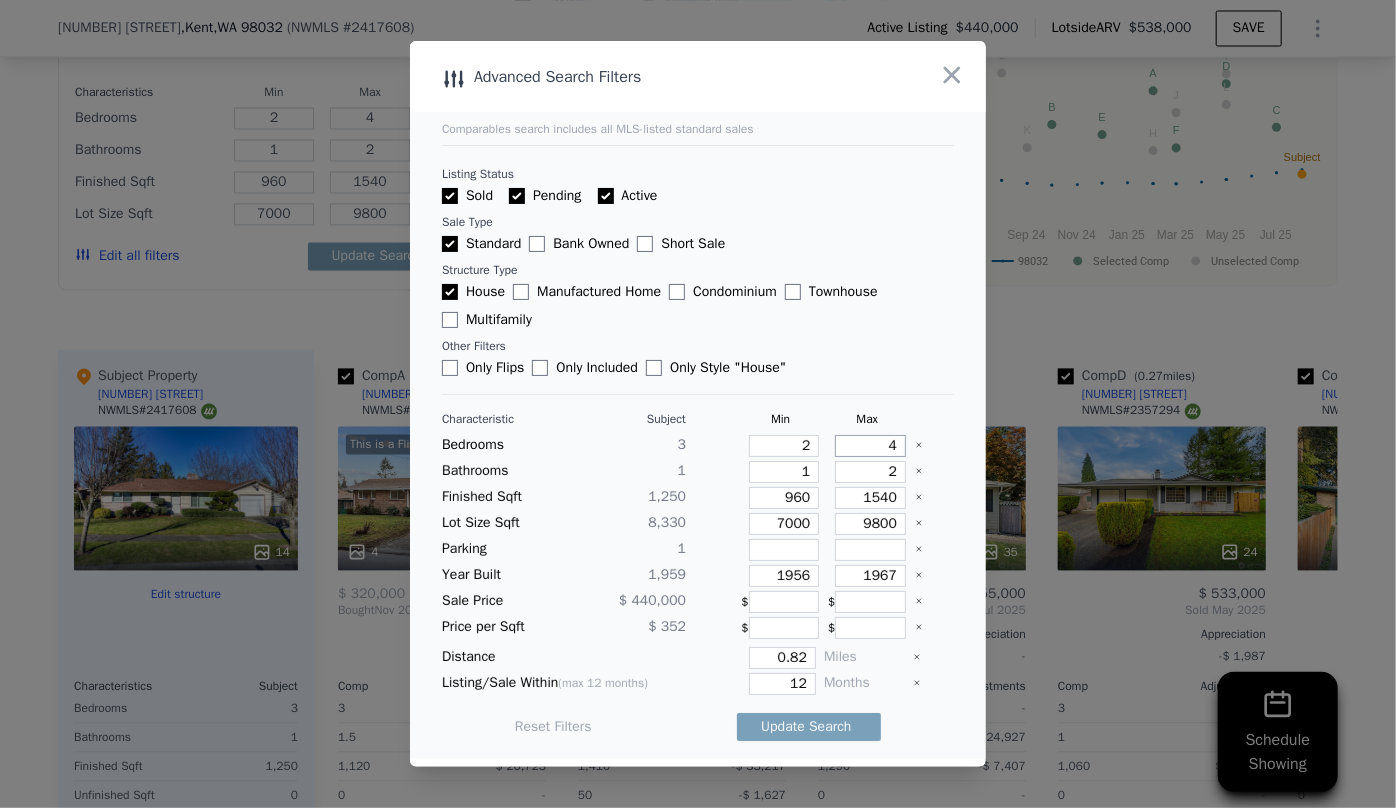 drag, startPoint x: 889, startPoint y: 447, endPoint x: 836, endPoint y: 451, distance: 53.15073 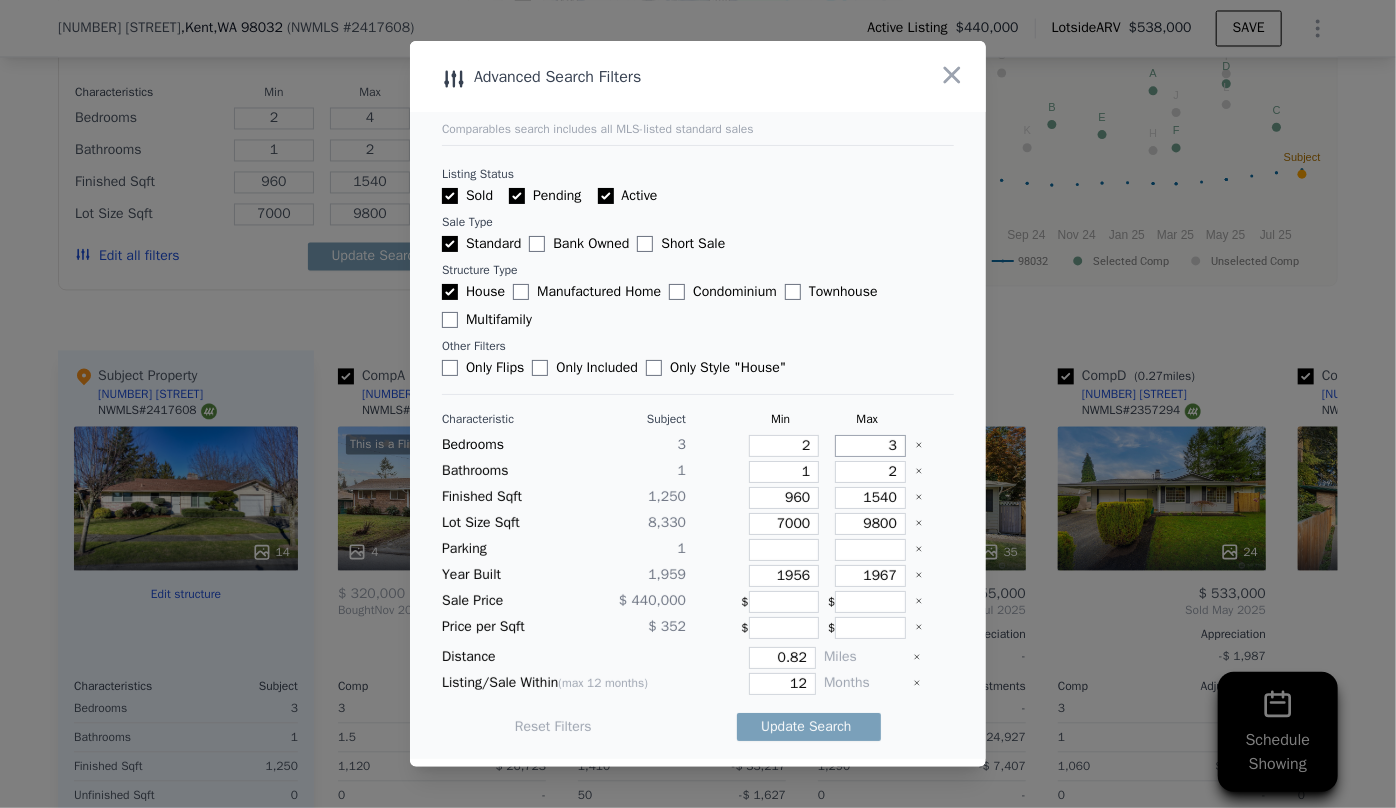 type on "3" 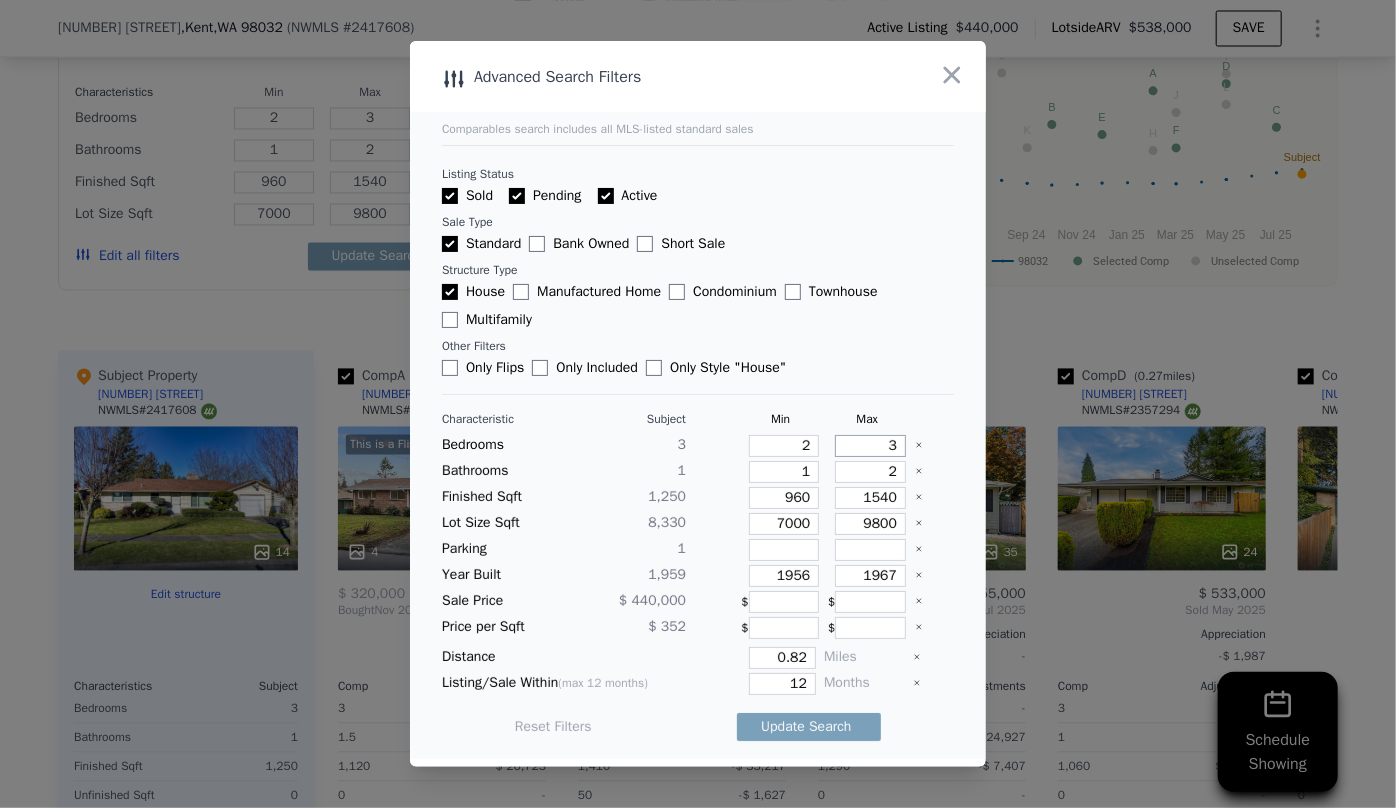 type on "3" 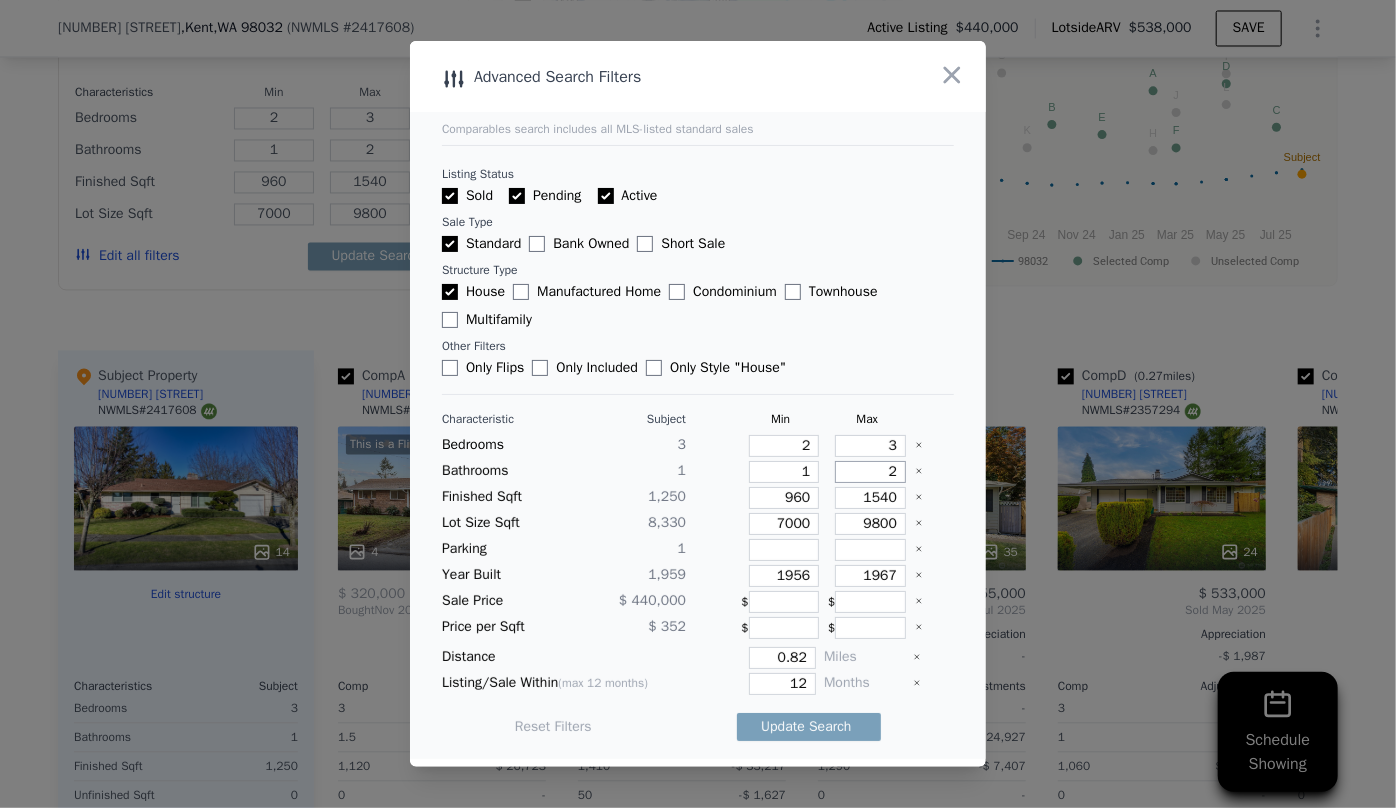 drag, startPoint x: 882, startPoint y: 476, endPoint x: 863, endPoint y: 476, distance: 19 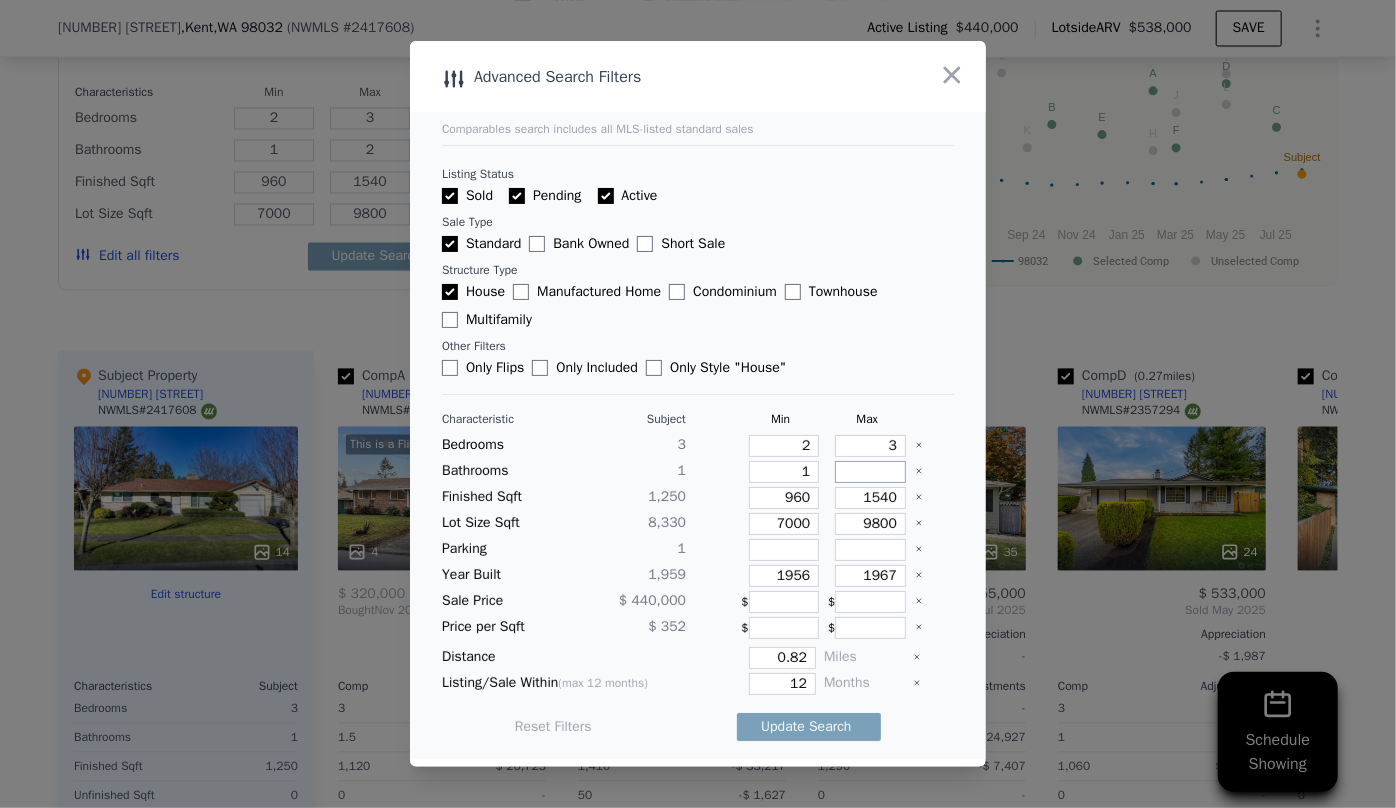 type 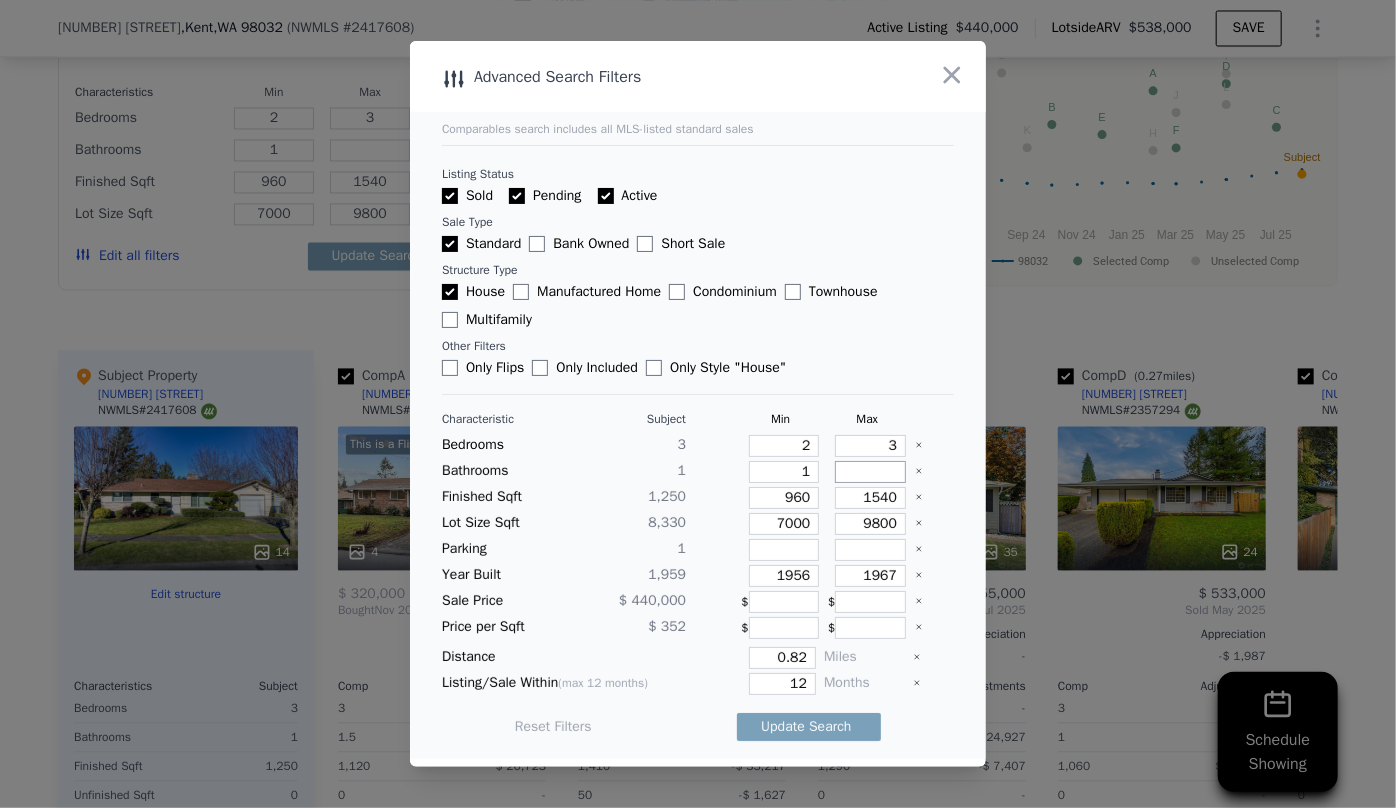 type 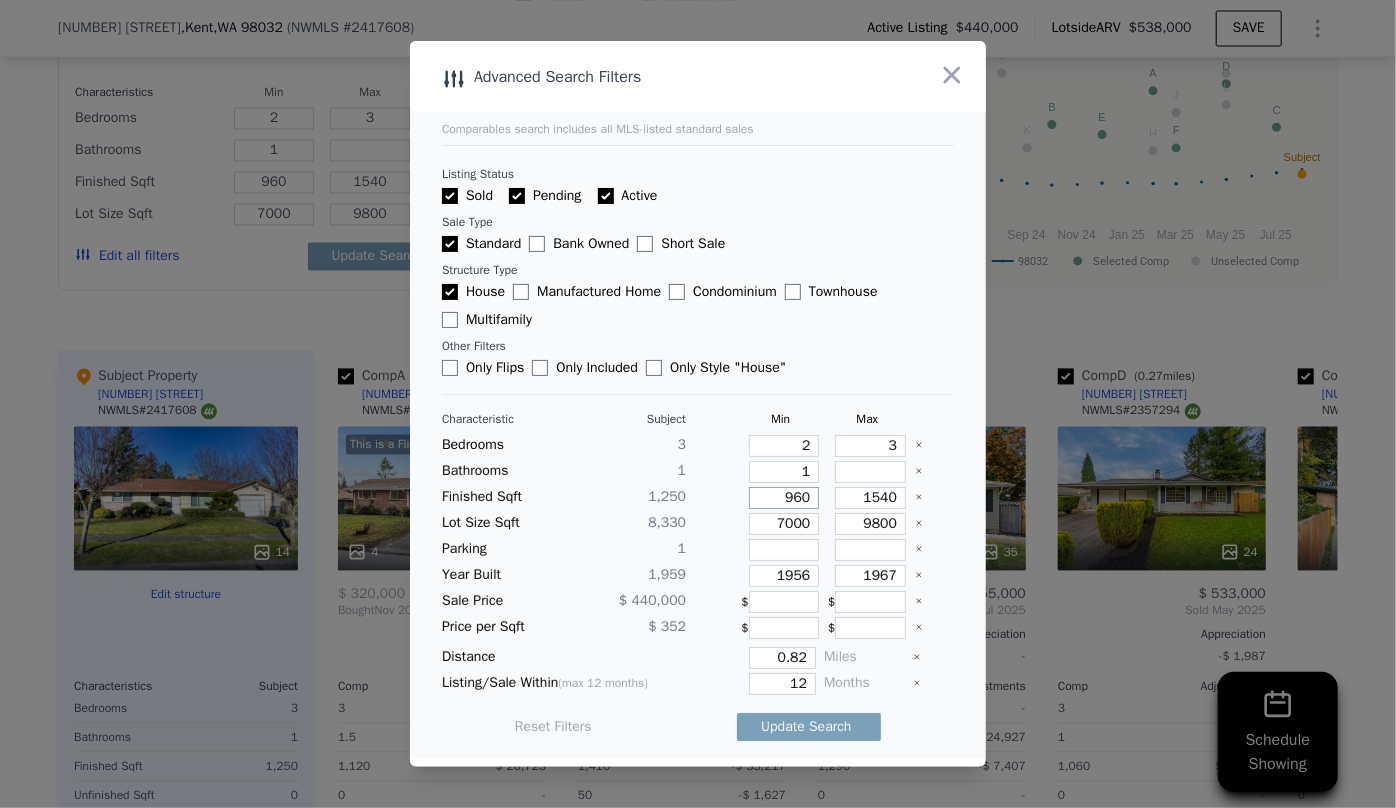 drag, startPoint x: 799, startPoint y: 499, endPoint x: 719, endPoint y: 497, distance: 80.024994 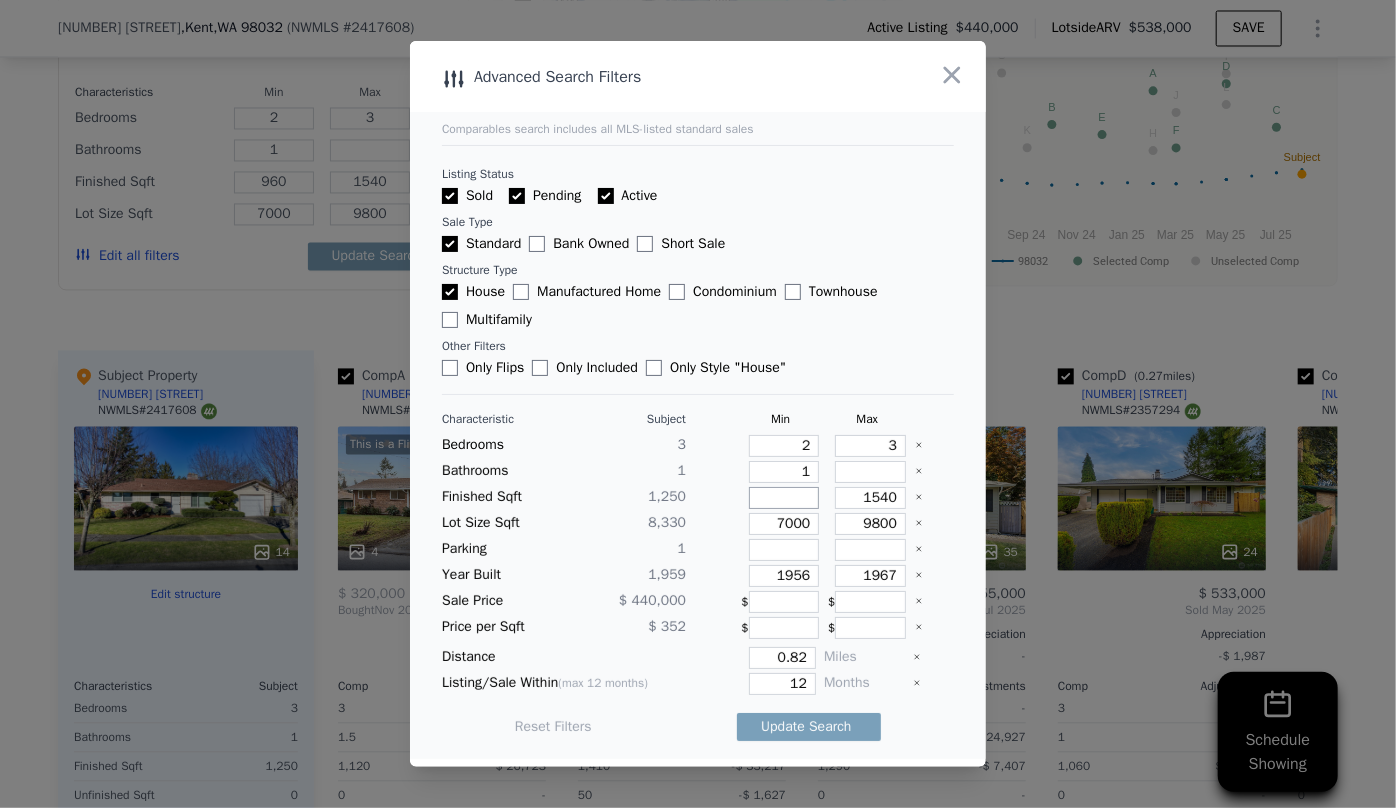 type 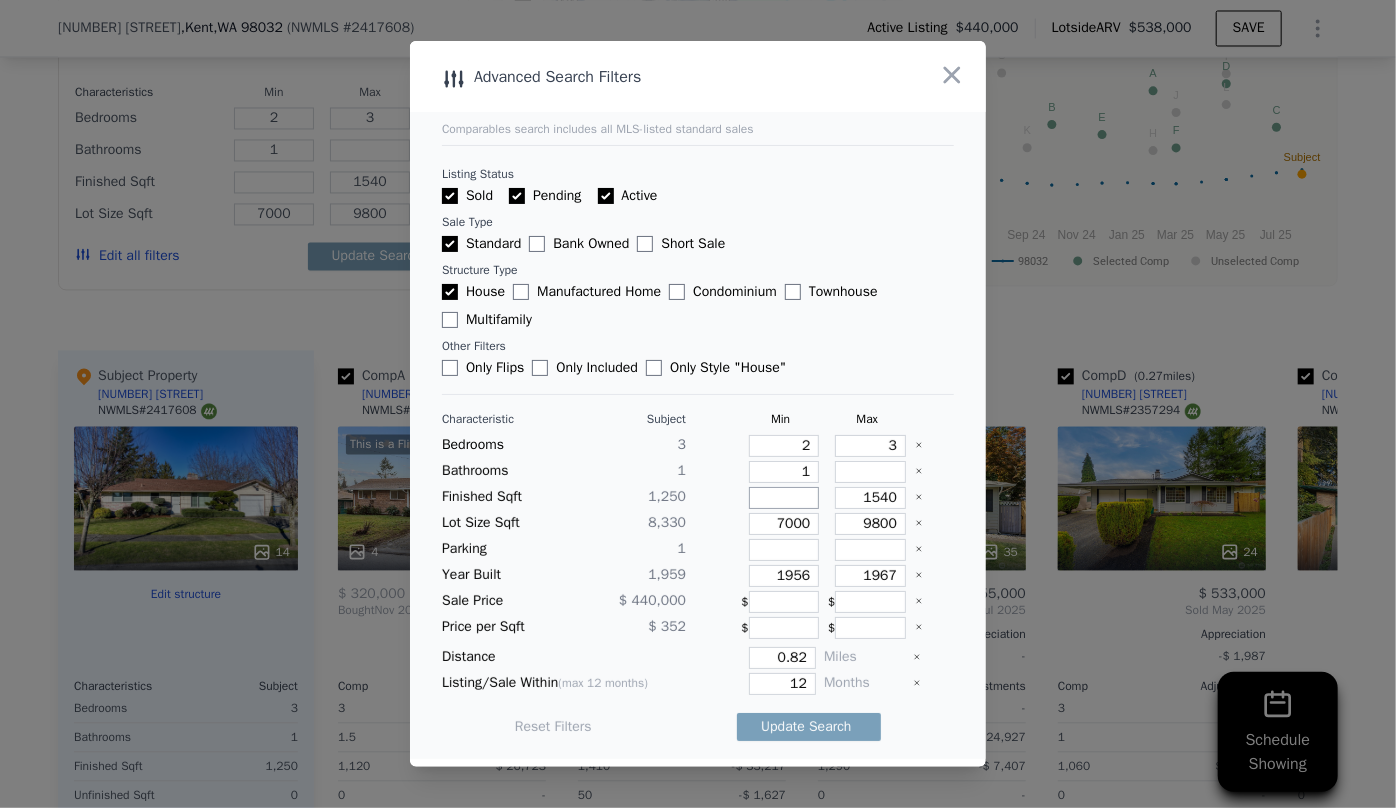 type 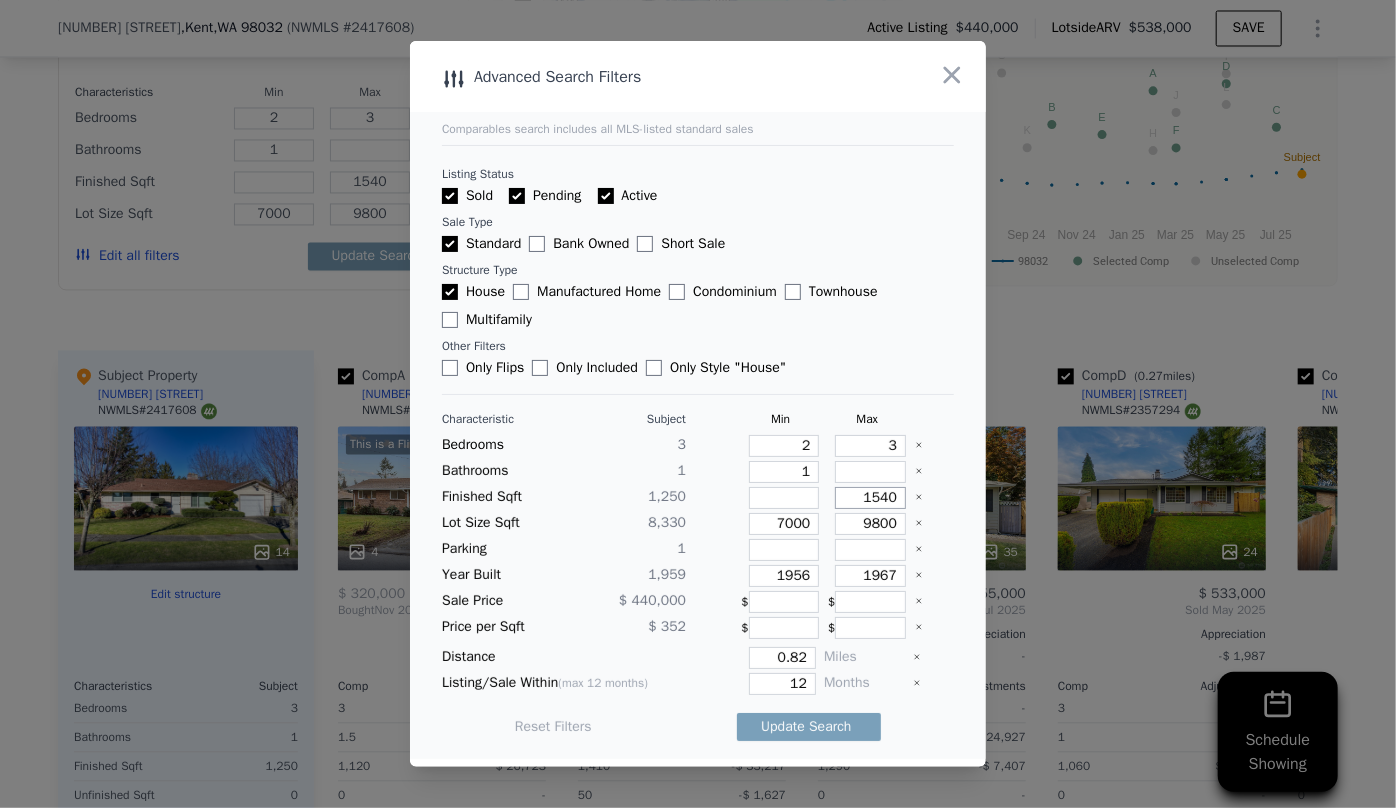 click on "1540" at bounding box center (870, 498) 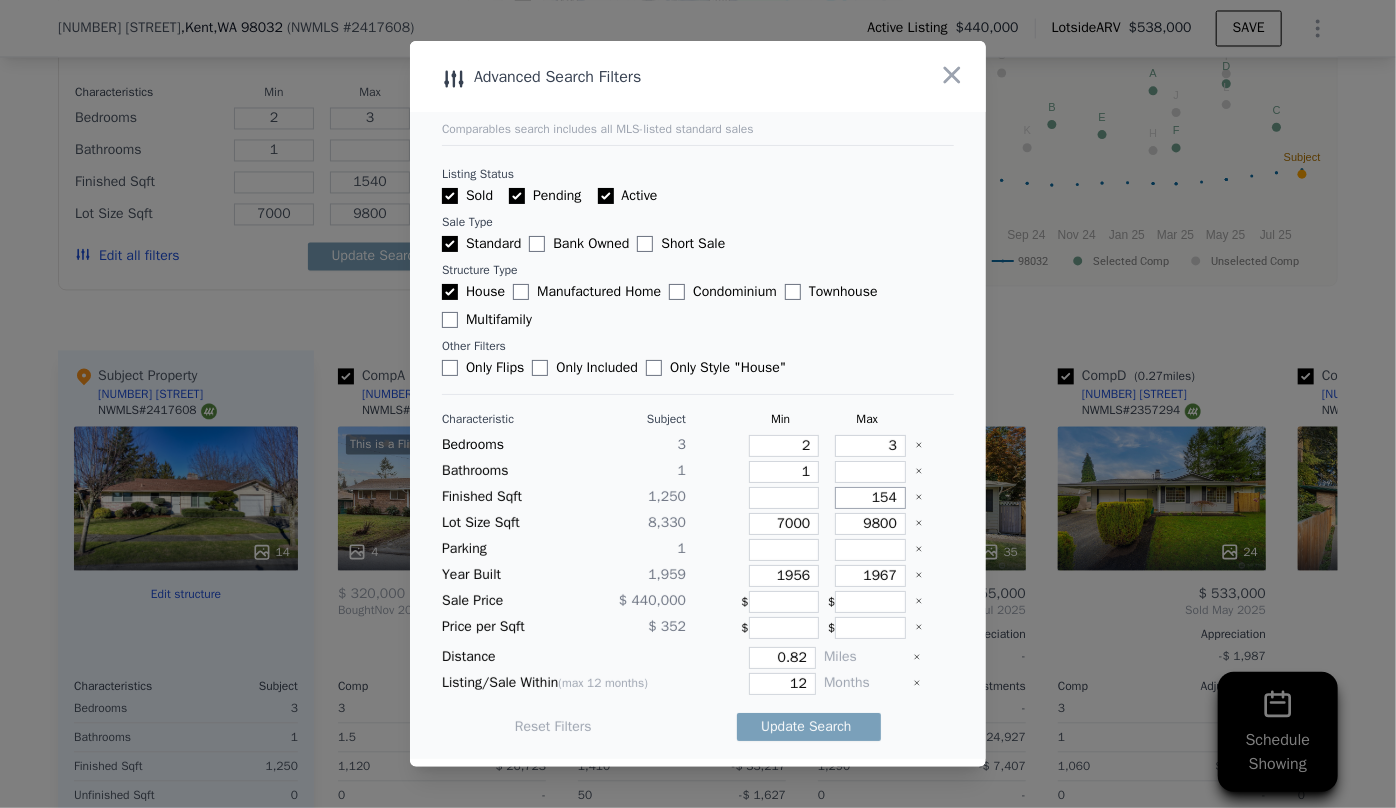 type on "15" 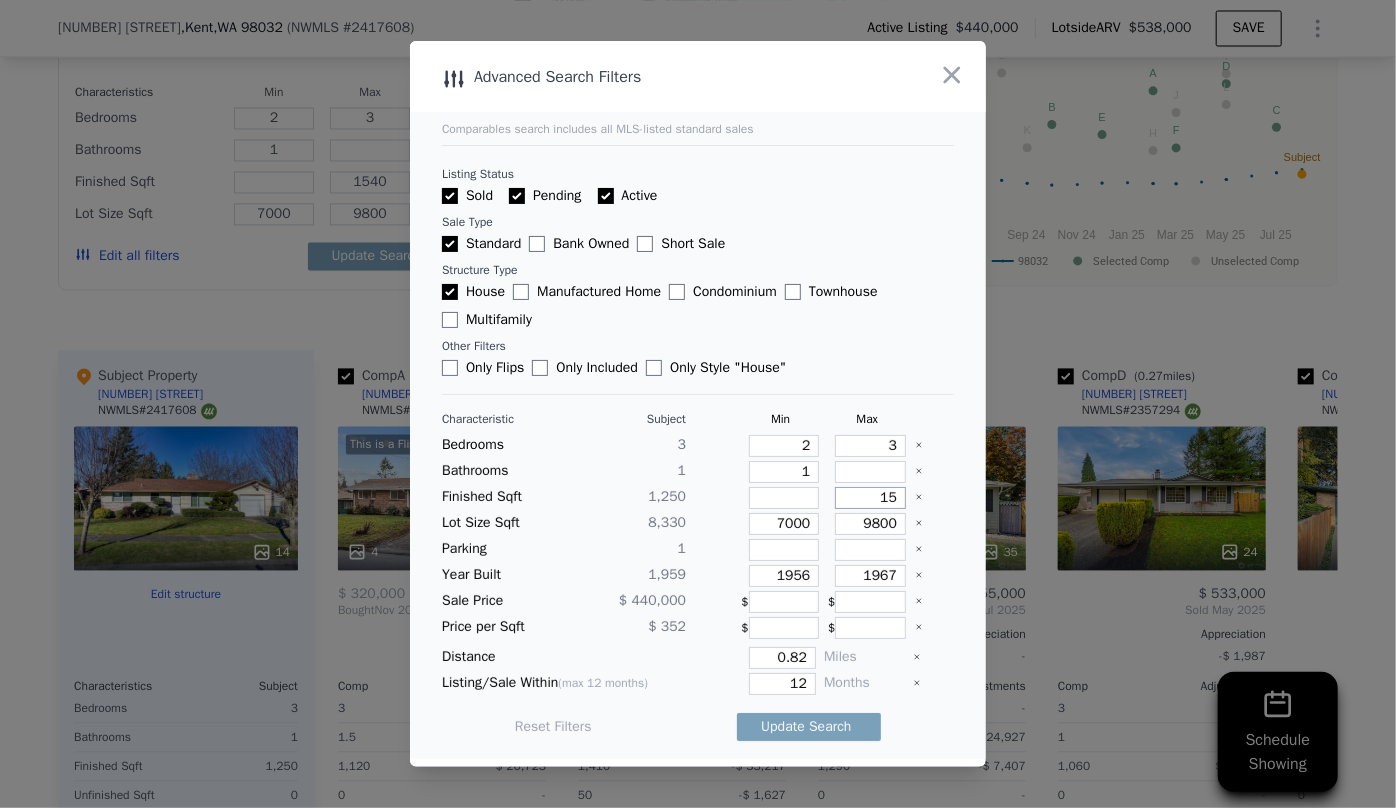 type on "154" 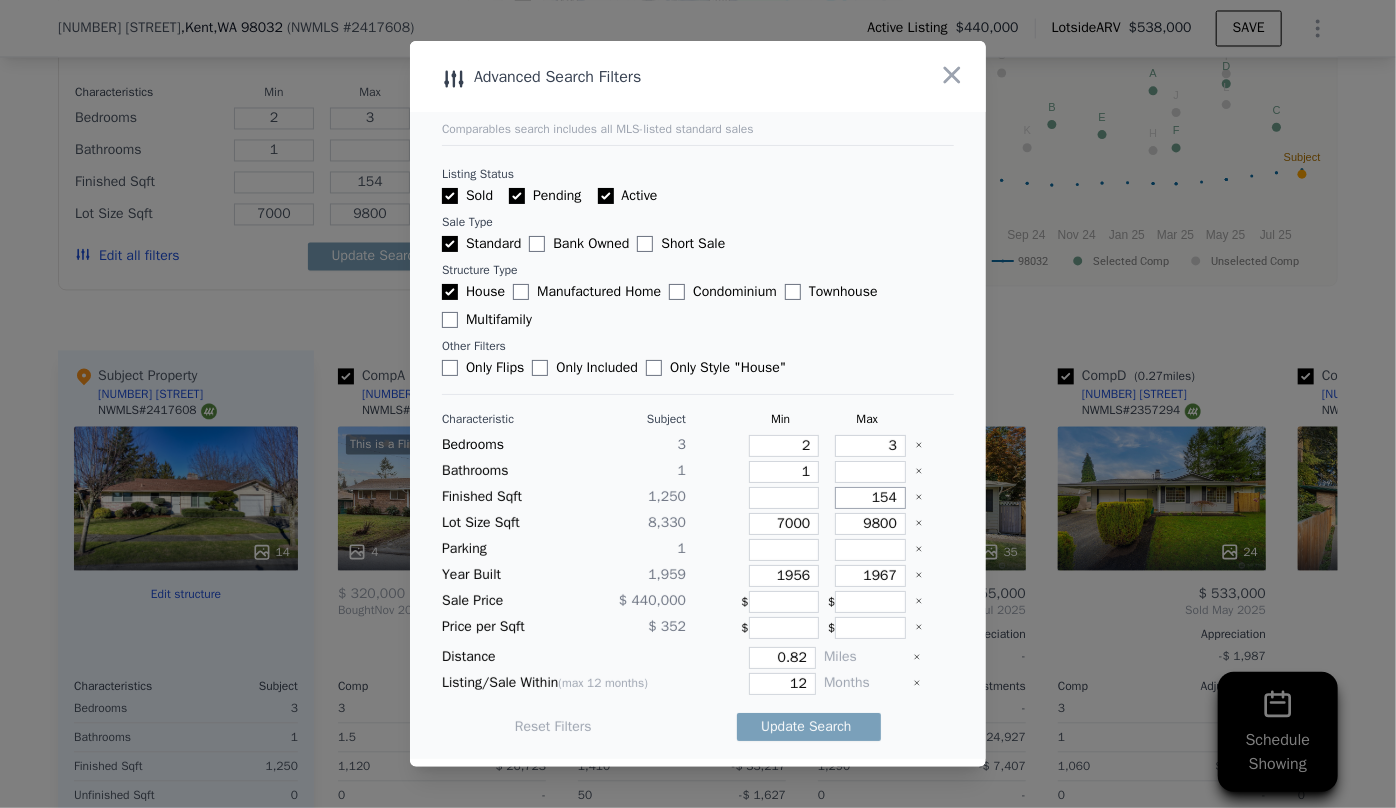 type on "15" 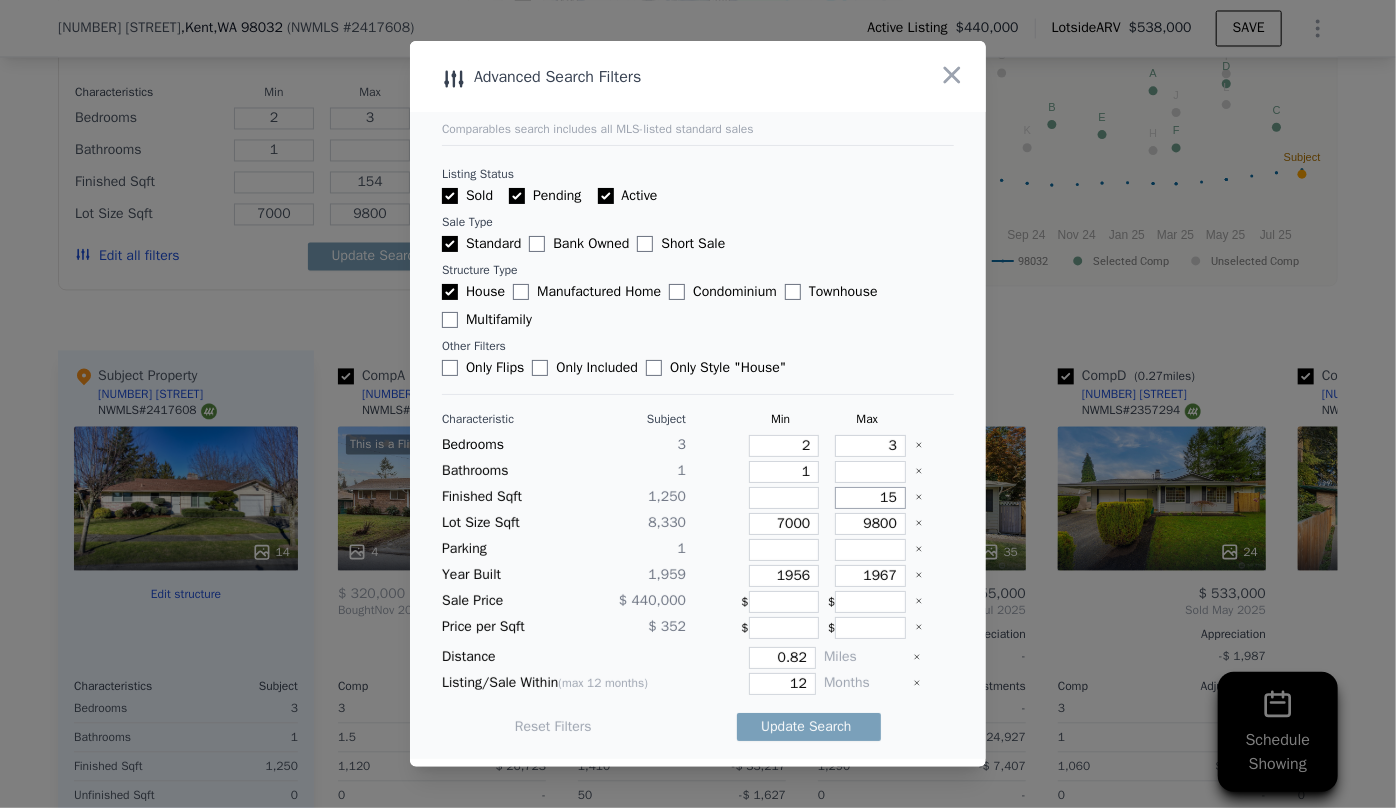 type on "15" 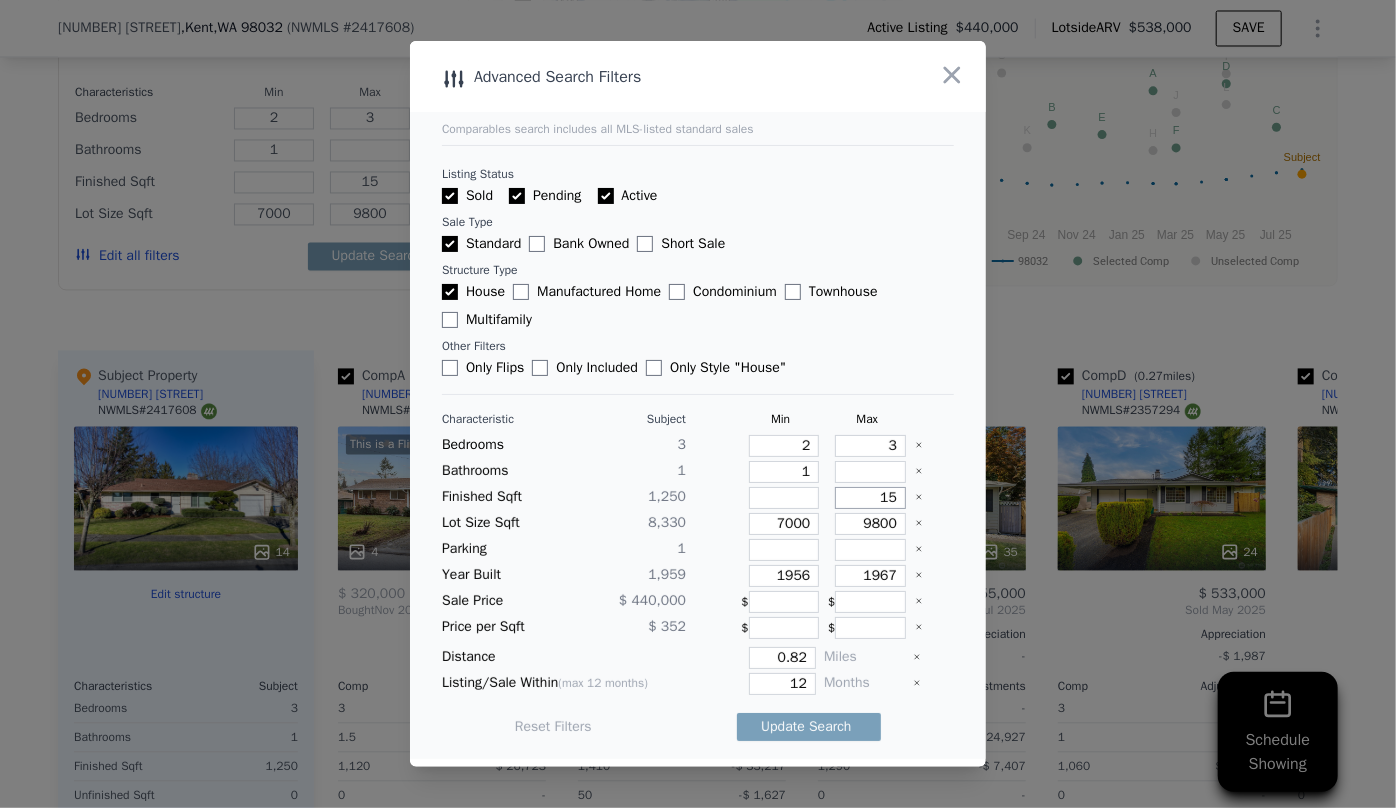 type on "1" 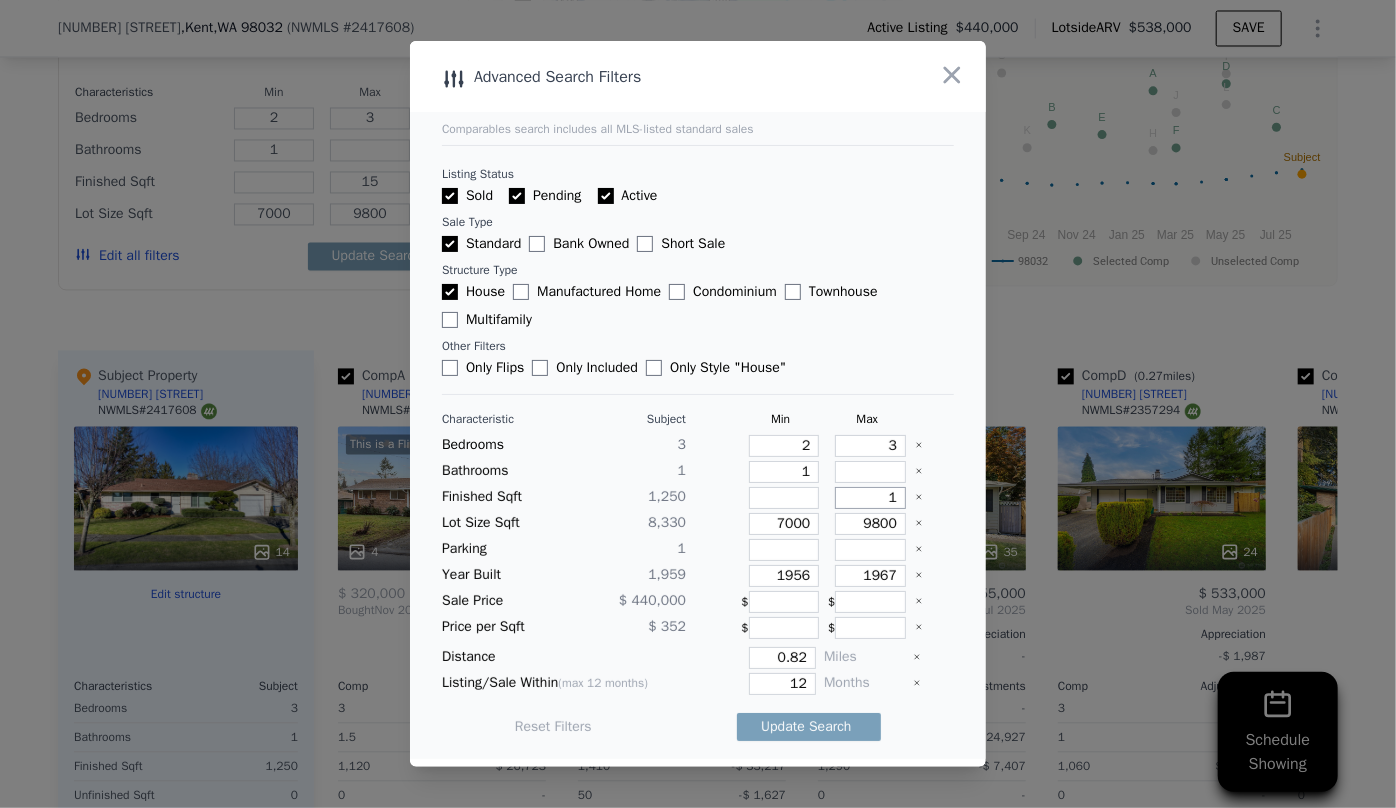 type on "1" 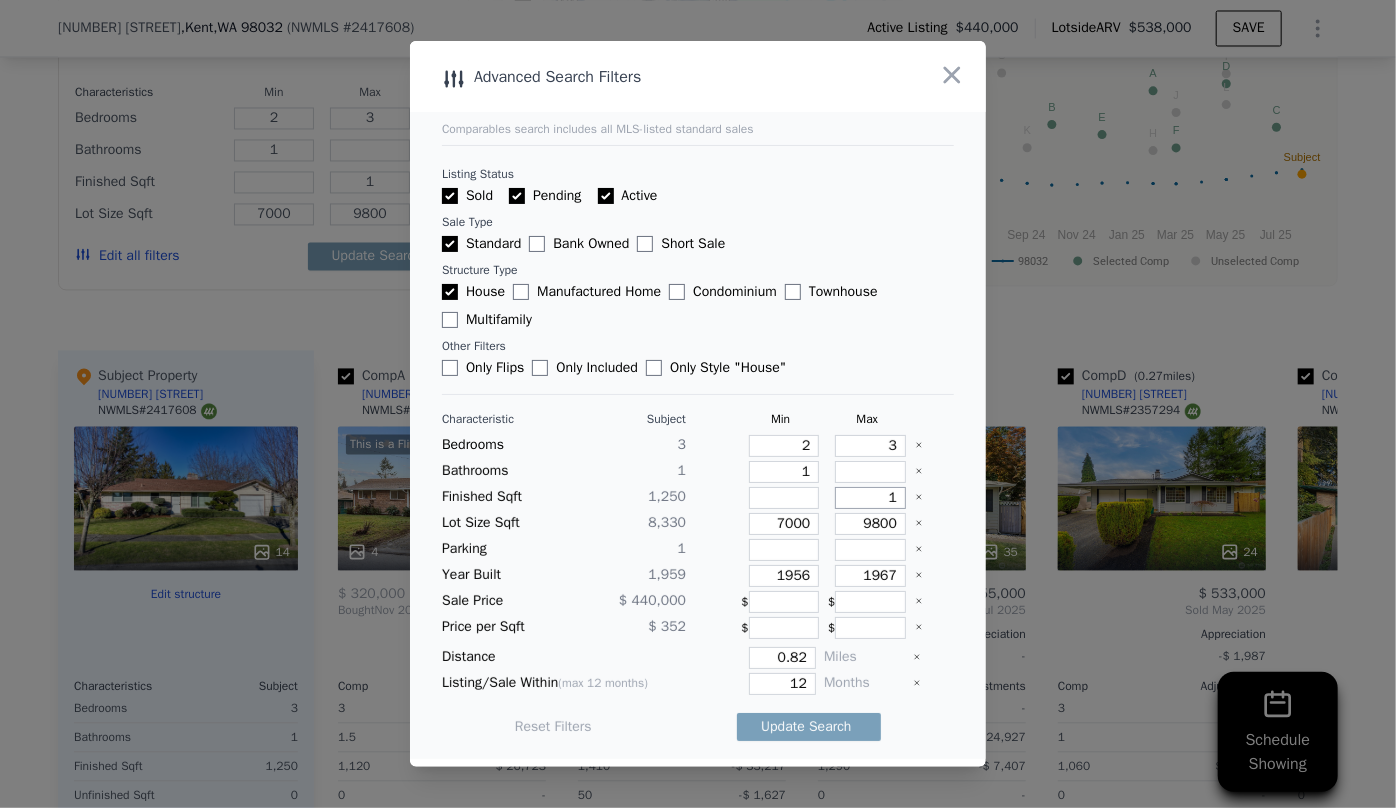 type on "13" 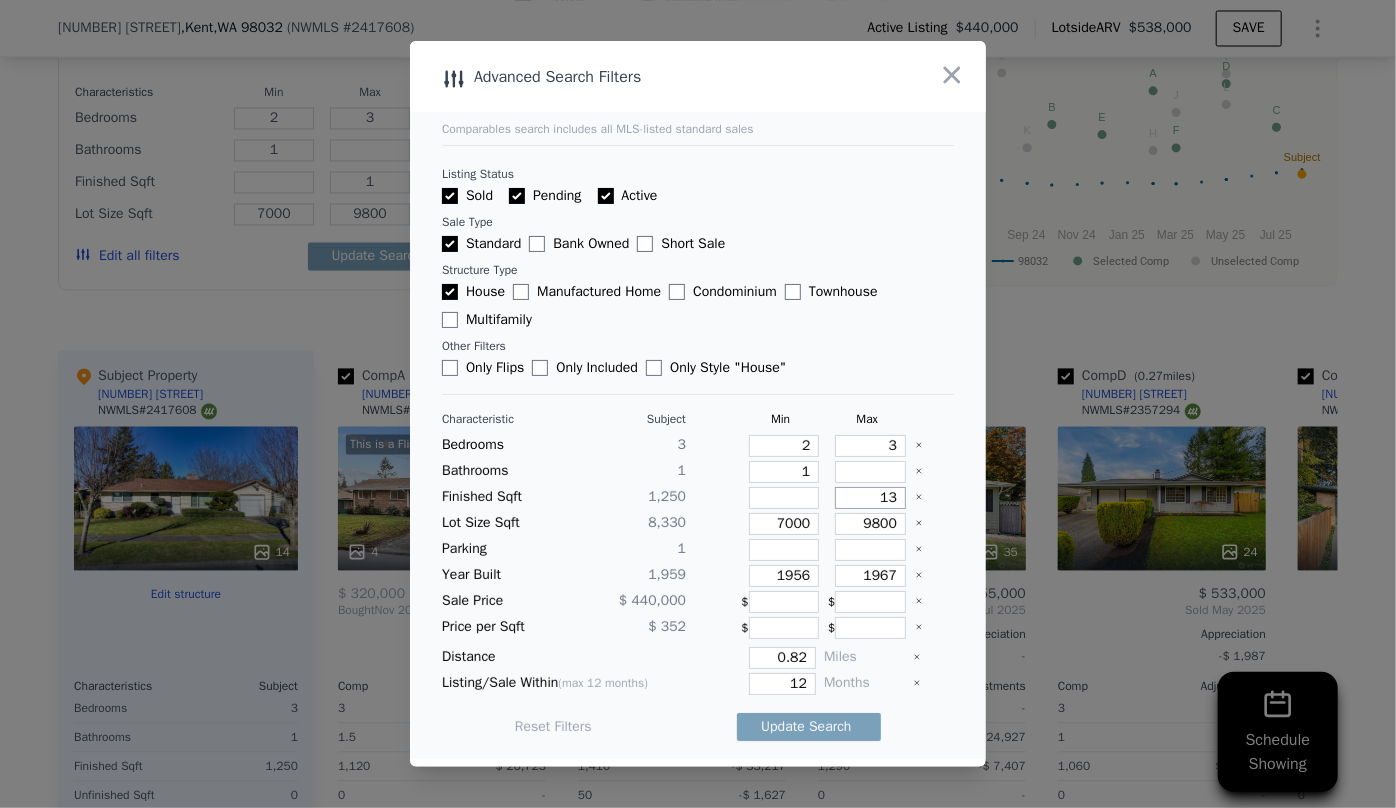 type on "13" 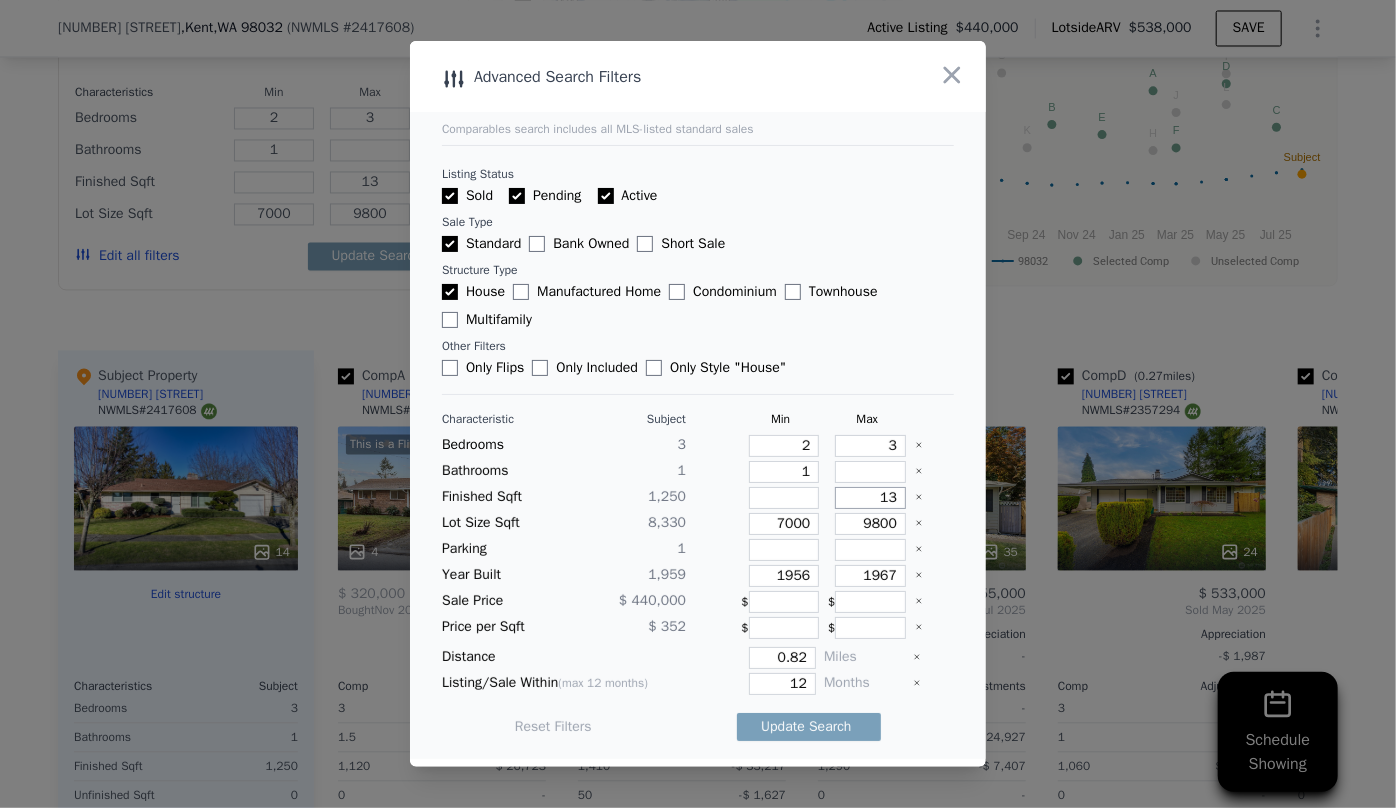 type on "130" 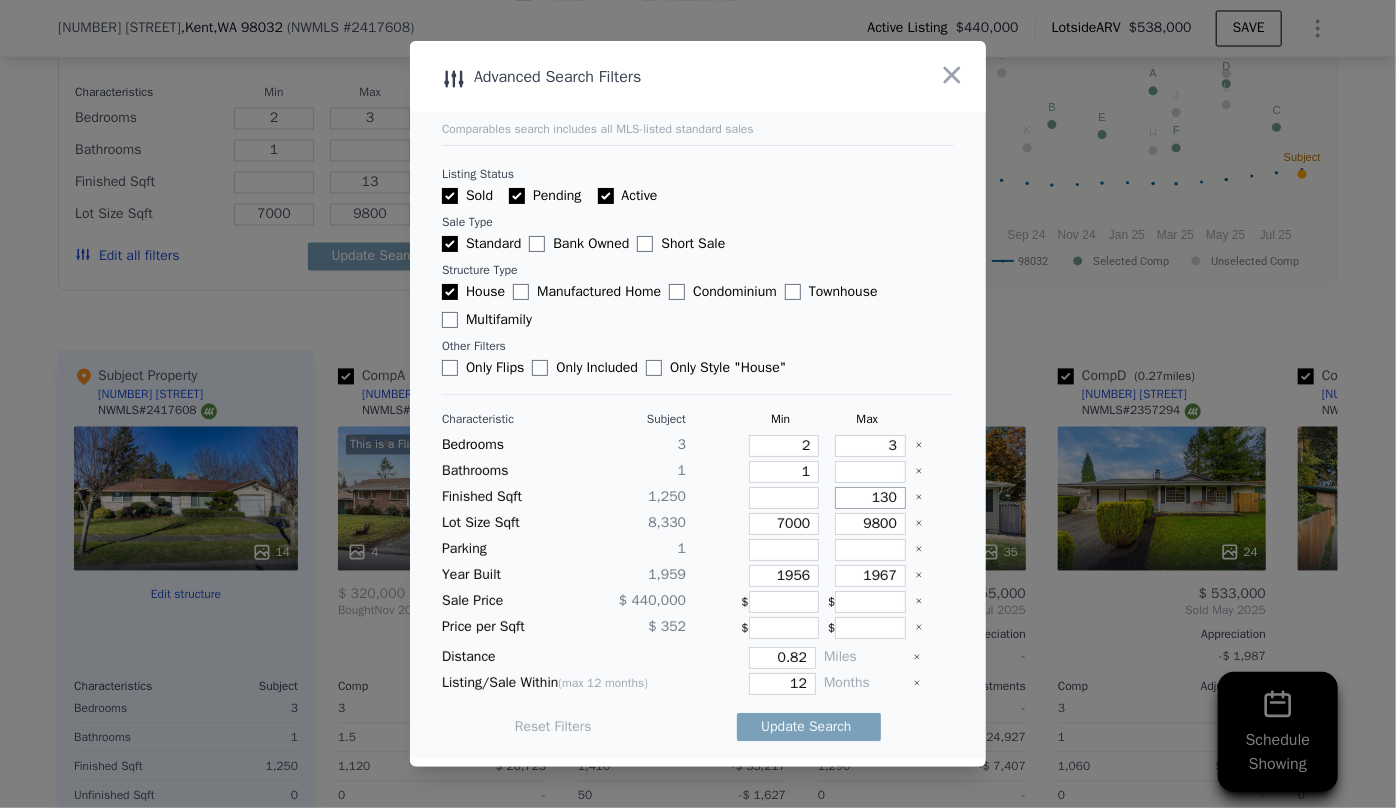 type on "130" 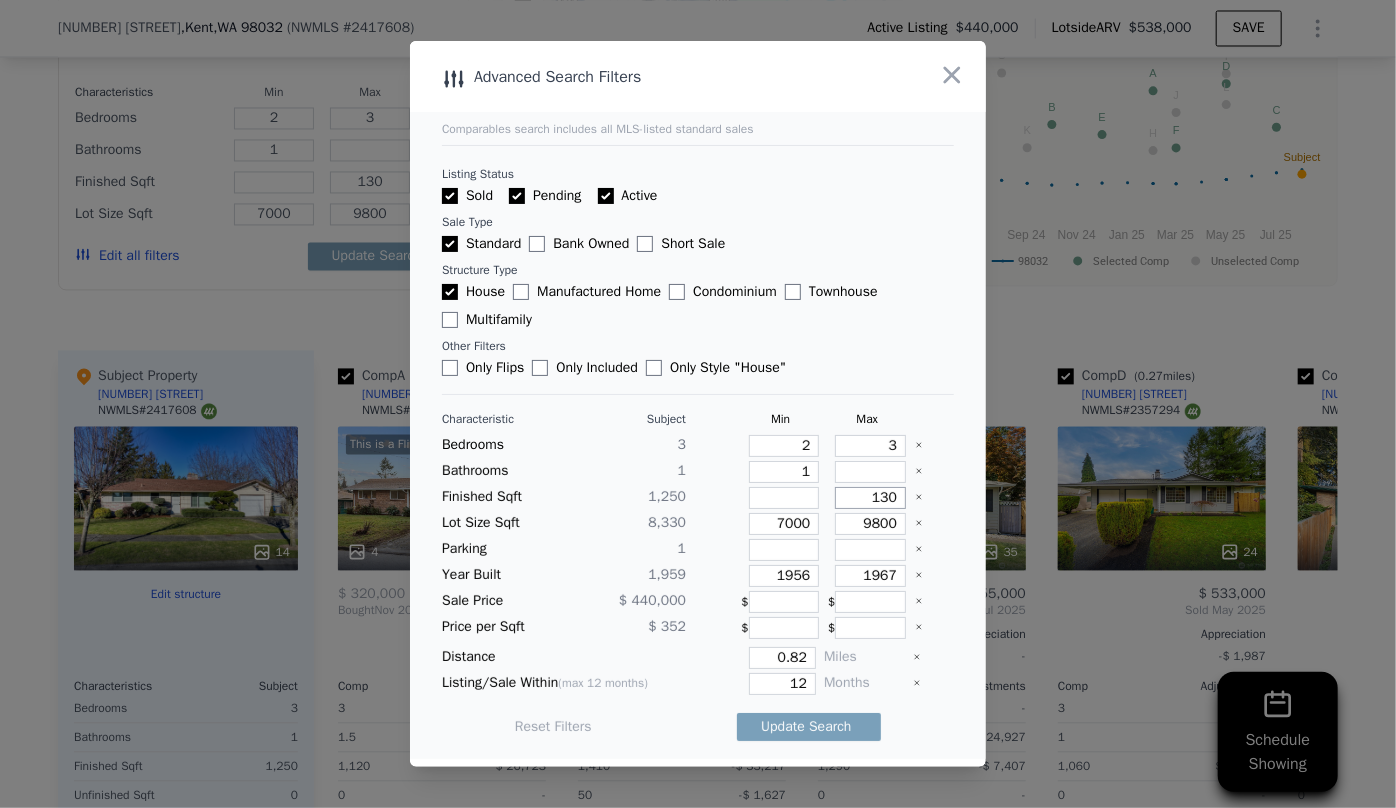 type on "13" 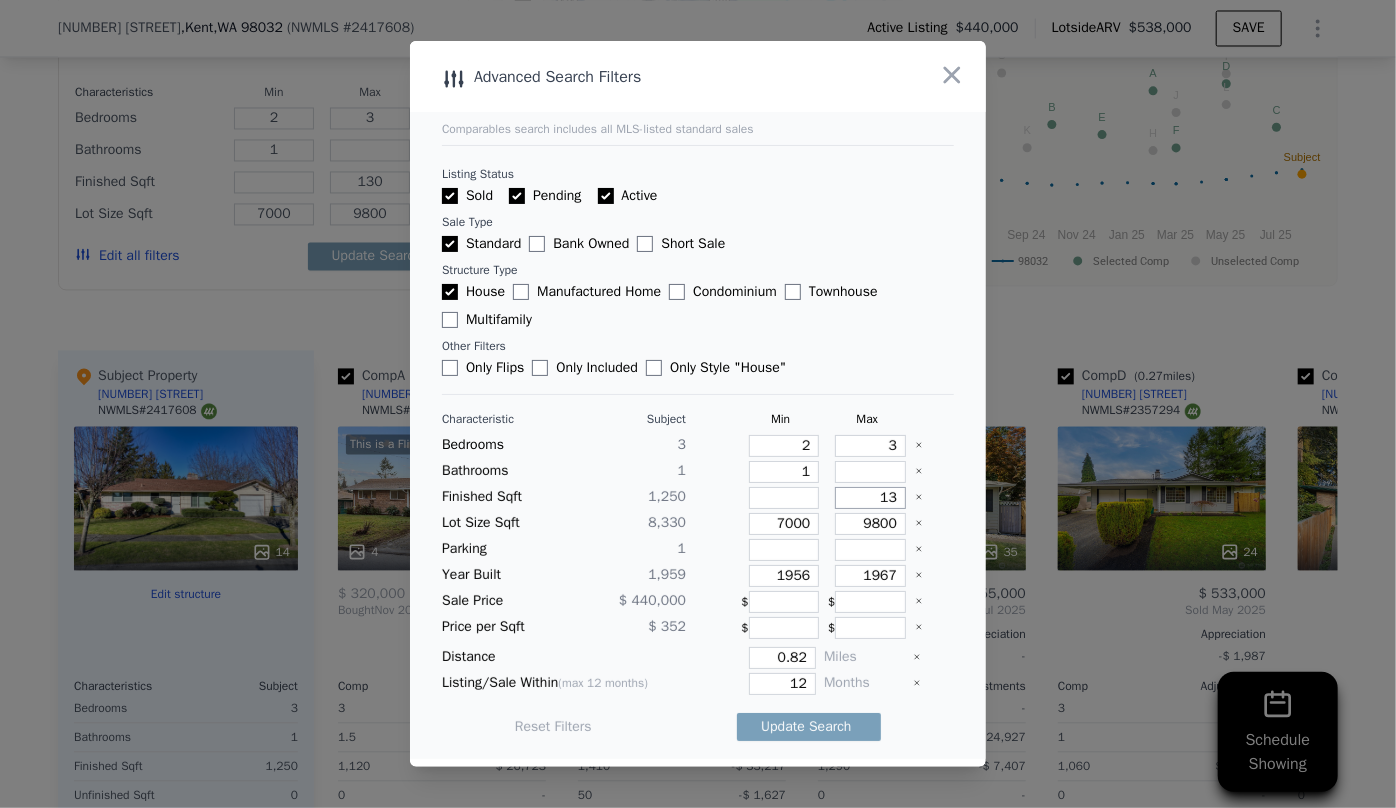 type on "13" 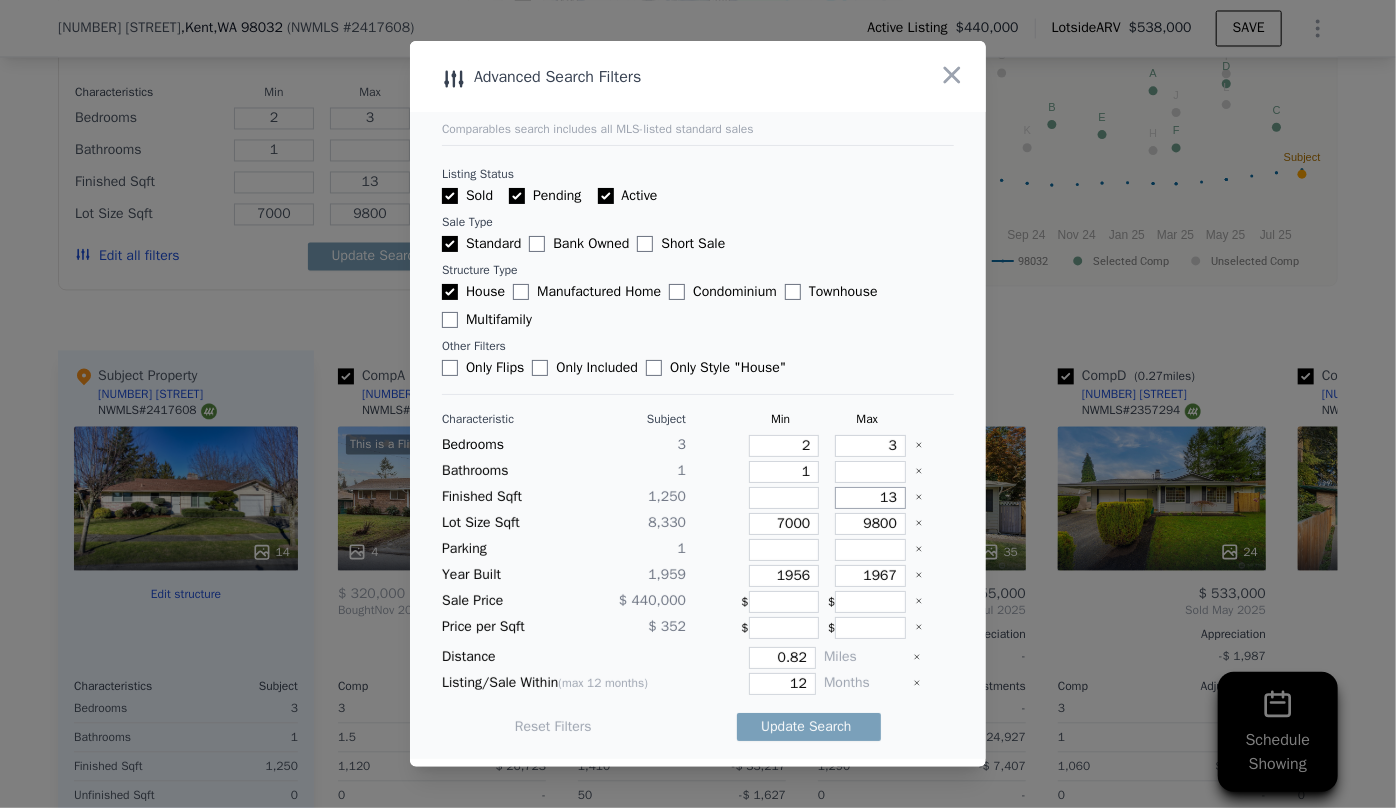 type on "1" 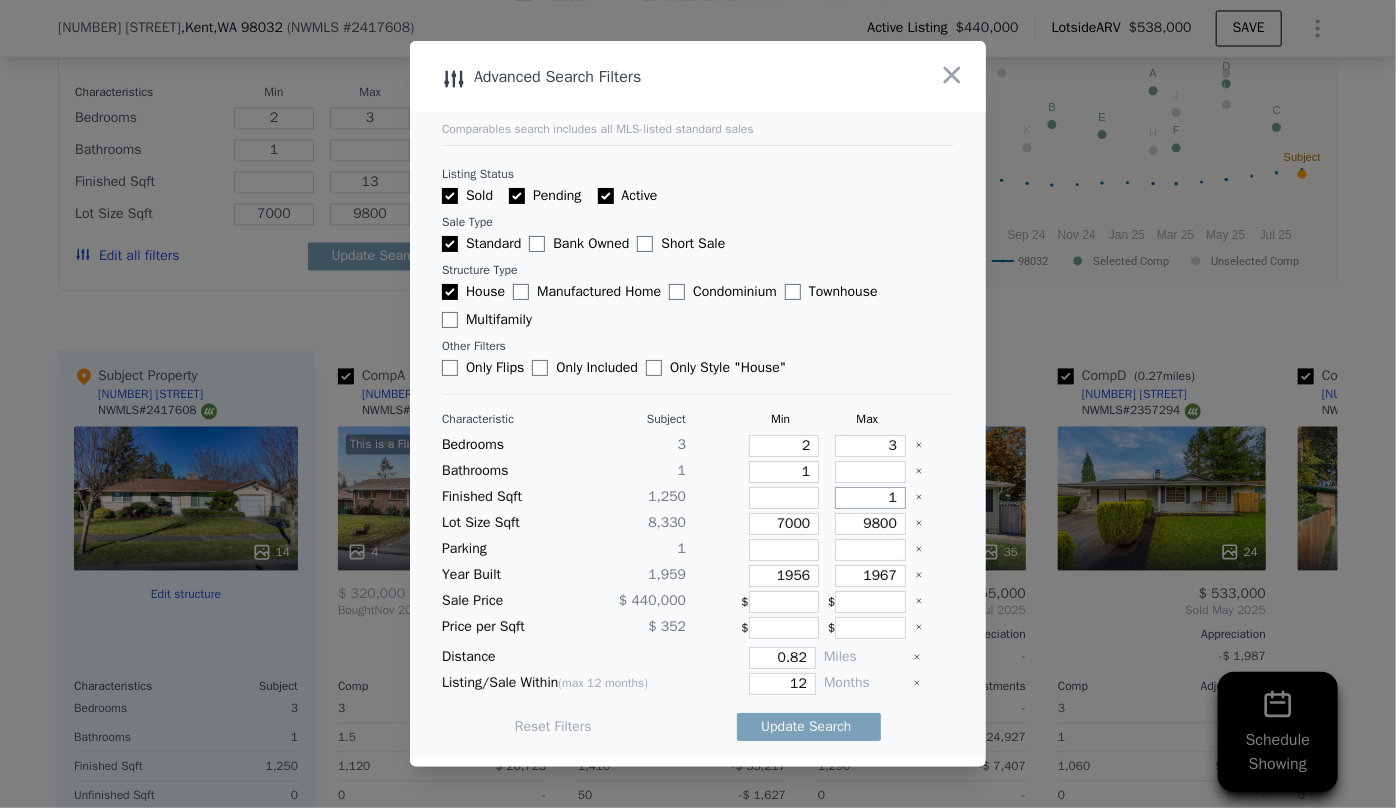 type on "1" 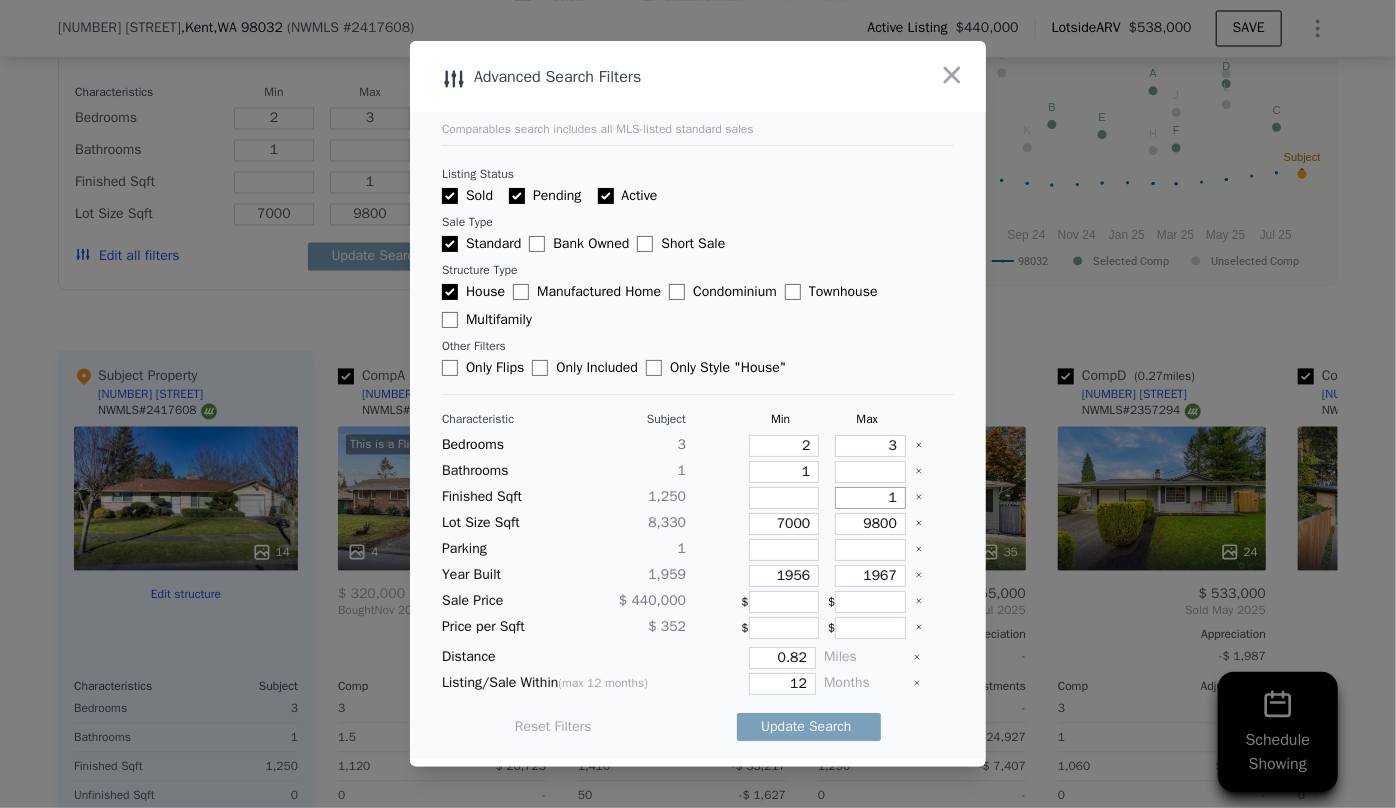 type on "14" 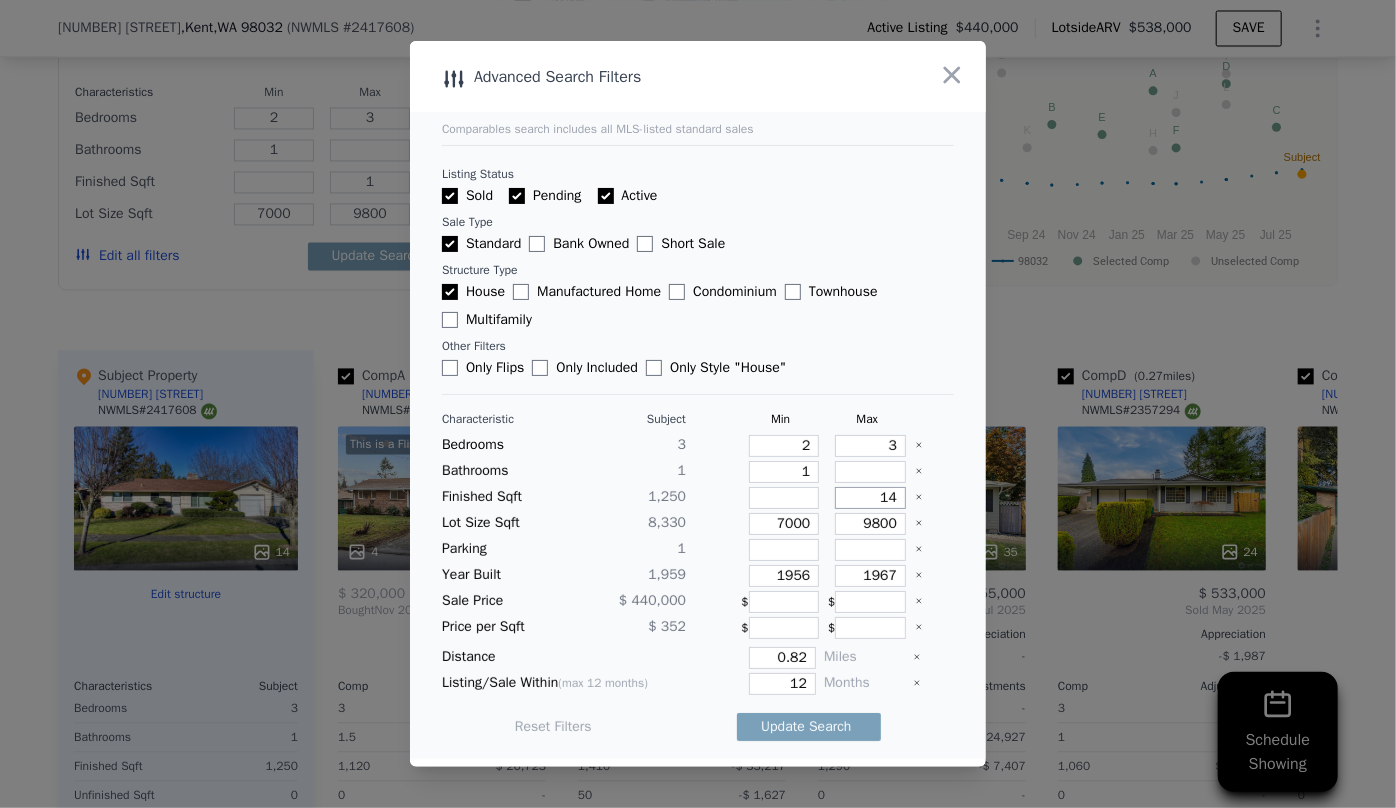 type on "14" 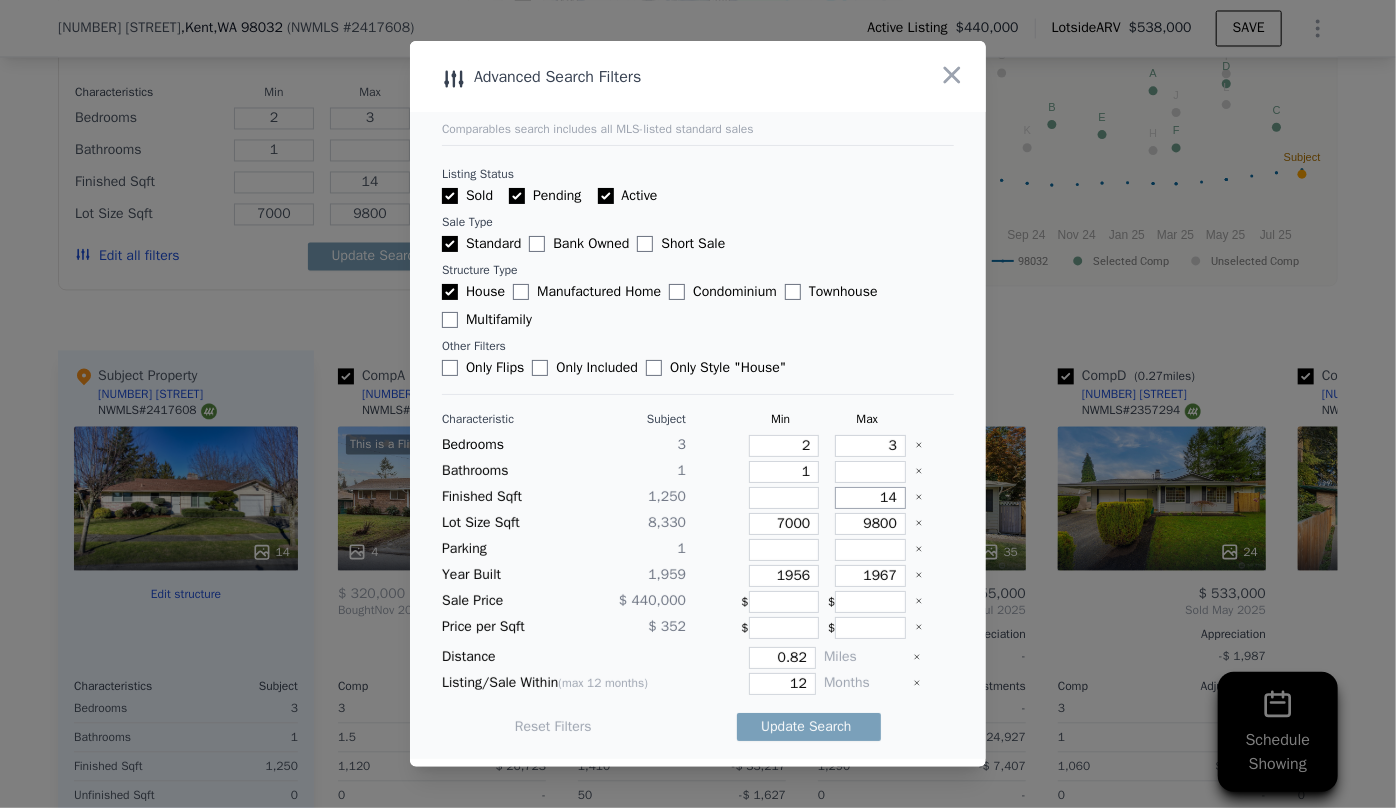 type on "140" 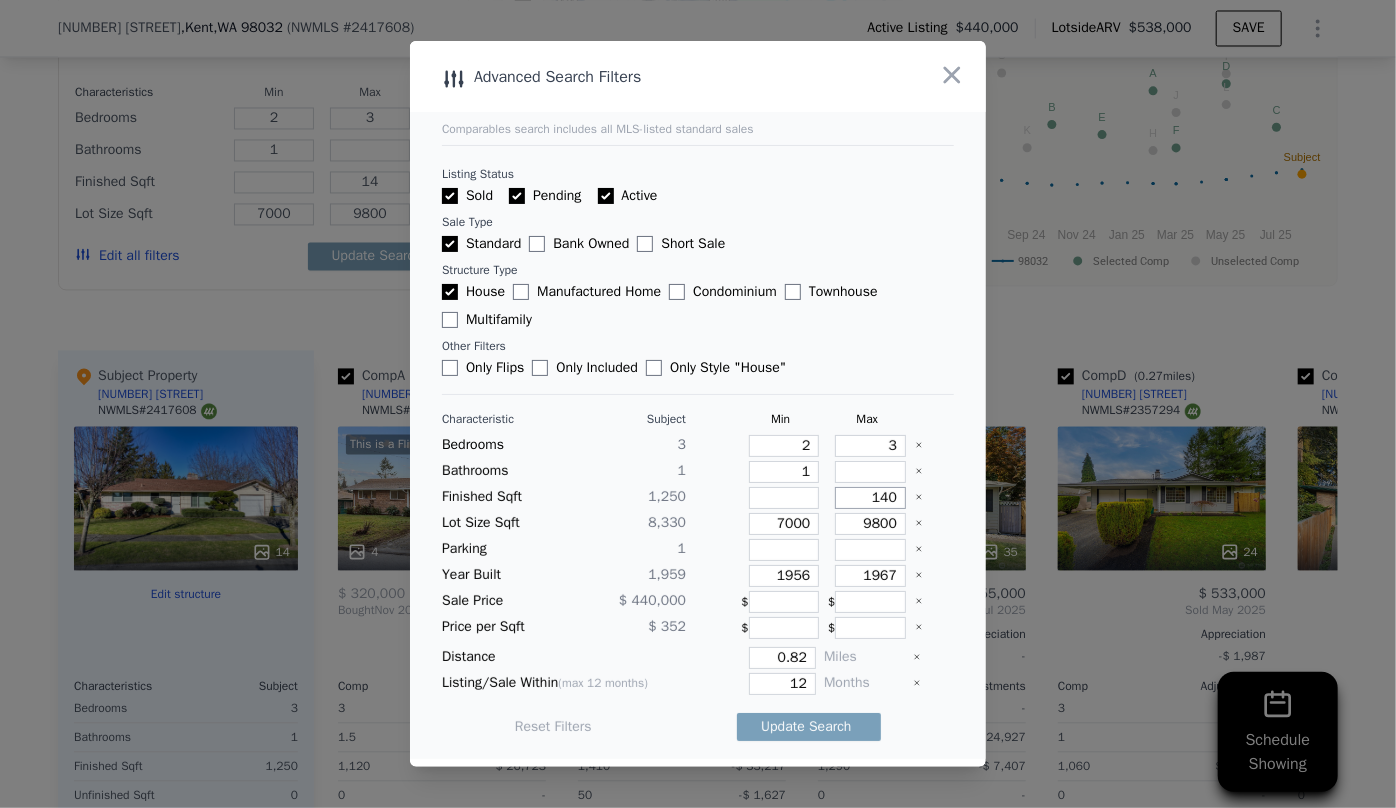type on "140" 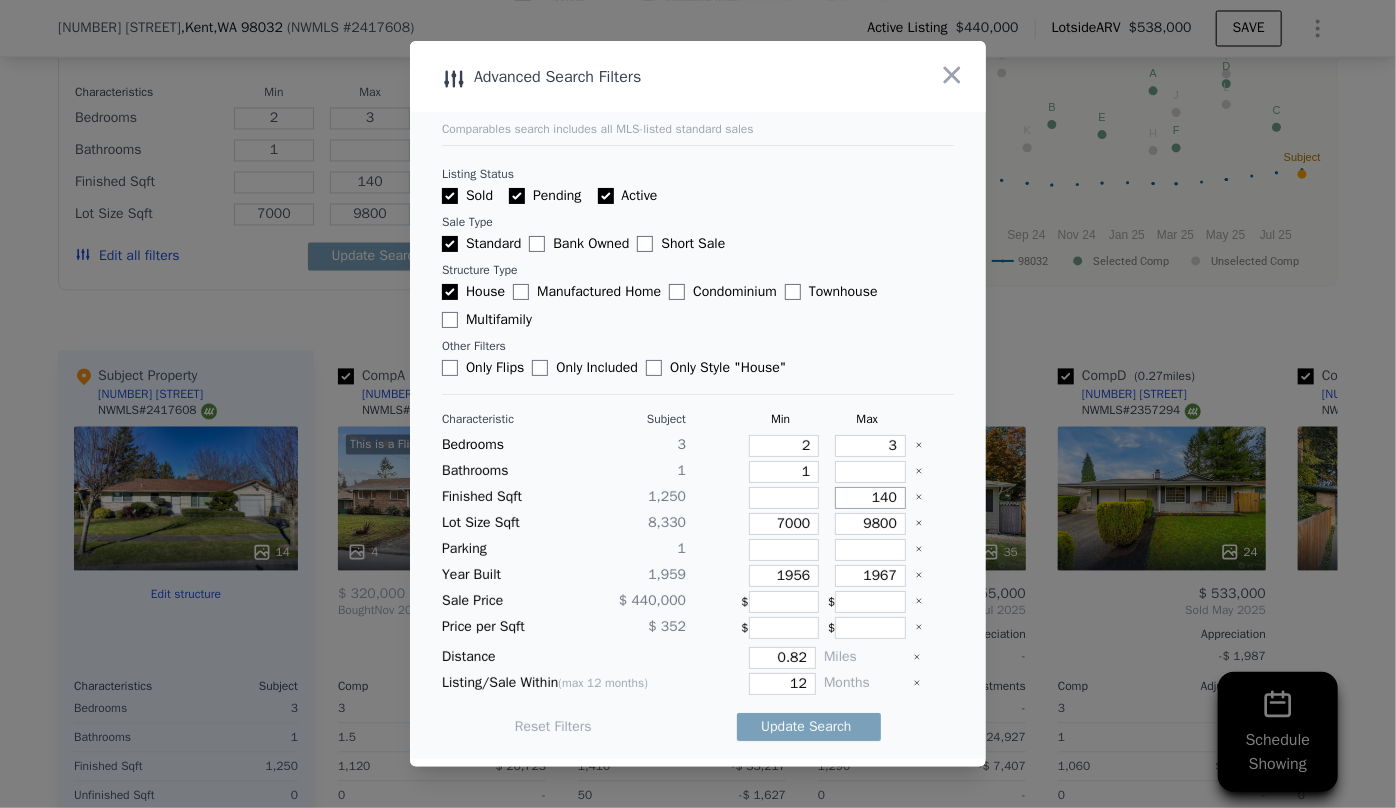 type on "1400" 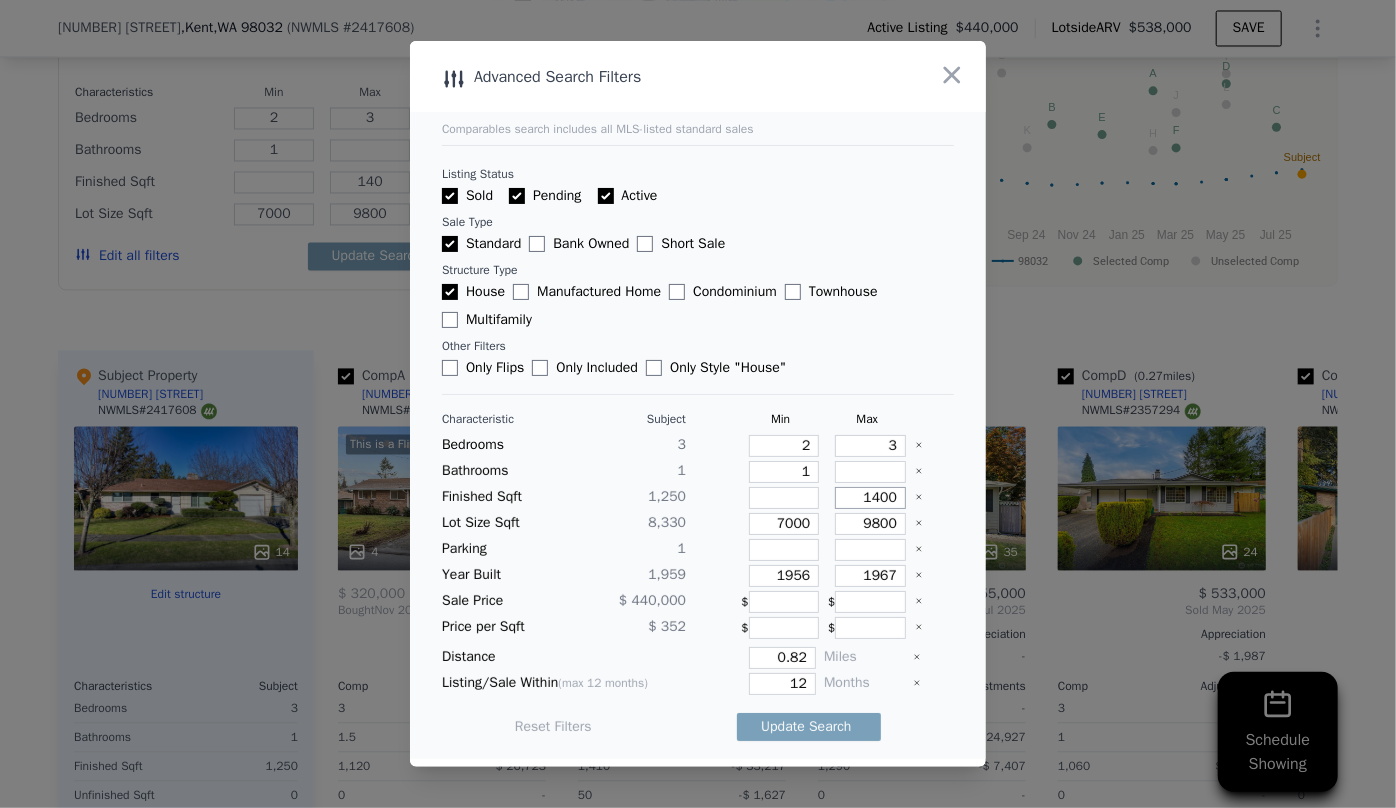 type on "1400" 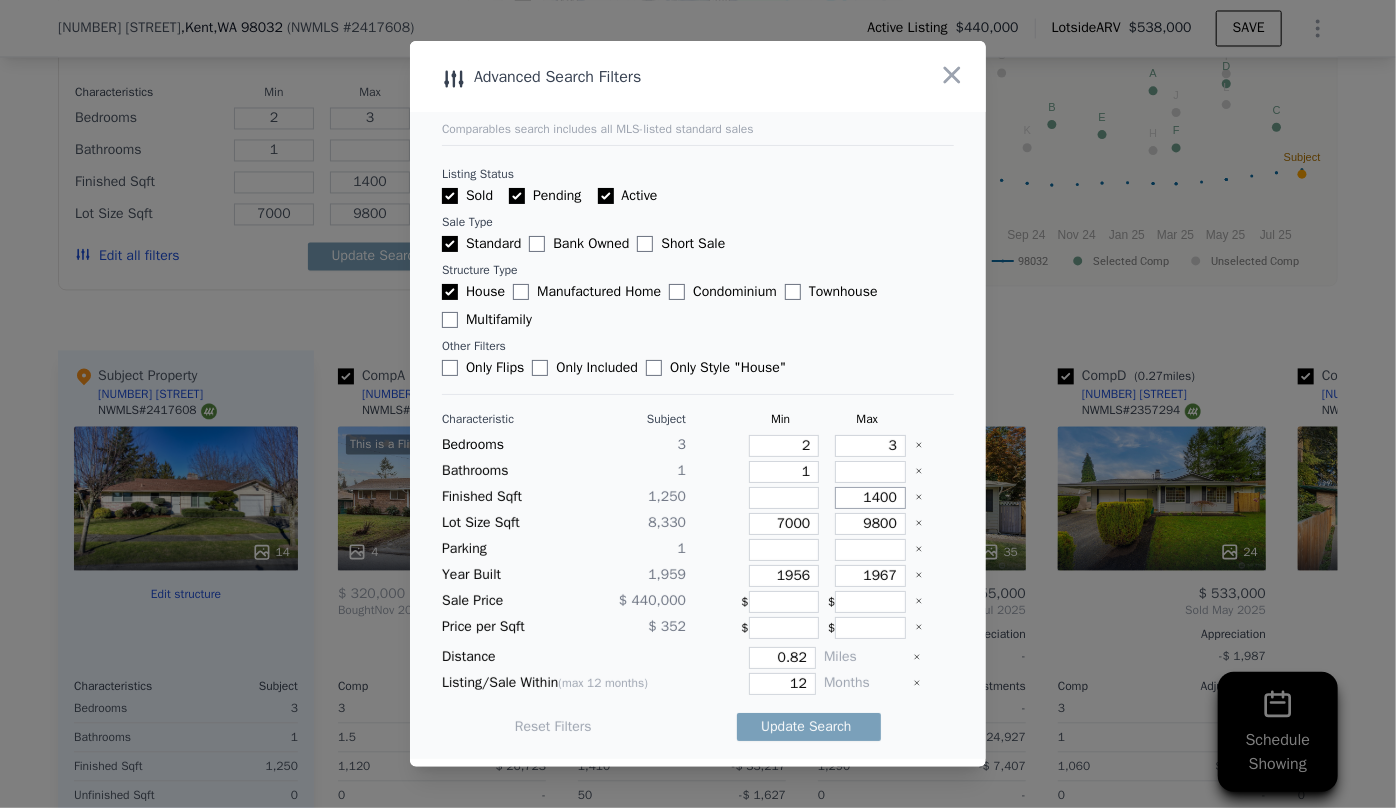 type on "1400" 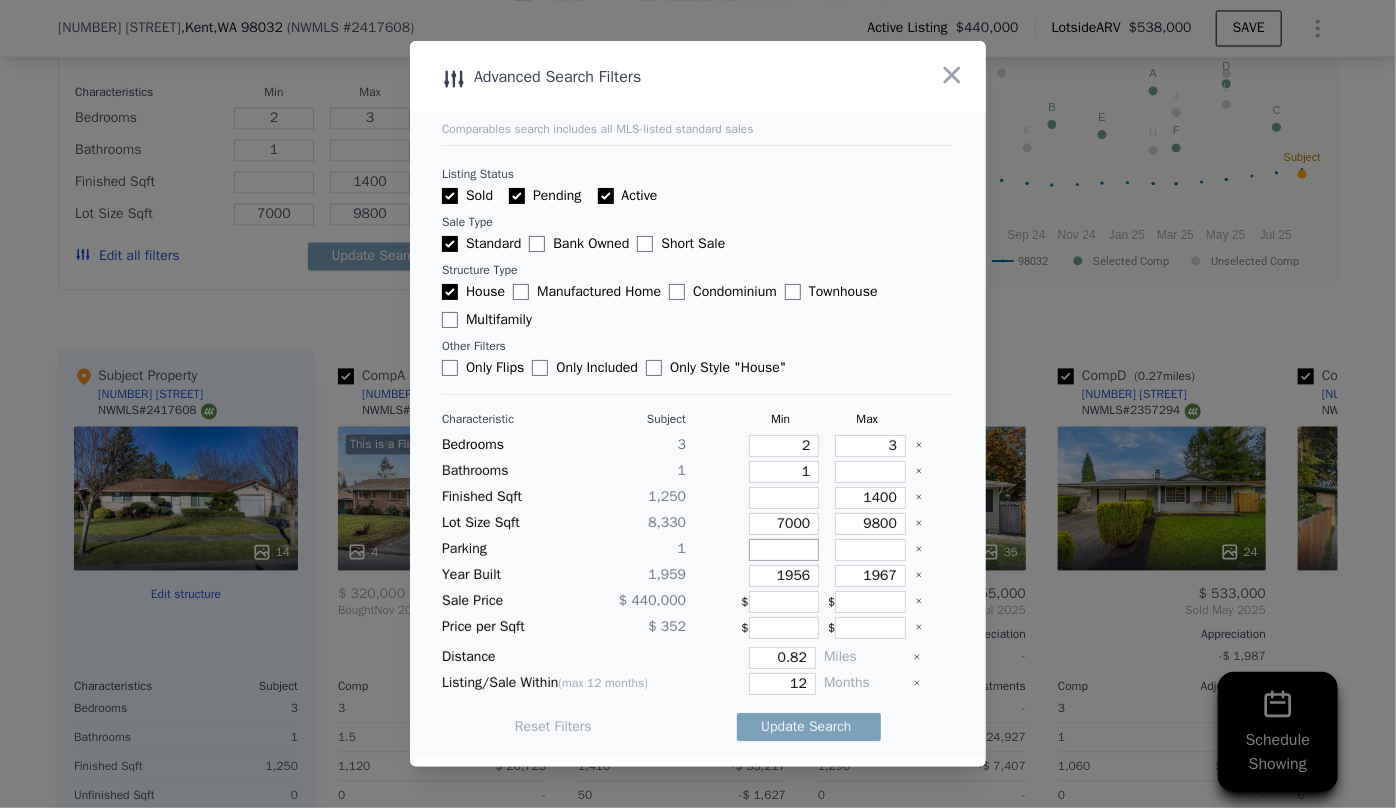 click at bounding box center (784, 550) 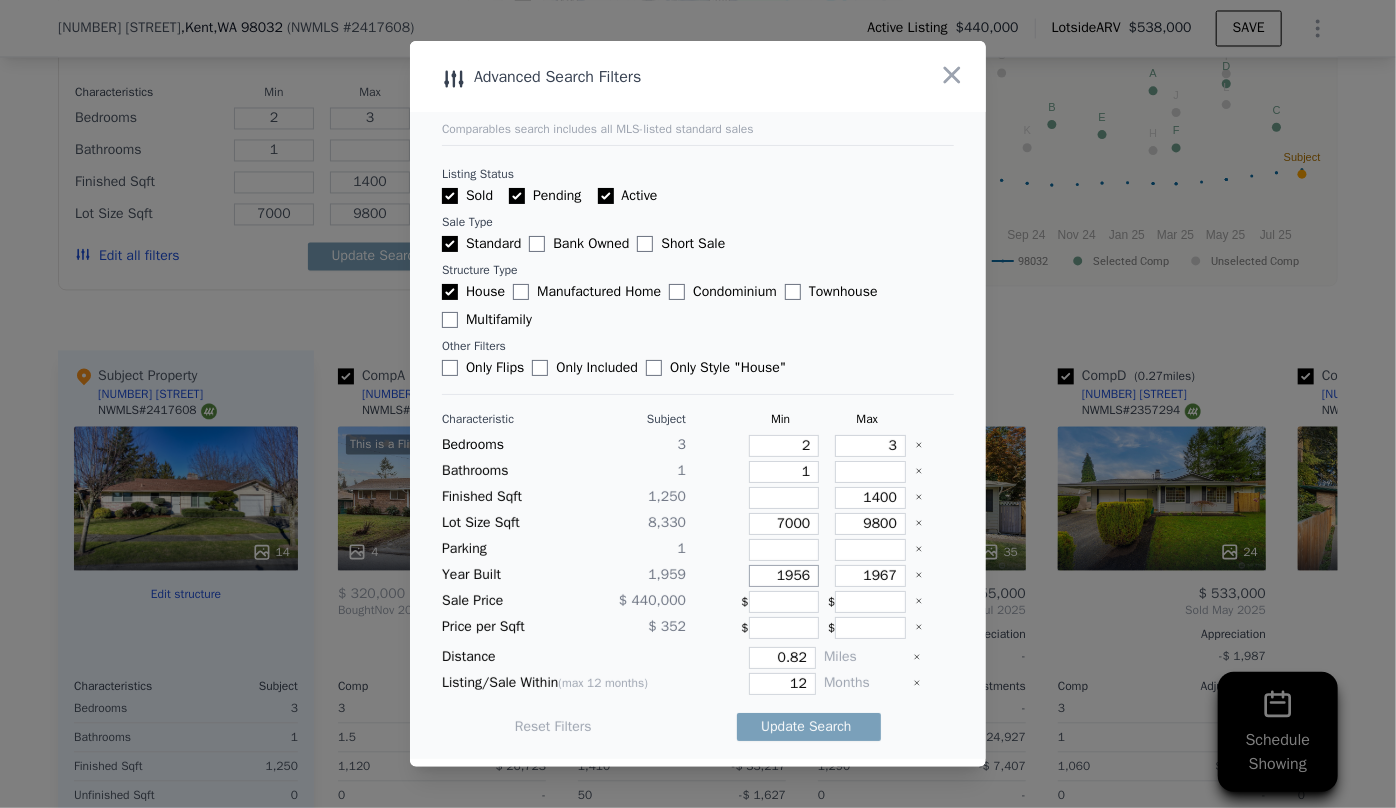 drag, startPoint x: 800, startPoint y: 583, endPoint x: 686, endPoint y: 584, distance: 114.00439 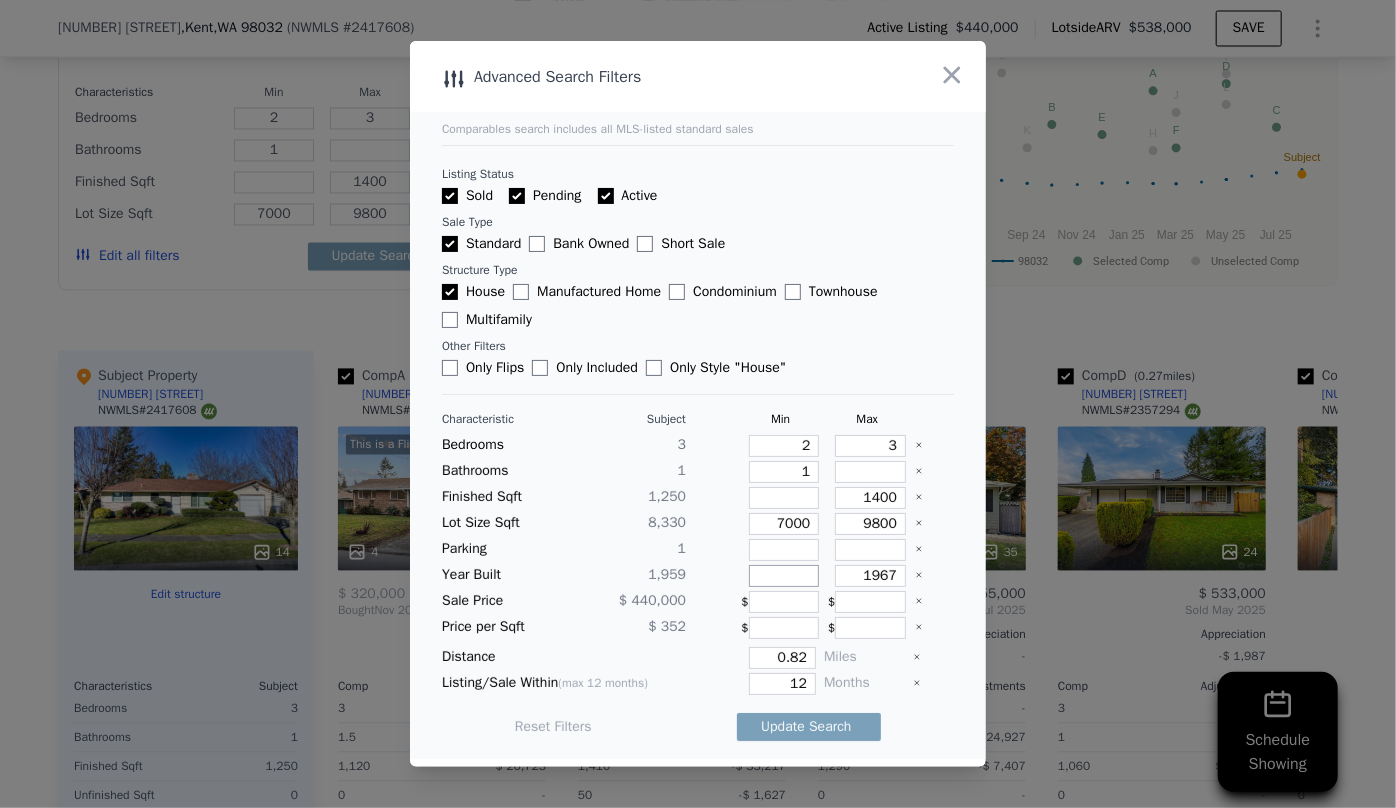 type 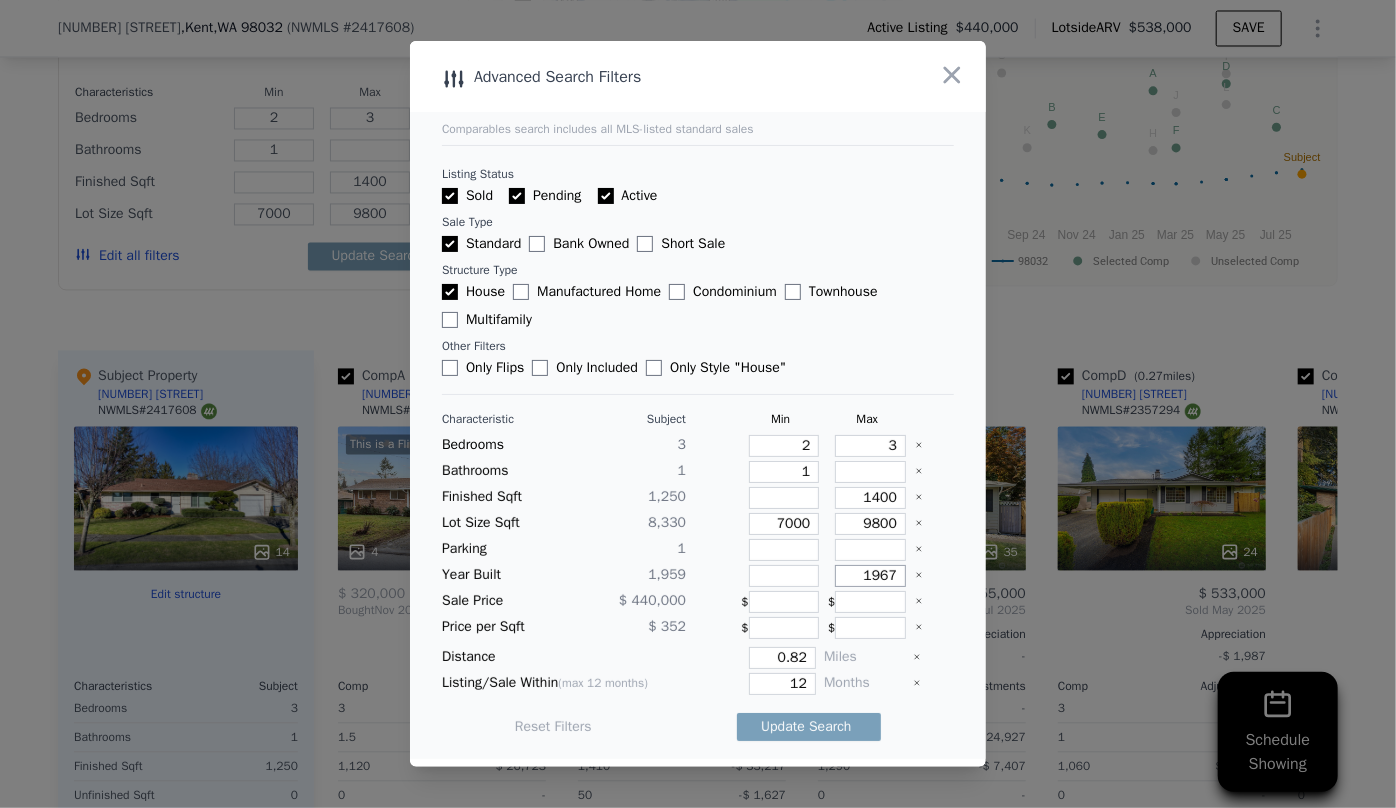 click on "1967" at bounding box center [870, 576] 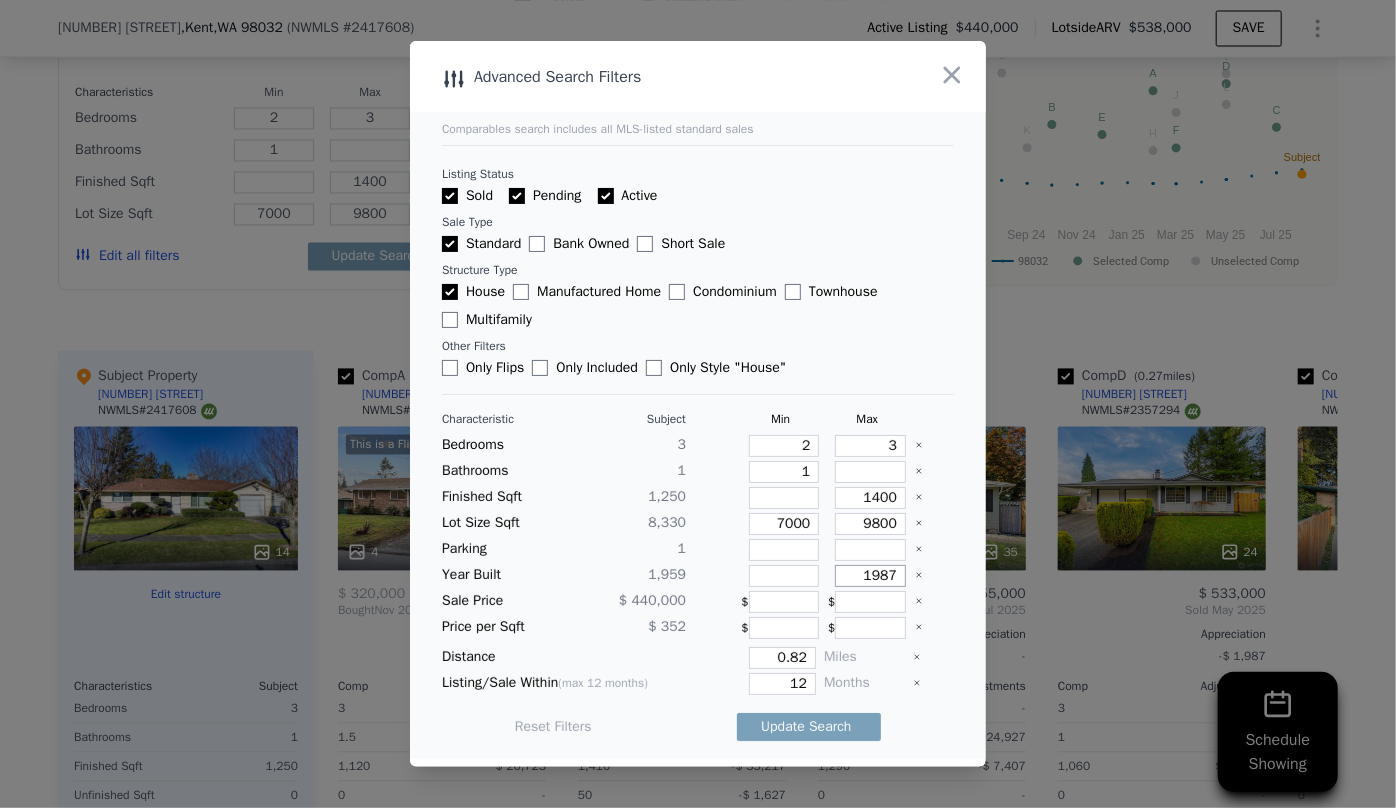 type on "1987" 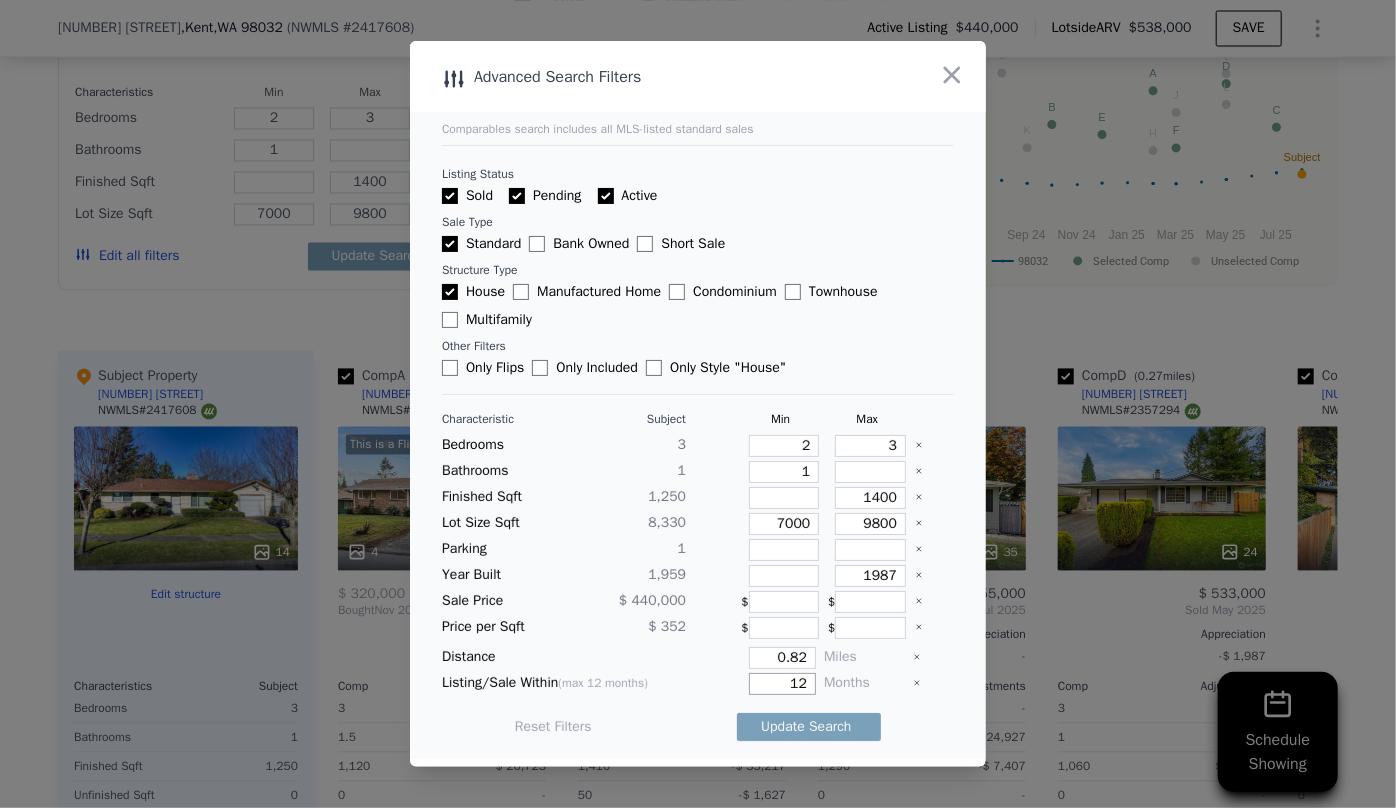 drag, startPoint x: 800, startPoint y: 687, endPoint x: 733, endPoint y: 680, distance: 67.36468 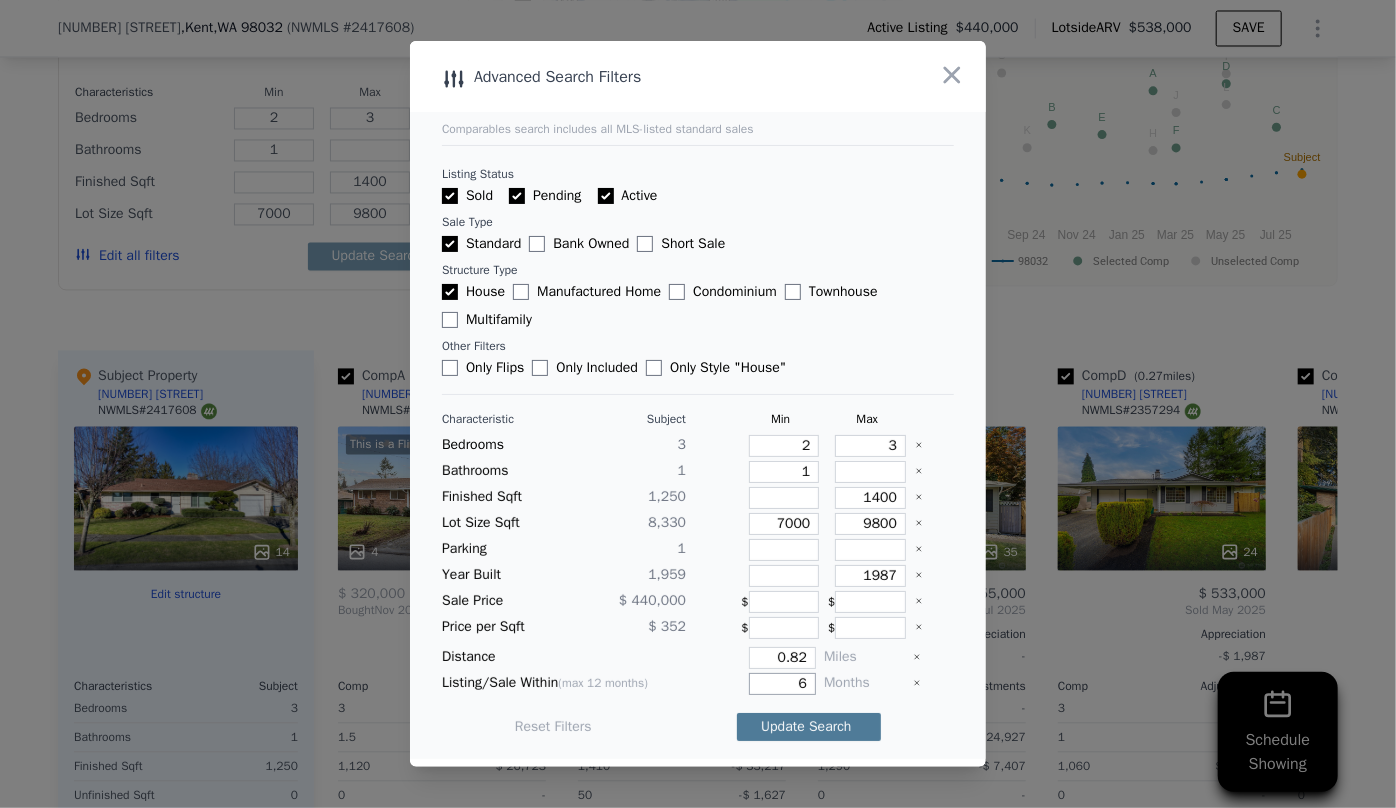 type on "6" 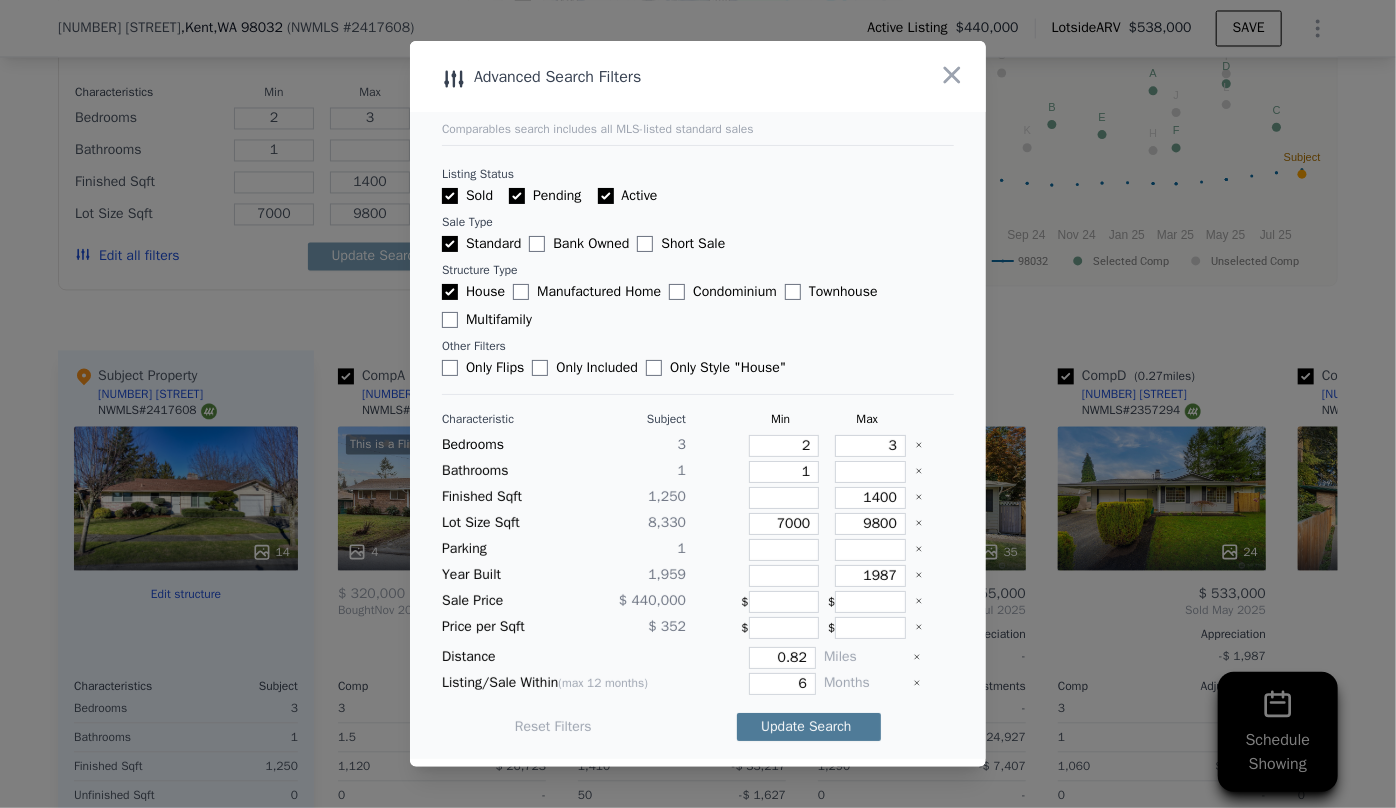 click on "Update Search" at bounding box center (809, 727) 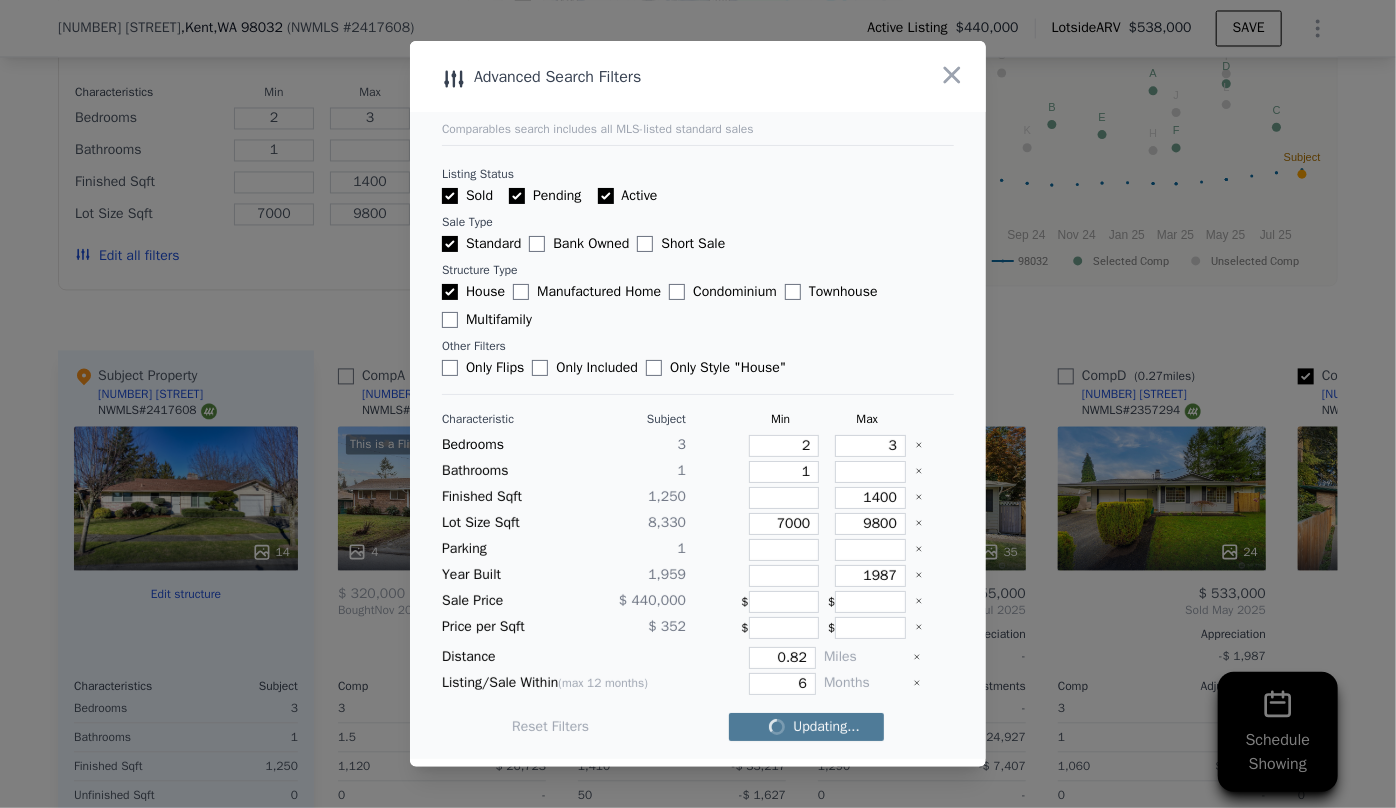 checkbox on "false" 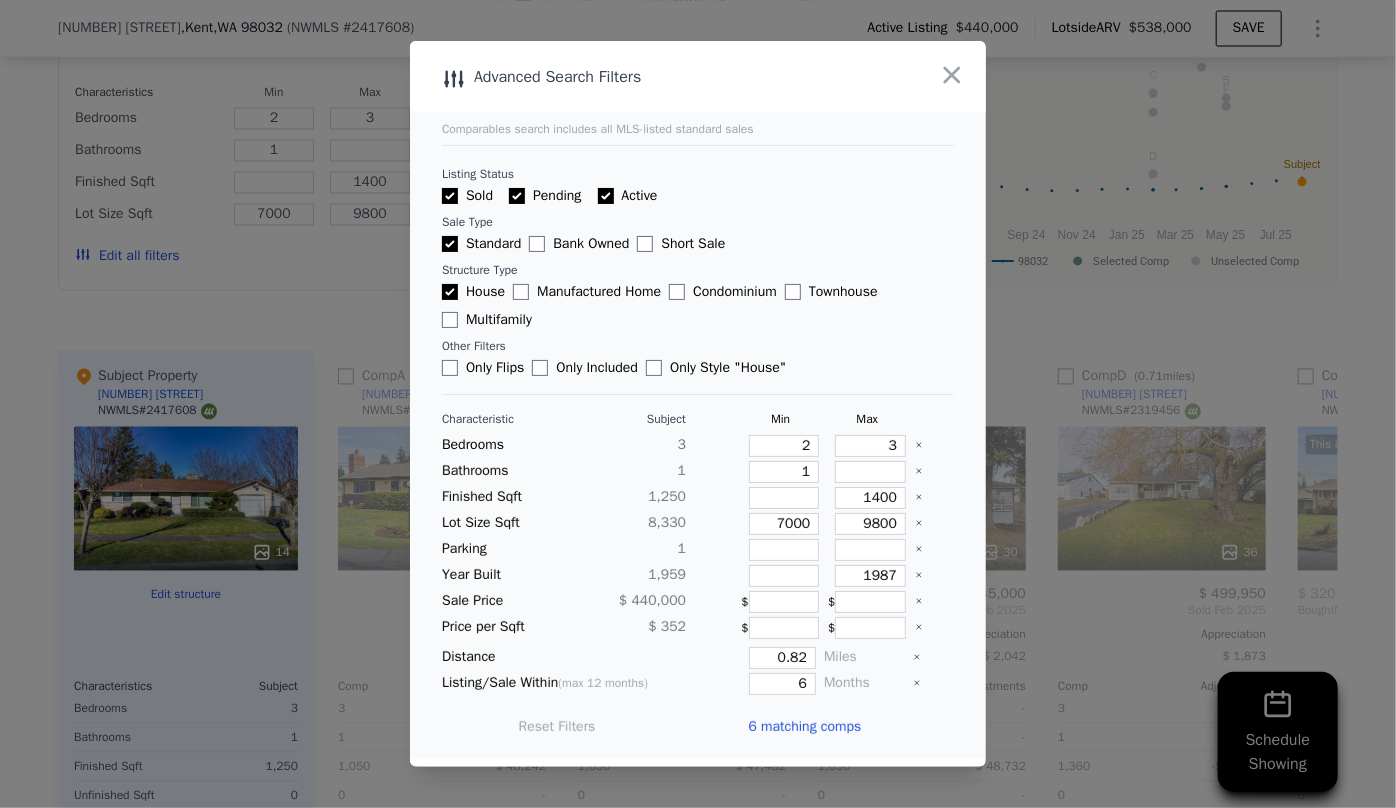 click on "6 matching comps" at bounding box center [804, 727] 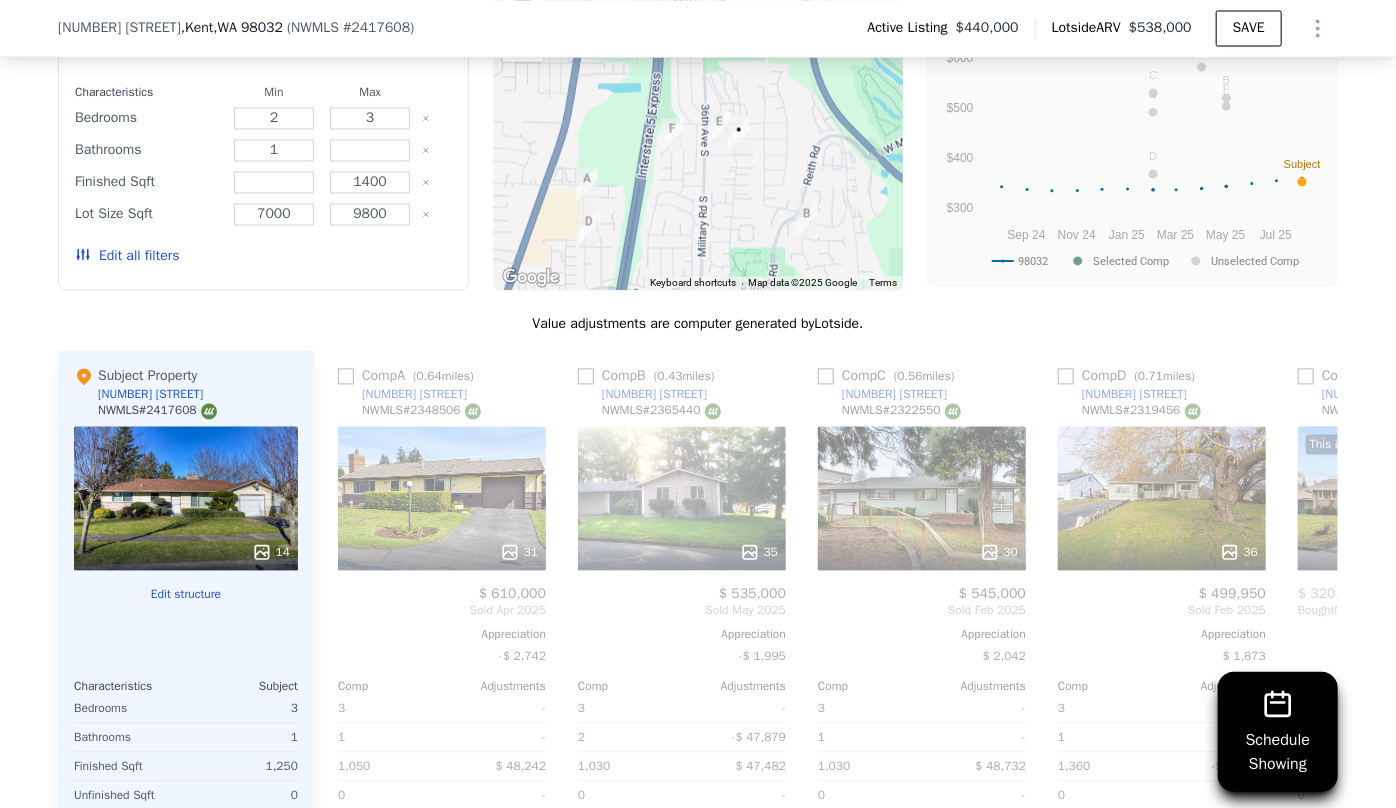 scroll, scrollTop: 1841, scrollLeft: 0, axis: vertical 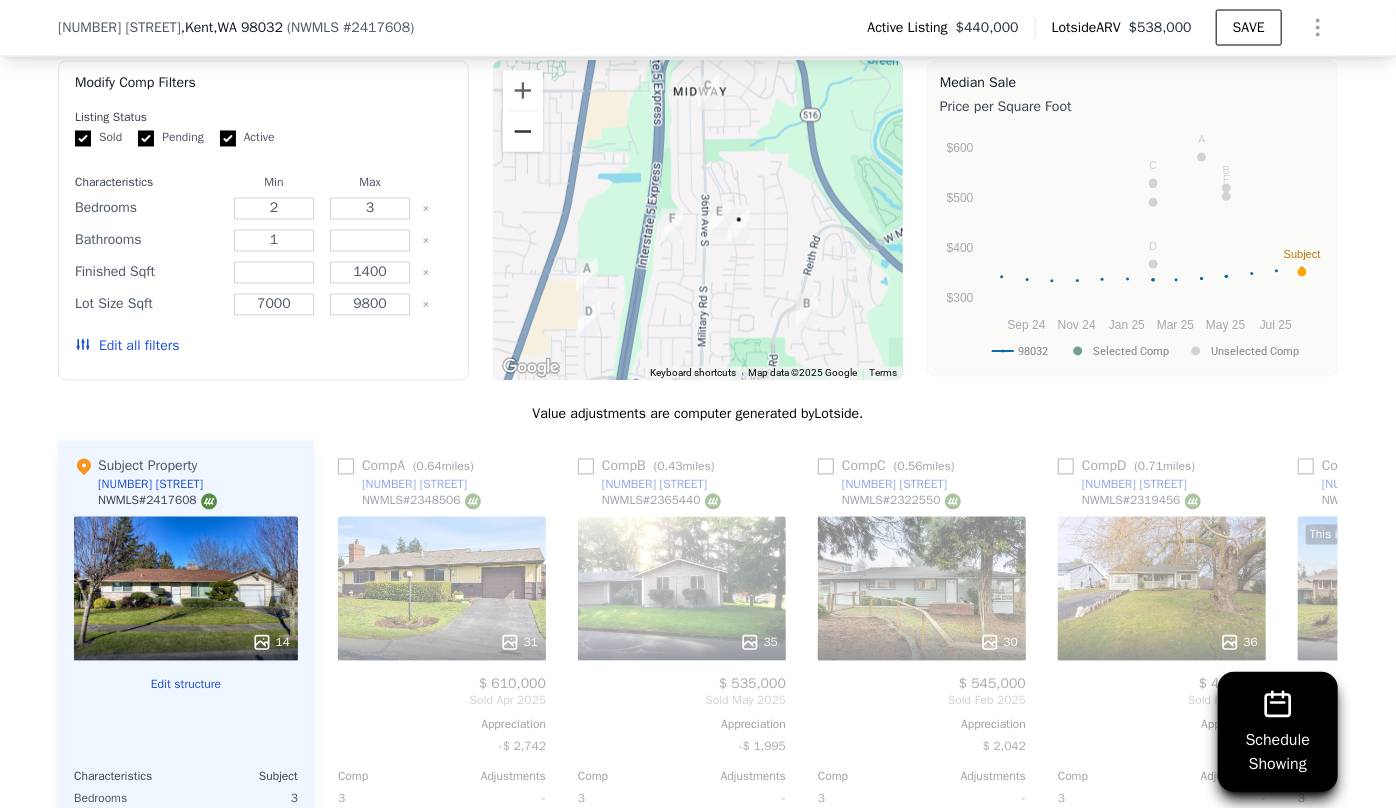 click at bounding box center [523, 132] 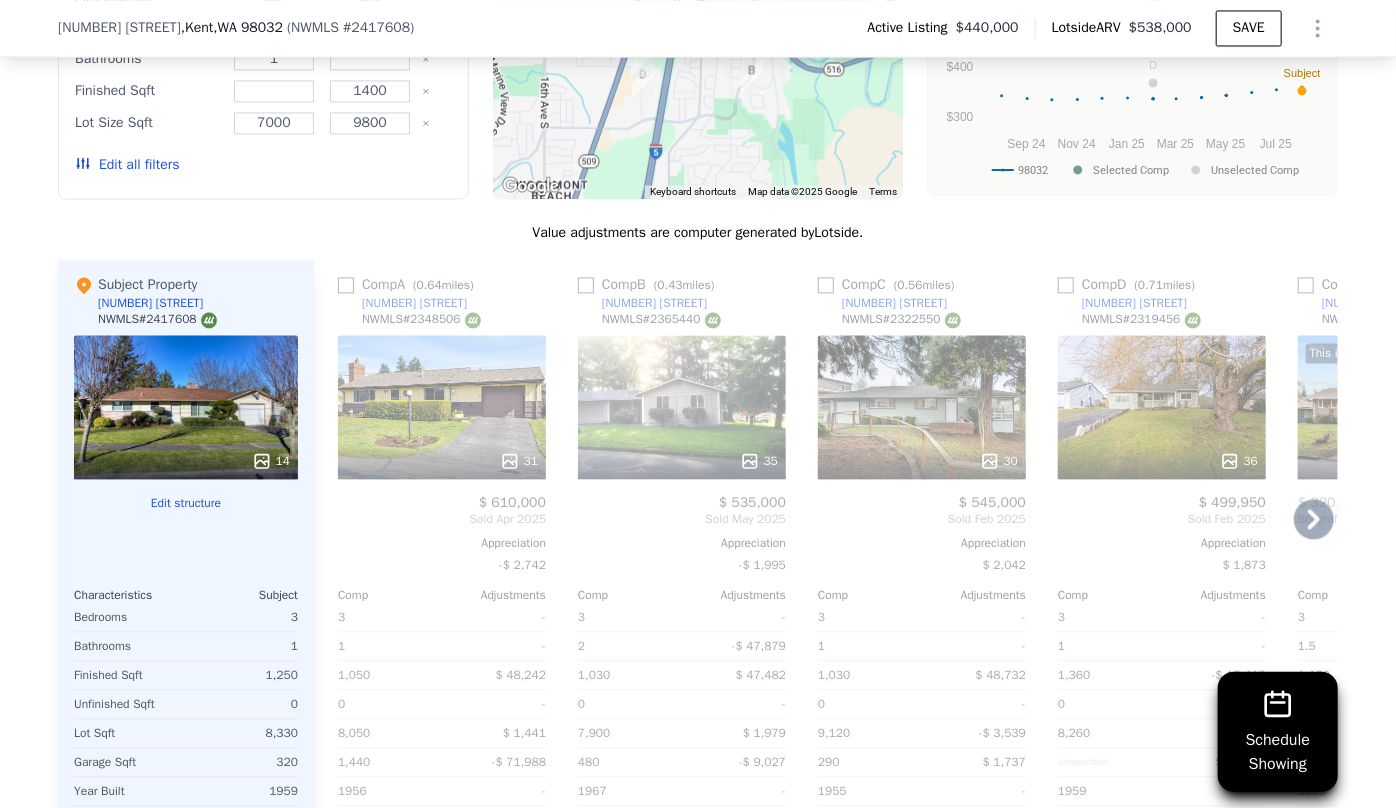 scroll, scrollTop: 2114, scrollLeft: 0, axis: vertical 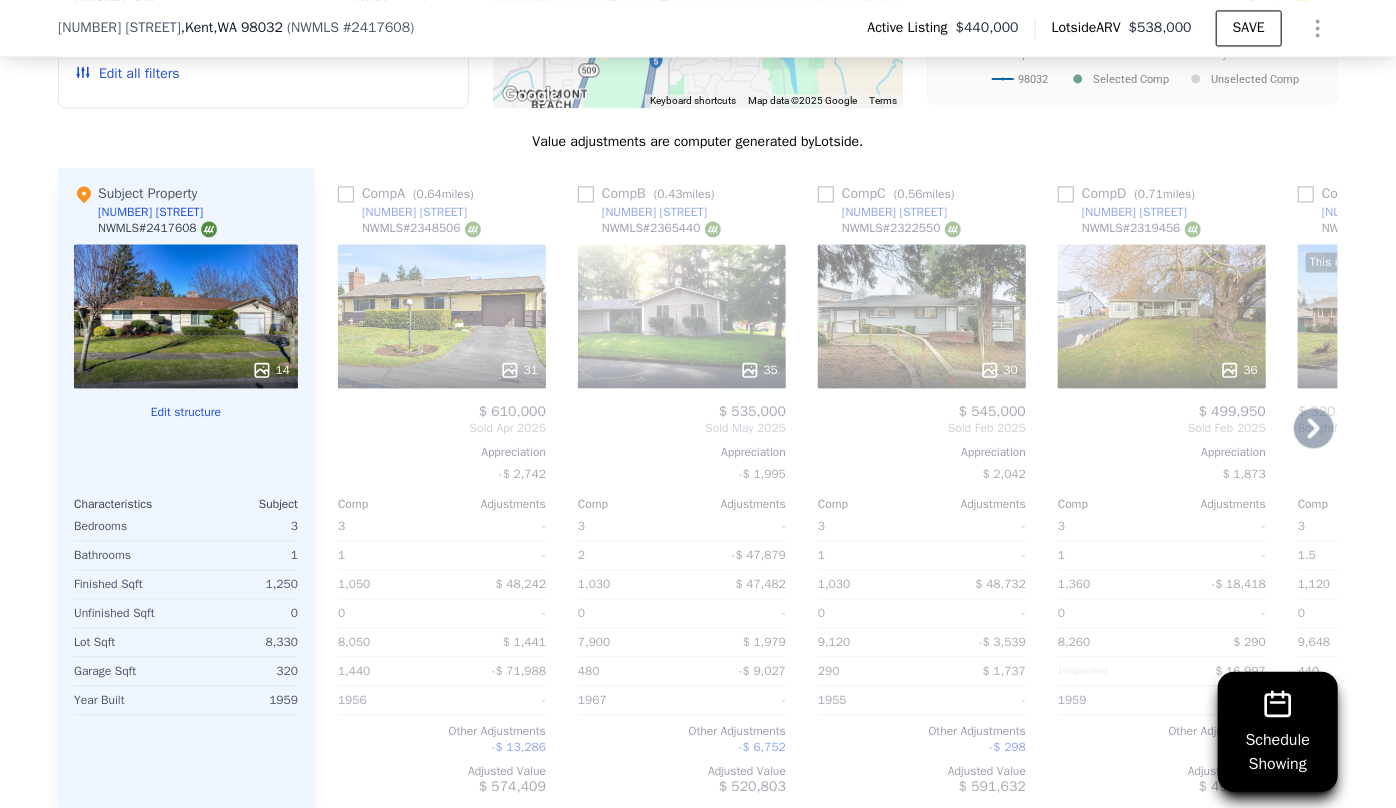 click on "31" at bounding box center [442, 316] 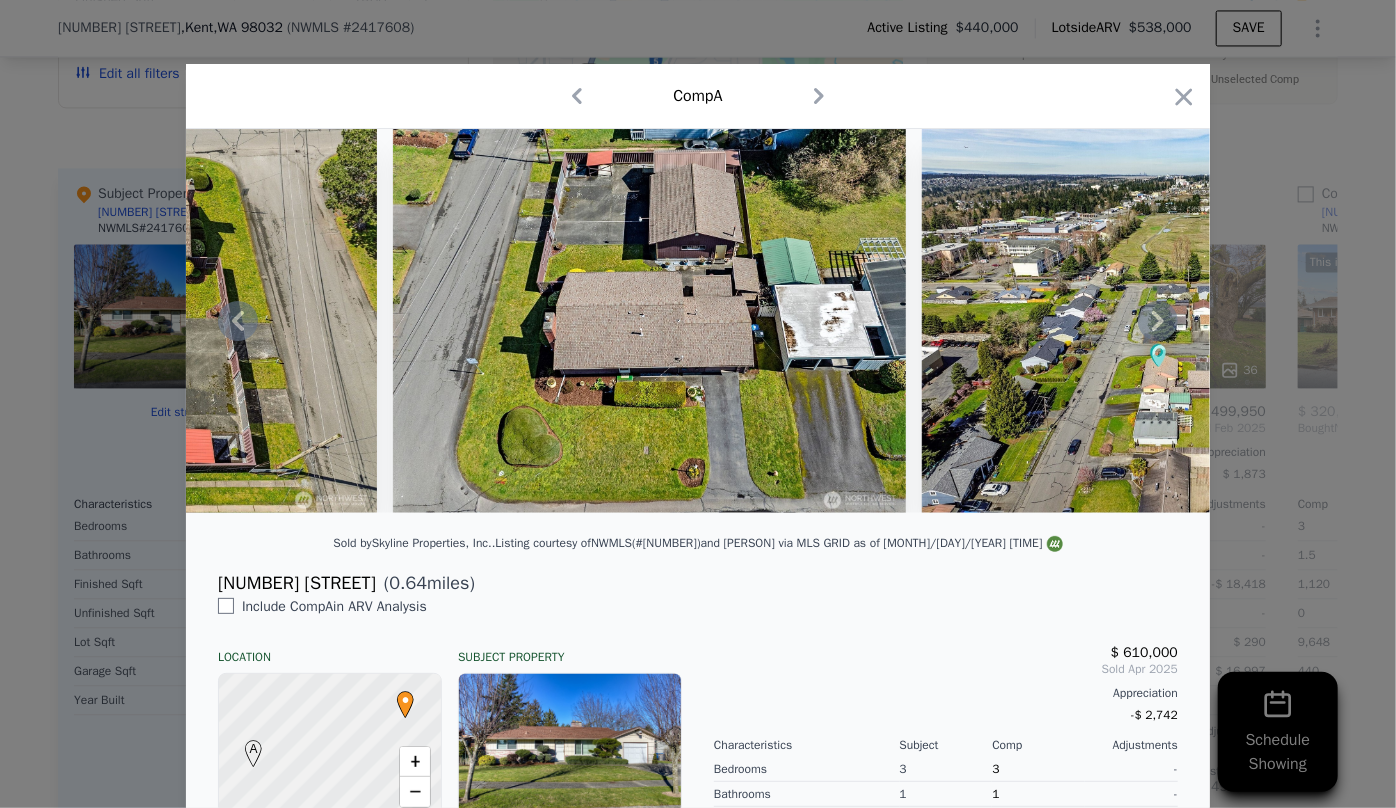 scroll, scrollTop: 0, scrollLeft: 12421, axis: horizontal 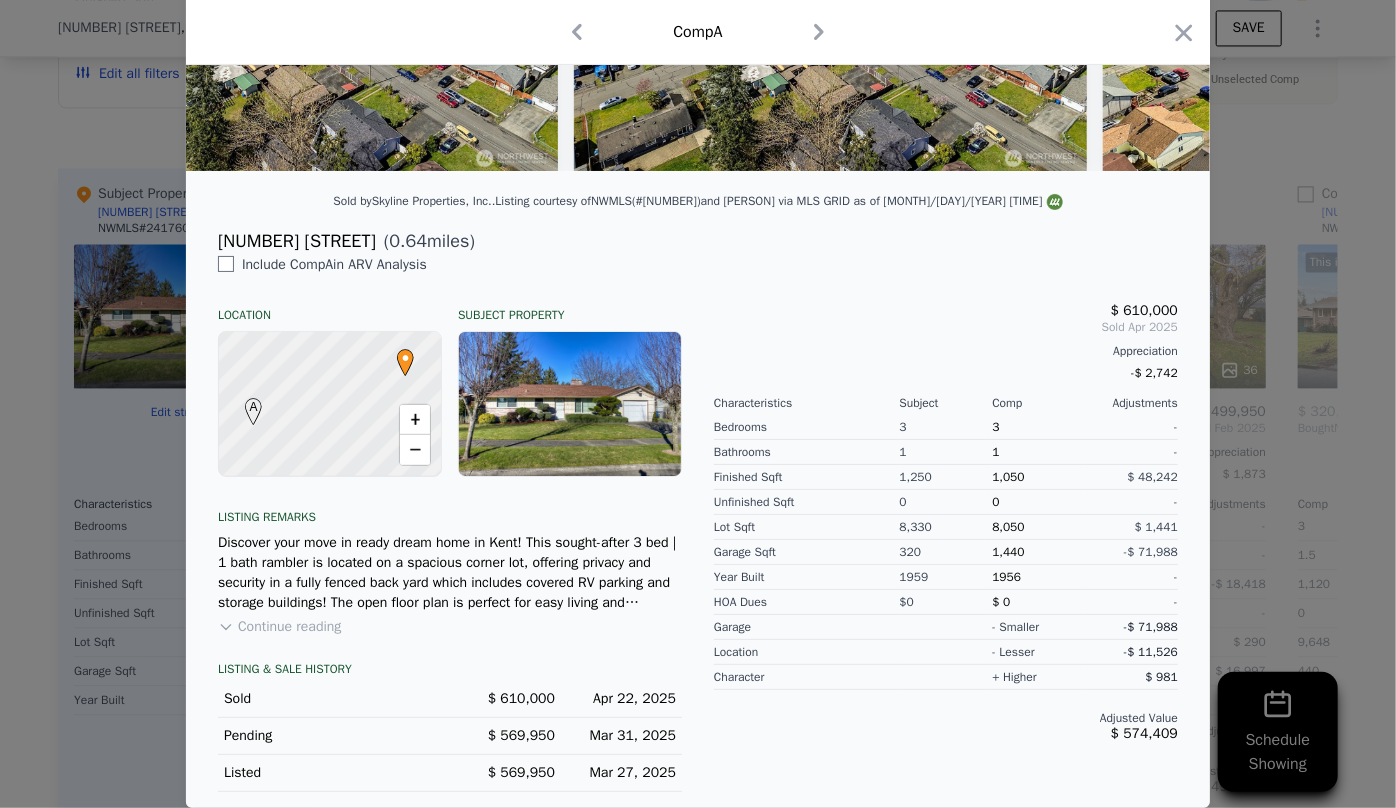 click on "Continue reading" at bounding box center [279, 627] 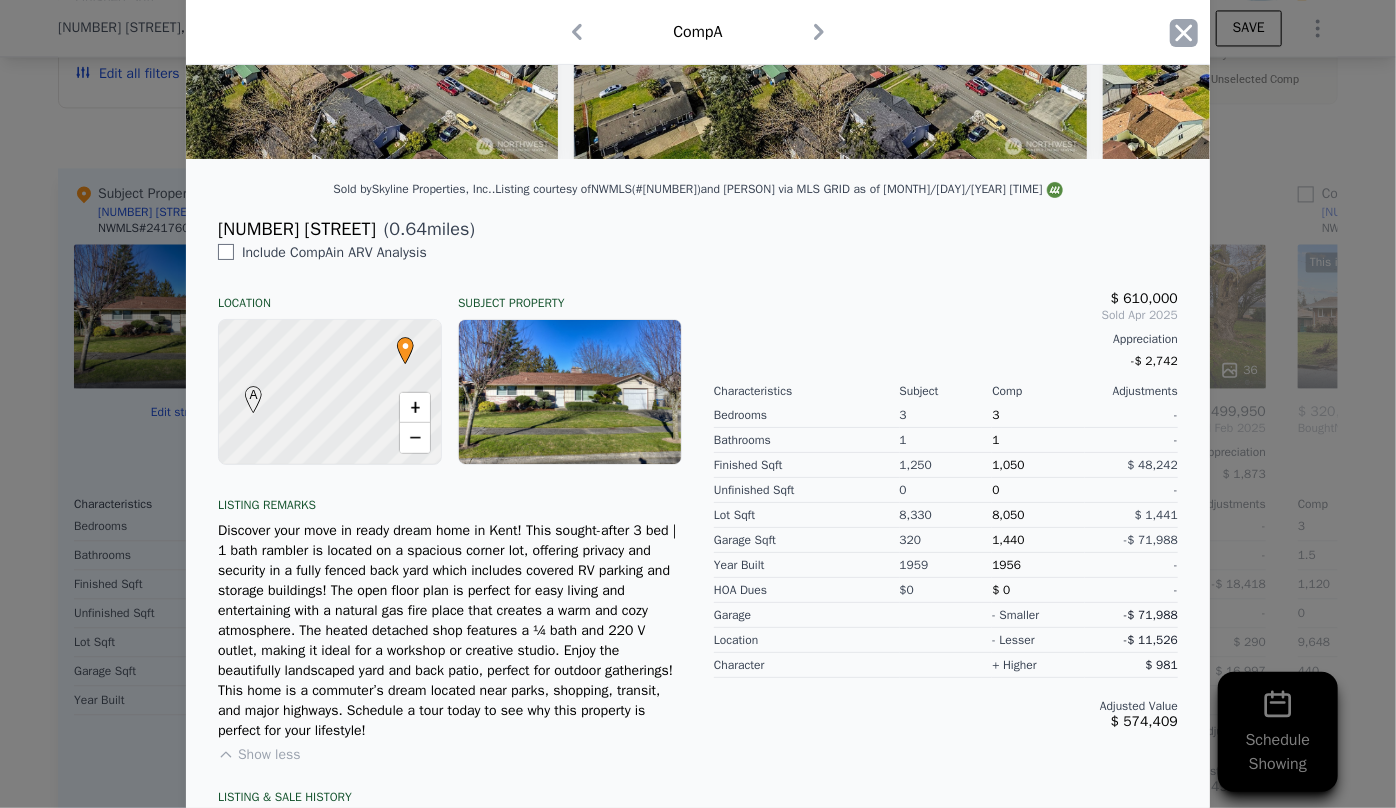 click 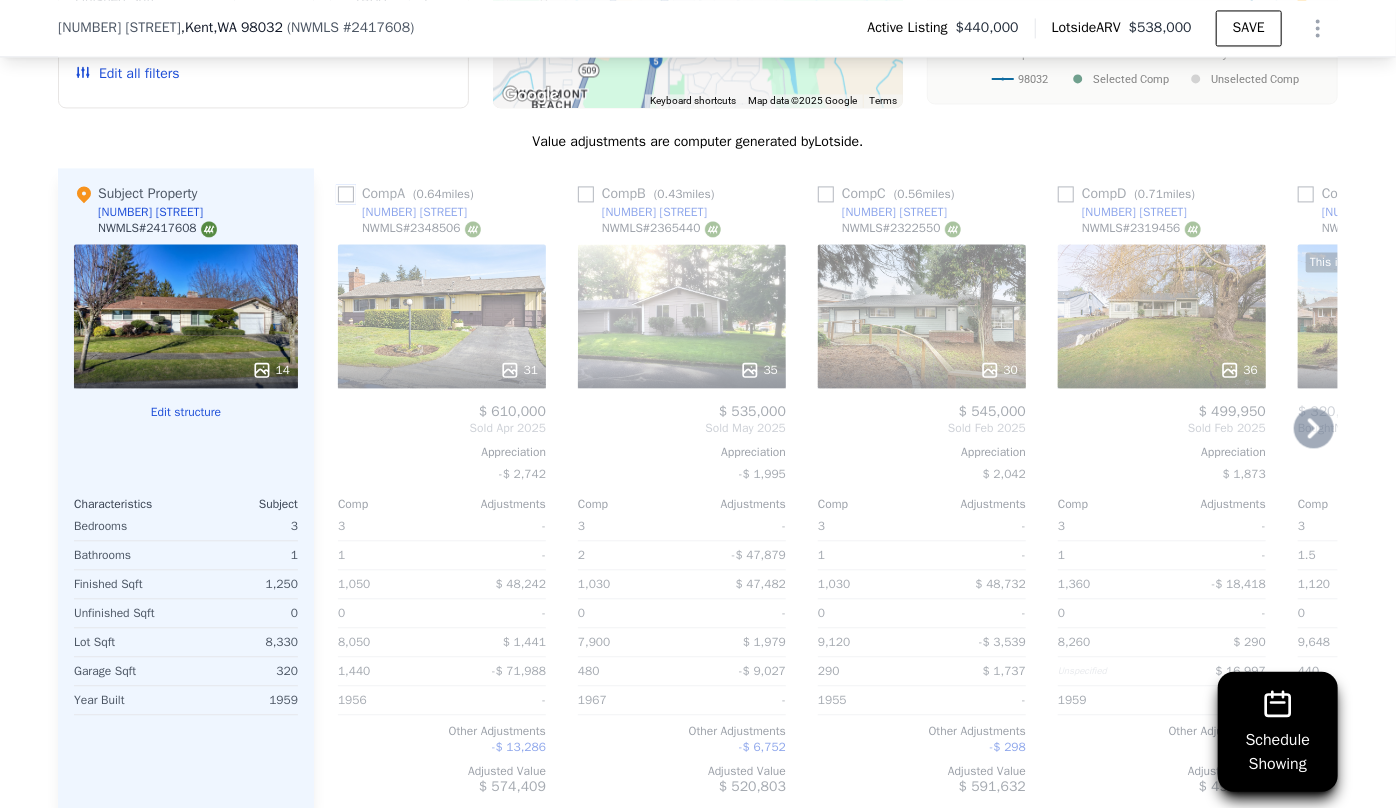 click at bounding box center [346, 194] 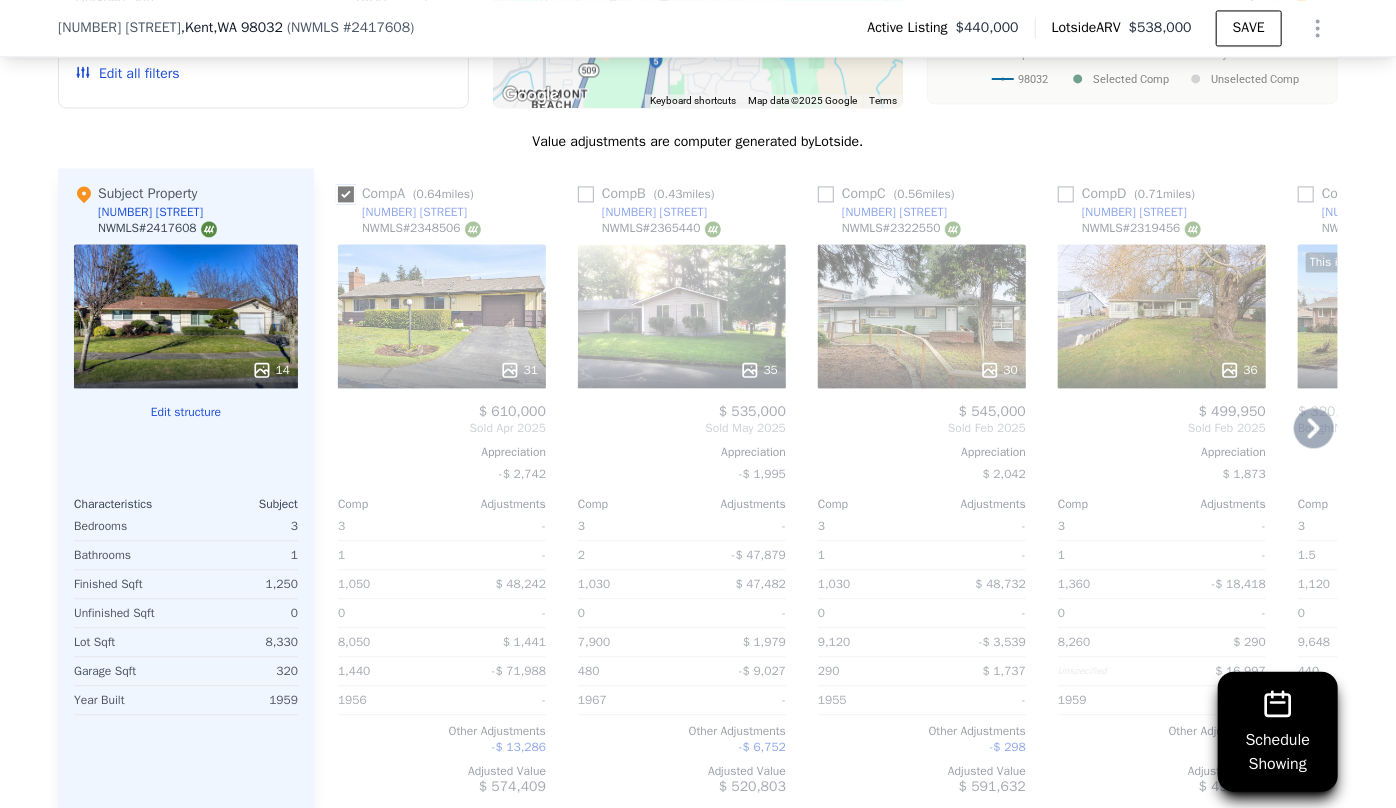 checkbox on "true" 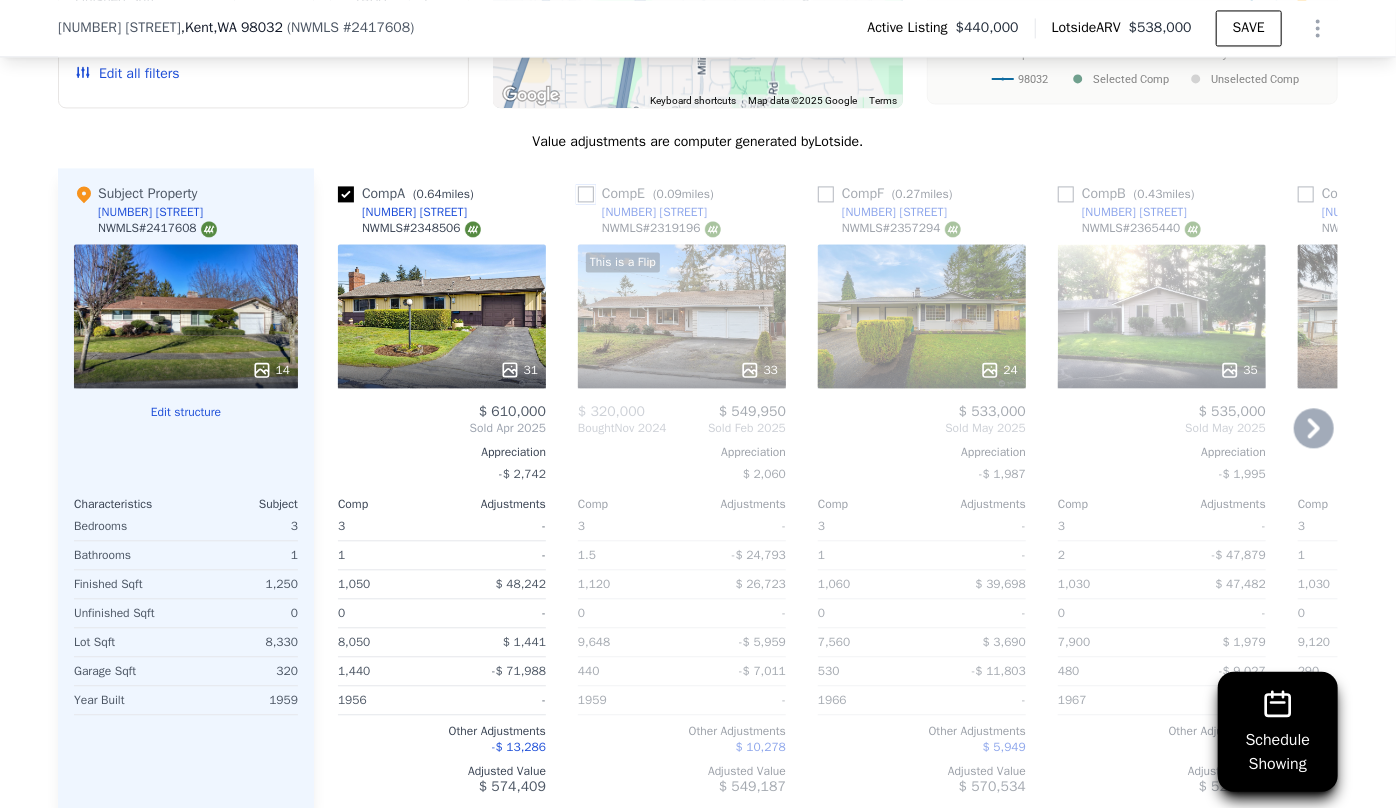 click at bounding box center [586, 194] 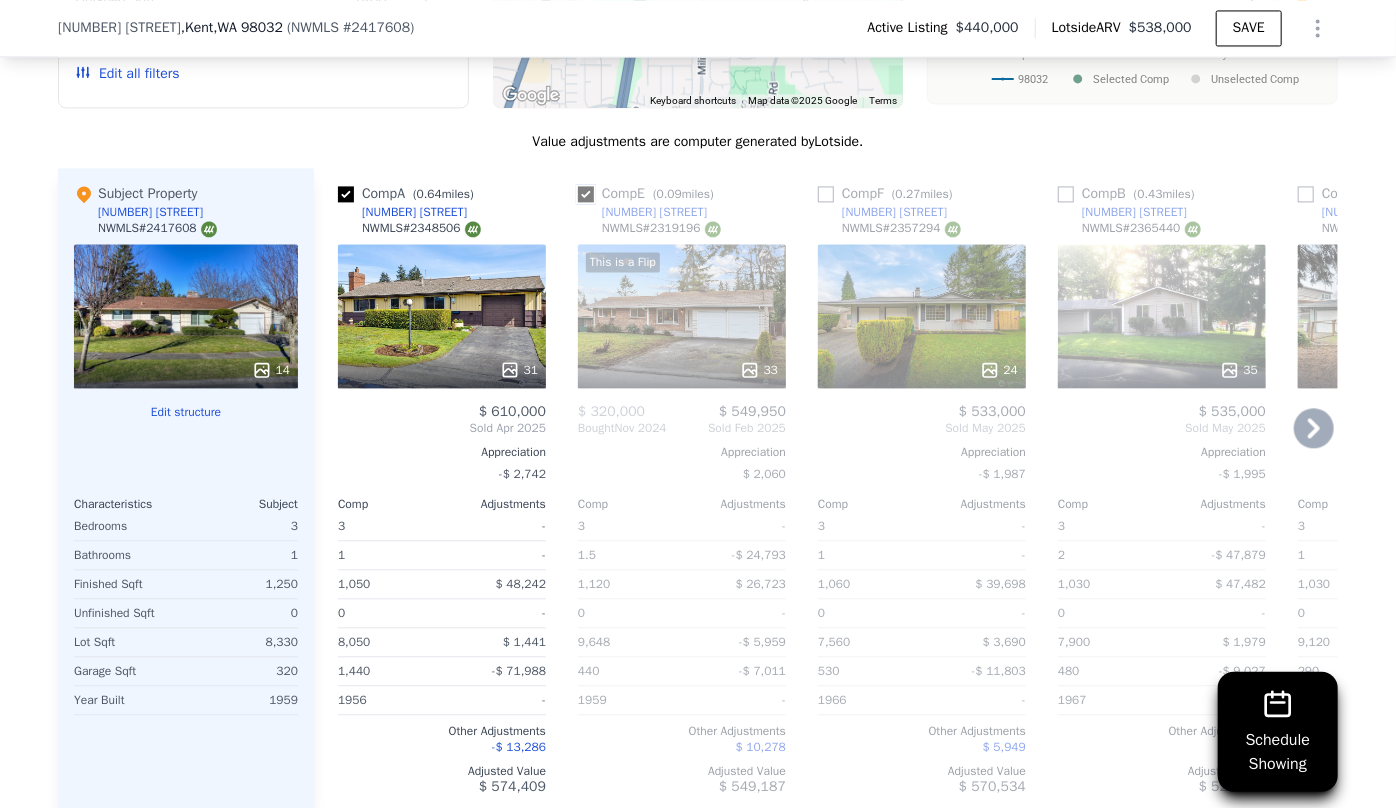 checkbox on "true" 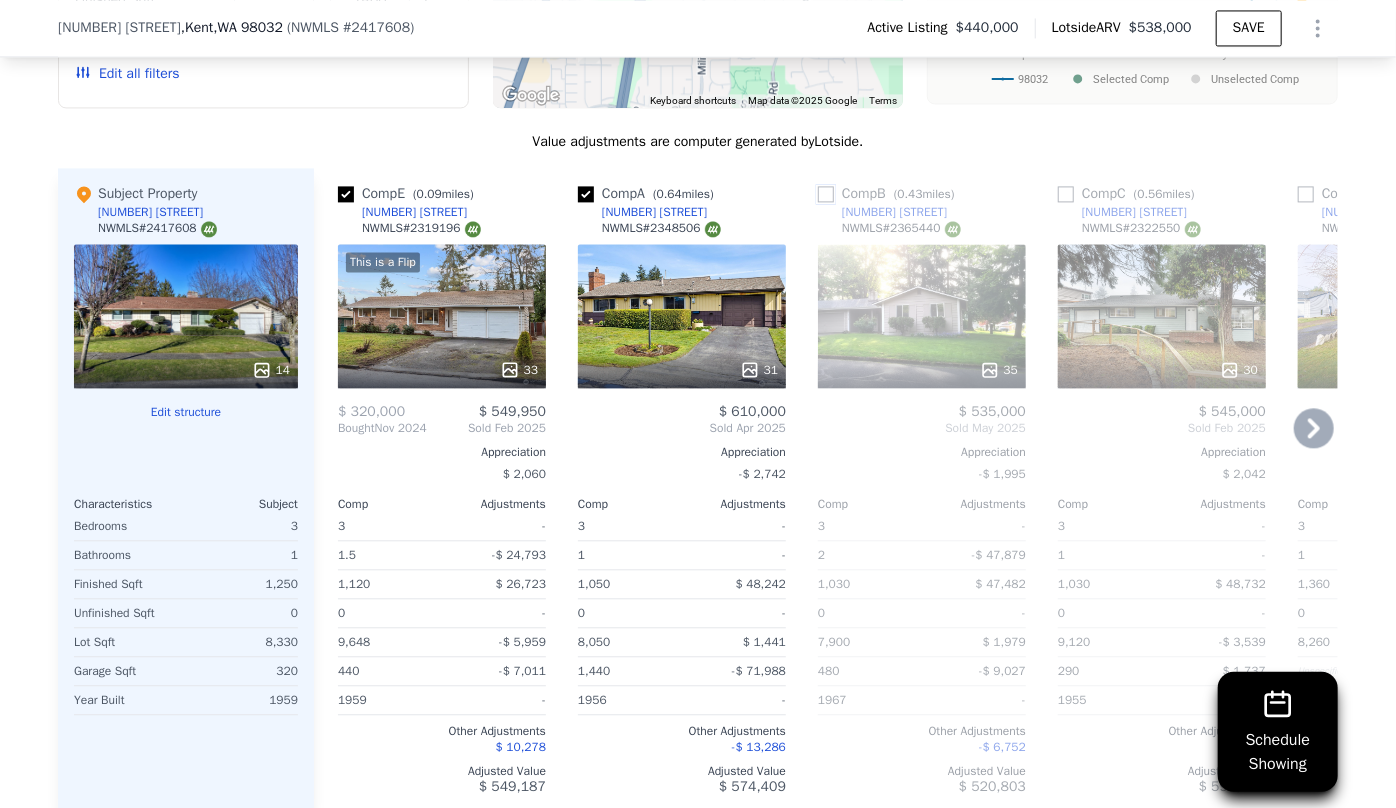 click at bounding box center (826, 194) 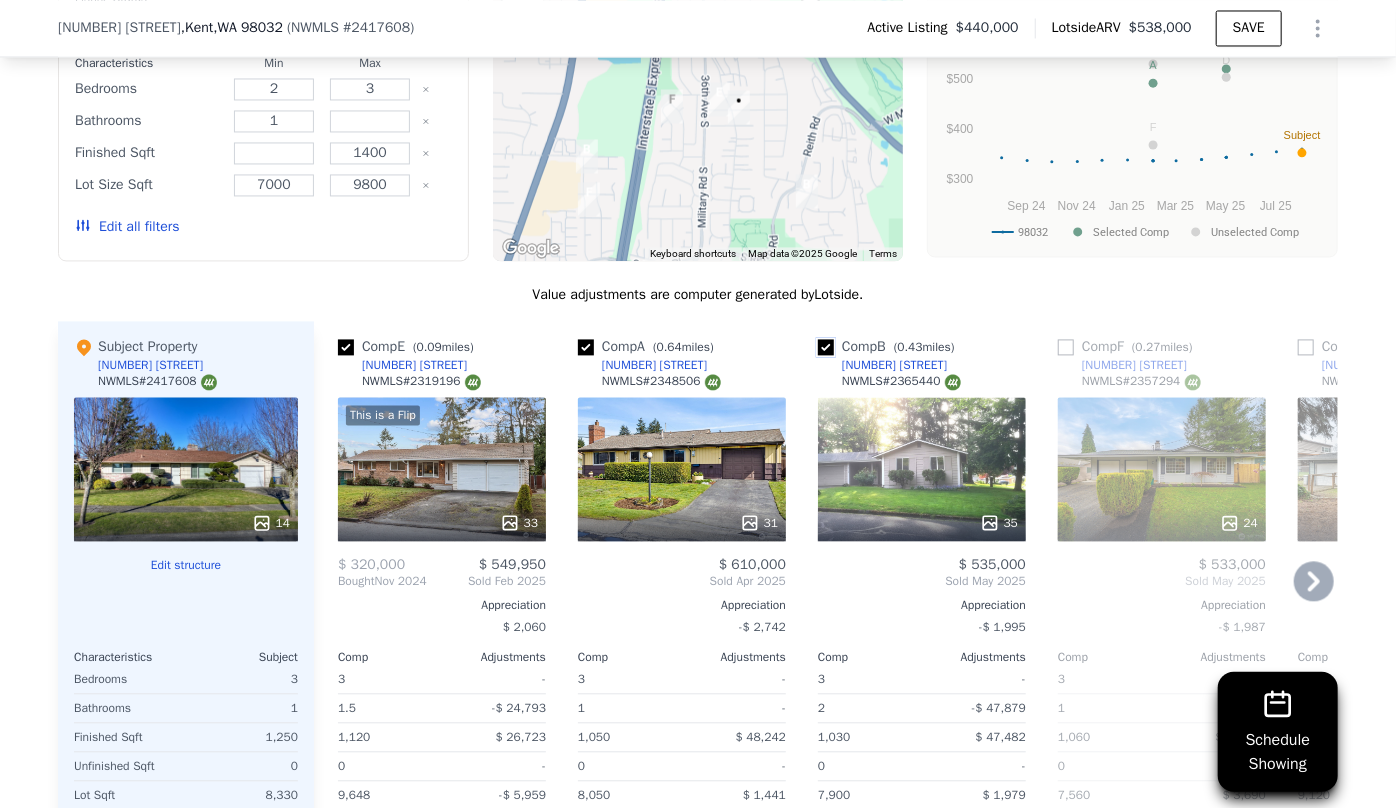 scroll, scrollTop: 1932, scrollLeft: 0, axis: vertical 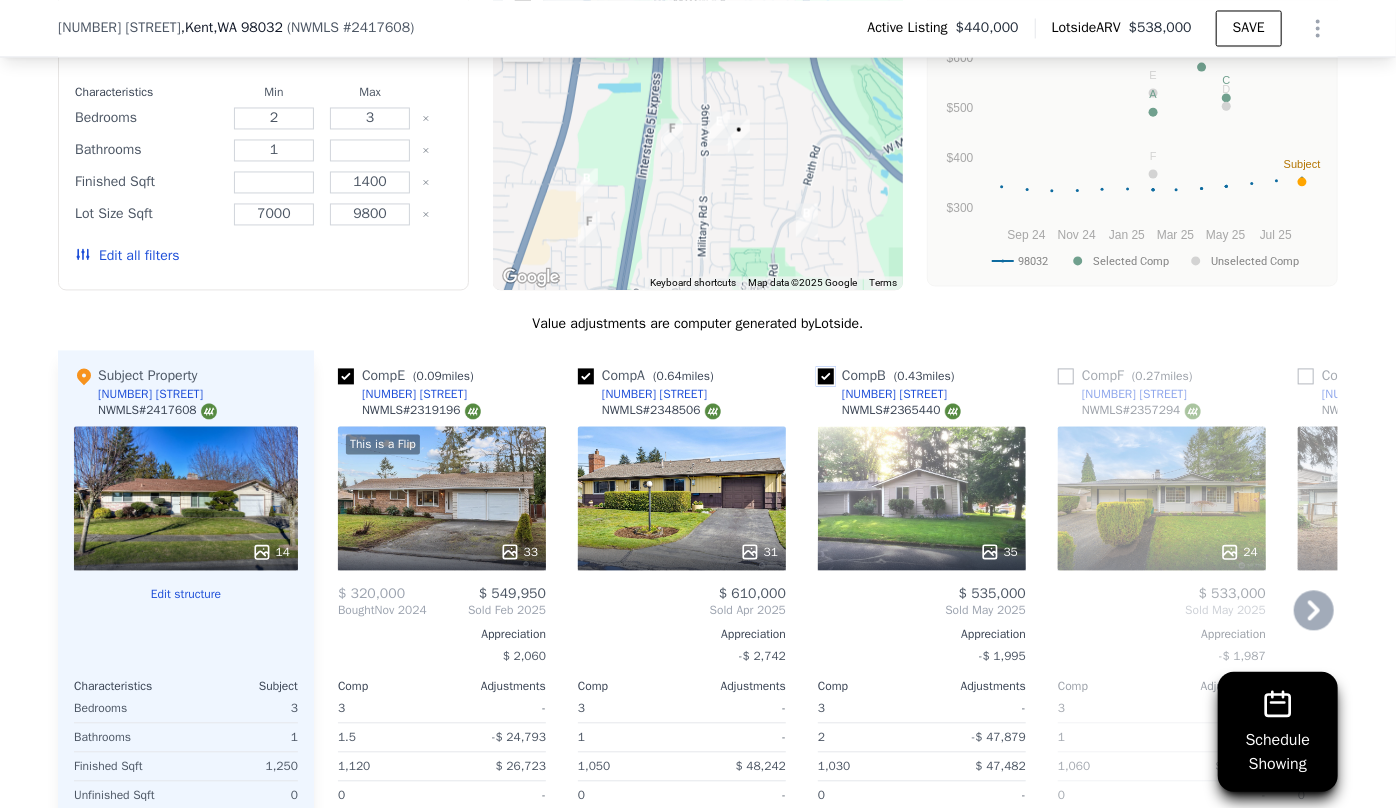 click at bounding box center (826, 376) 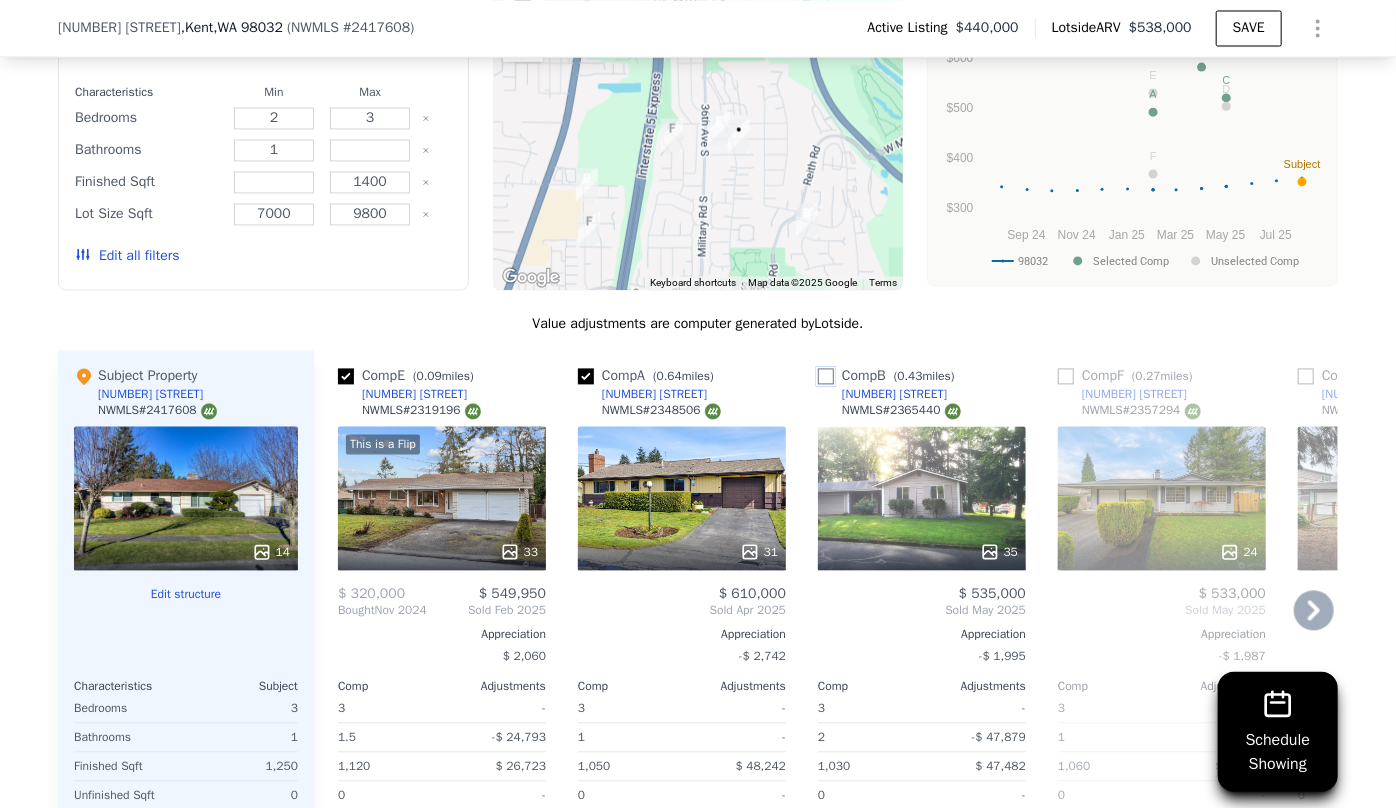 checkbox on "false" 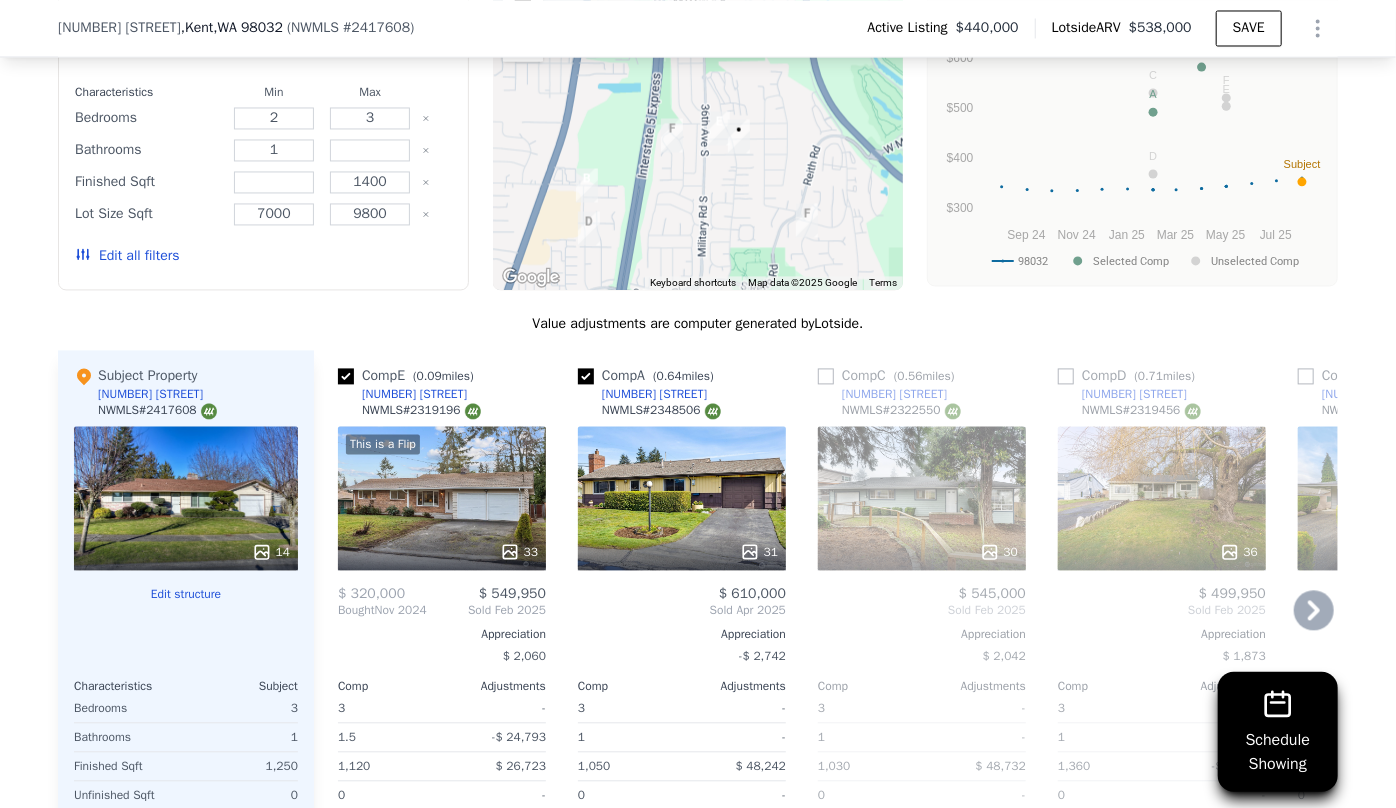 click 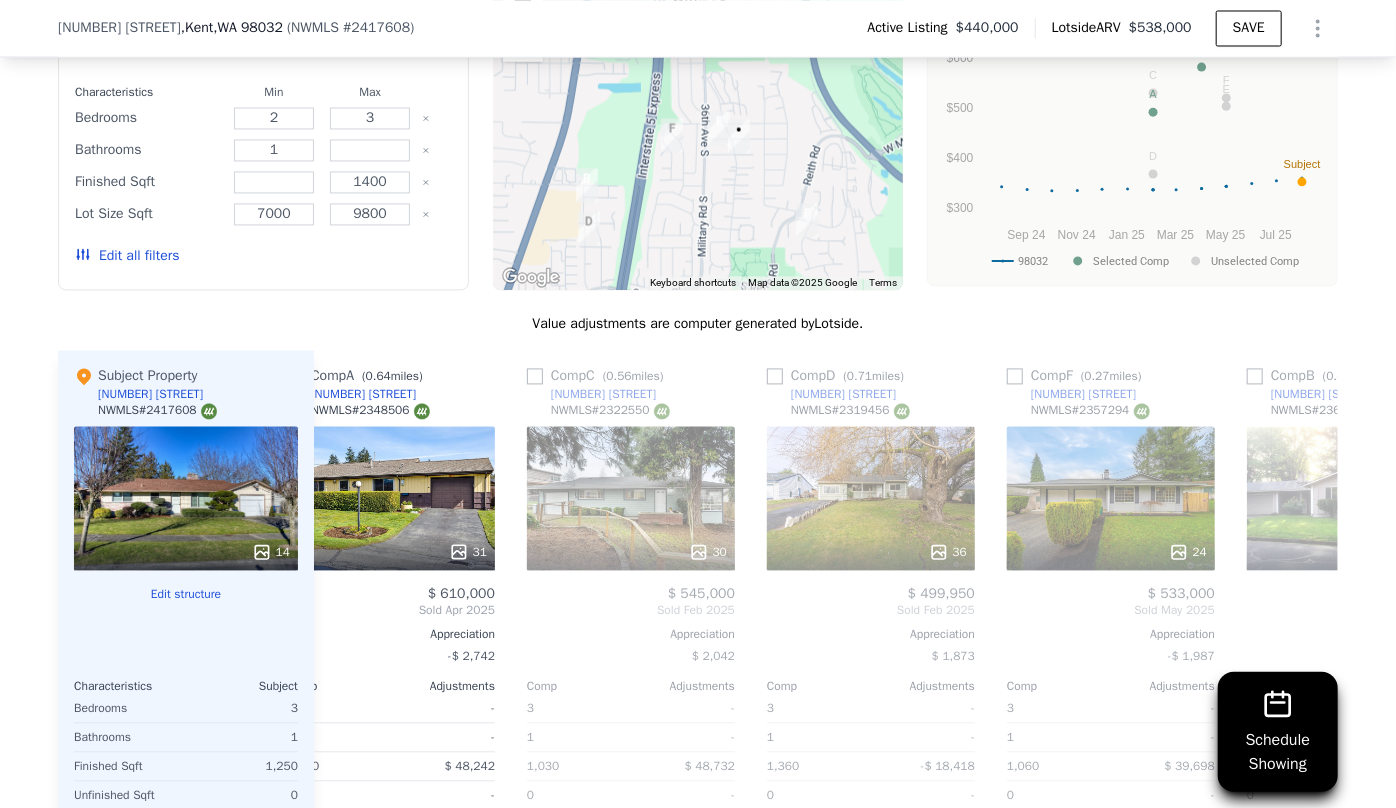 scroll, scrollTop: 0, scrollLeft: 463, axis: horizontal 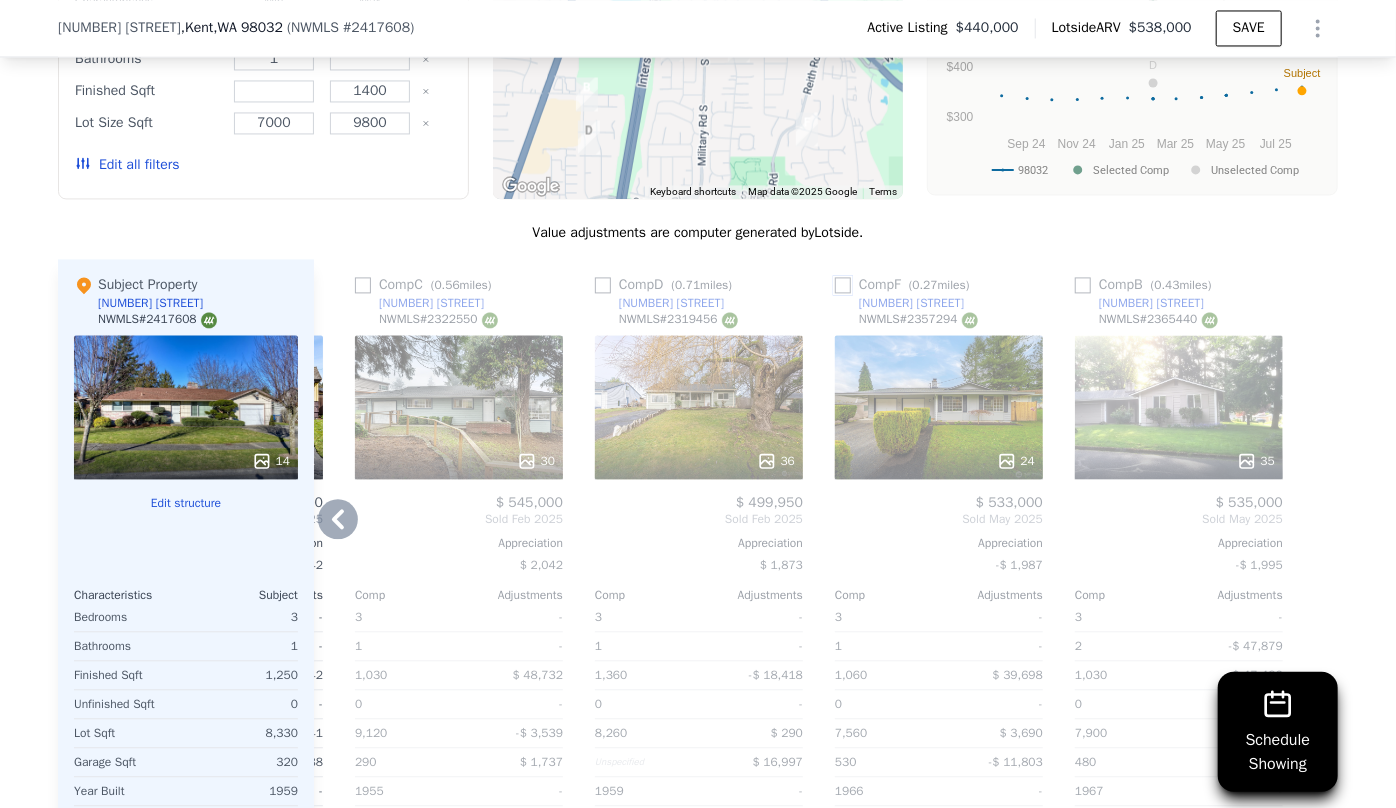 click at bounding box center (843, 285) 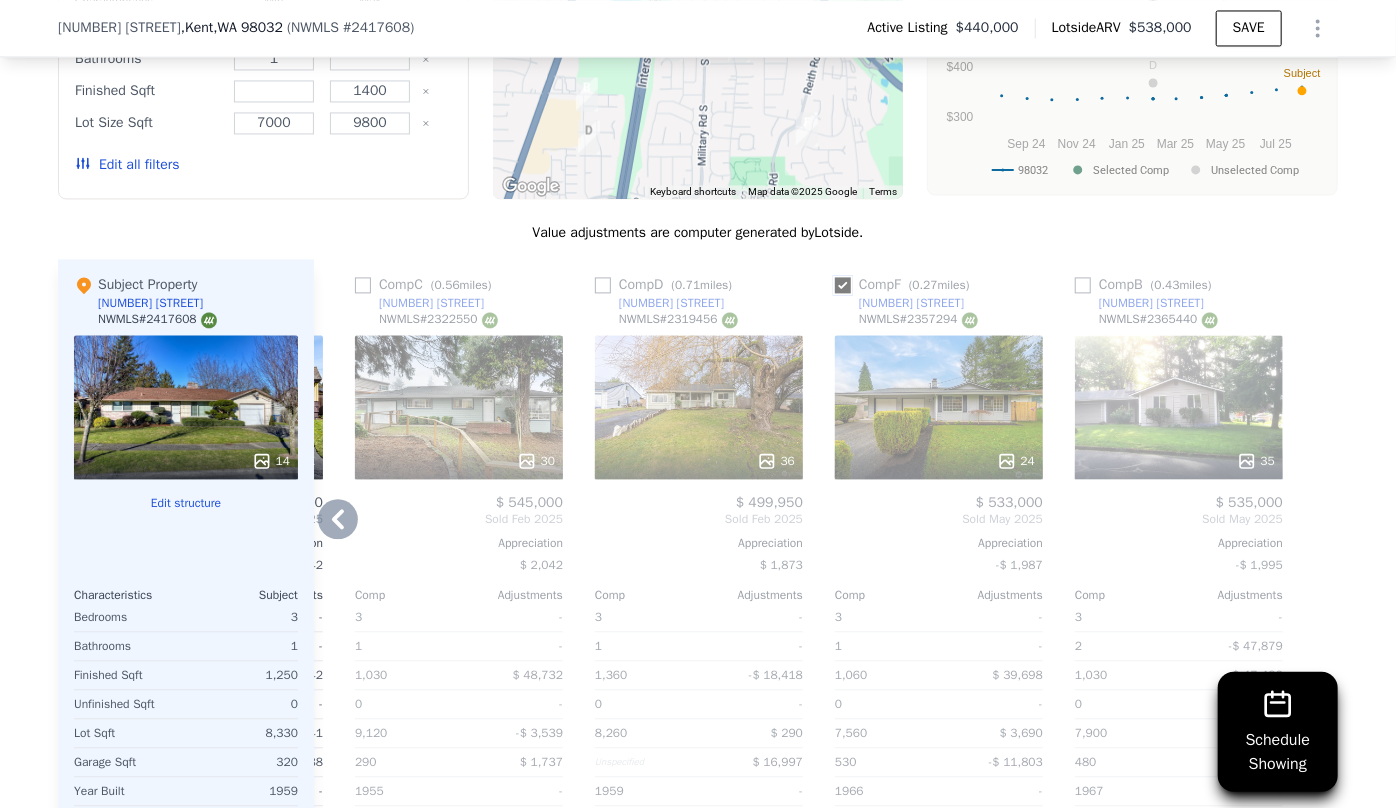 checkbox on "true" 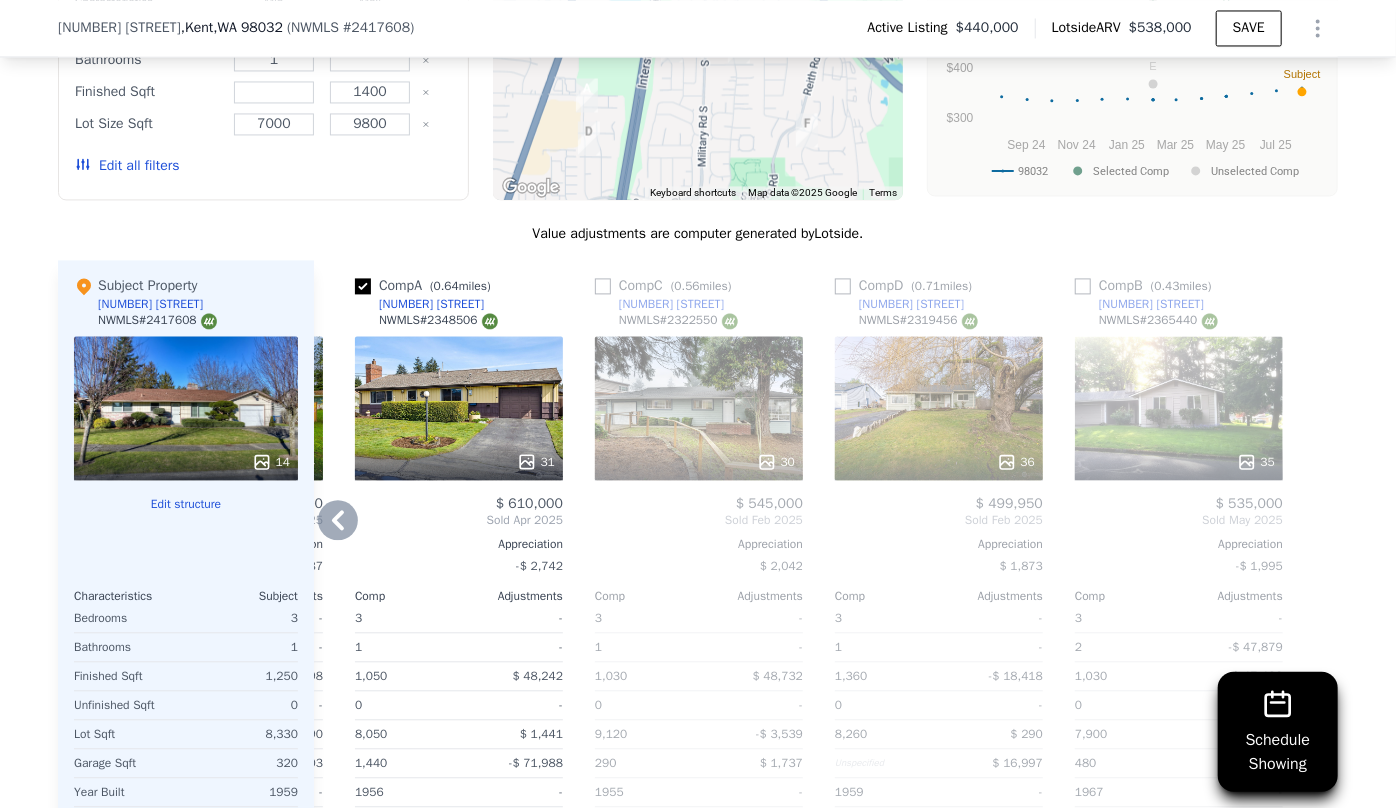 scroll, scrollTop: 2023, scrollLeft: 0, axis: vertical 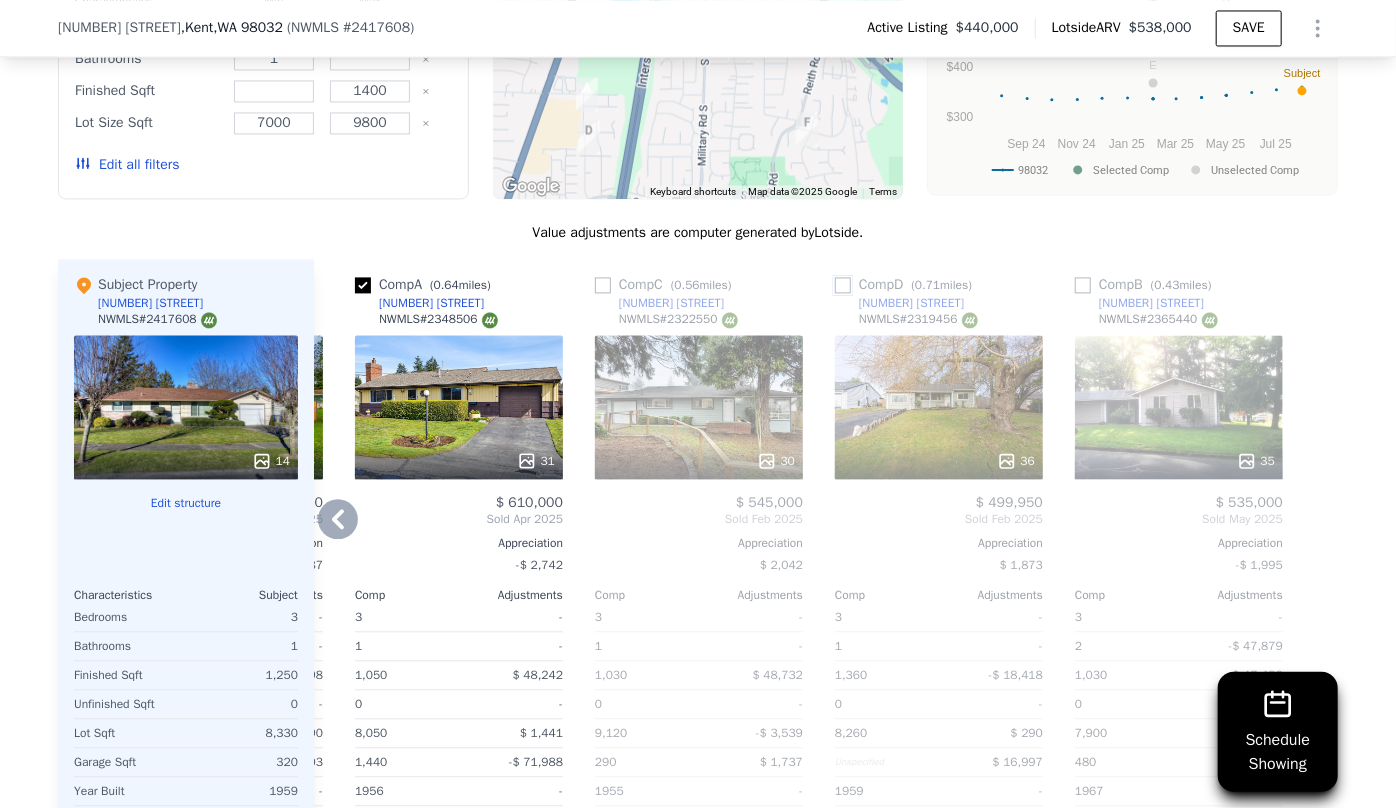 click at bounding box center (843, 285) 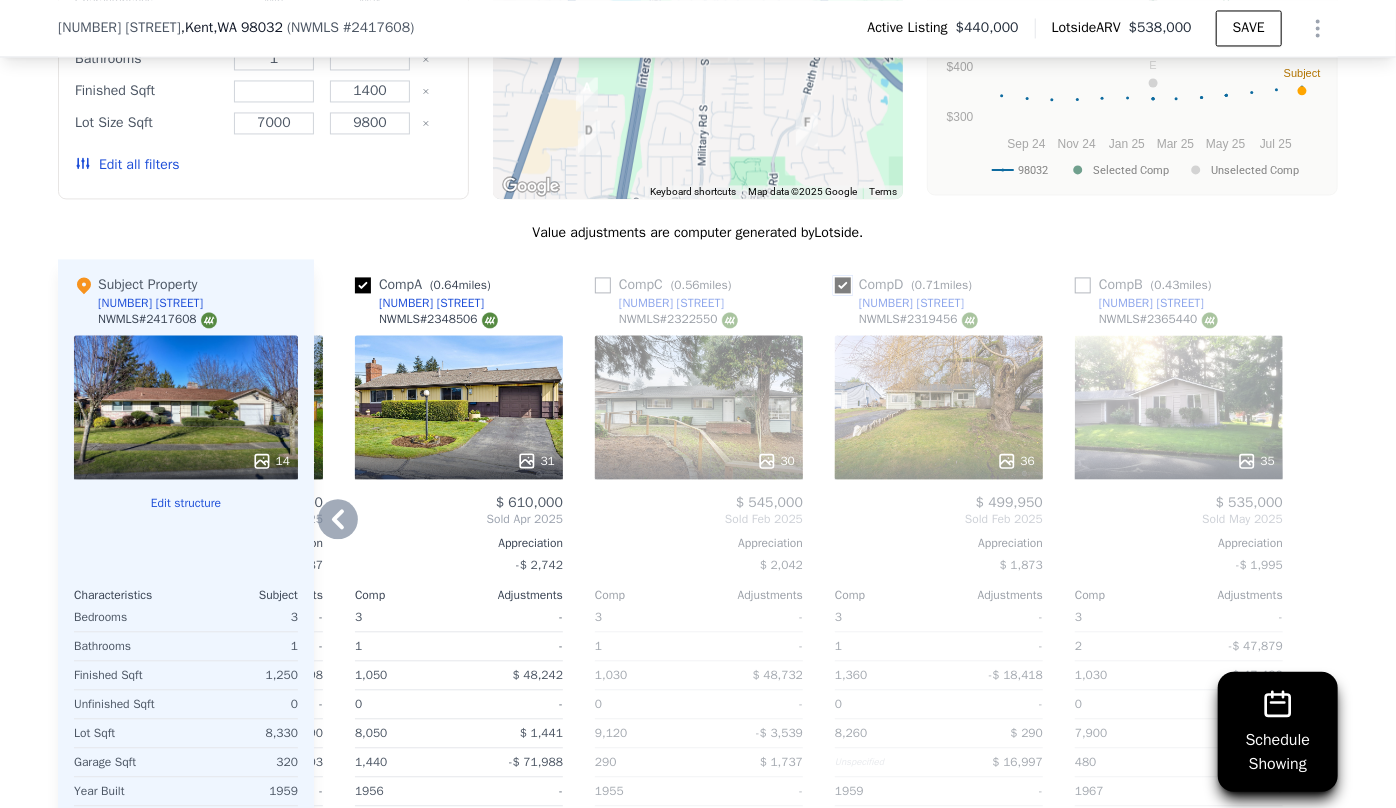 checkbox on "true" 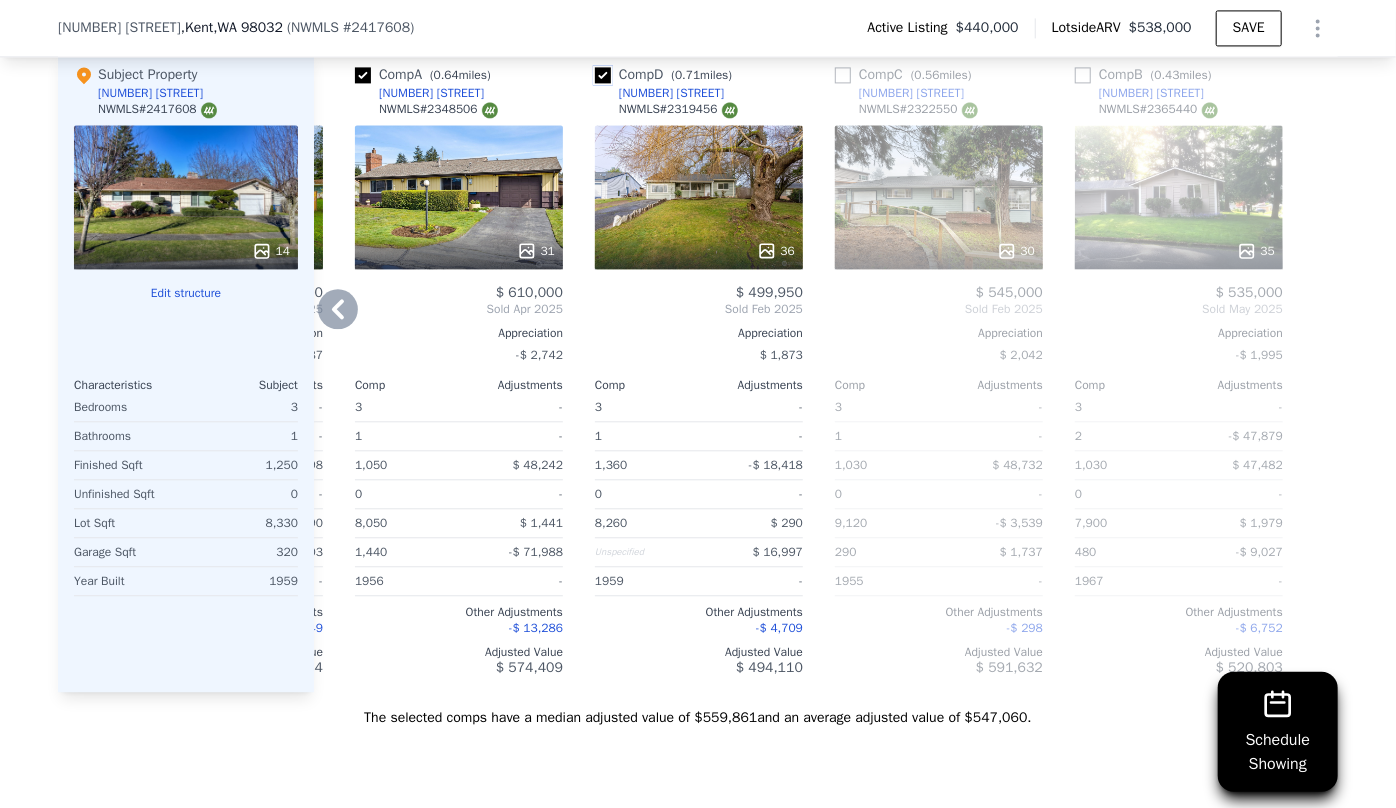 scroll, scrollTop: 2205, scrollLeft: 0, axis: vertical 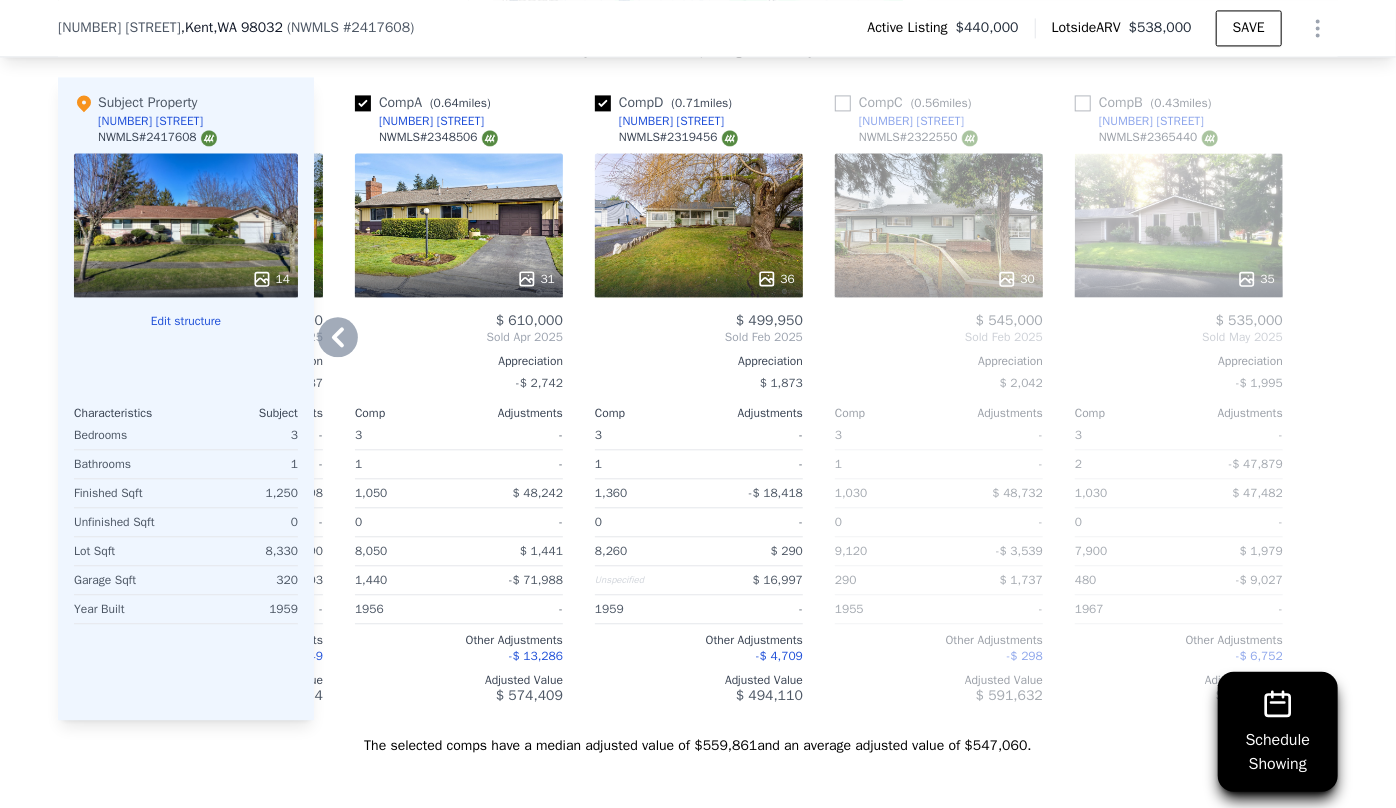 click 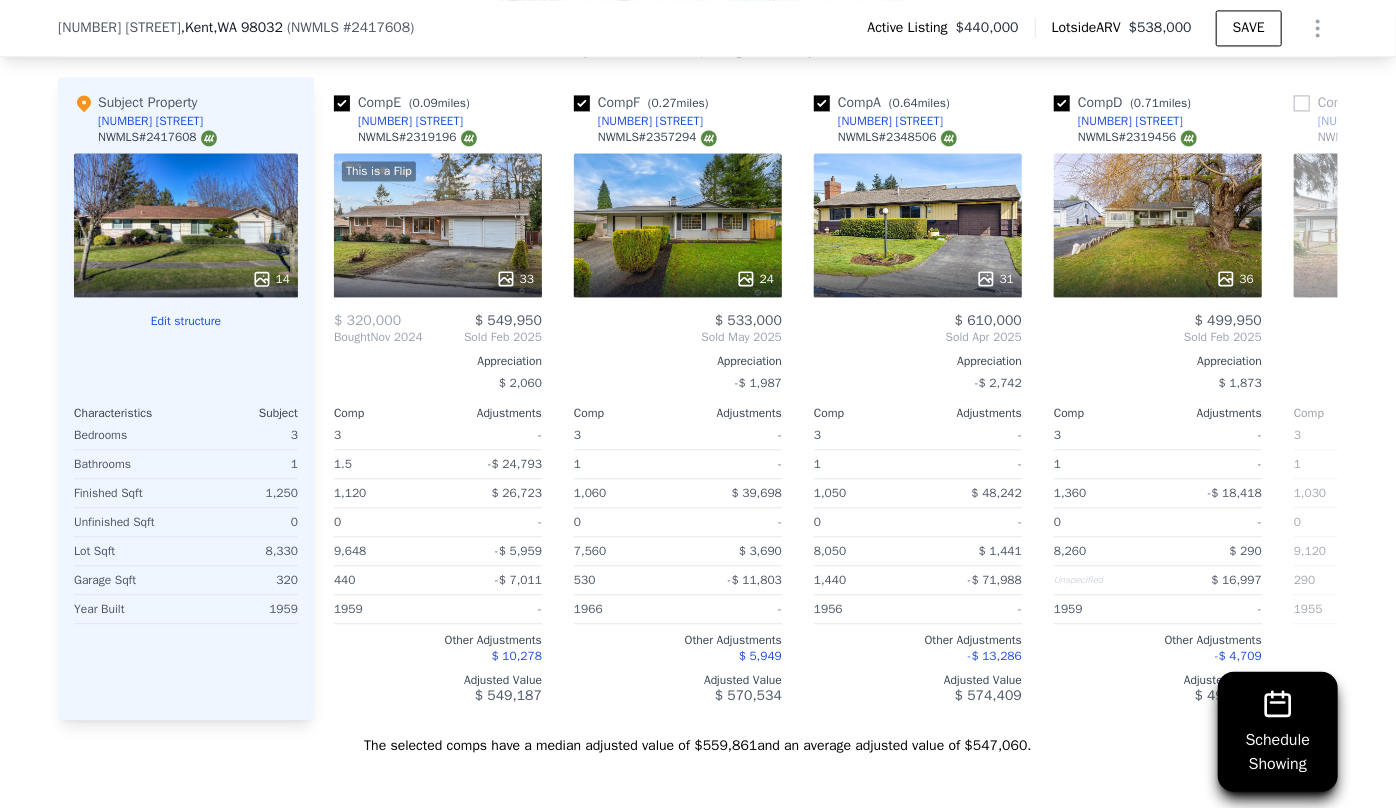 scroll, scrollTop: 0, scrollLeft: 0, axis: both 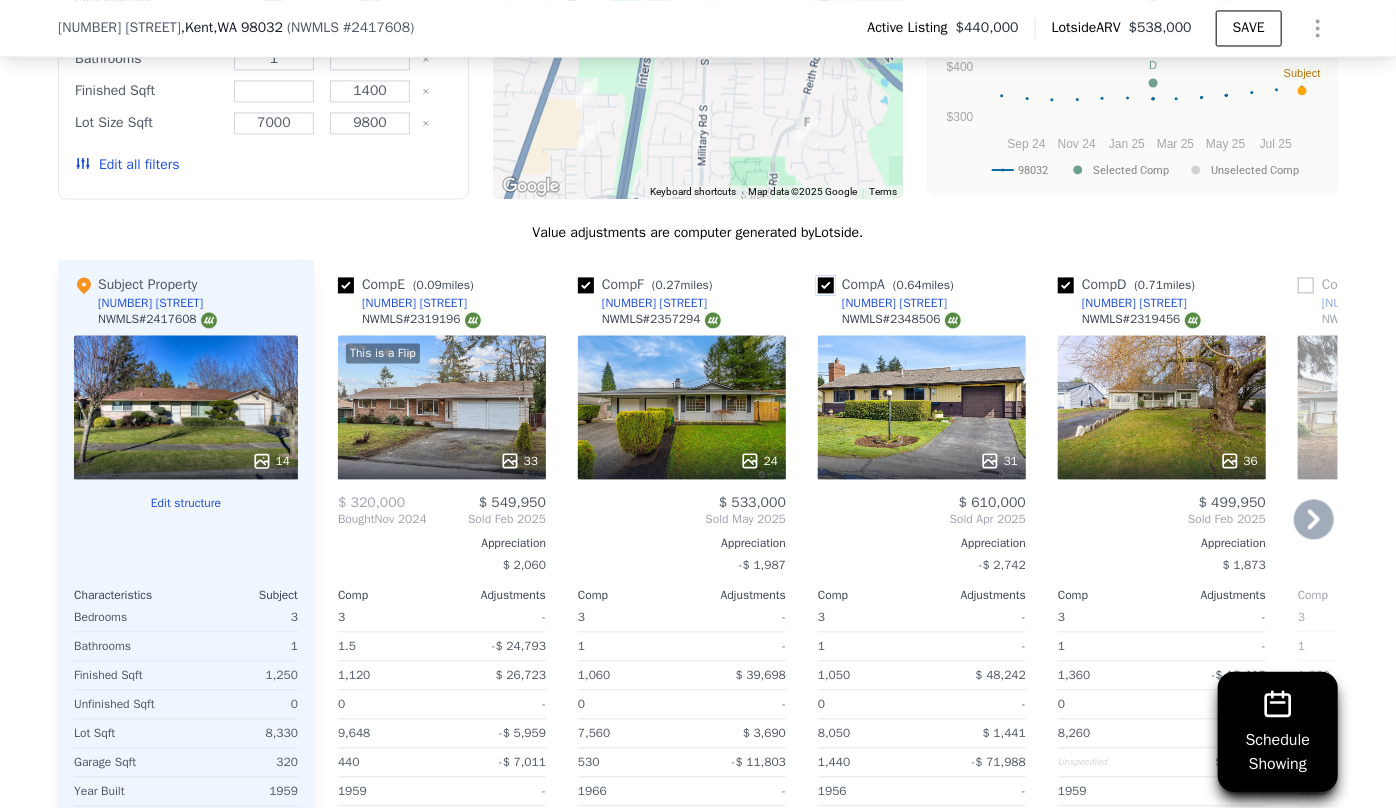 drag, startPoint x: 820, startPoint y: 297, endPoint x: 872, endPoint y: 320, distance: 56.859474 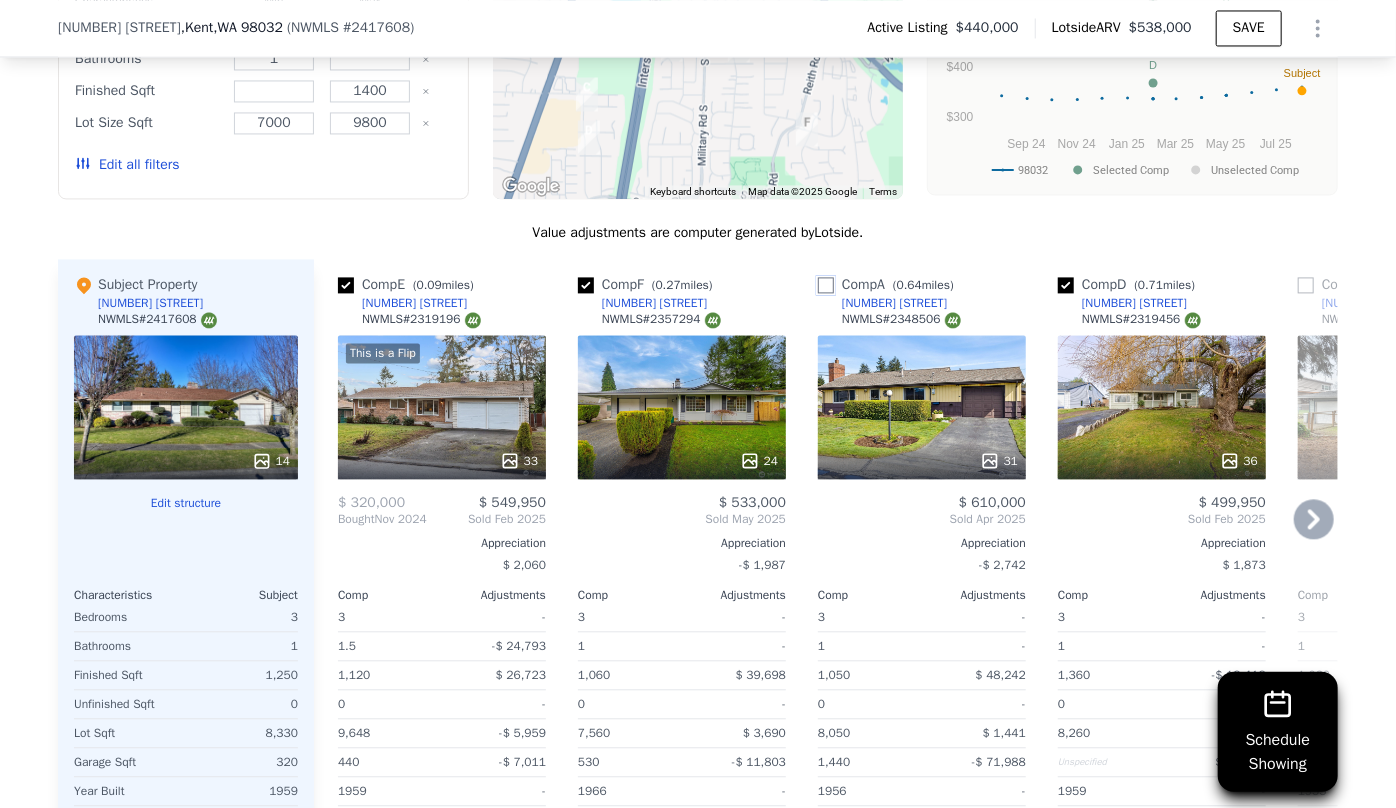 checkbox on "false" 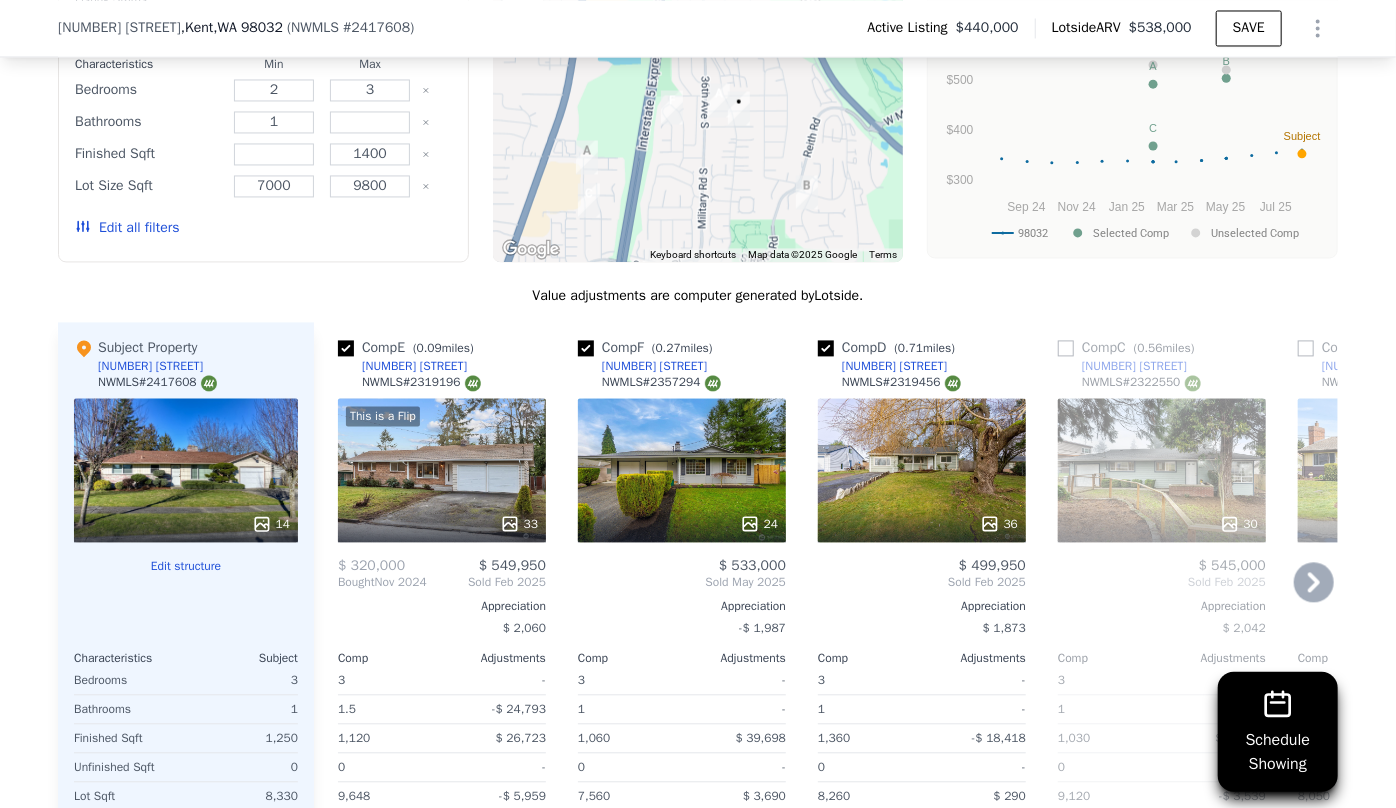 scroll, scrollTop: 1932, scrollLeft: 0, axis: vertical 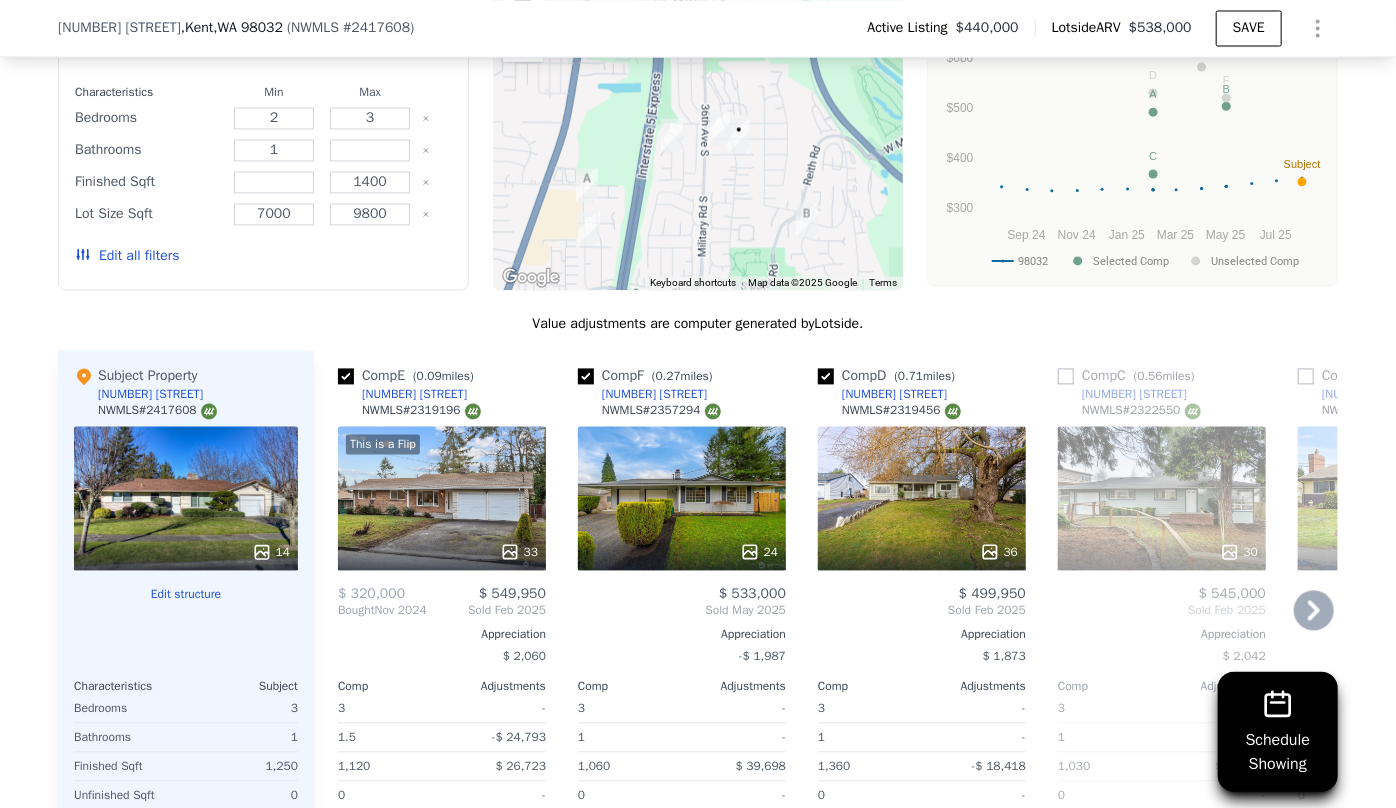 click 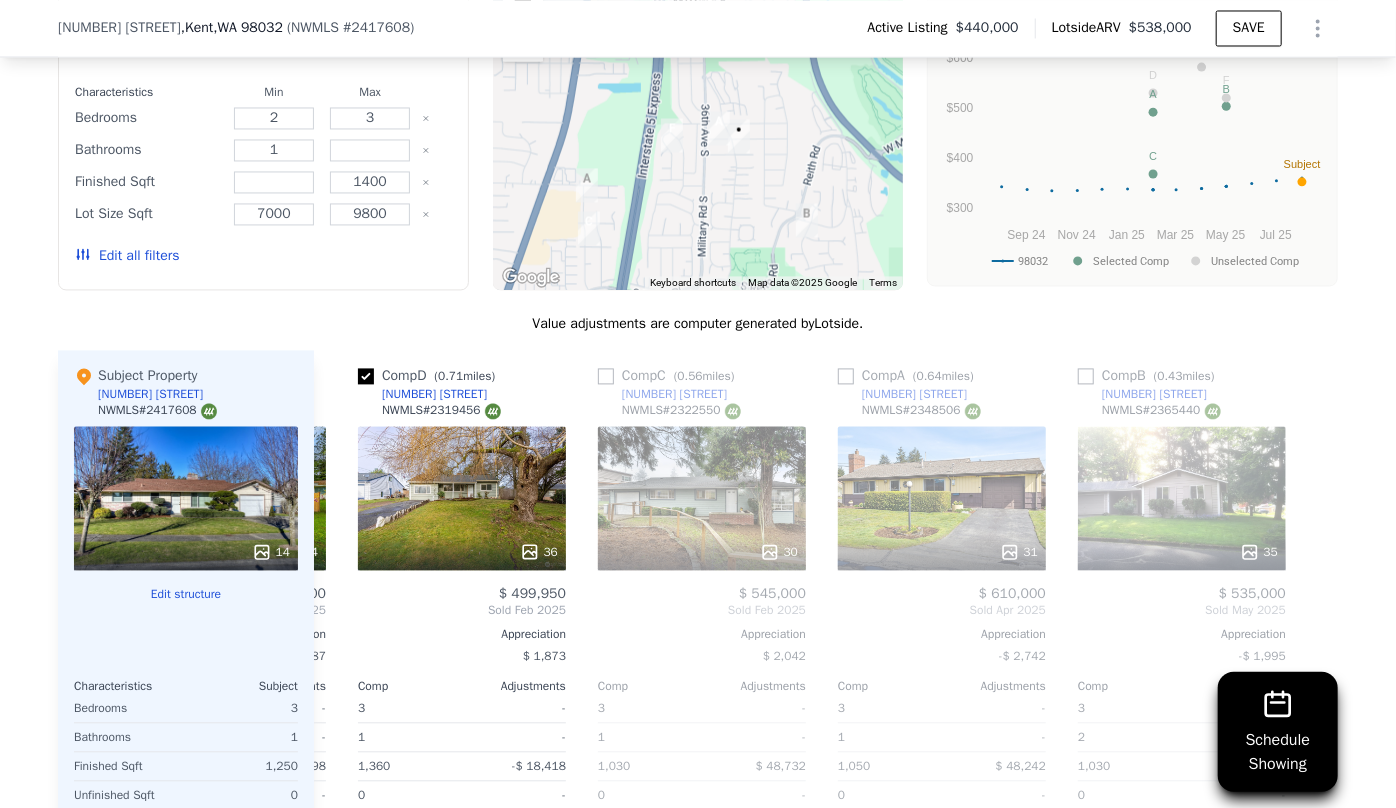 scroll, scrollTop: 0, scrollLeft: 463, axis: horizontal 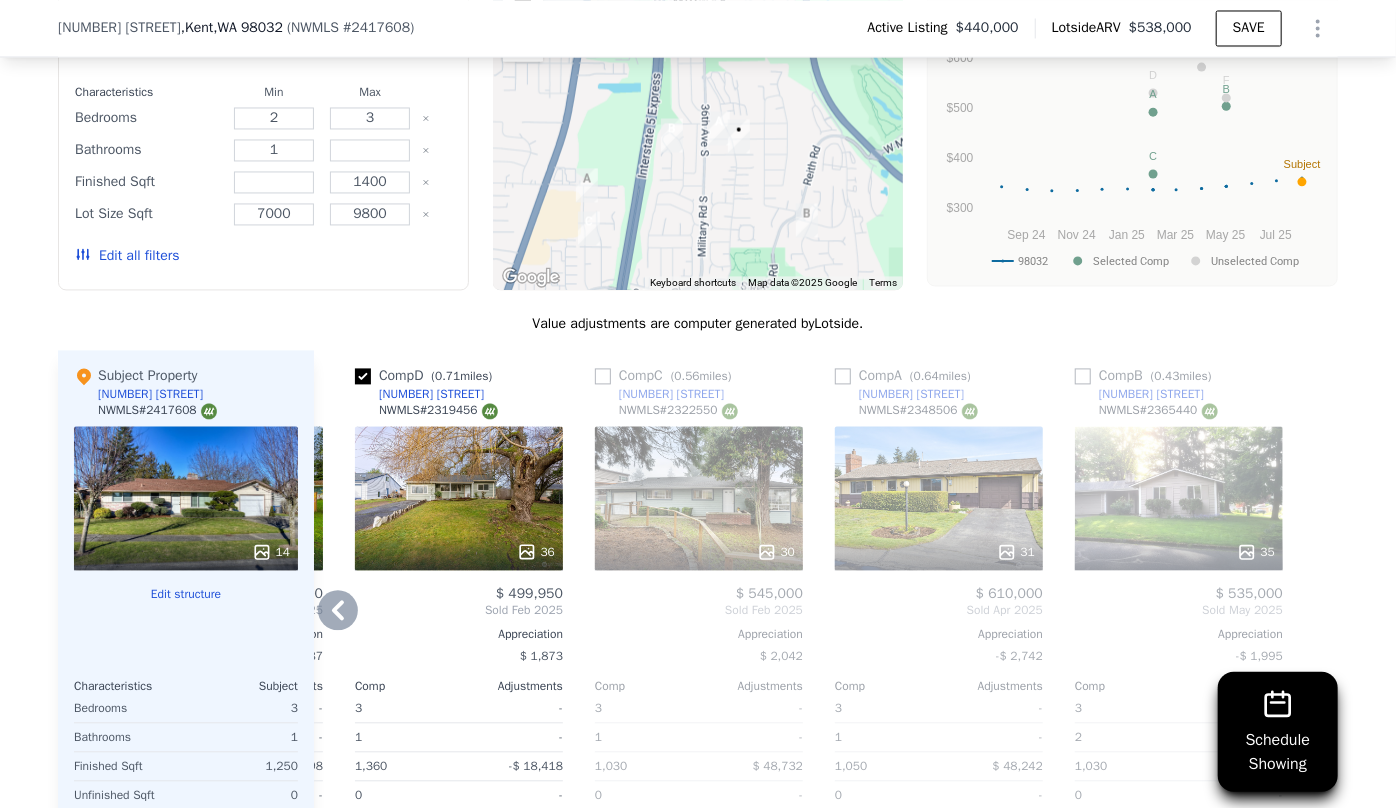 click 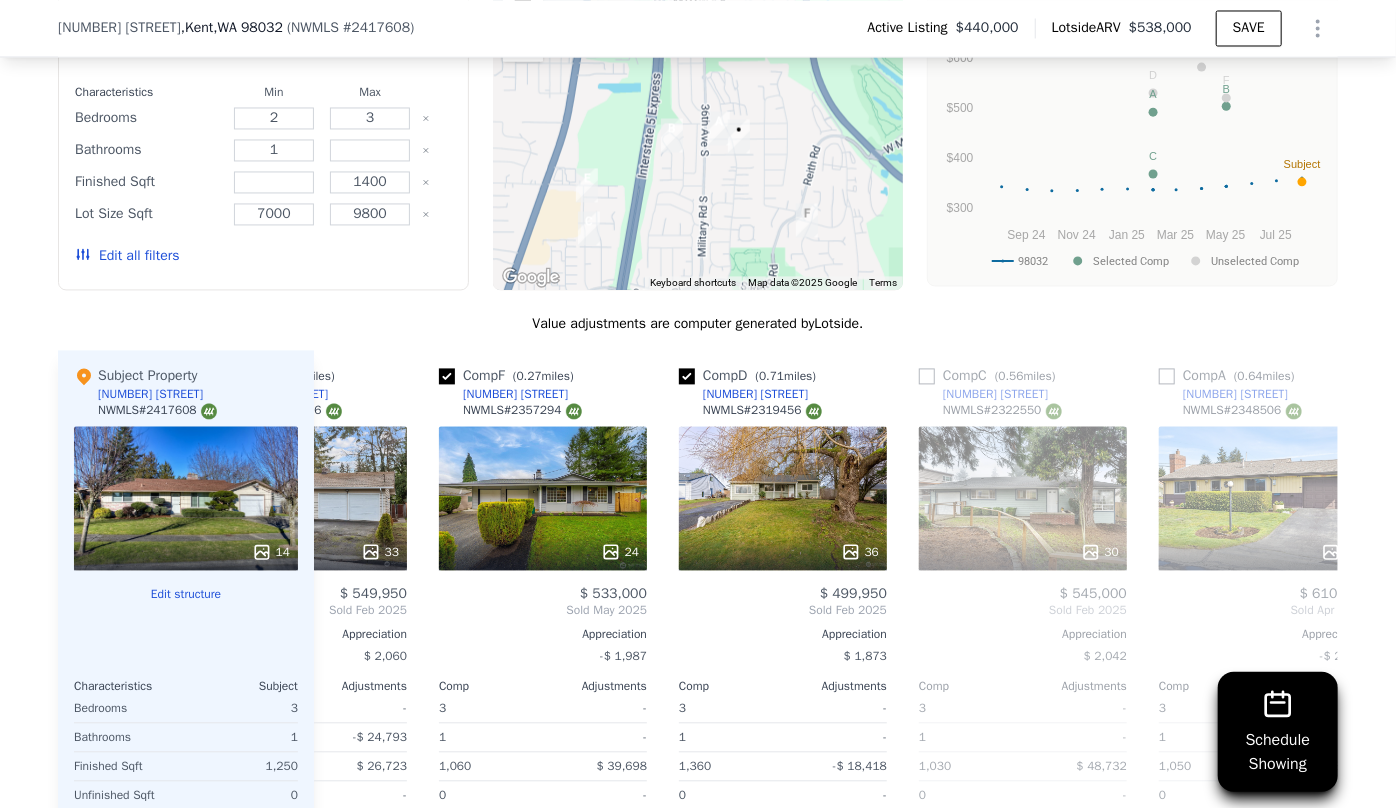 scroll, scrollTop: 0, scrollLeft: 0, axis: both 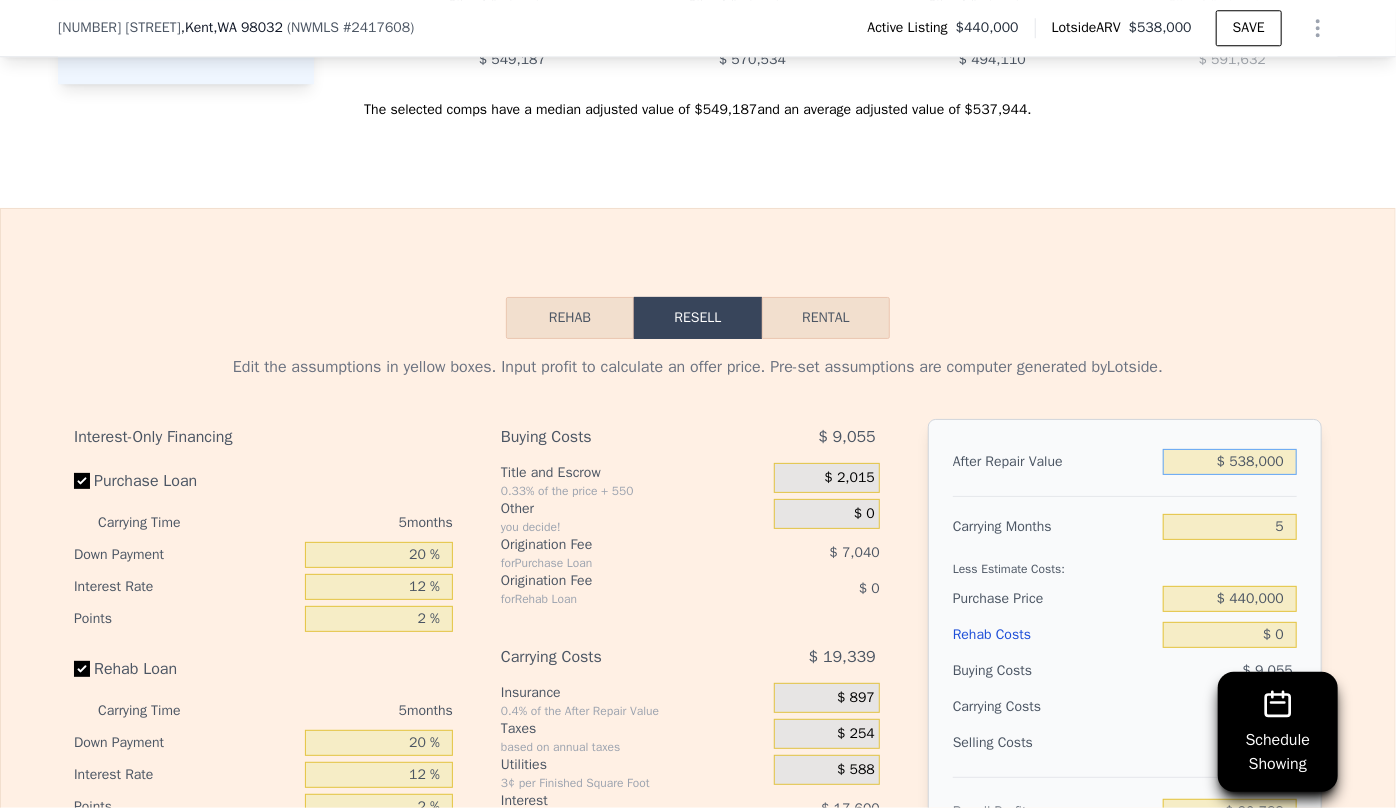 click on "$ 538,000" at bounding box center (1230, 462) 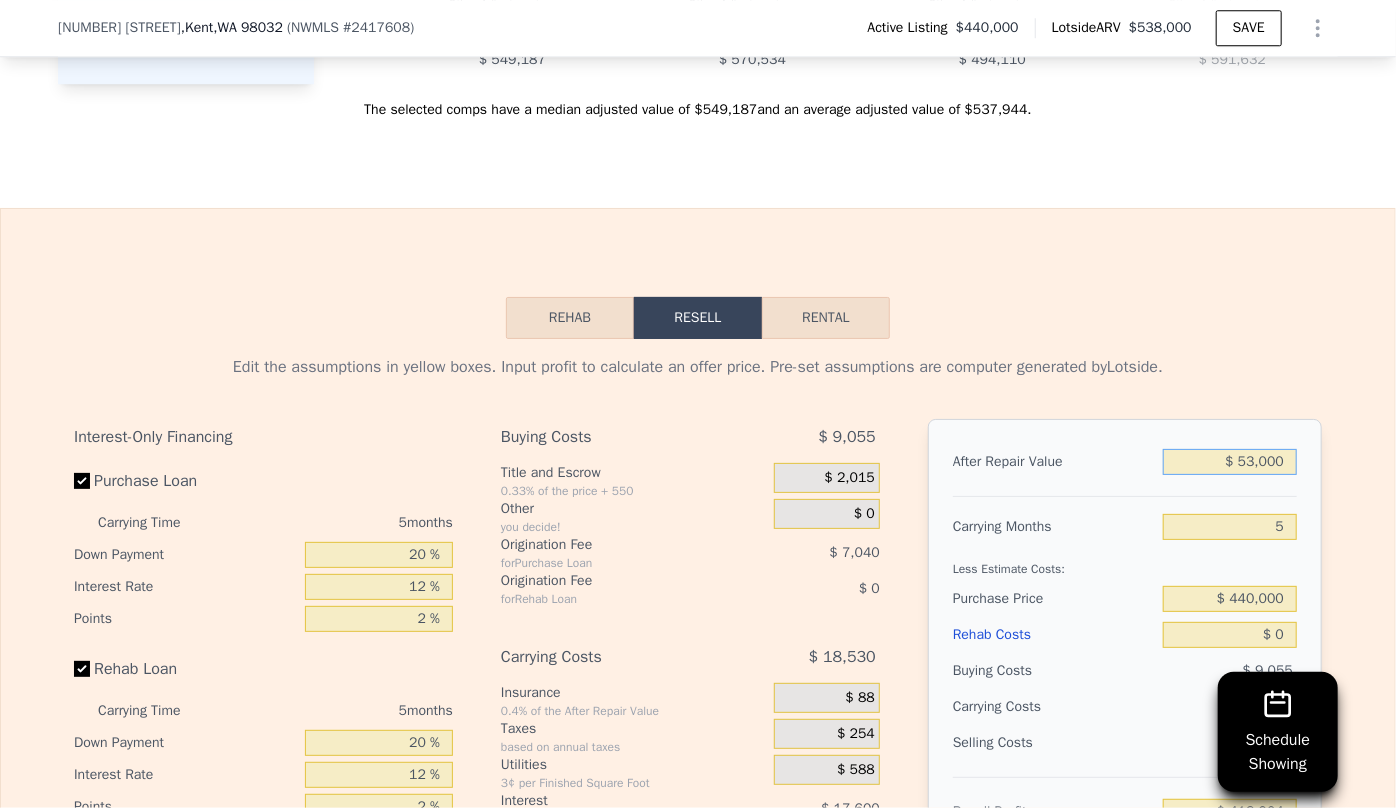 type on "-$ 418,904" 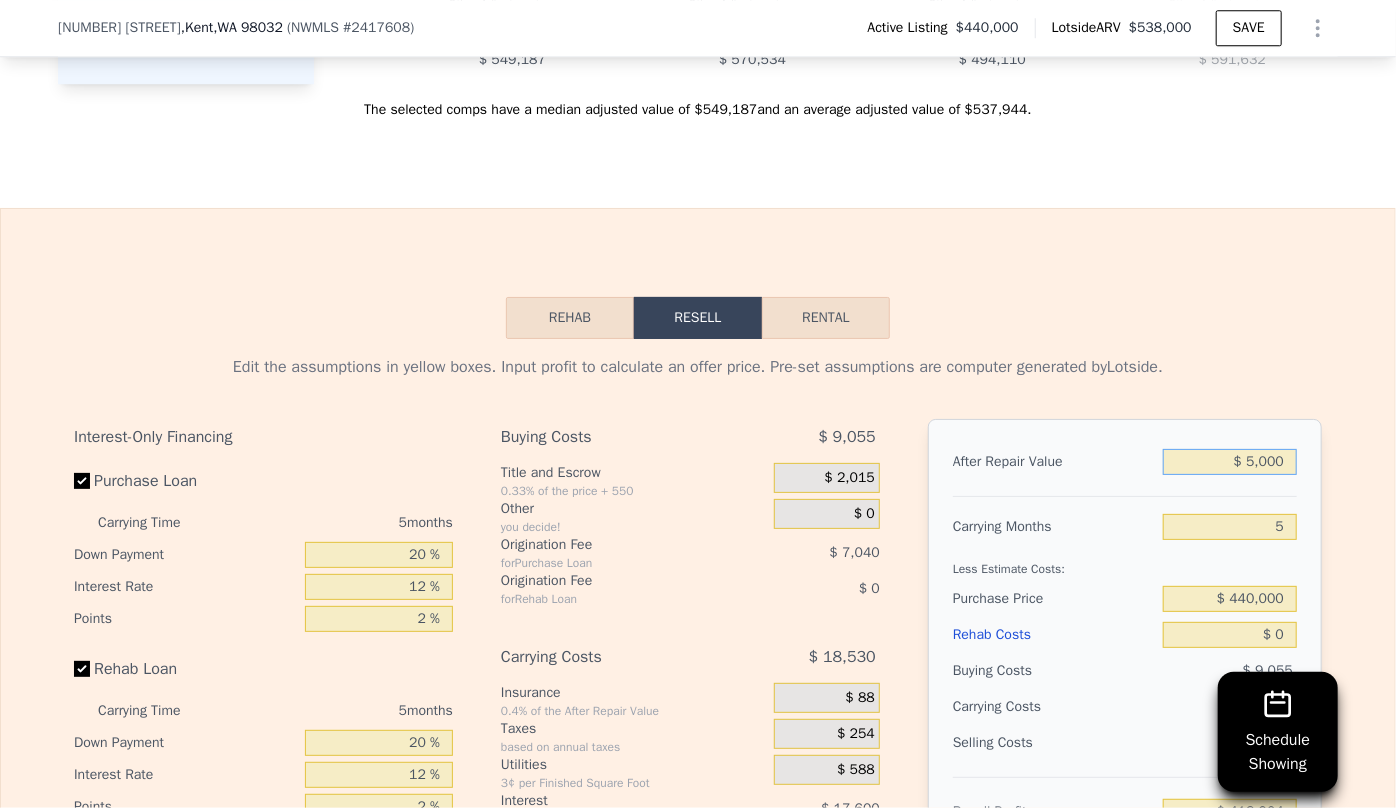 type on "-$ 463,411" 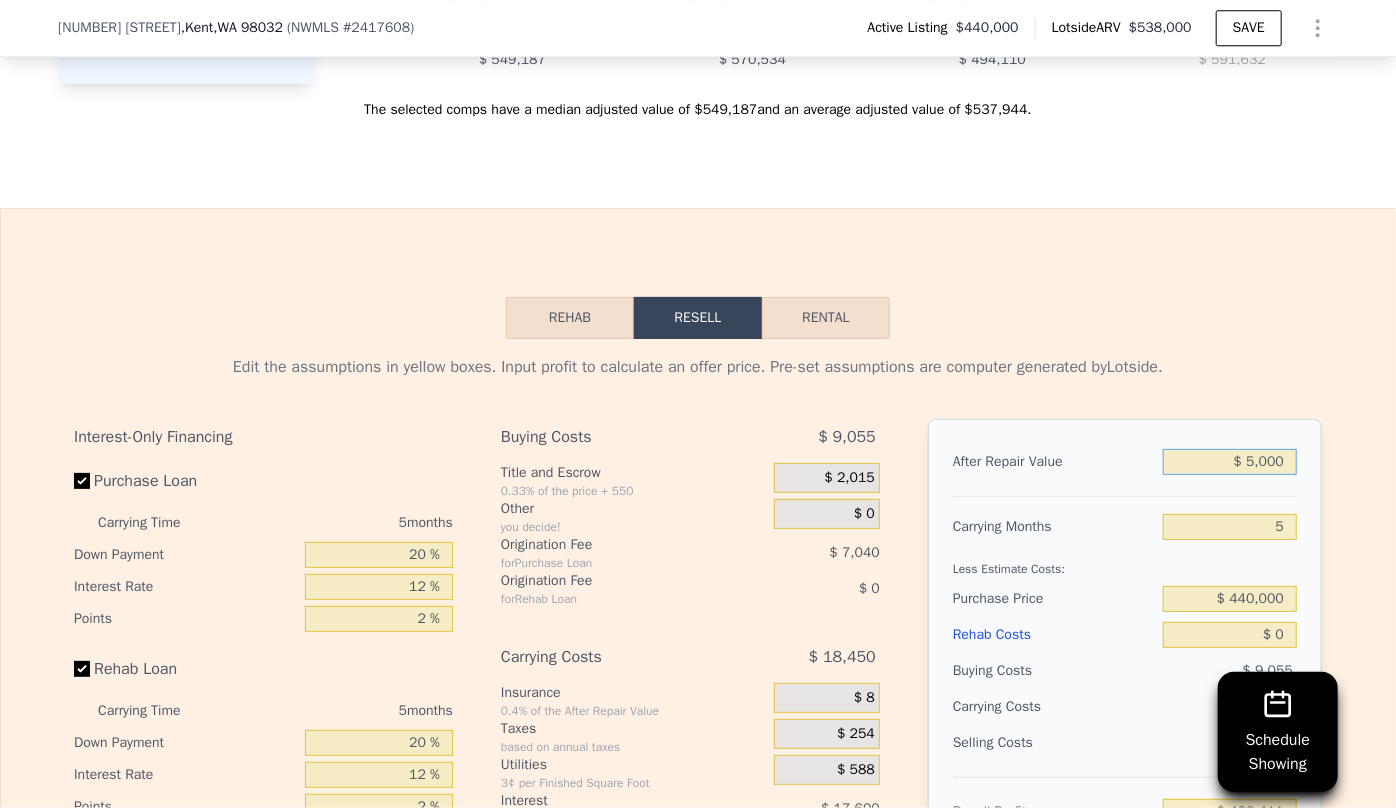 type on "$ 51,000" 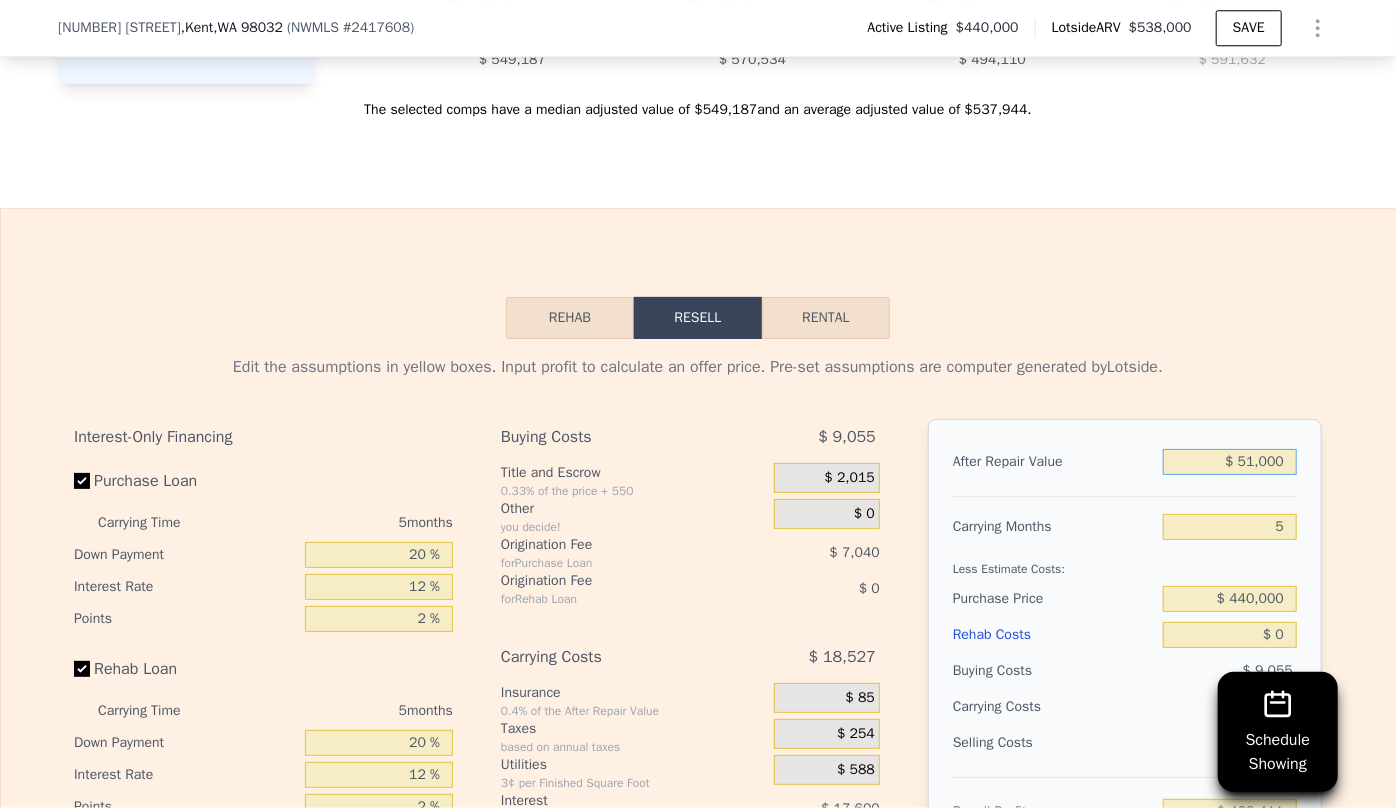type on "-$ 420,760" 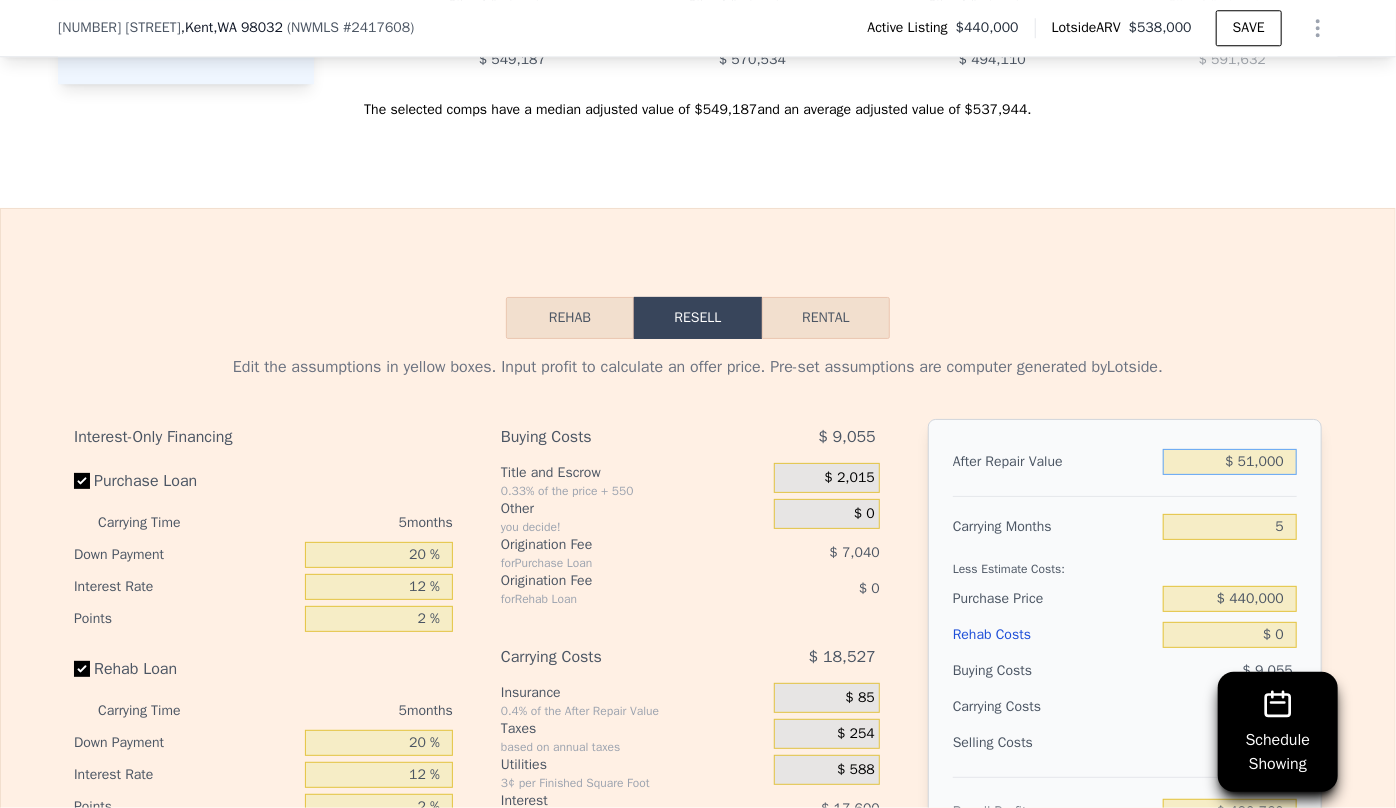 type on "$ 510,000" 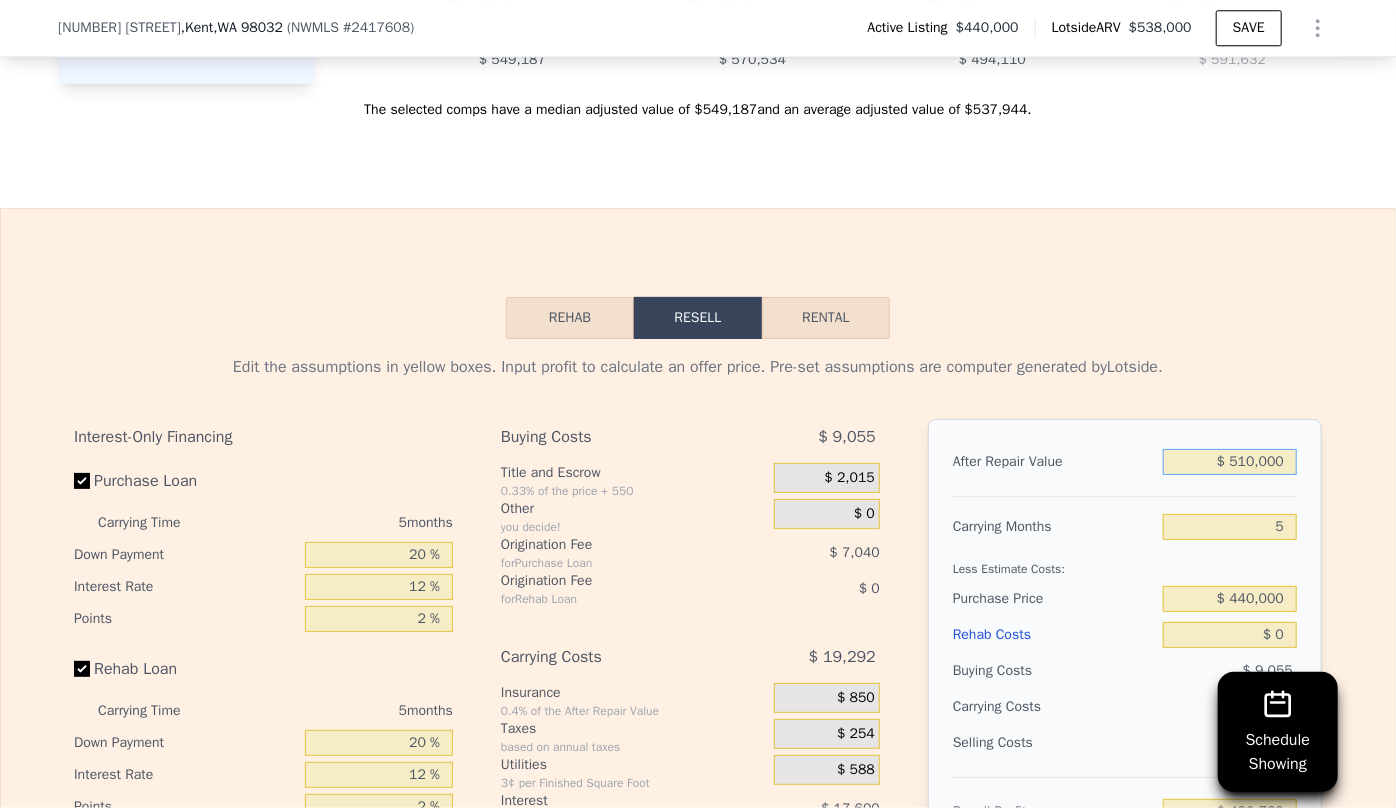 type on "$ 4,827" 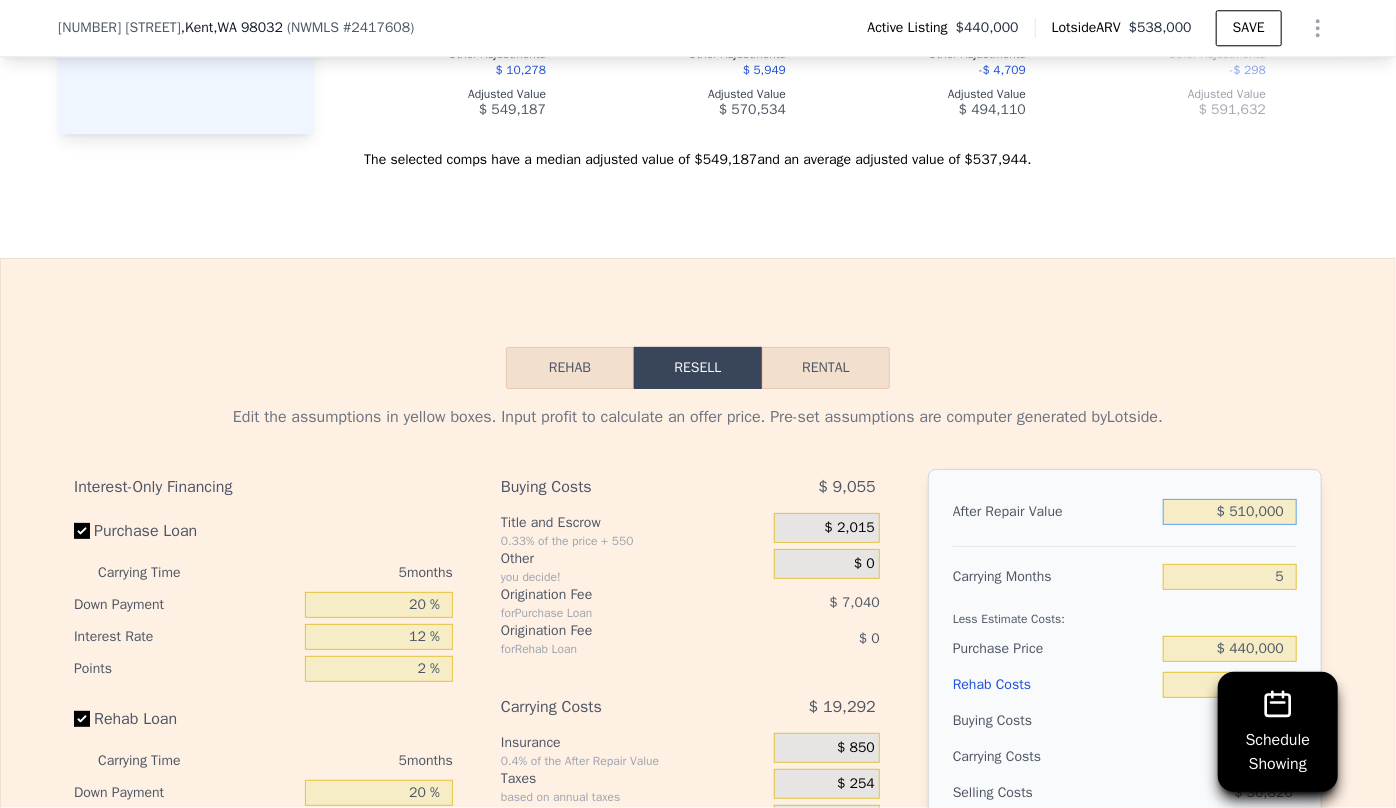 type on "$ 510,000" 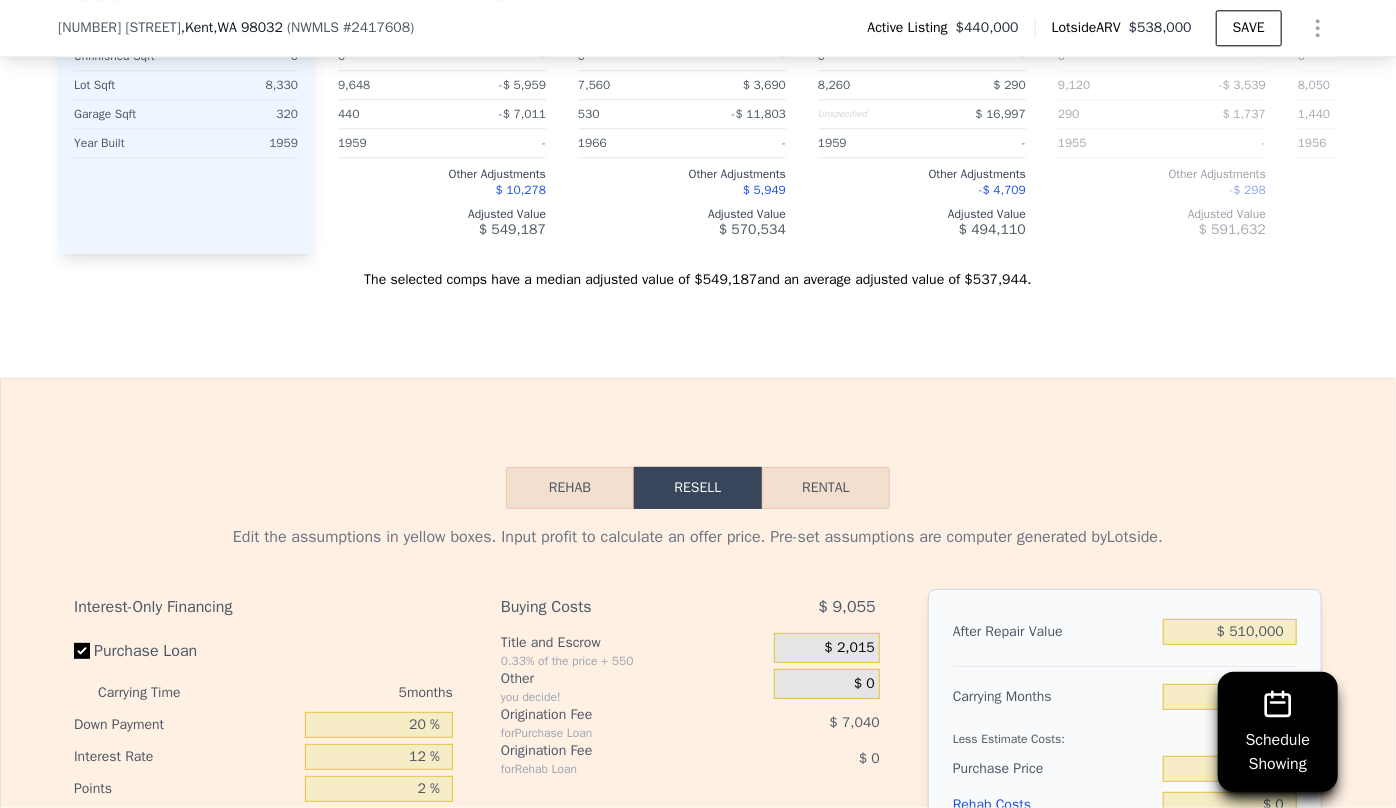 click on "Search an address or region Solutions Company Open main menu Open user menu [NUMBER] [STREET] , [CITY] [STATE] ( NWMLS # [NUMBER] ) Active Listing $440,000 Lotside ARV $538,000 SAVE
•
+ −
•
+ − STREET VIEW                 ← Move left → Move right ↑ Move up ↓ Move down + Zoom in - Zoom out             [NUMBER] [STREET]   [CITY], [STATE]       [NUMBER] [STREET]            View on Google Maps        Custom Imagery                 This image is no longer available Keyboard shortcuts Map Data © 2025 Google © 2025 Google Terms Report a problem   SATELLITE VIEW Courtesy of NWMLS (#[NUMBER]) and [PERSON] via MLS GRID as of [MONTH]/[DAY]/[YEAR] [TIME] LISTING & SALE HISTORY Listed $ 440,000 [MONTH] 6, [YEAR] Sold 1 $ 172,450 [MONTH] 15, [YEAR] Listed $ 169,950 [MONTH] 6, [YEAR] Rent Sale Rent over time Price per Square Foot 1Y 3Y 10Y Max 2006 2008 2010 2012 2013 2015 2017 2019 2021 2023 2024 $0.74 $0.94 $1.14" at bounding box center [698, -119] 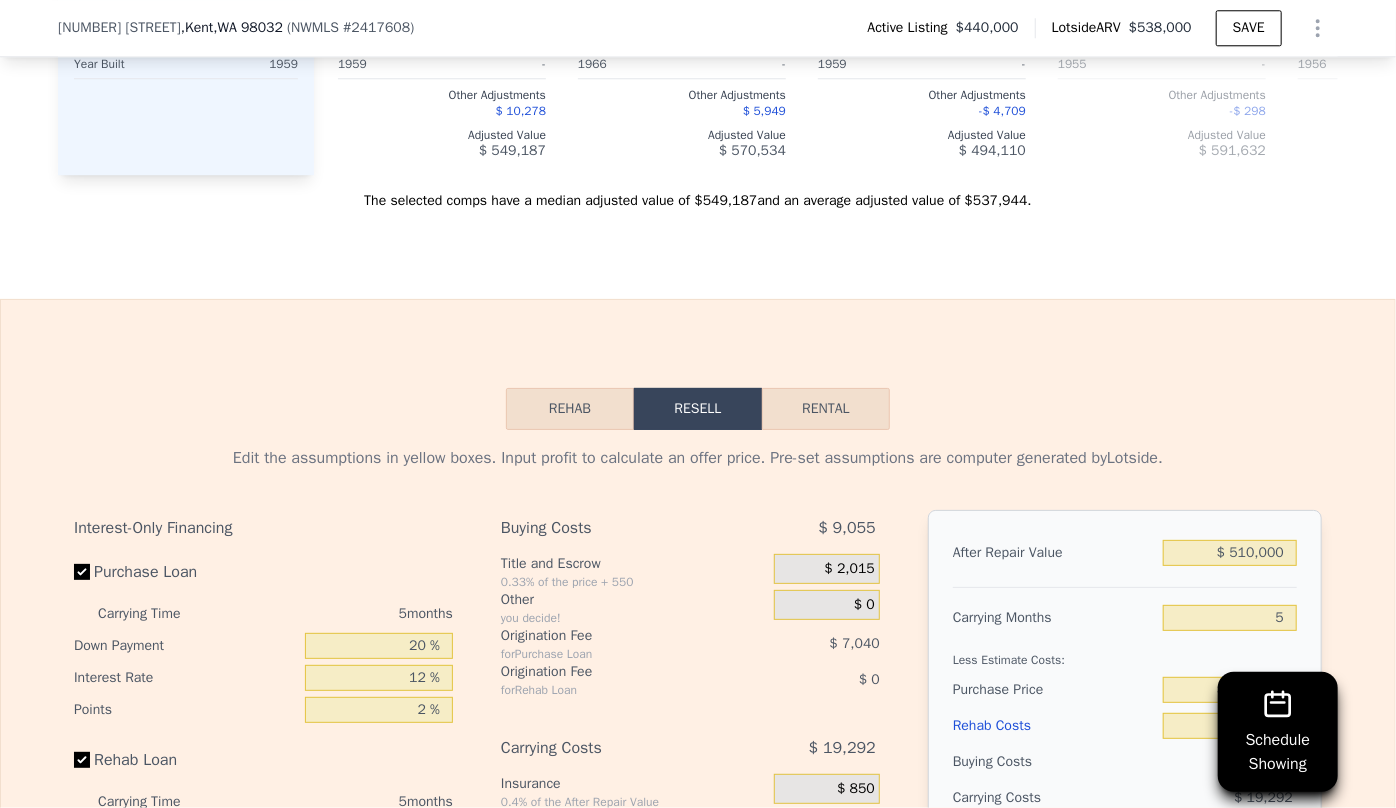 scroll, scrollTop: 2841, scrollLeft: 0, axis: vertical 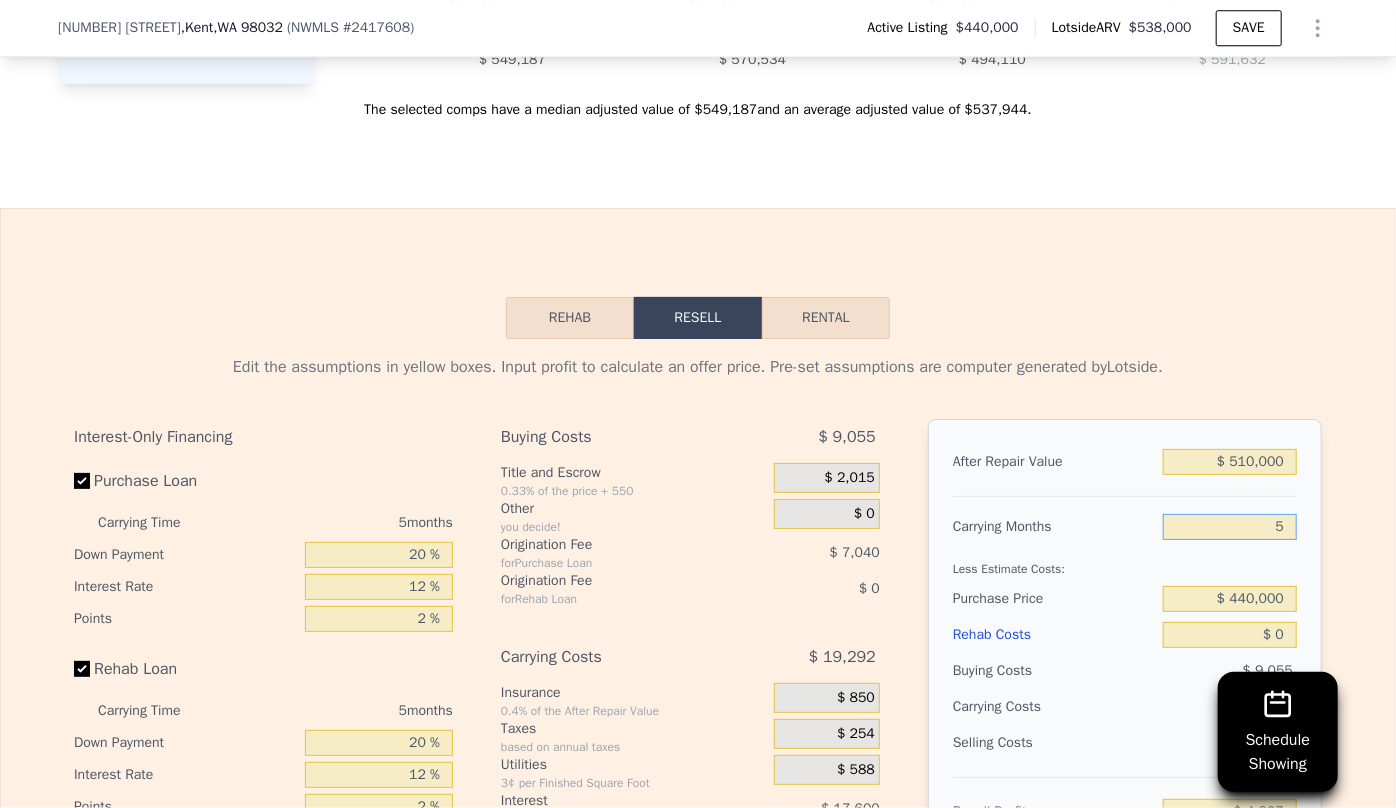 click on "5" at bounding box center [1230, 527] 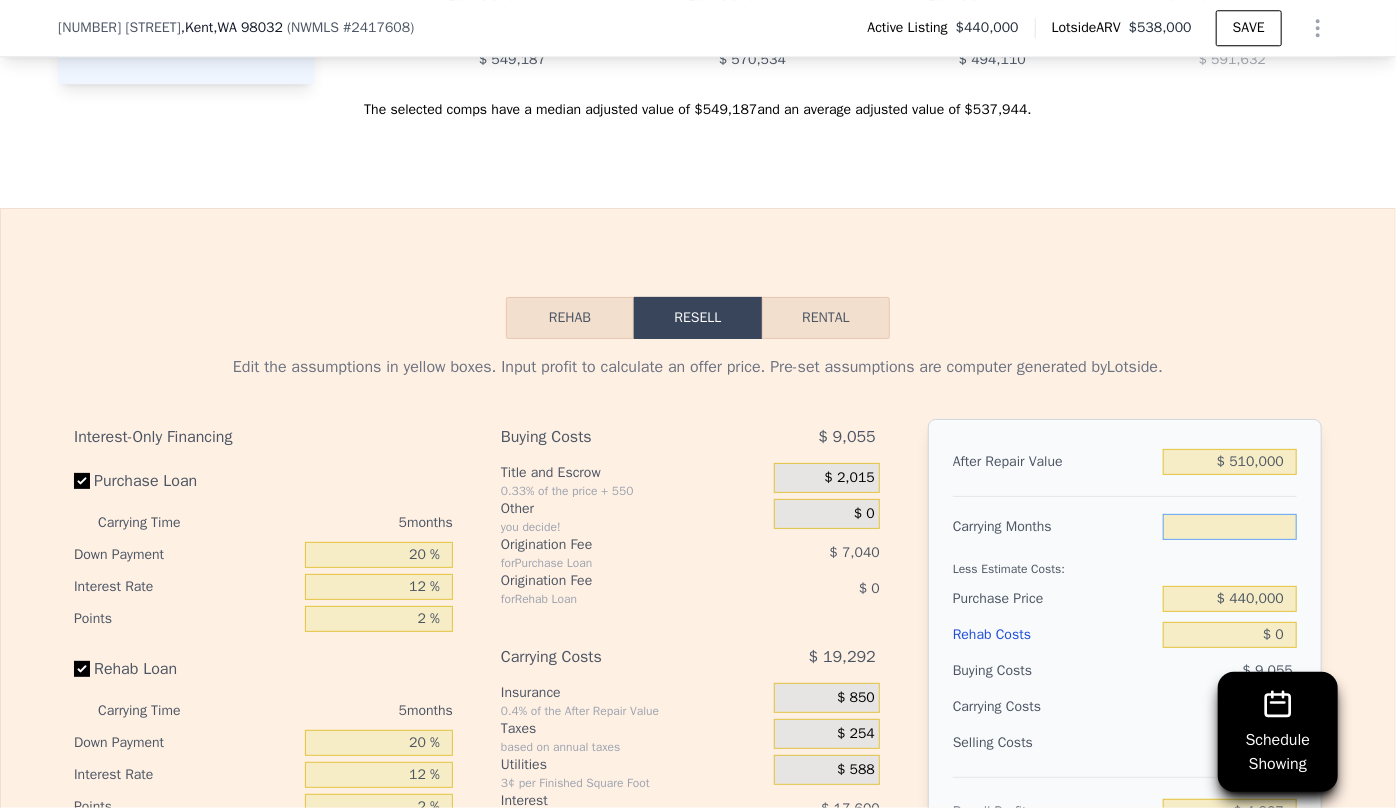 type on "6" 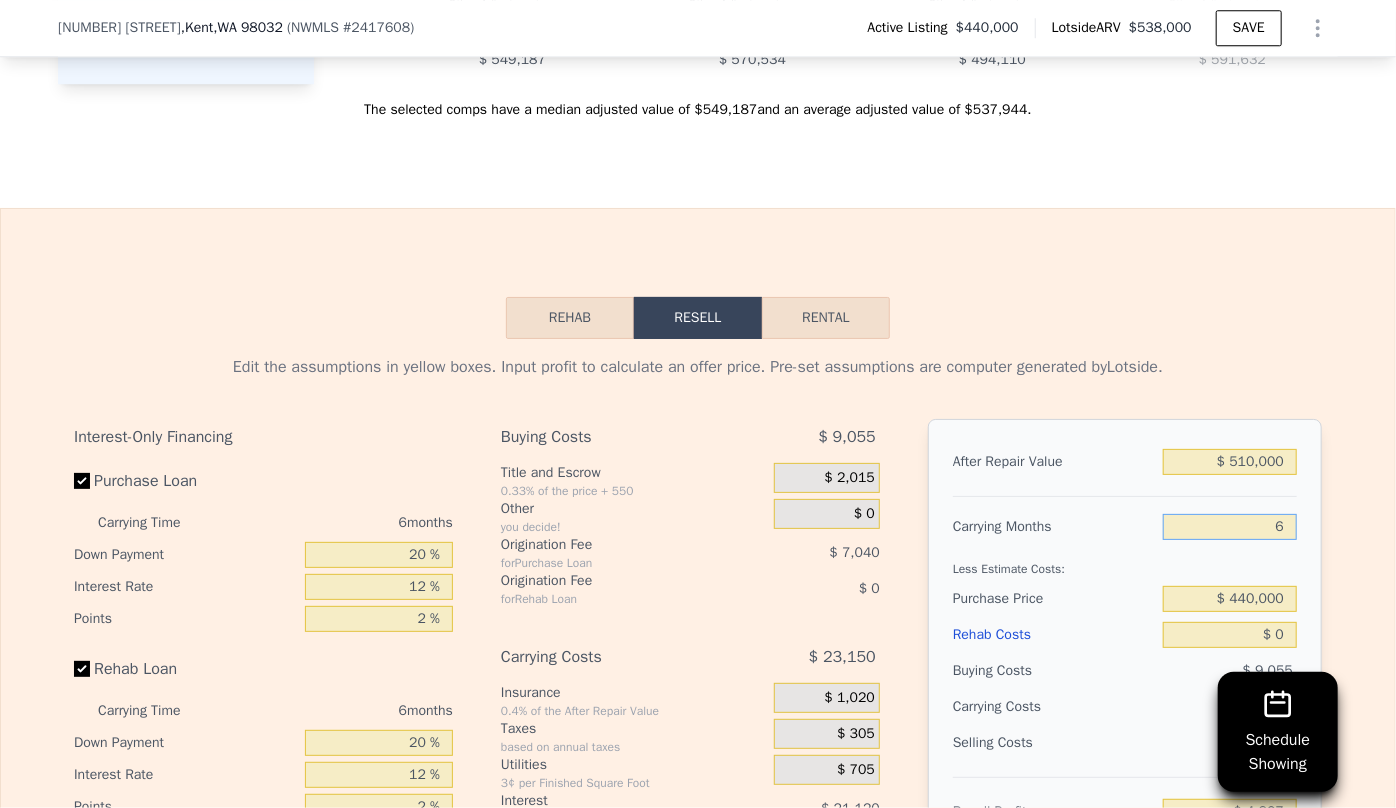 type on "$ 969" 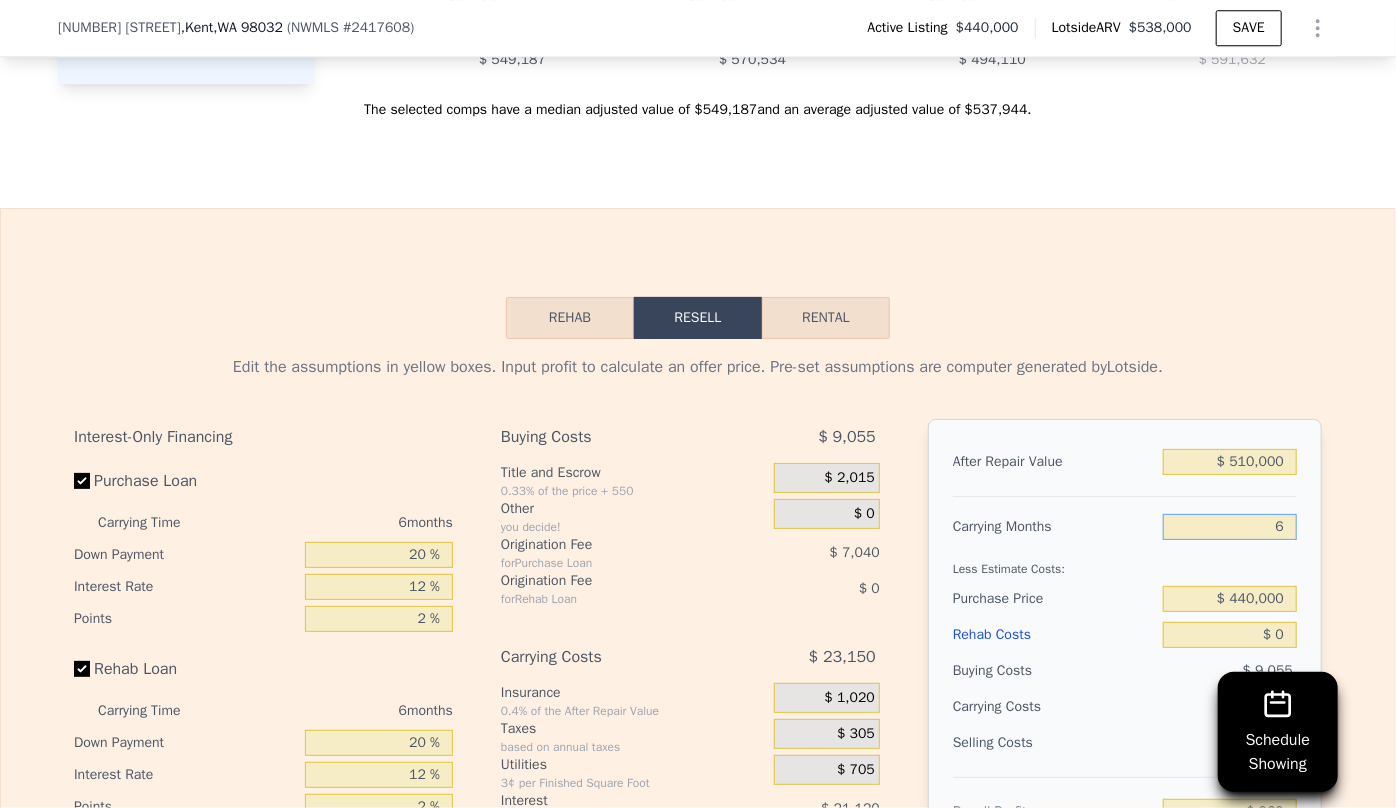 type on "6" 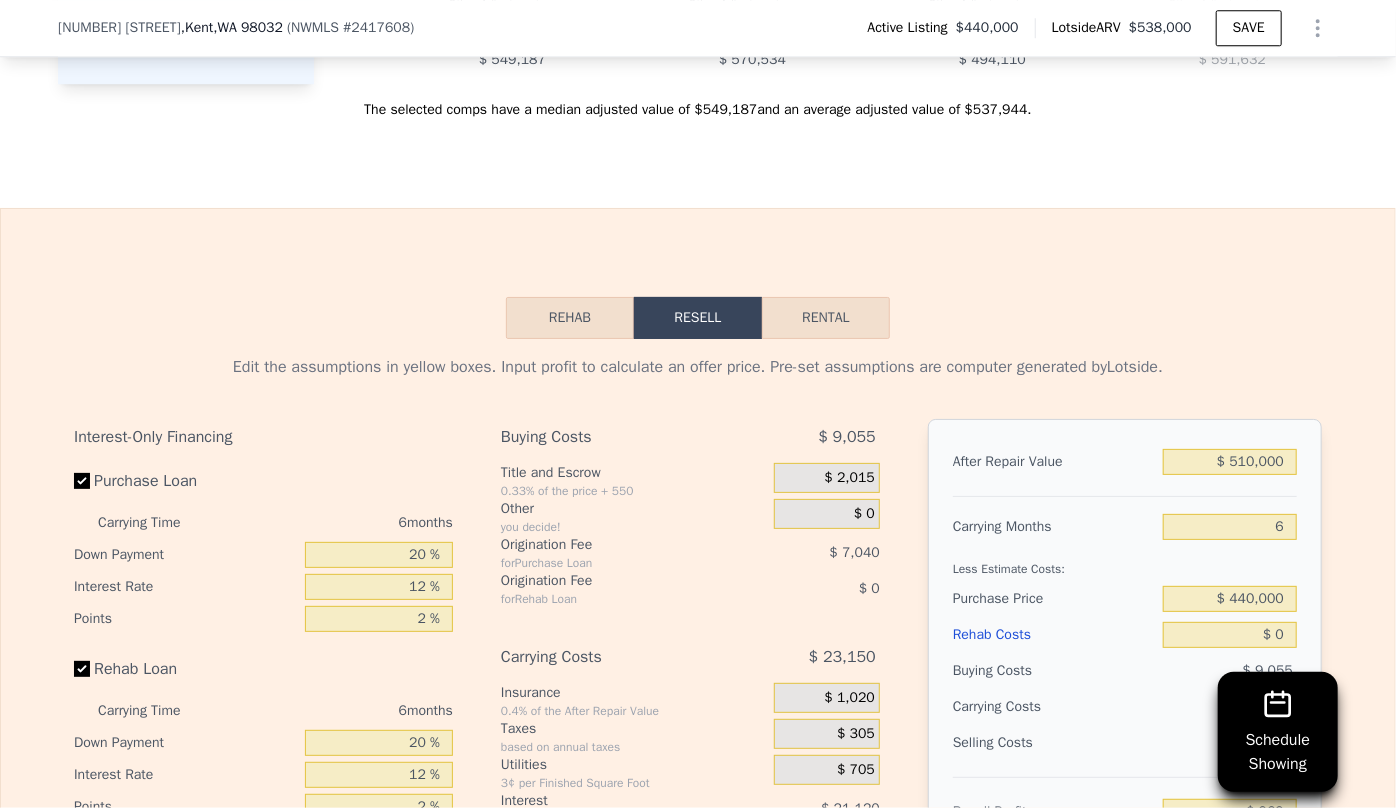click on "After Repair Value $ 510,000 Carrying Months 6 Less Estimate Costs: Purchase Price $ 440,000 Rehab Costs $ 0 Buying Costs $ 9,055 Carrying Costs $ 23,150 Selling Costs $ 36,826 Resell Profit $ 969 Total ROI 0.21% Cash In $ 120,205 Cash ROI ROIs are not annualized 0.81%" at bounding box center (1125, 697) 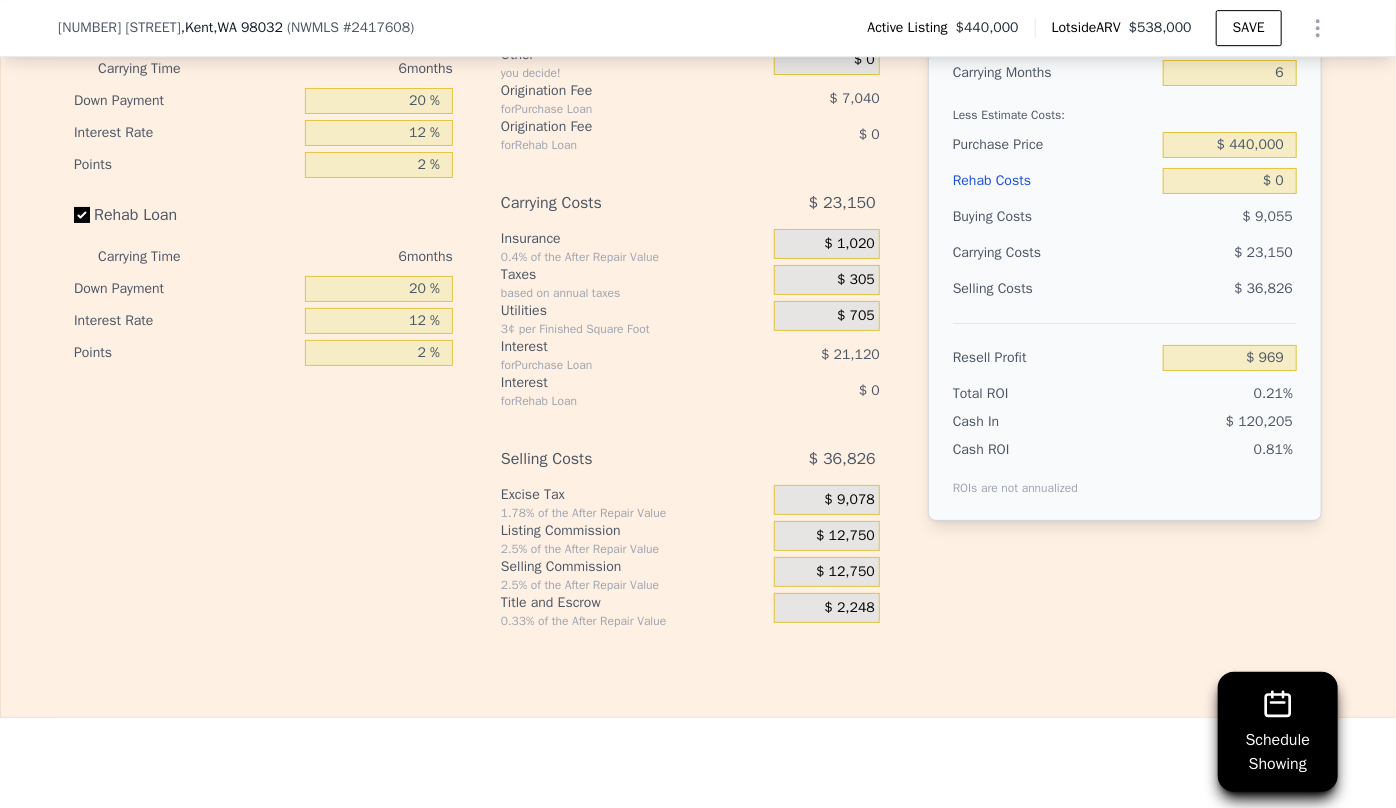 scroll, scrollTop: 3296, scrollLeft: 0, axis: vertical 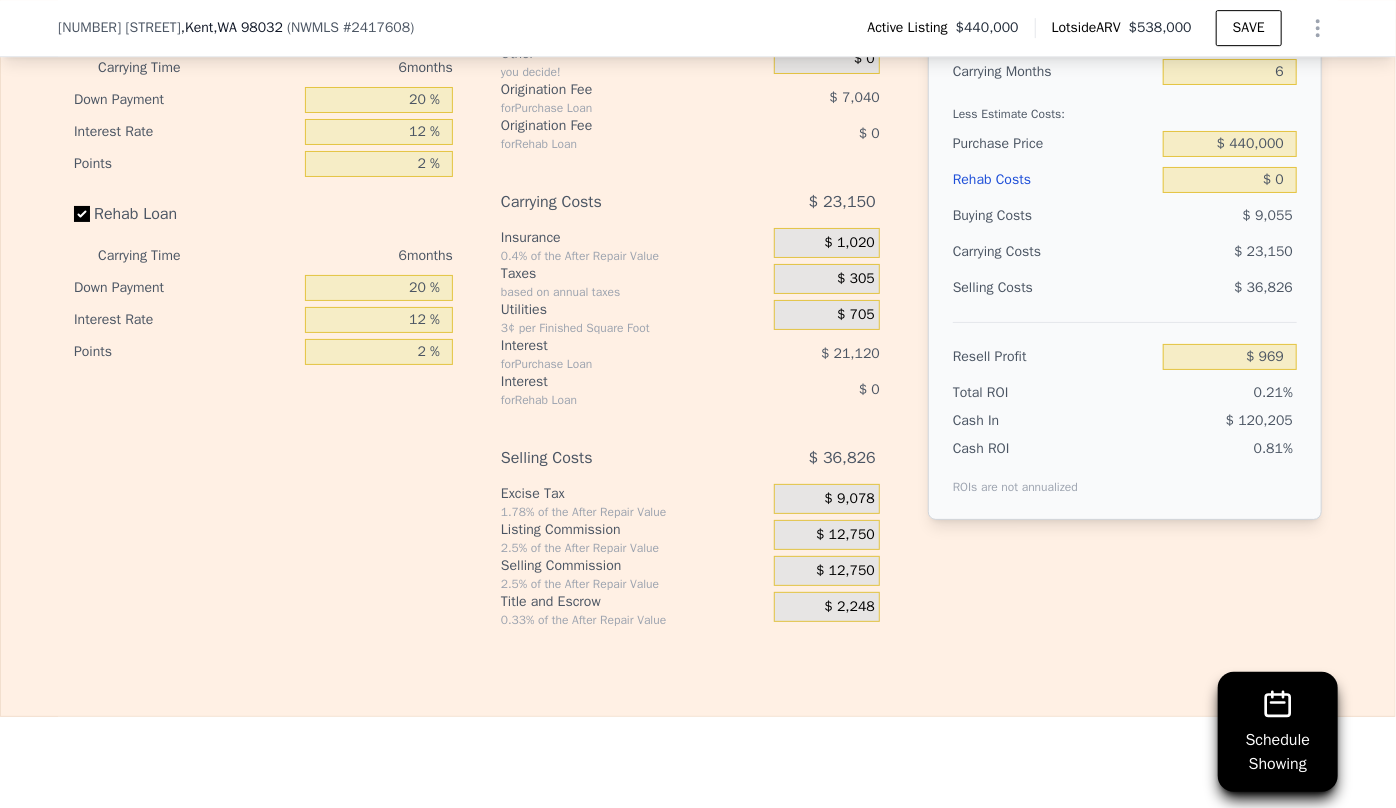 click on "Rehab Costs" at bounding box center [1054, 180] 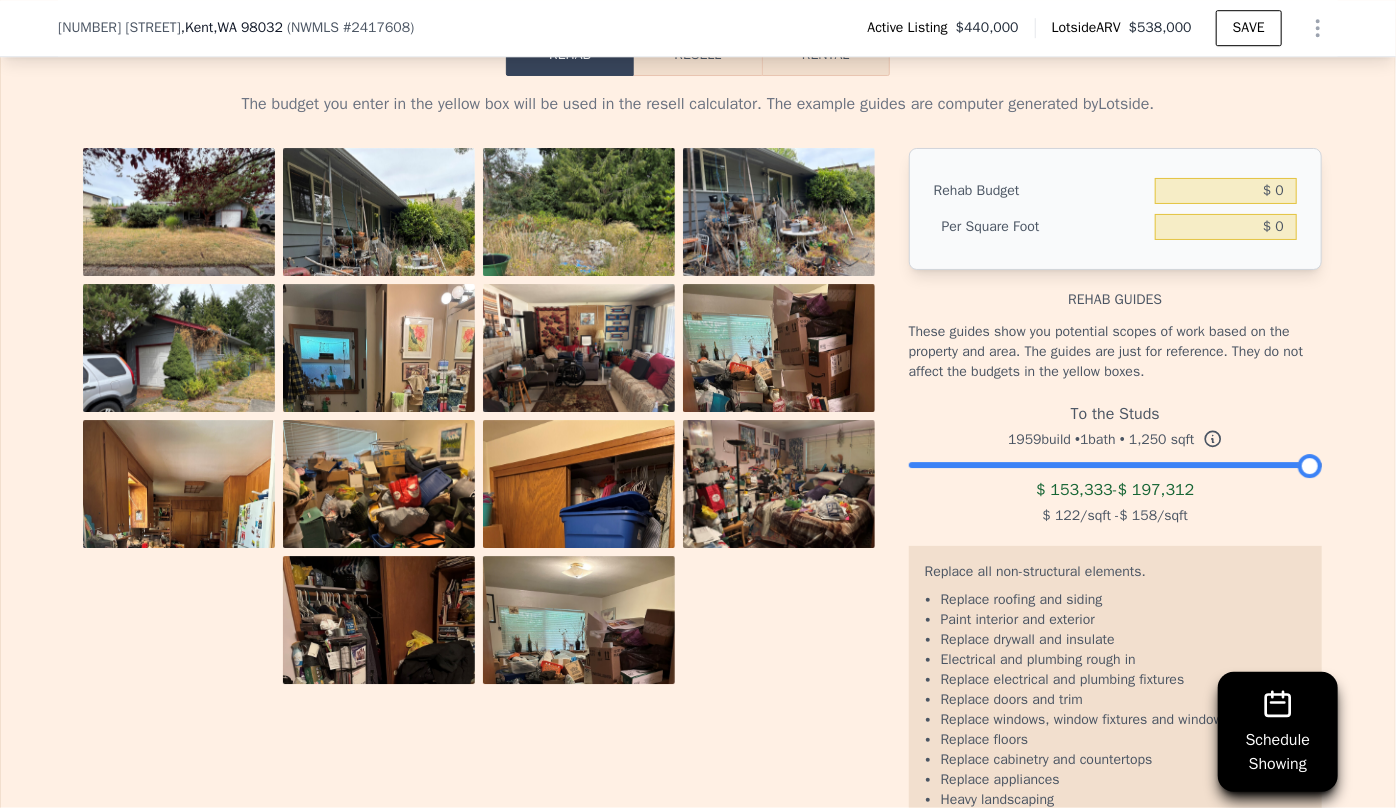 scroll, scrollTop: 3023, scrollLeft: 0, axis: vertical 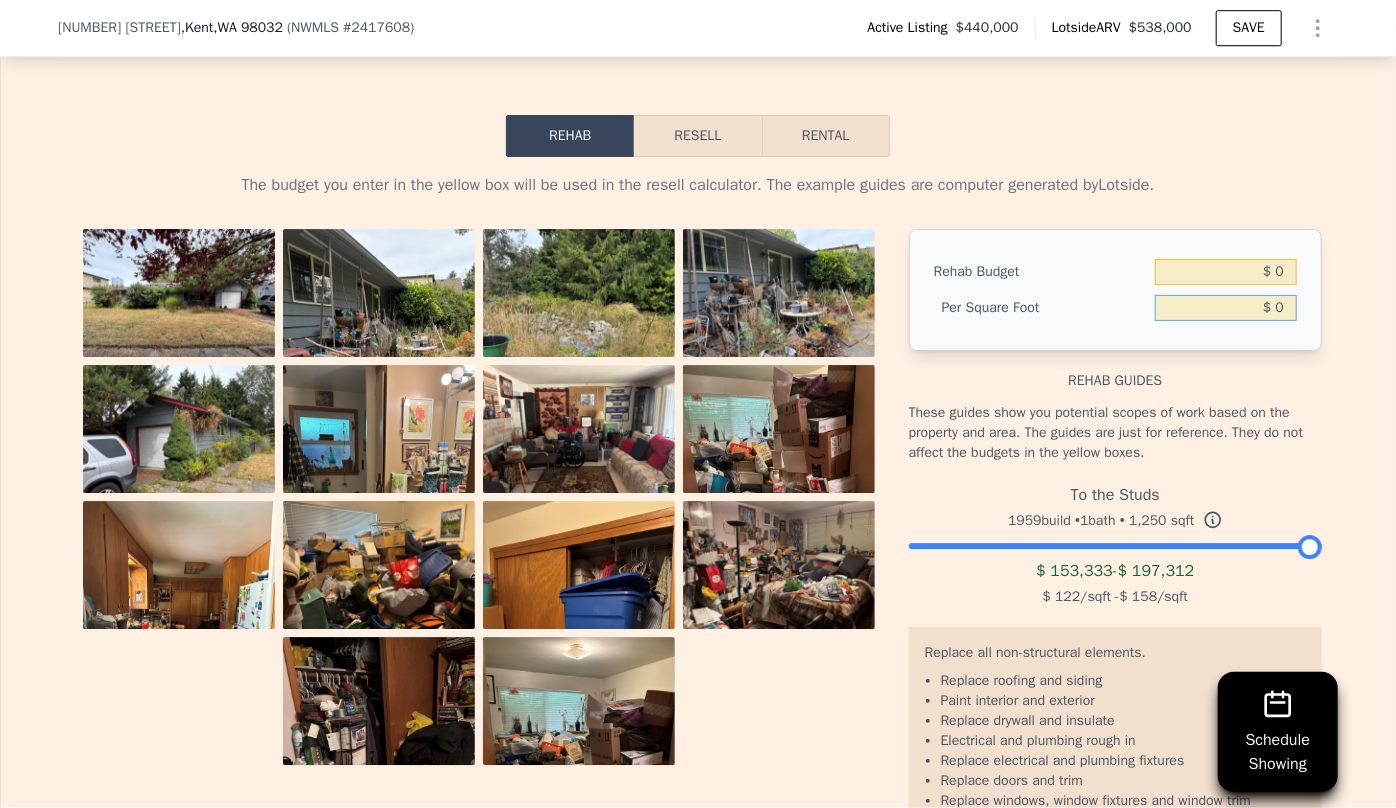 click on "$ 0" at bounding box center [1226, 308] 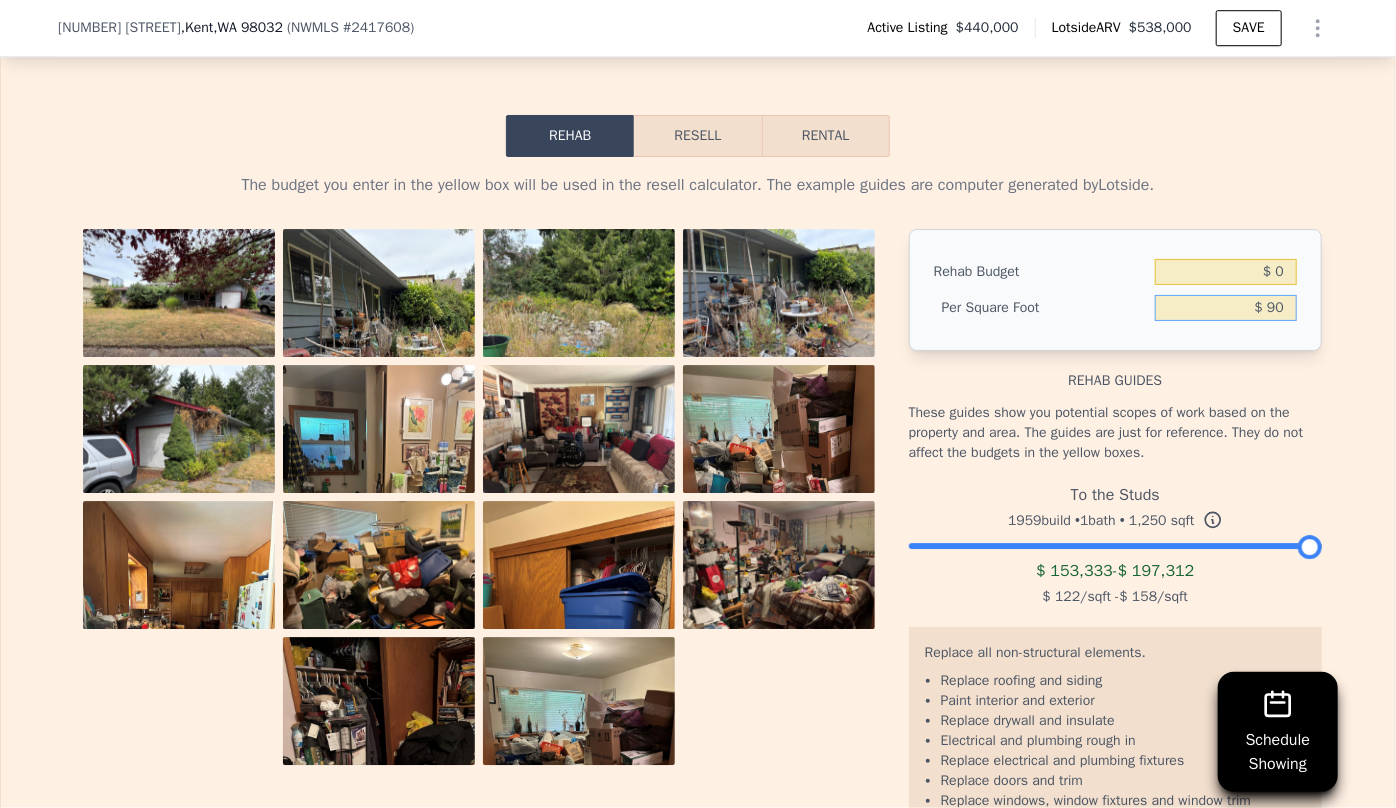 type on "$ 90" 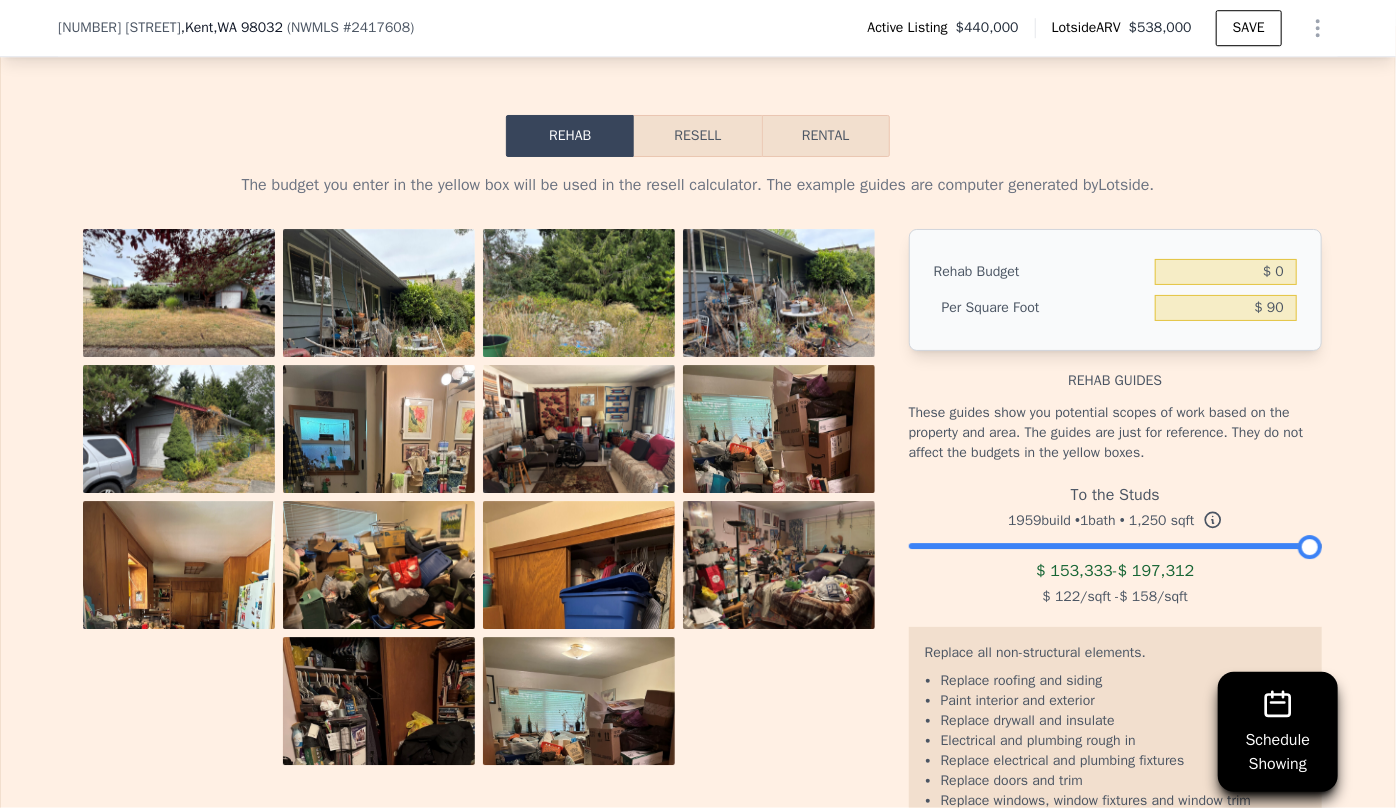 click on "Rehab Budget $ 0 Per Square Foot $ 90" at bounding box center [1115, 290] 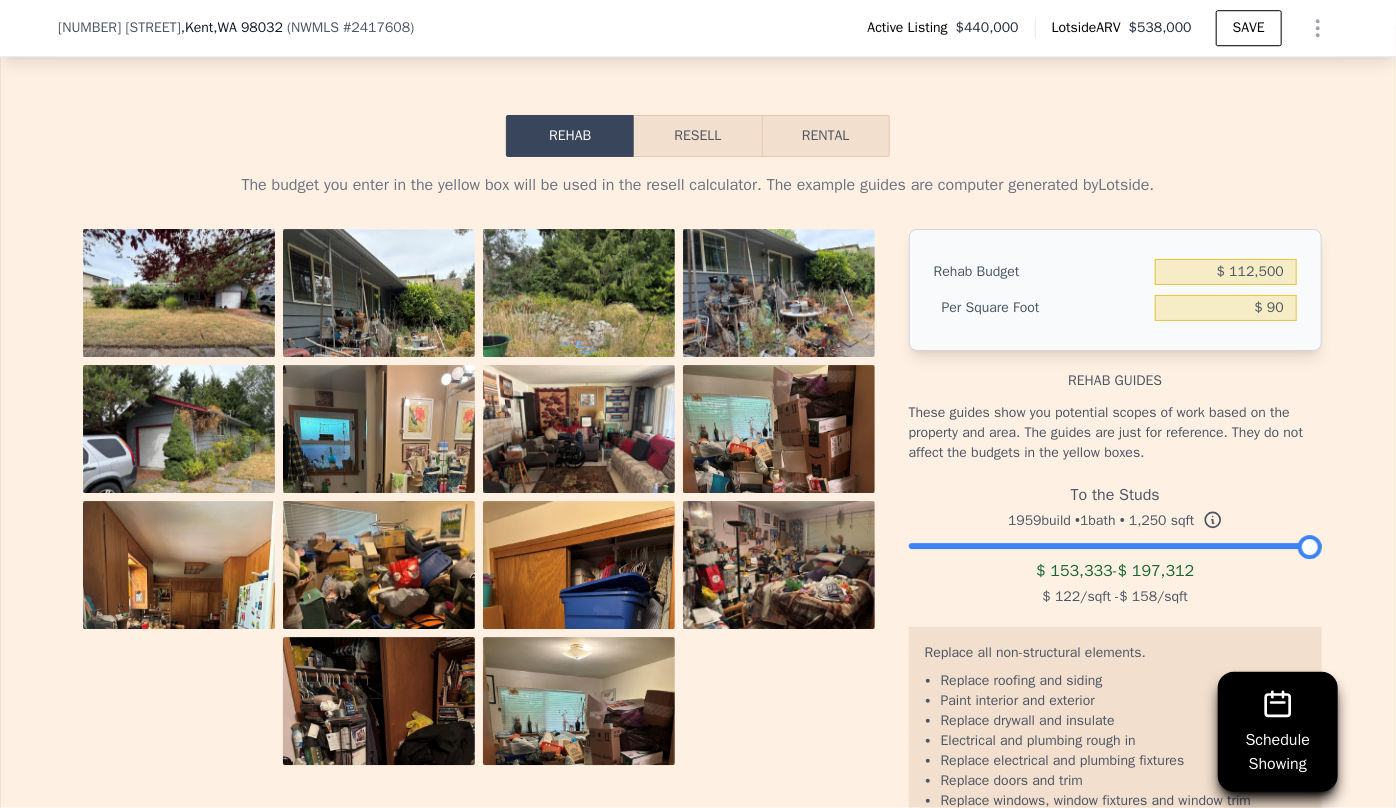 click on "Resell" at bounding box center [697, 136] 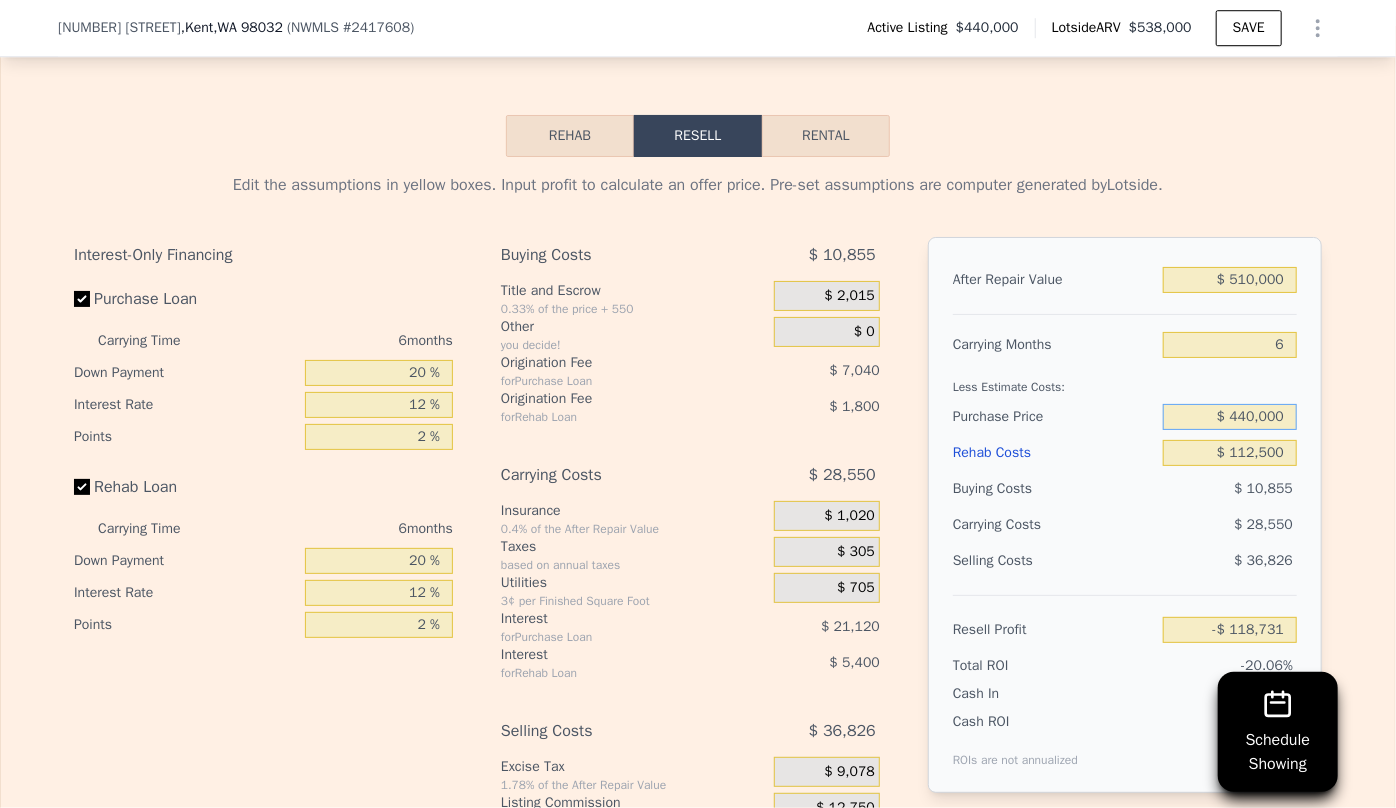click on "$ 440,000" at bounding box center [1230, 417] 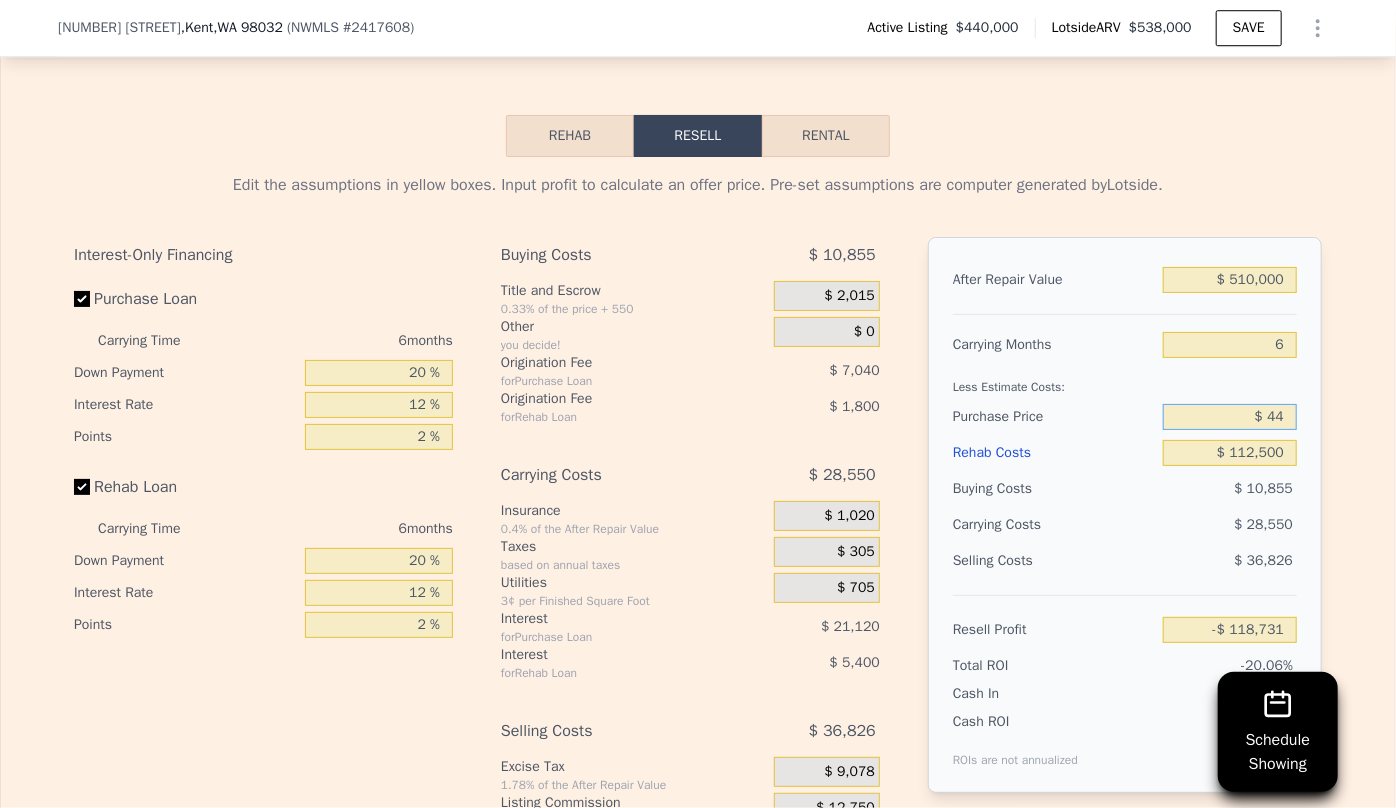 type on "$ 4" 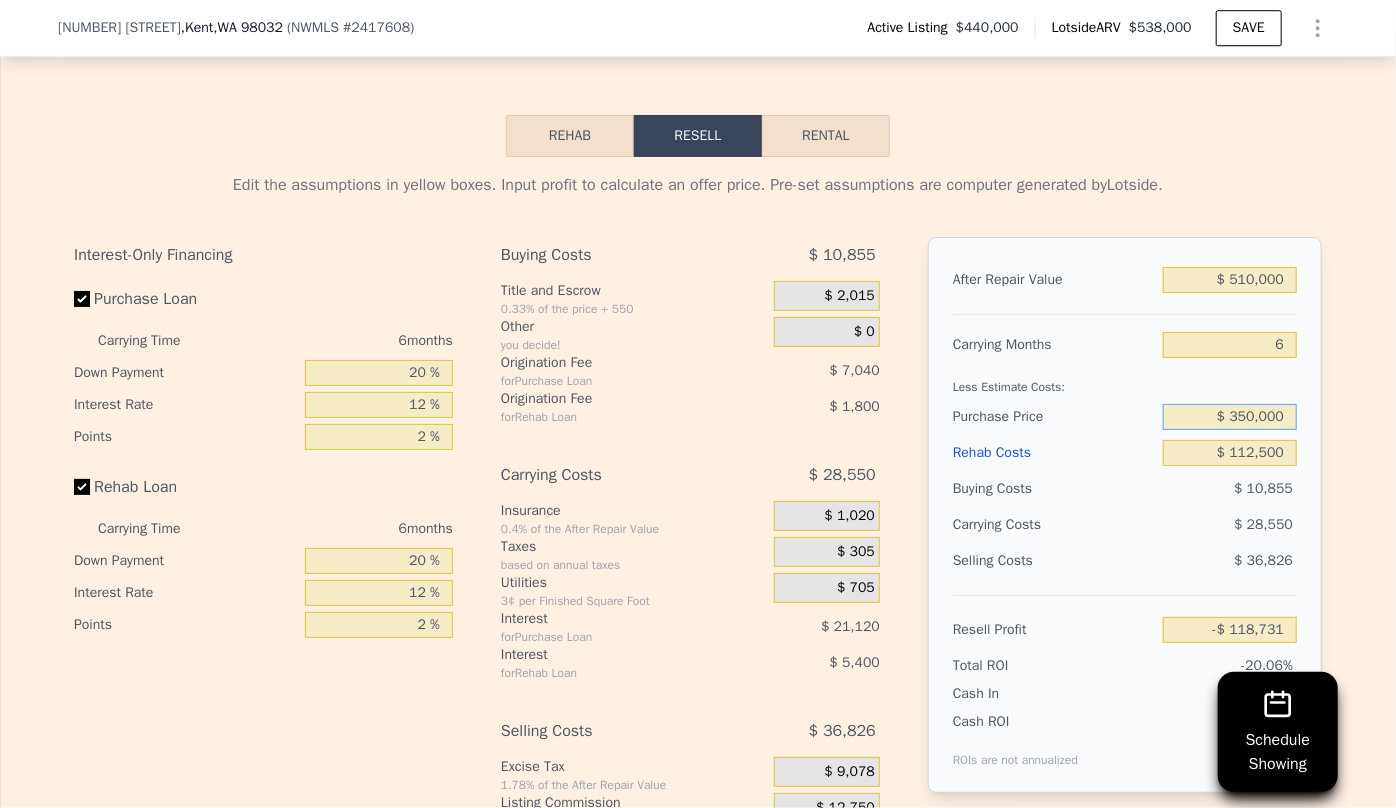 type on "$ 350,000" 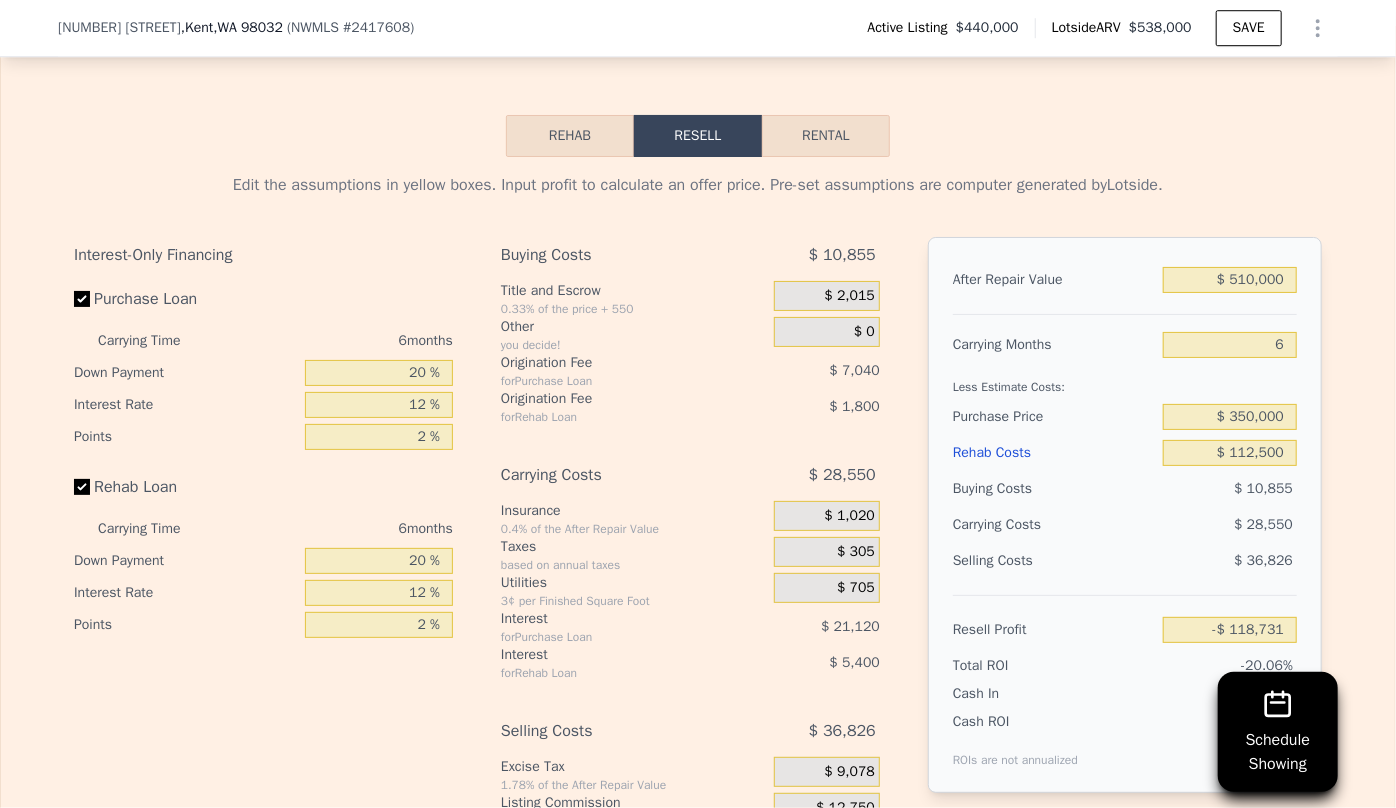click on "6" at bounding box center [1230, 345] 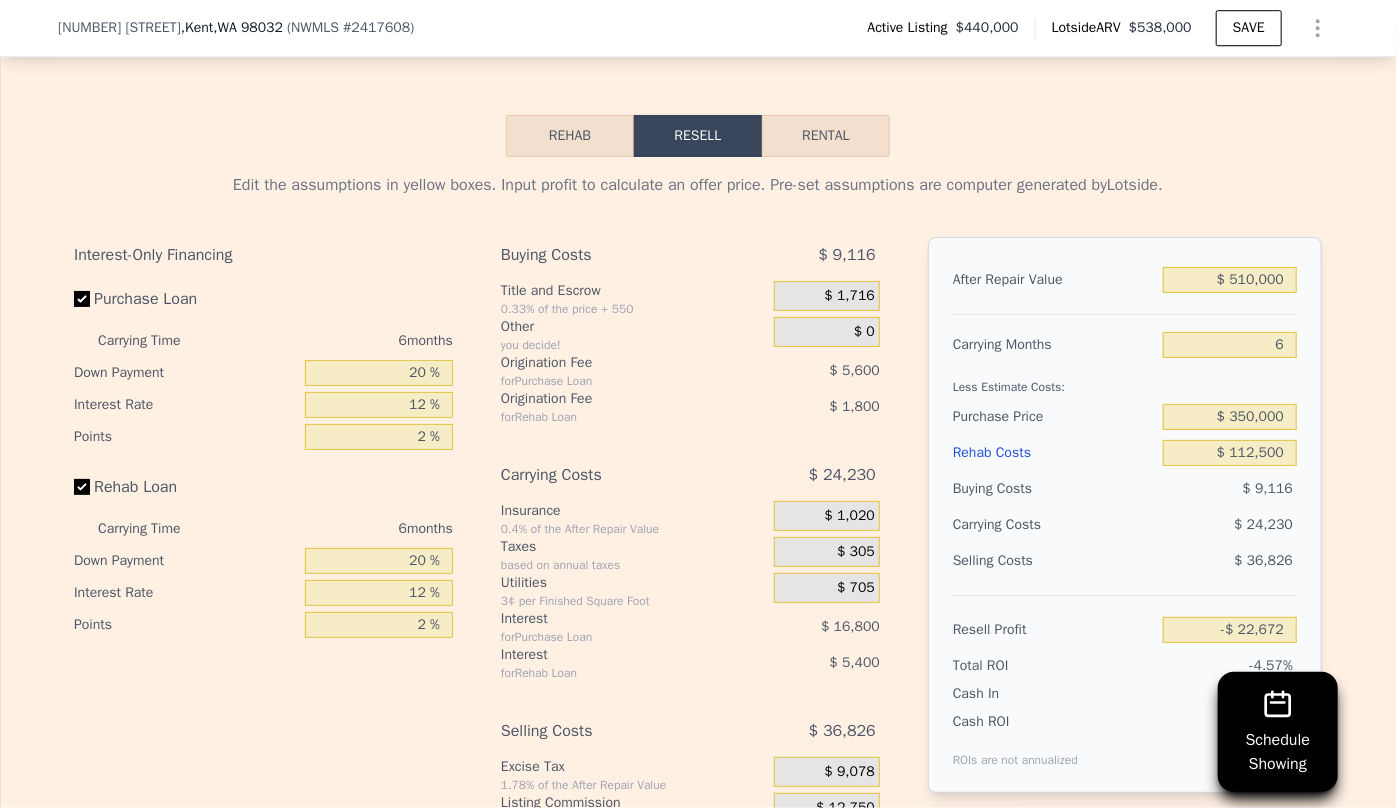 click on "Rehab Costs" at bounding box center [1054, 453] 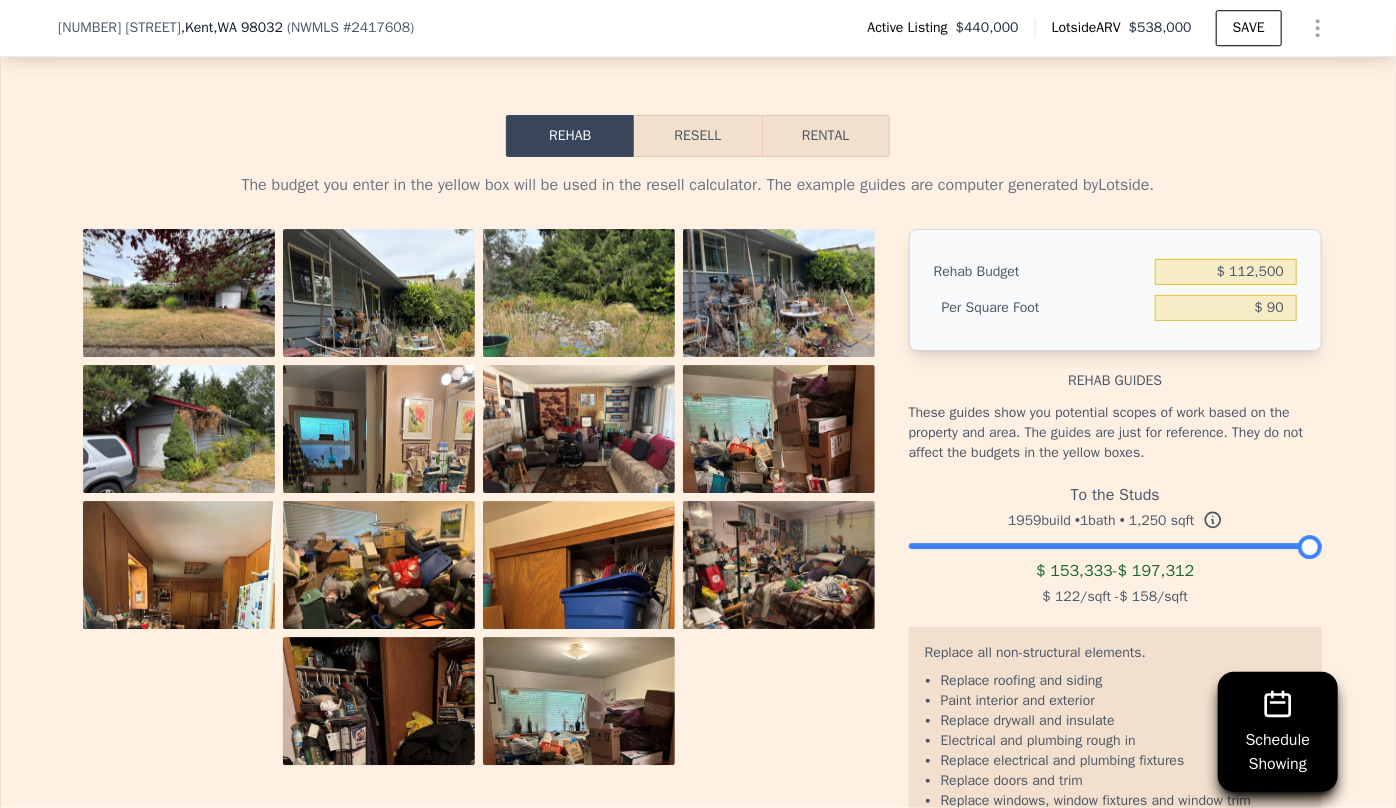 click on "Resell" at bounding box center [697, 136] 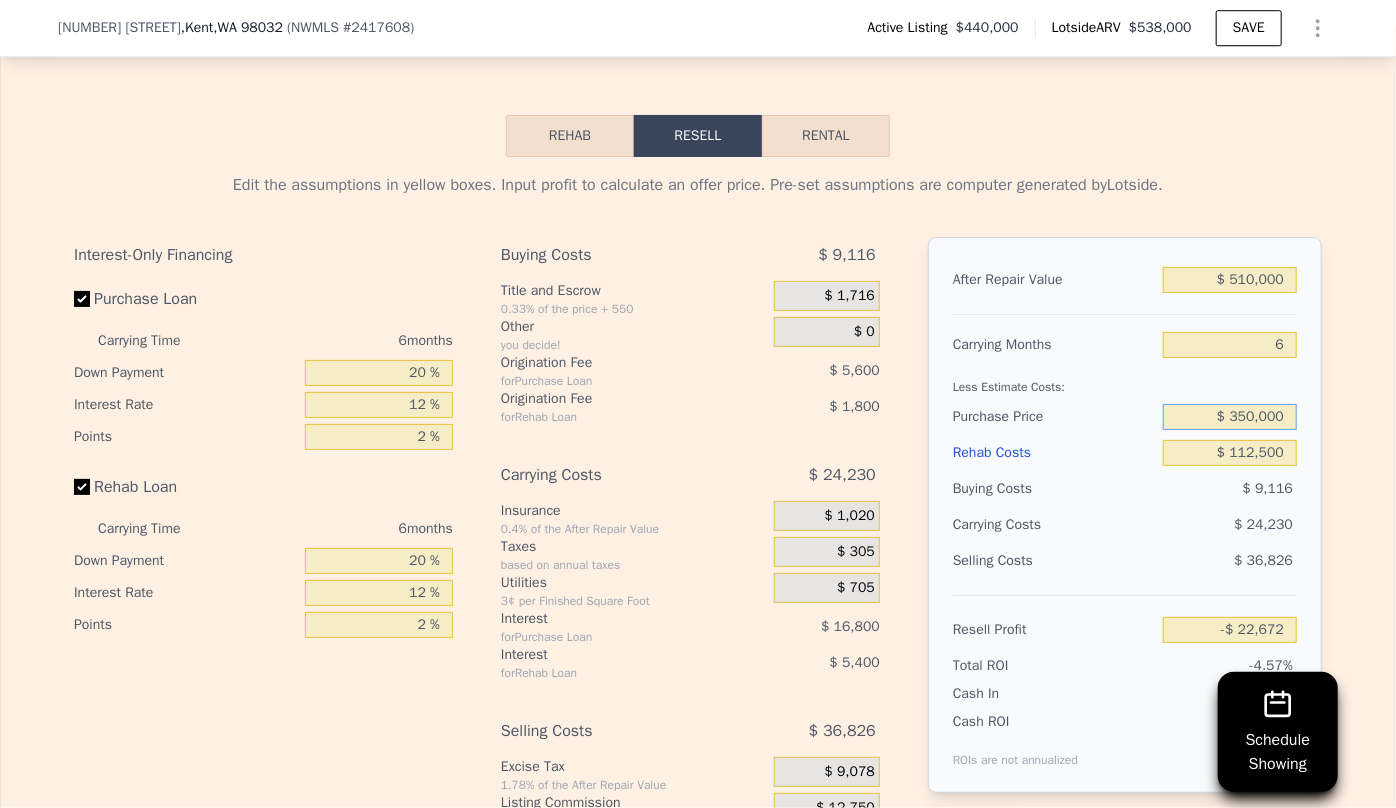 click on "$ 350,000" at bounding box center [1230, 417] 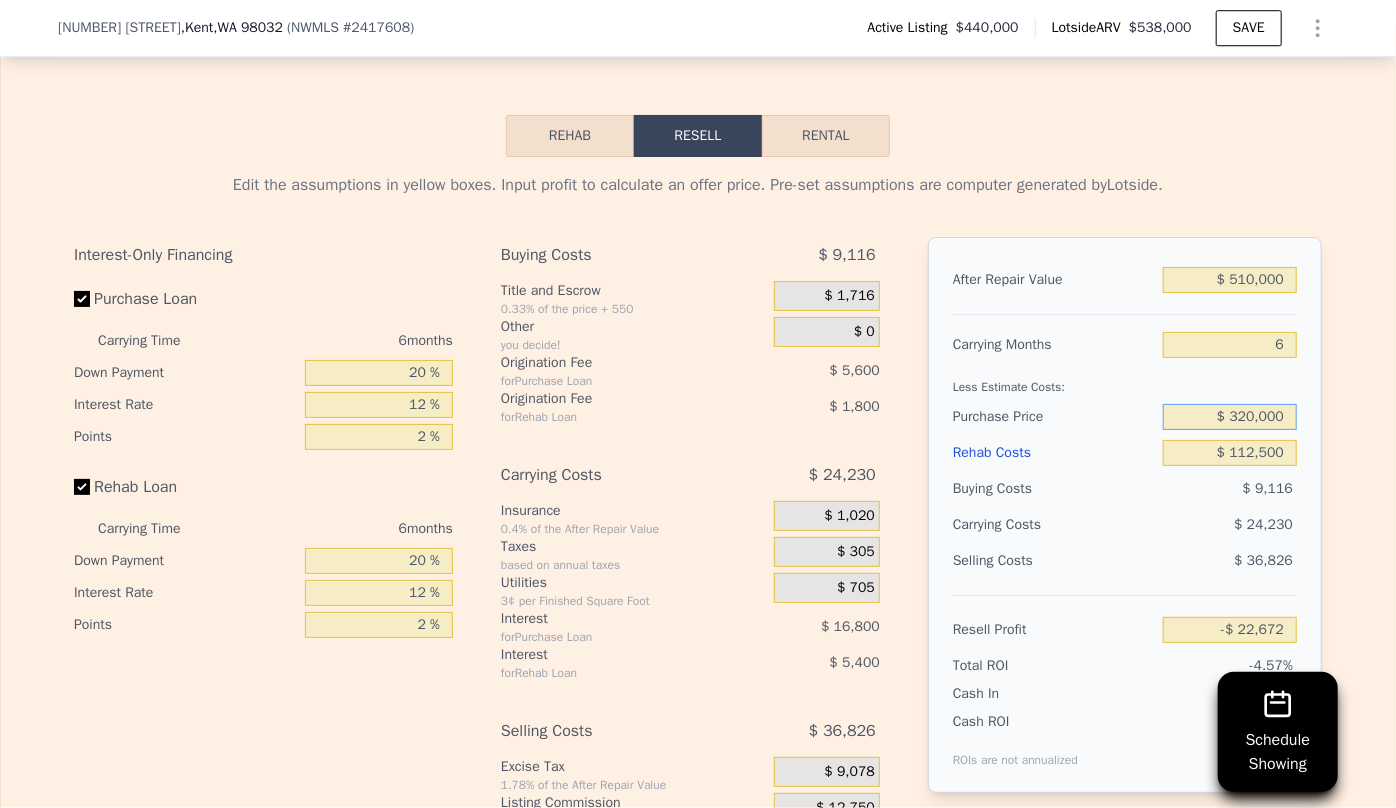 type on "$ 320,000" 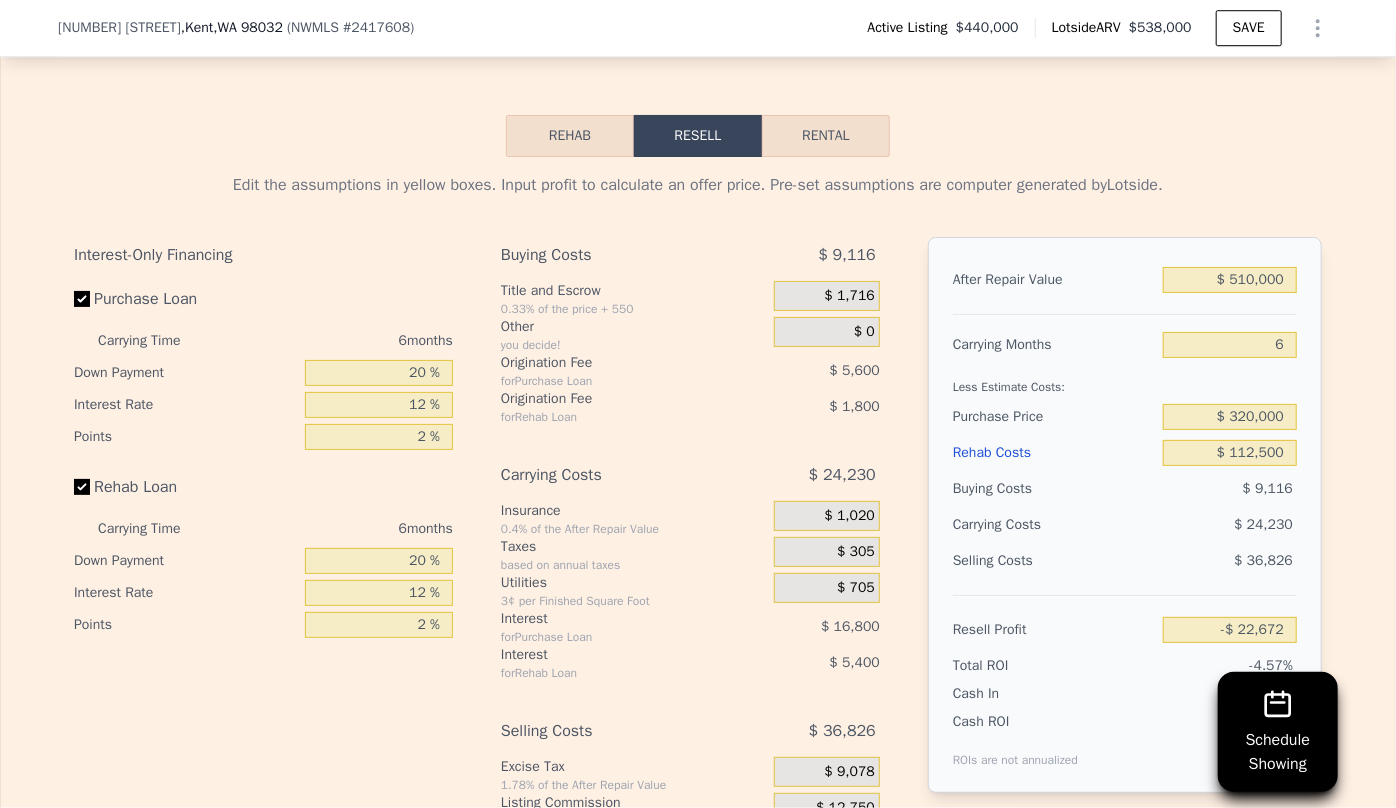 click on "Selling Costs $ 36,826" at bounding box center (1125, 569) 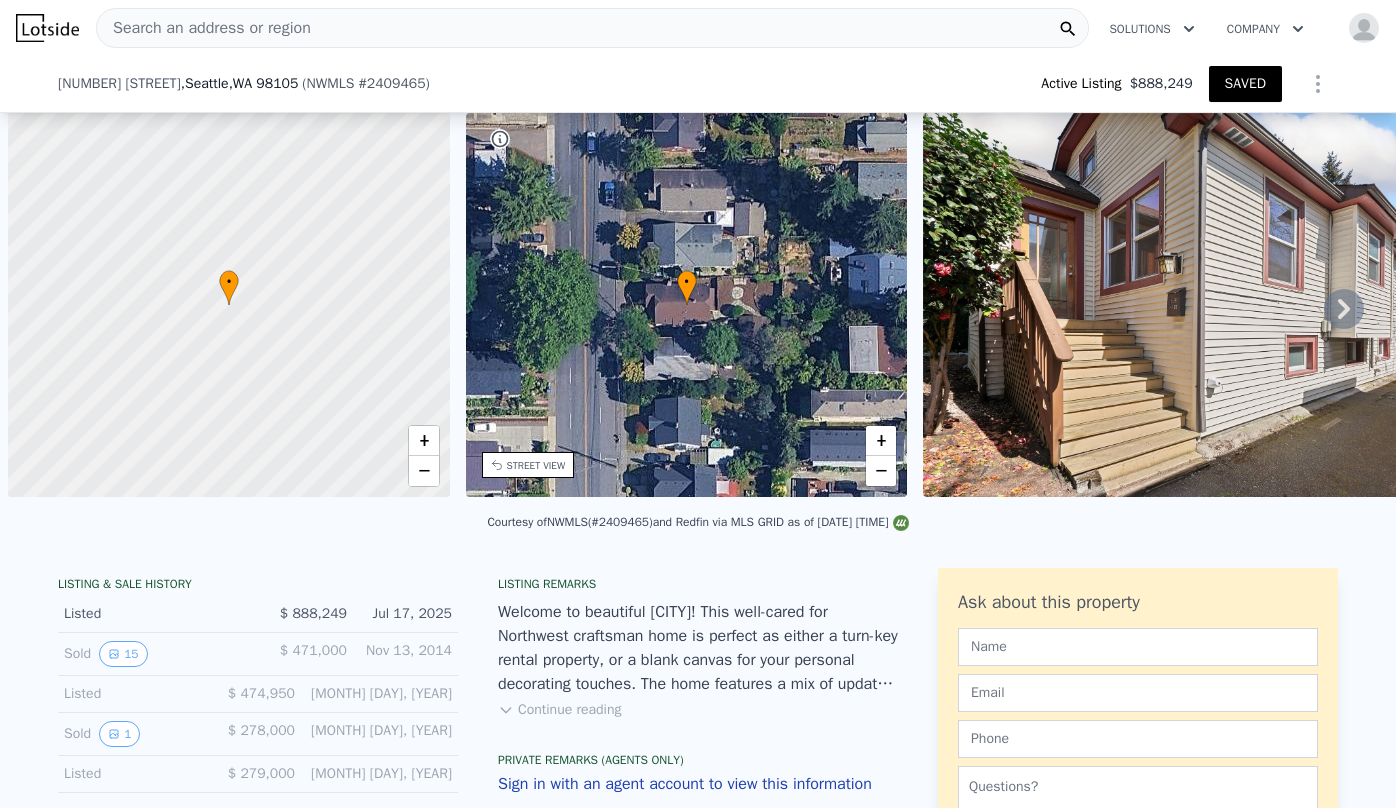 scroll, scrollTop: 0, scrollLeft: 0, axis: both 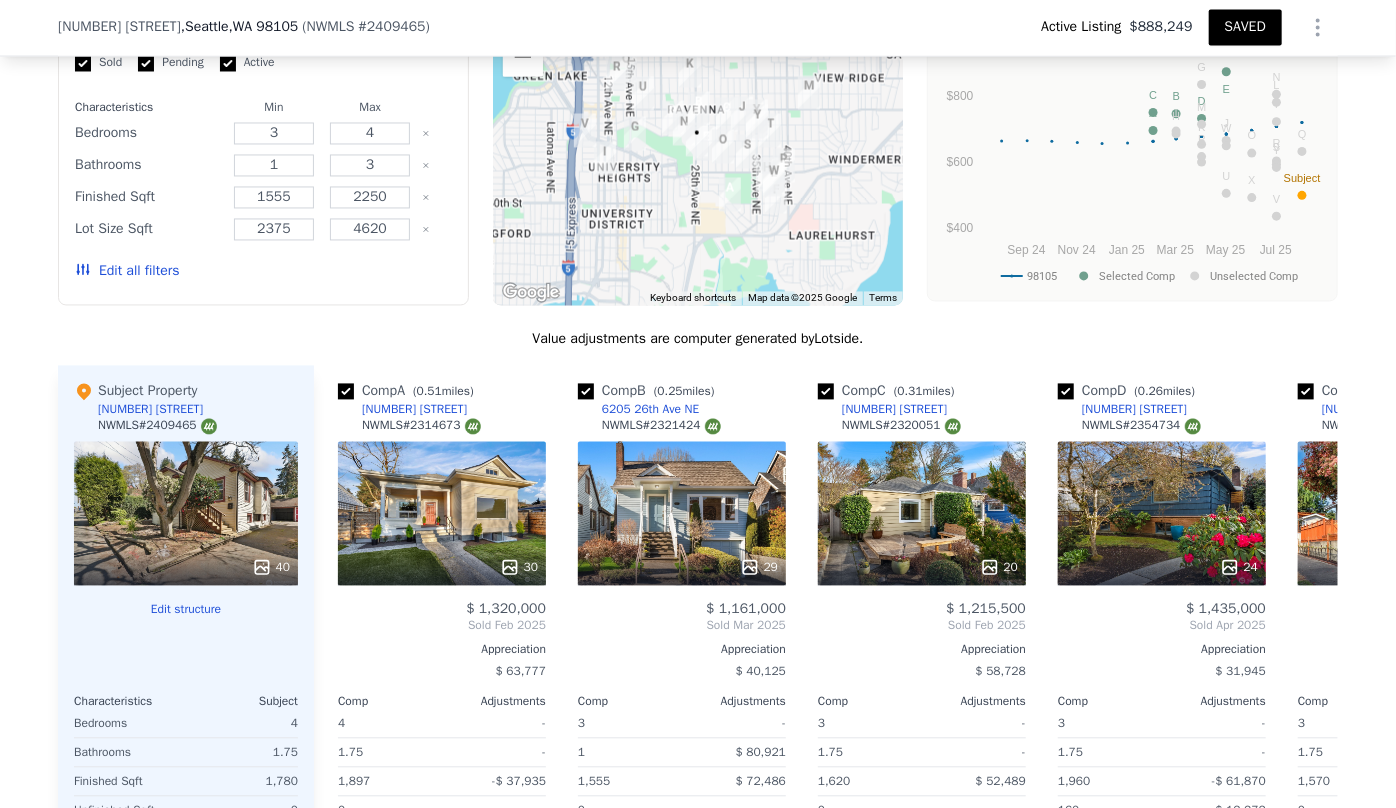 click on "Edit all filters" at bounding box center (127, 272) 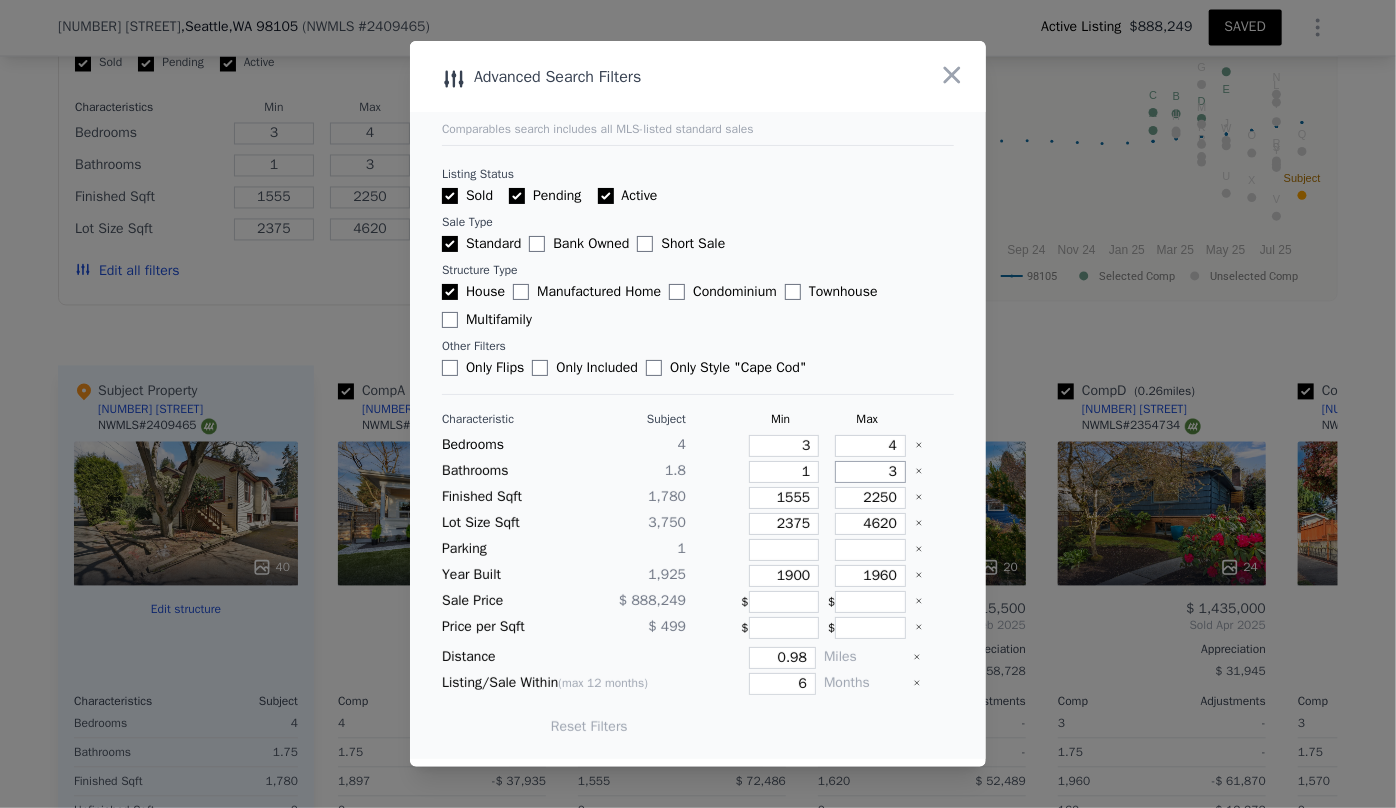 drag, startPoint x: 867, startPoint y: 471, endPoint x: 833, endPoint y: 470, distance: 34.0147 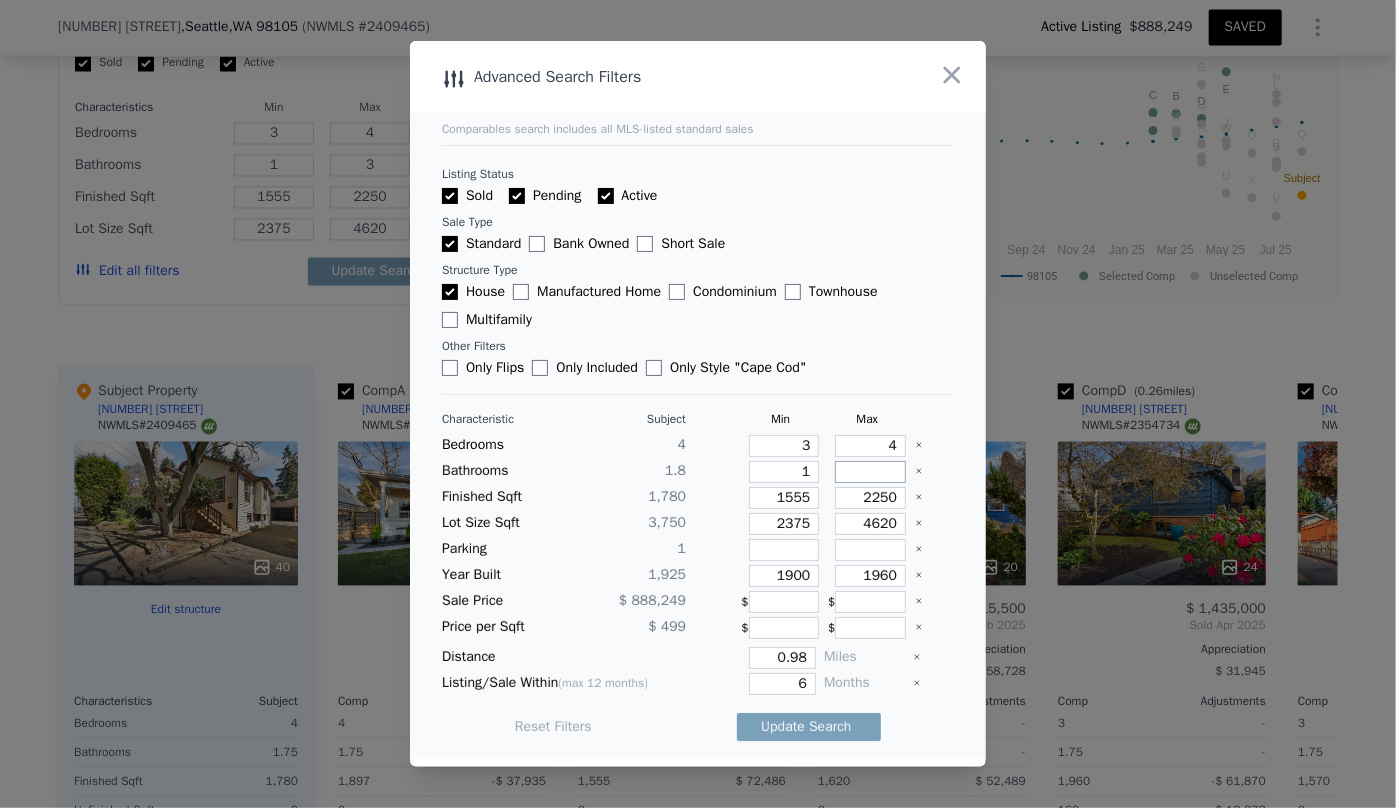 type 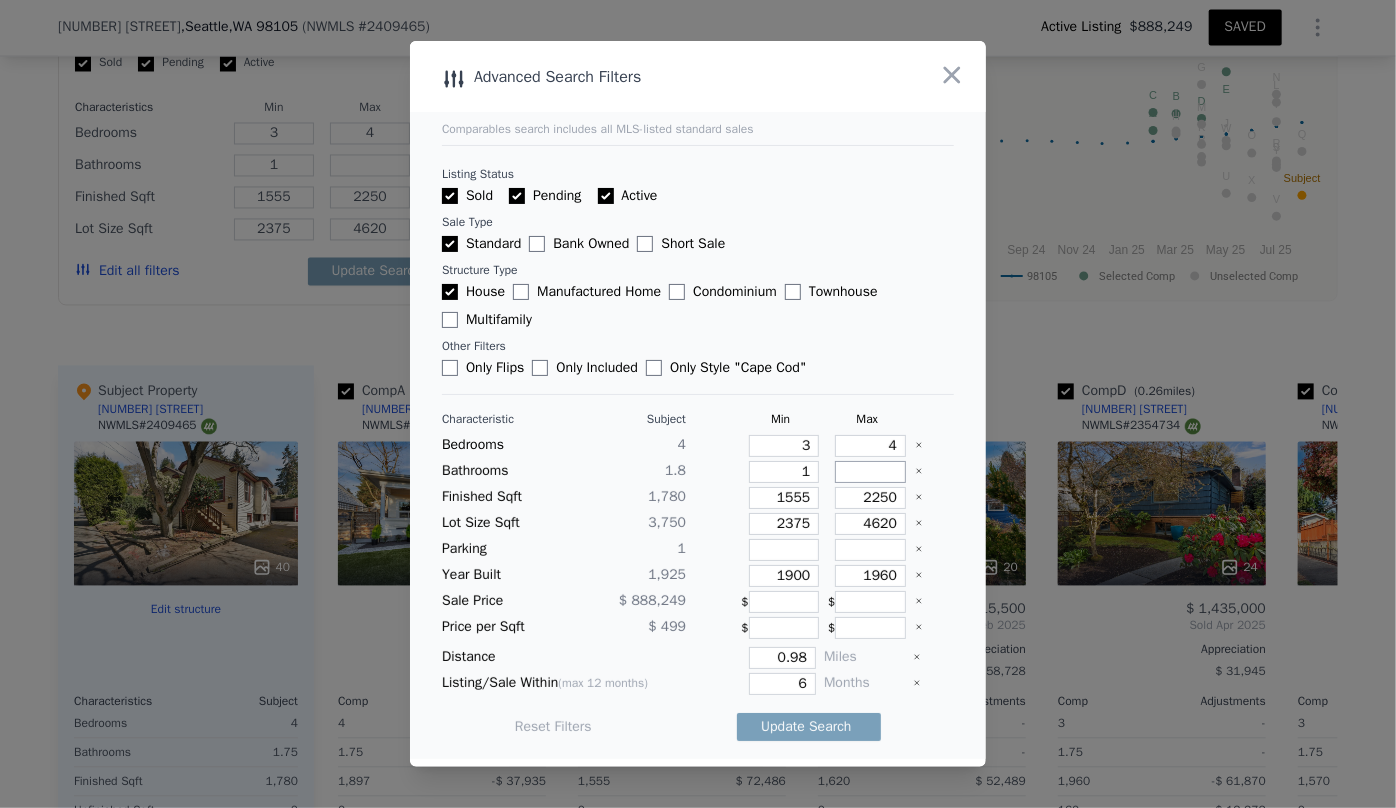 type 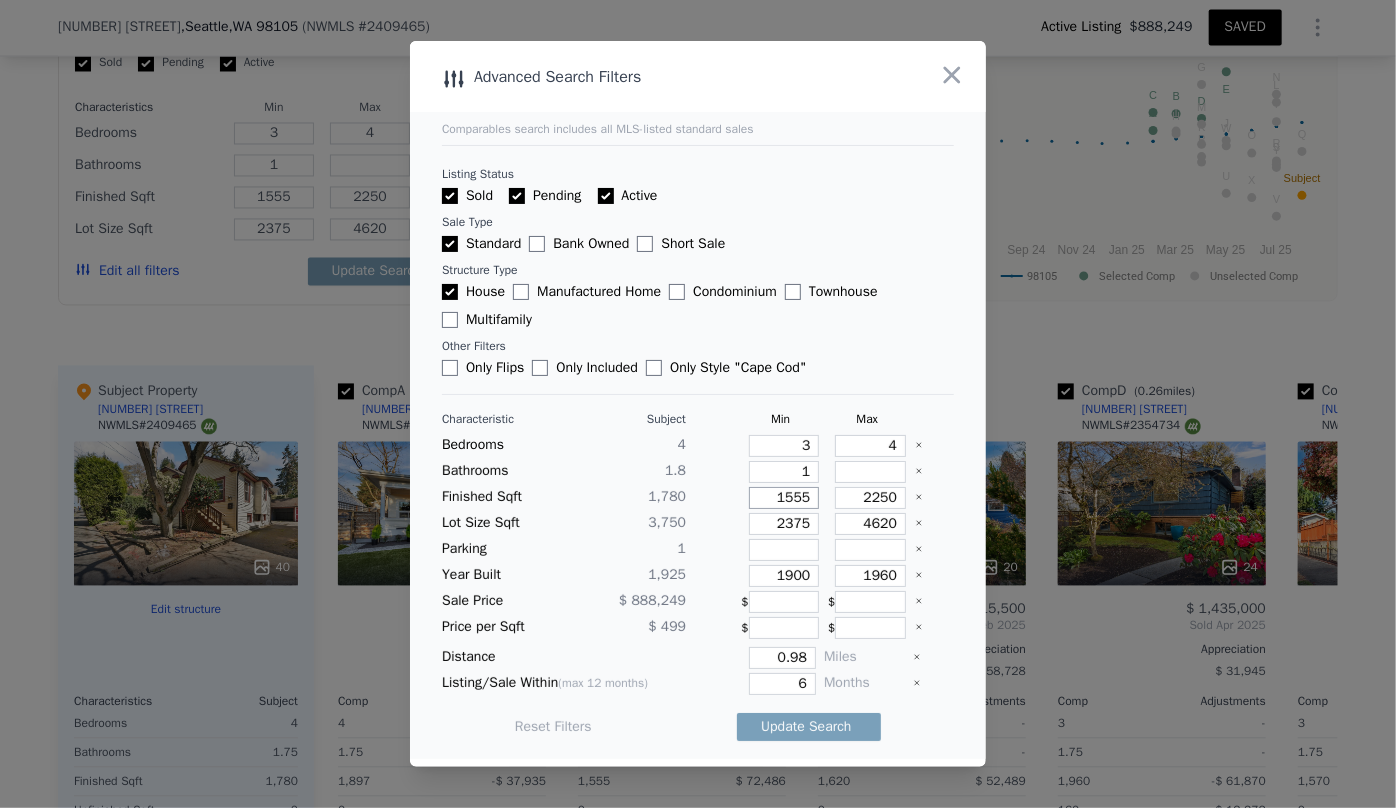 drag, startPoint x: 808, startPoint y: 499, endPoint x: 710, endPoint y: 508, distance: 98.4124 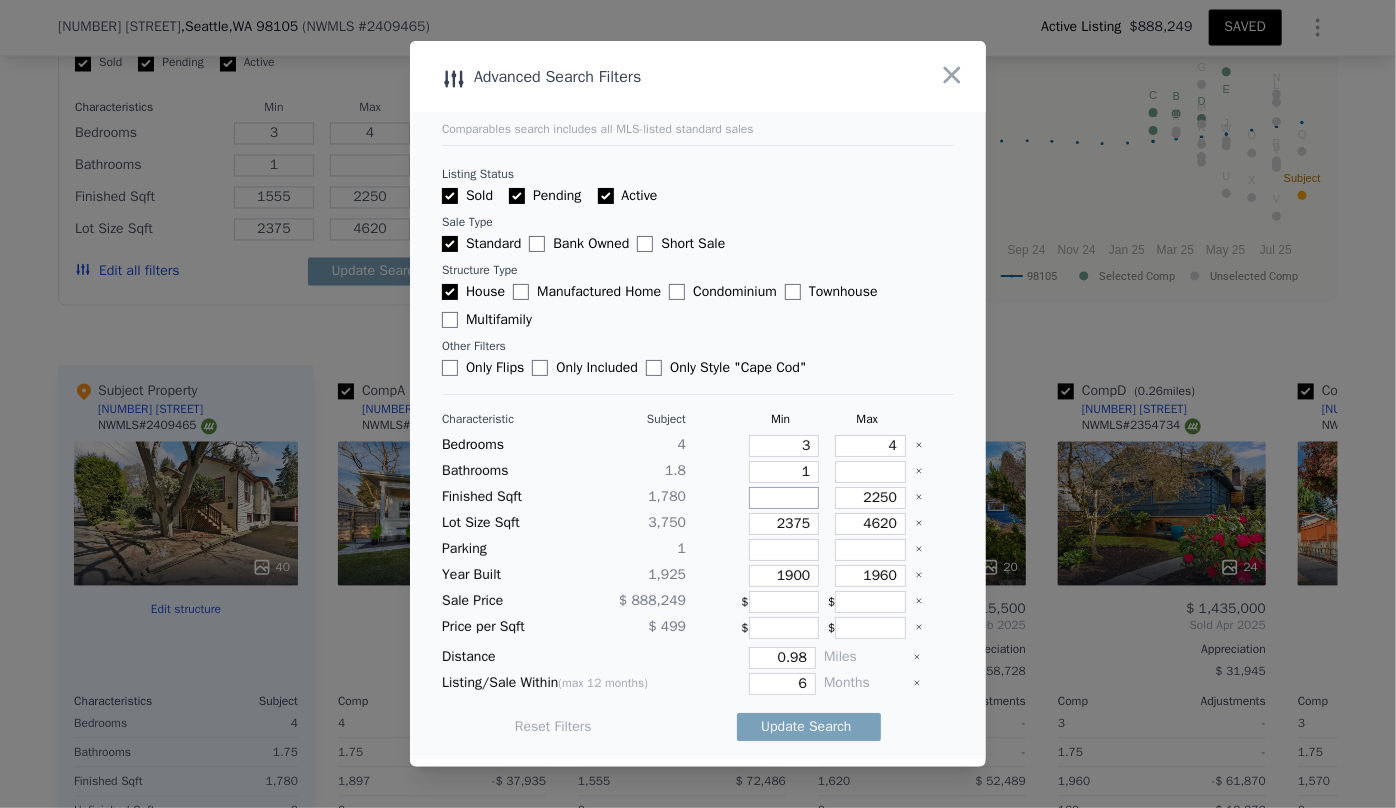 type 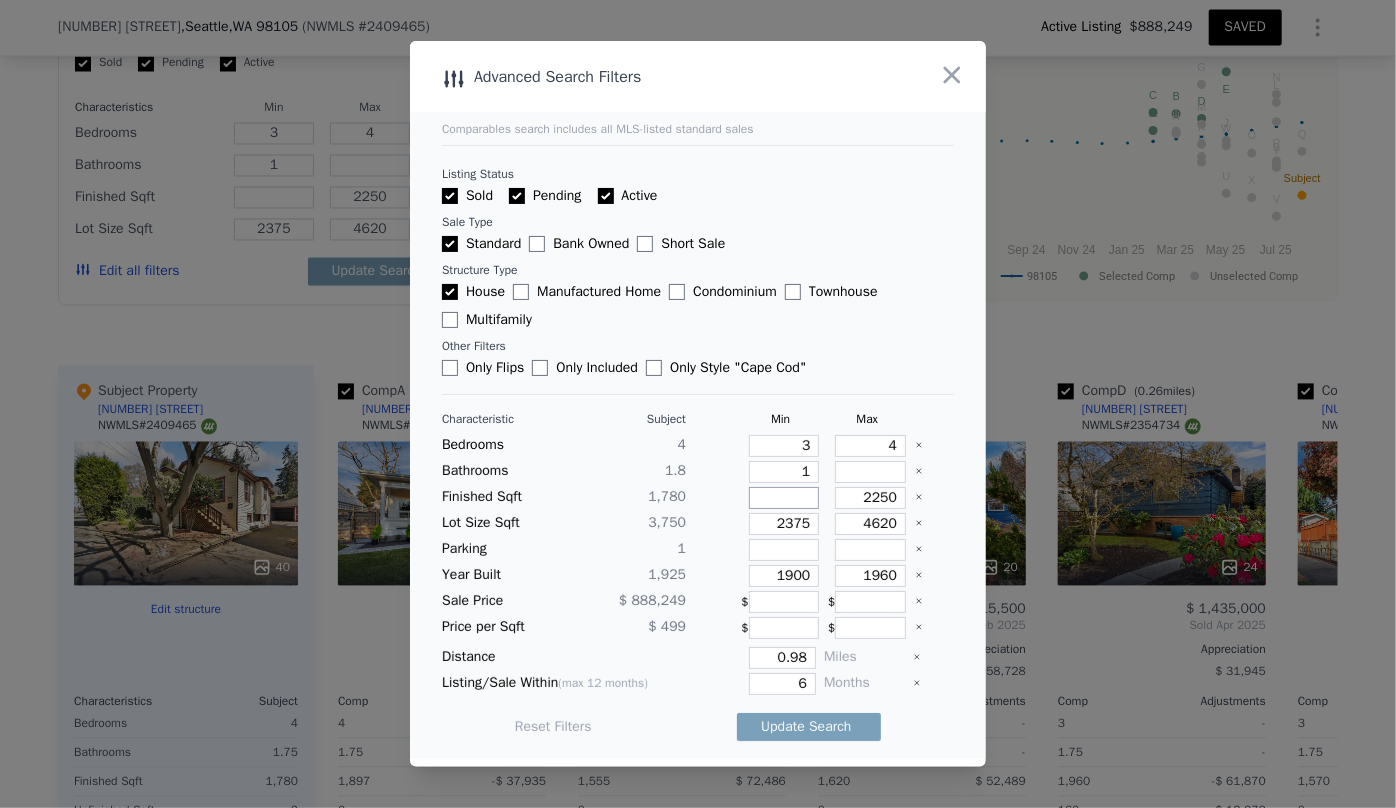 type 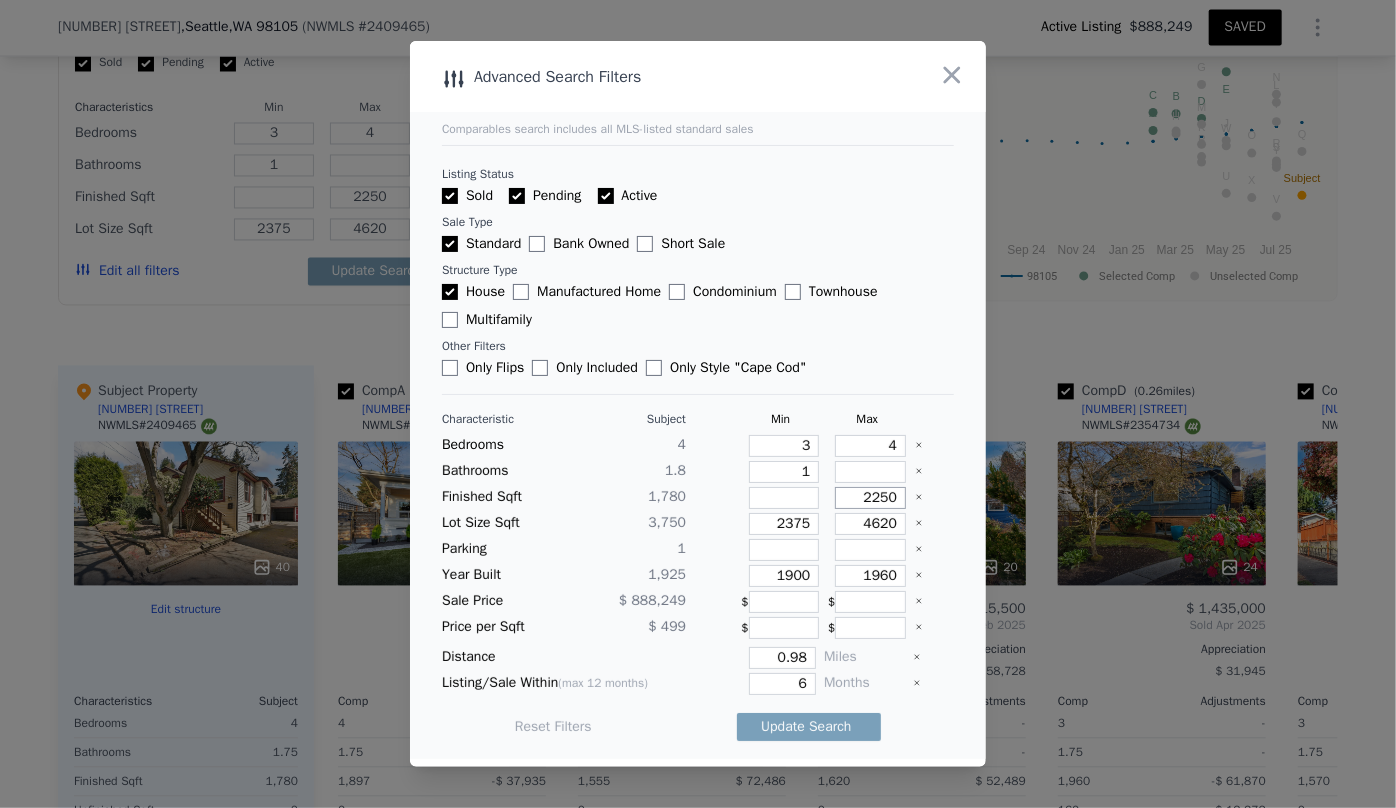 drag, startPoint x: 887, startPoint y: 498, endPoint x: 792, endPoint y: 497, distance: 95.005264 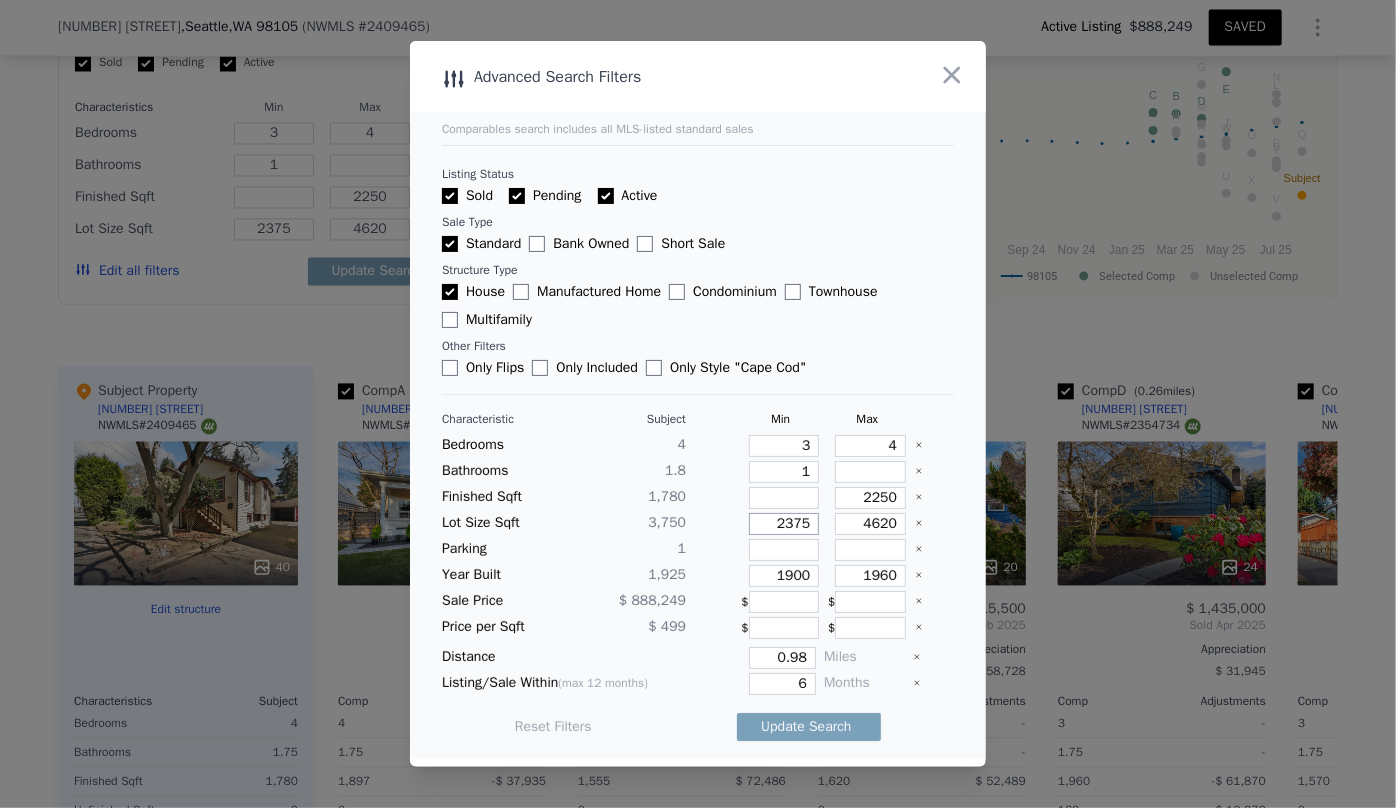 click on "2375" at bounding box center [784, 524] 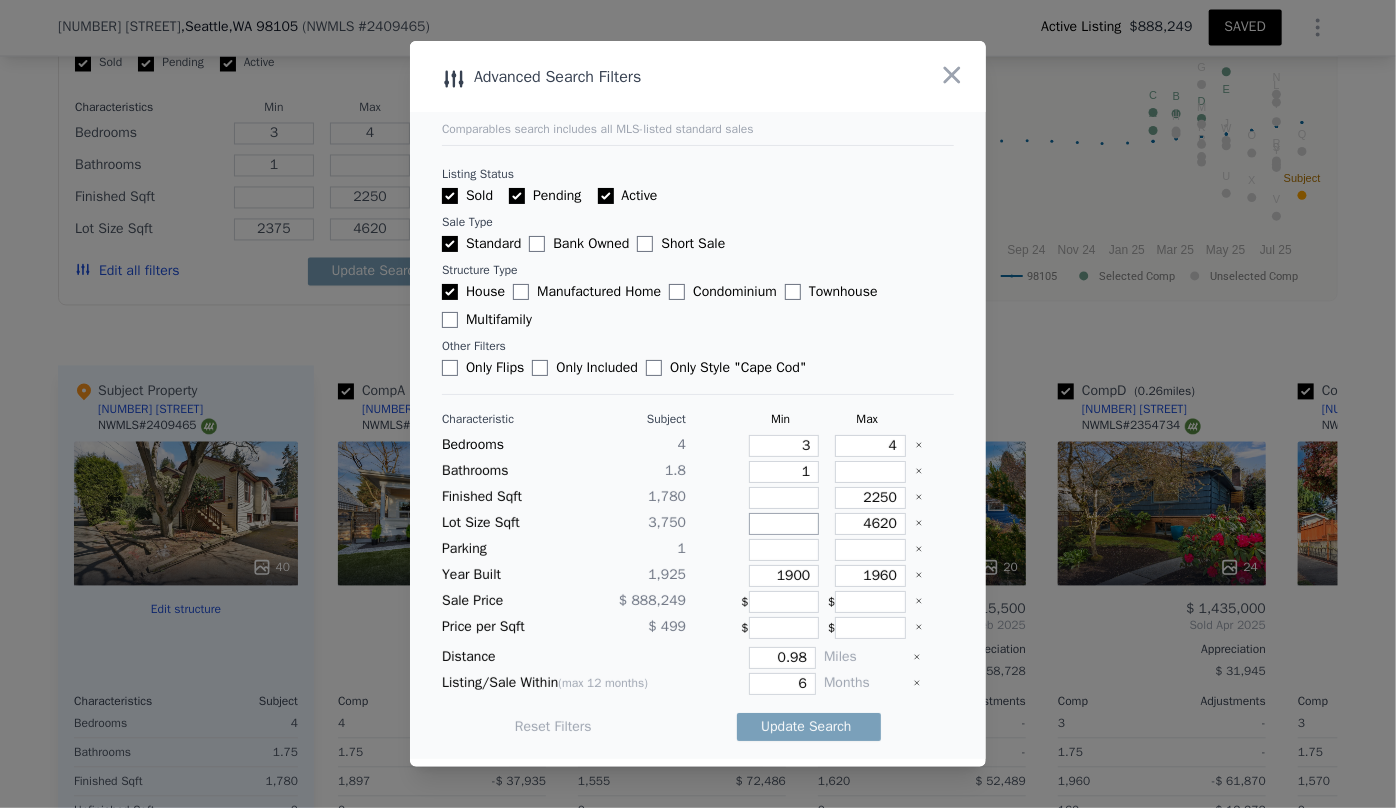 type 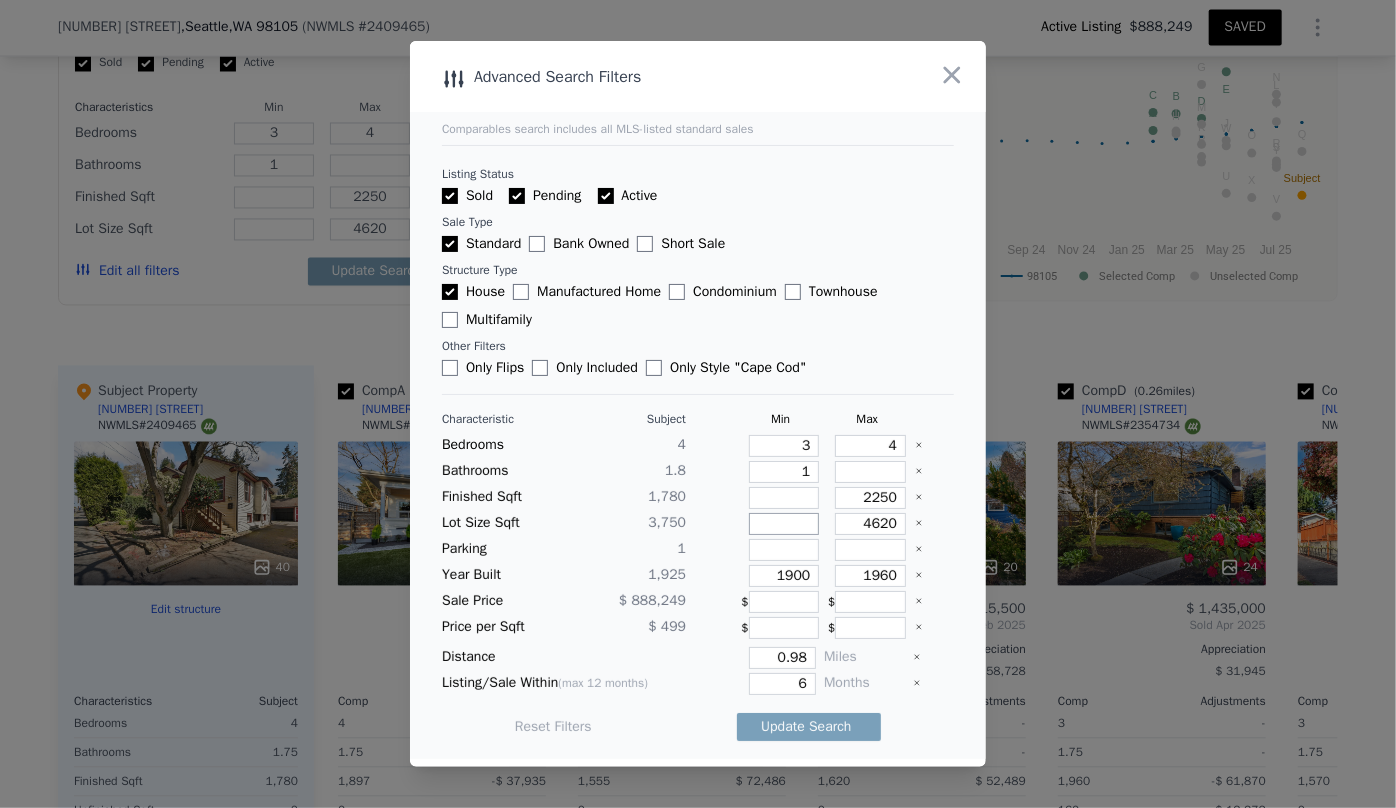 type 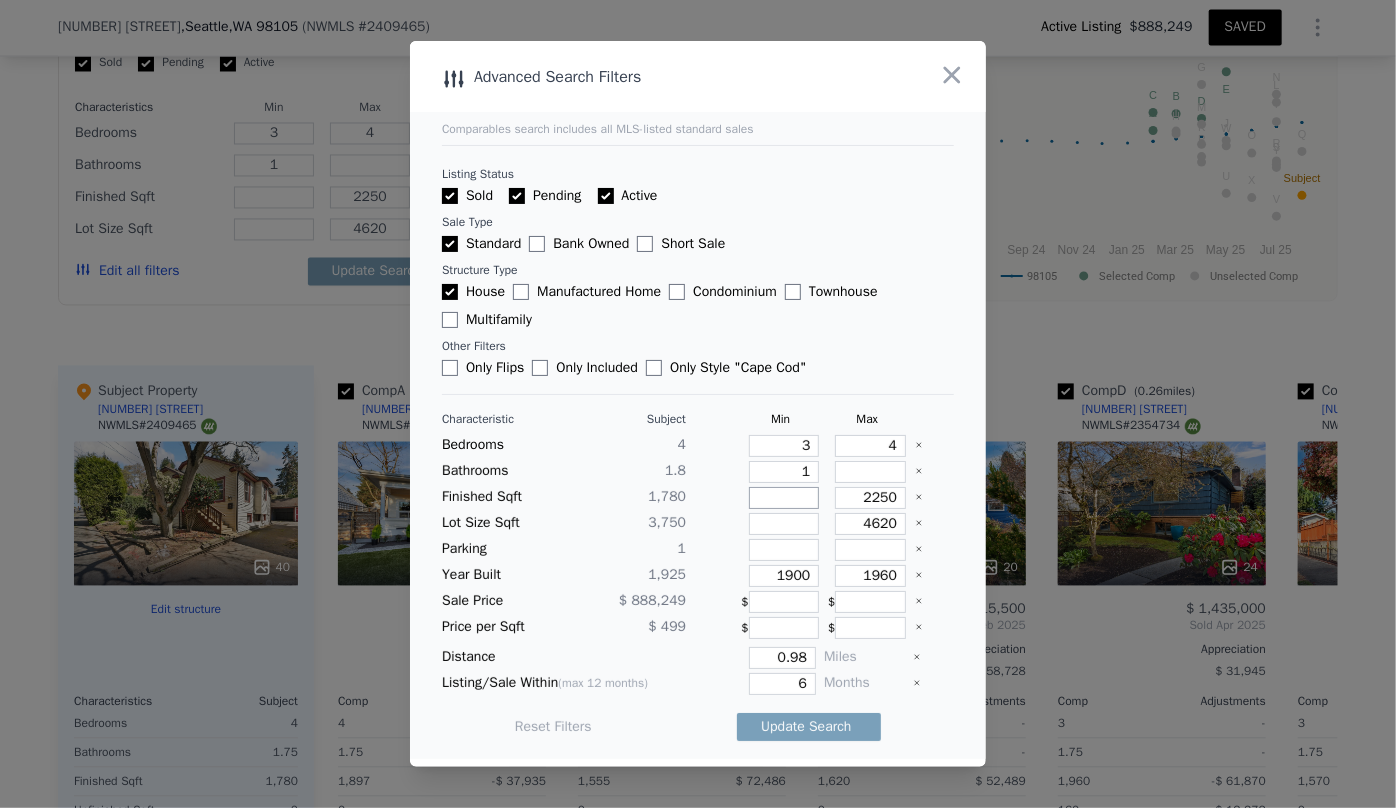 click at bounding box center (784, 498) 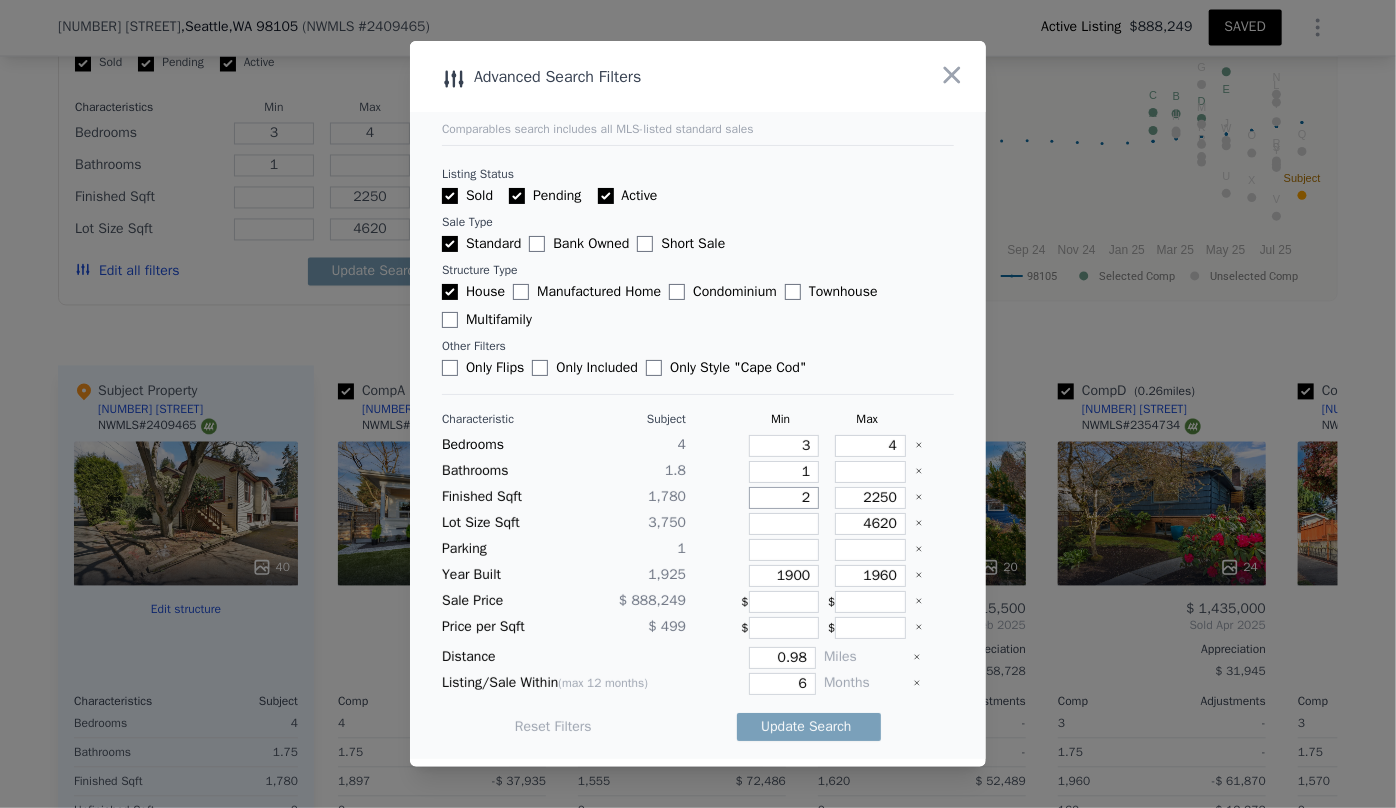 type on "2" 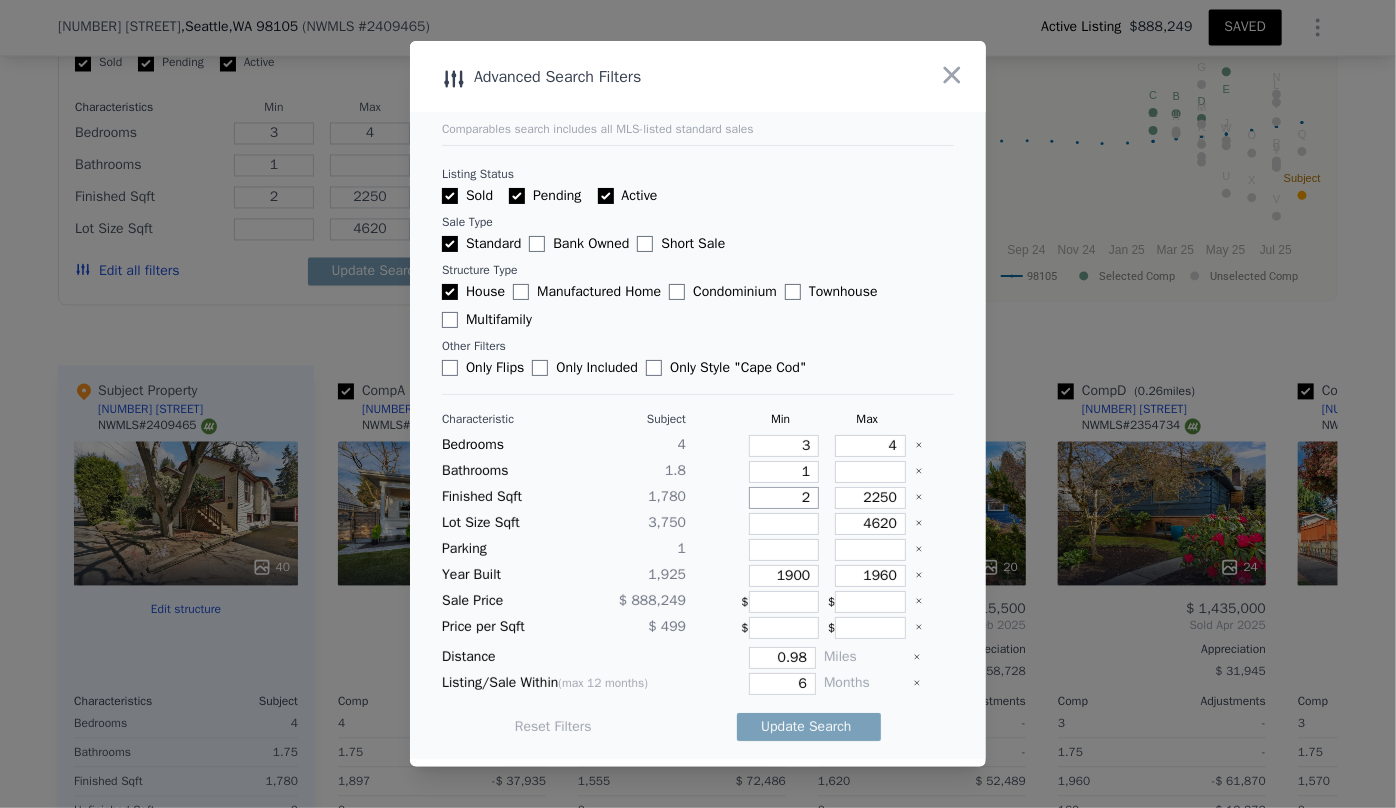 type on "20" 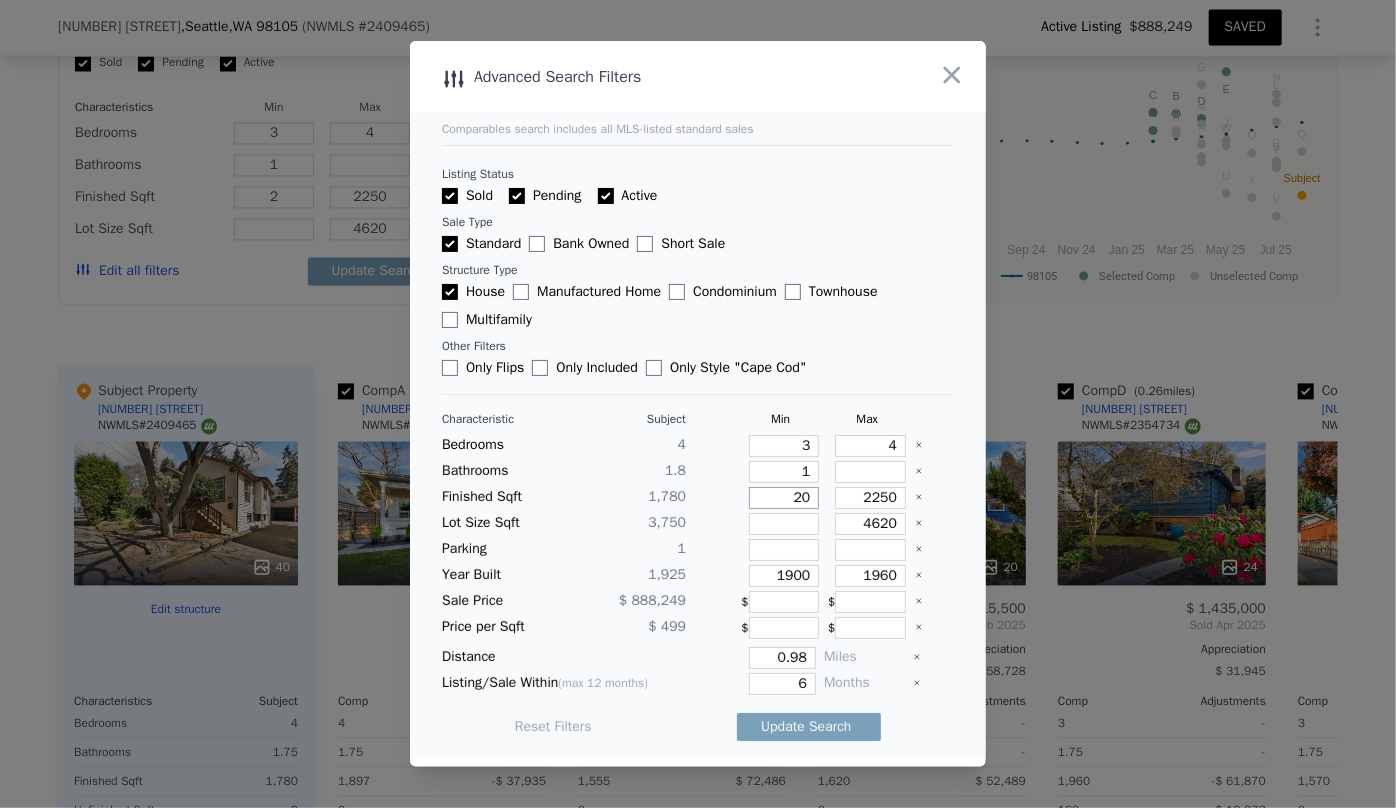 type on "20" 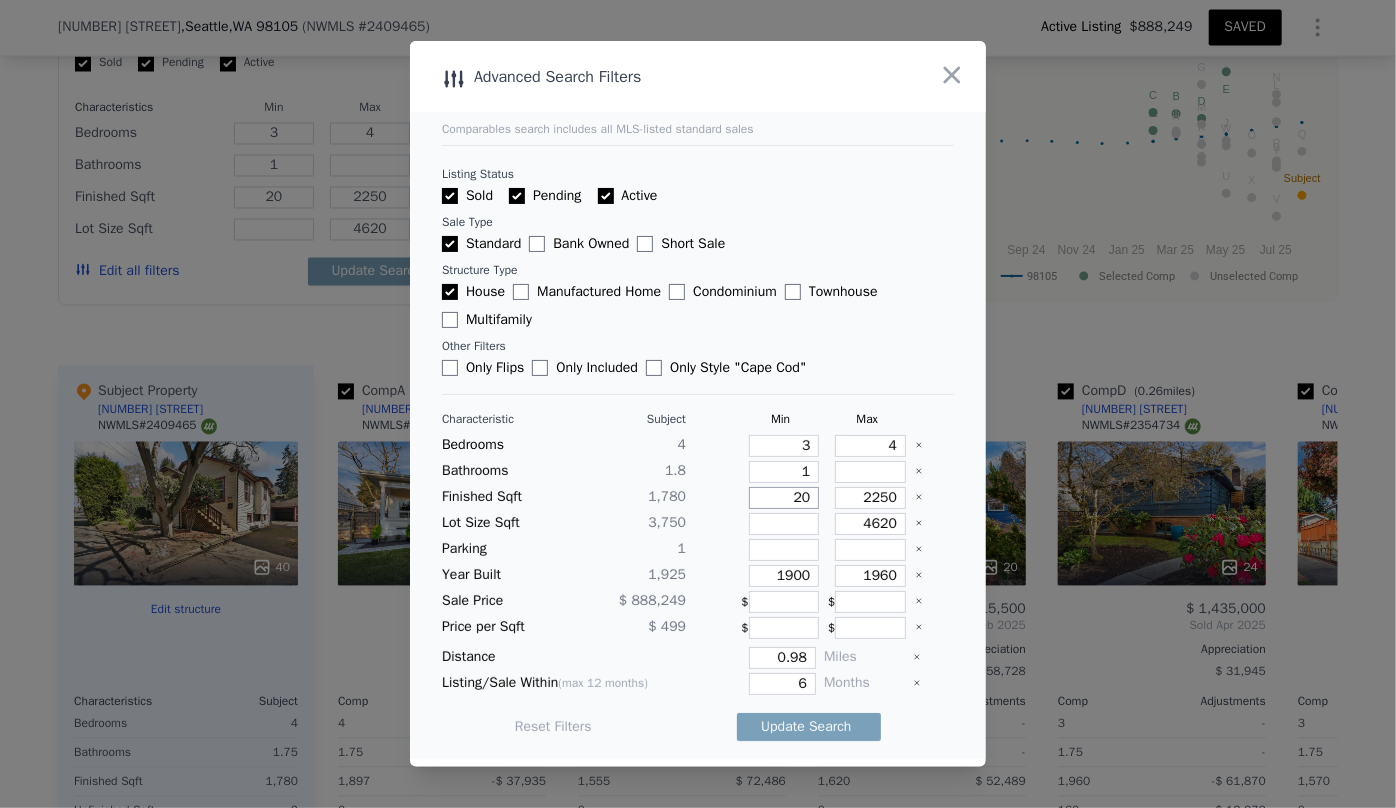 type on "200" 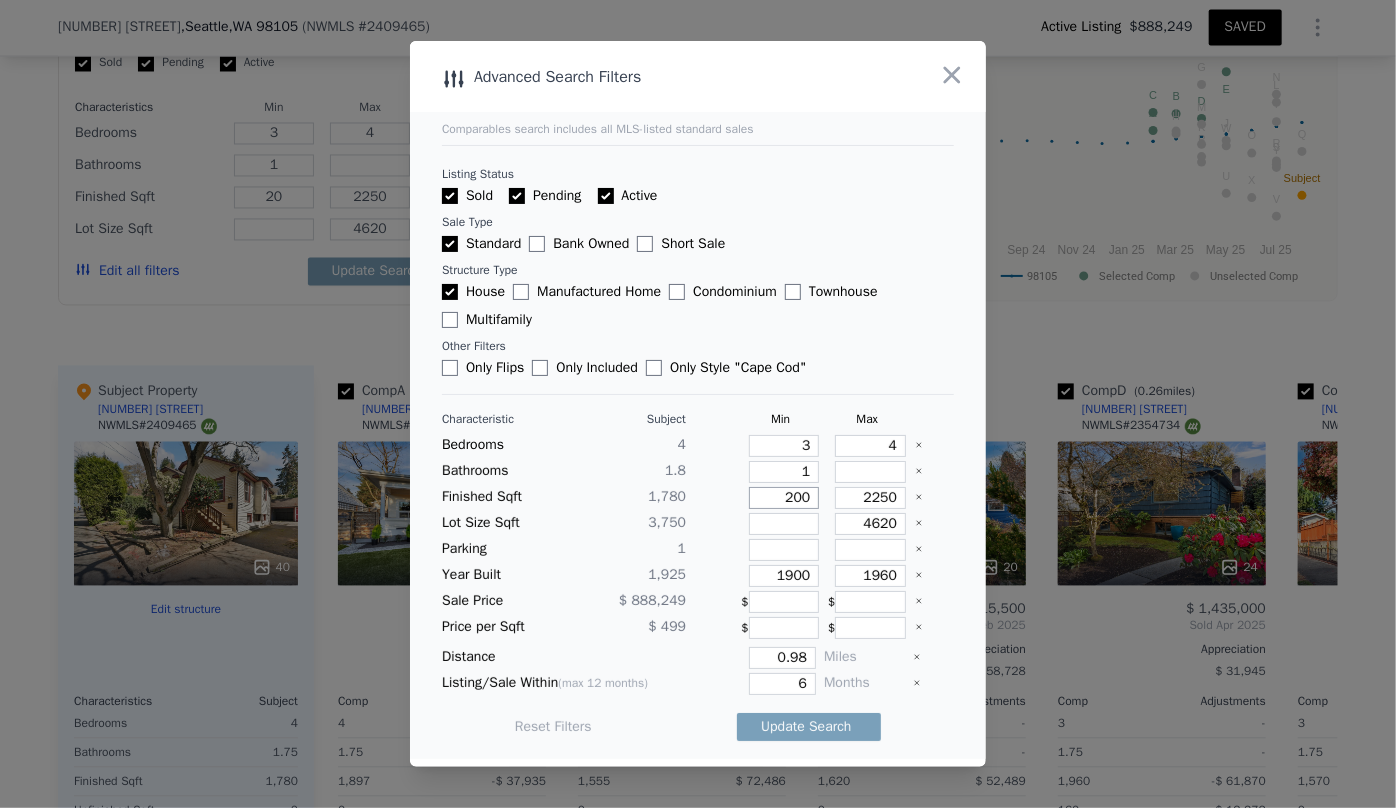 type on "200" 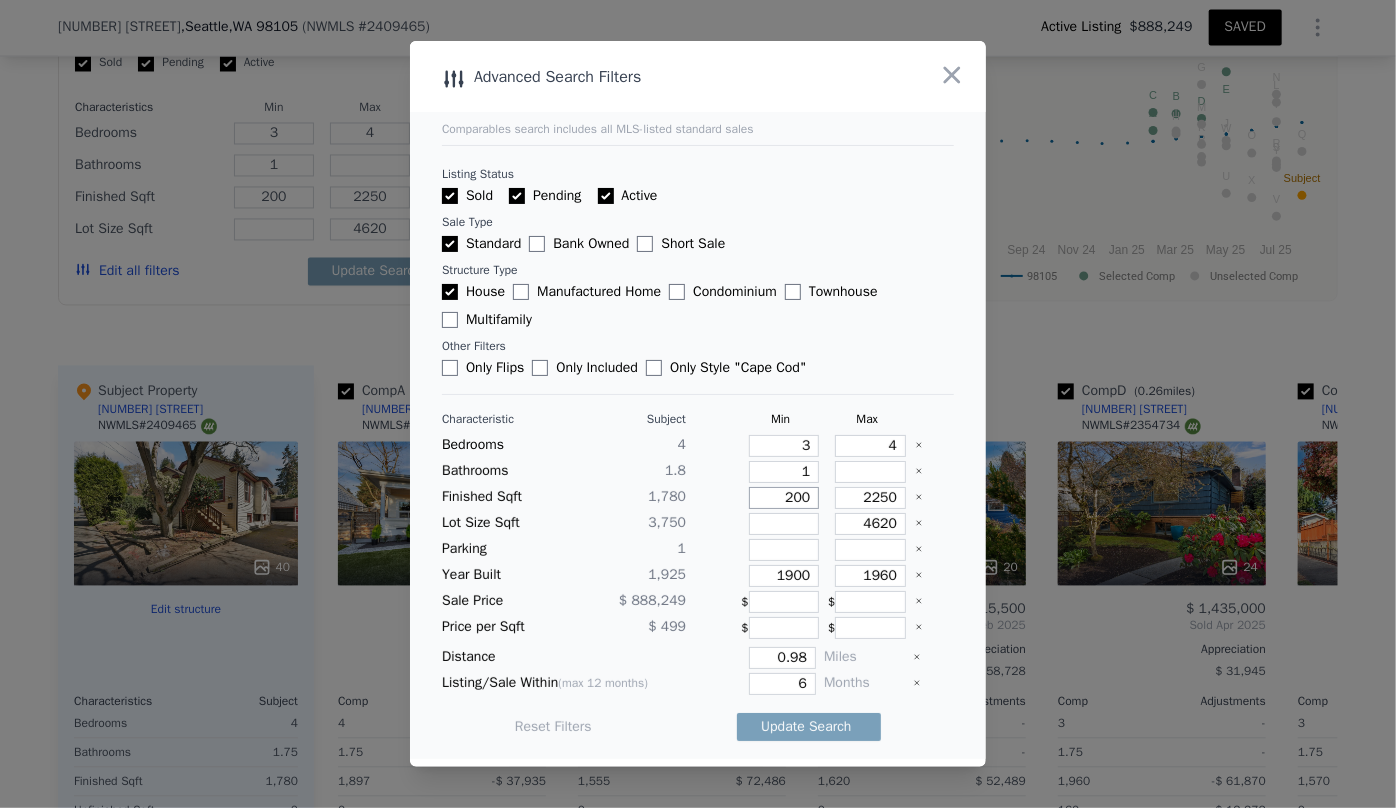 type on "2000" 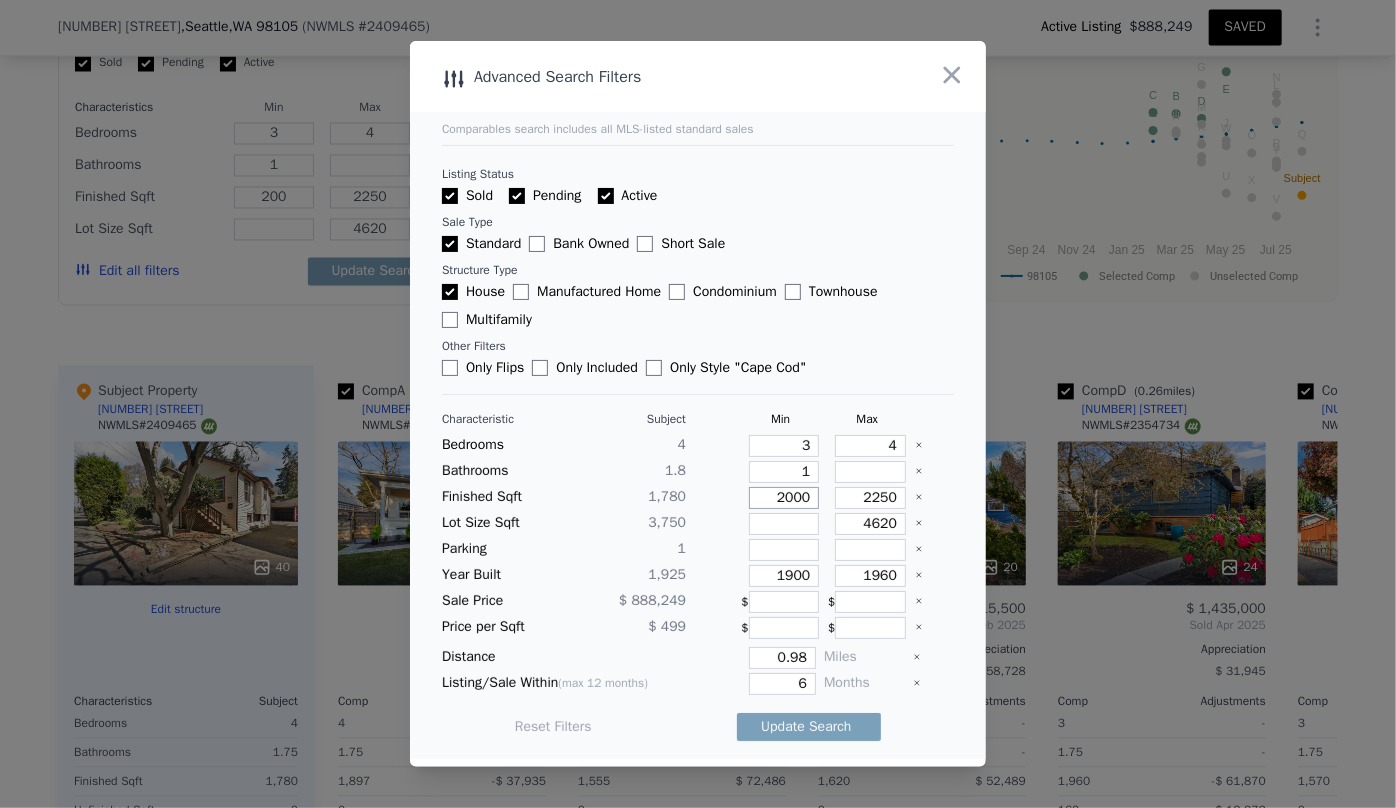 type on "2000" 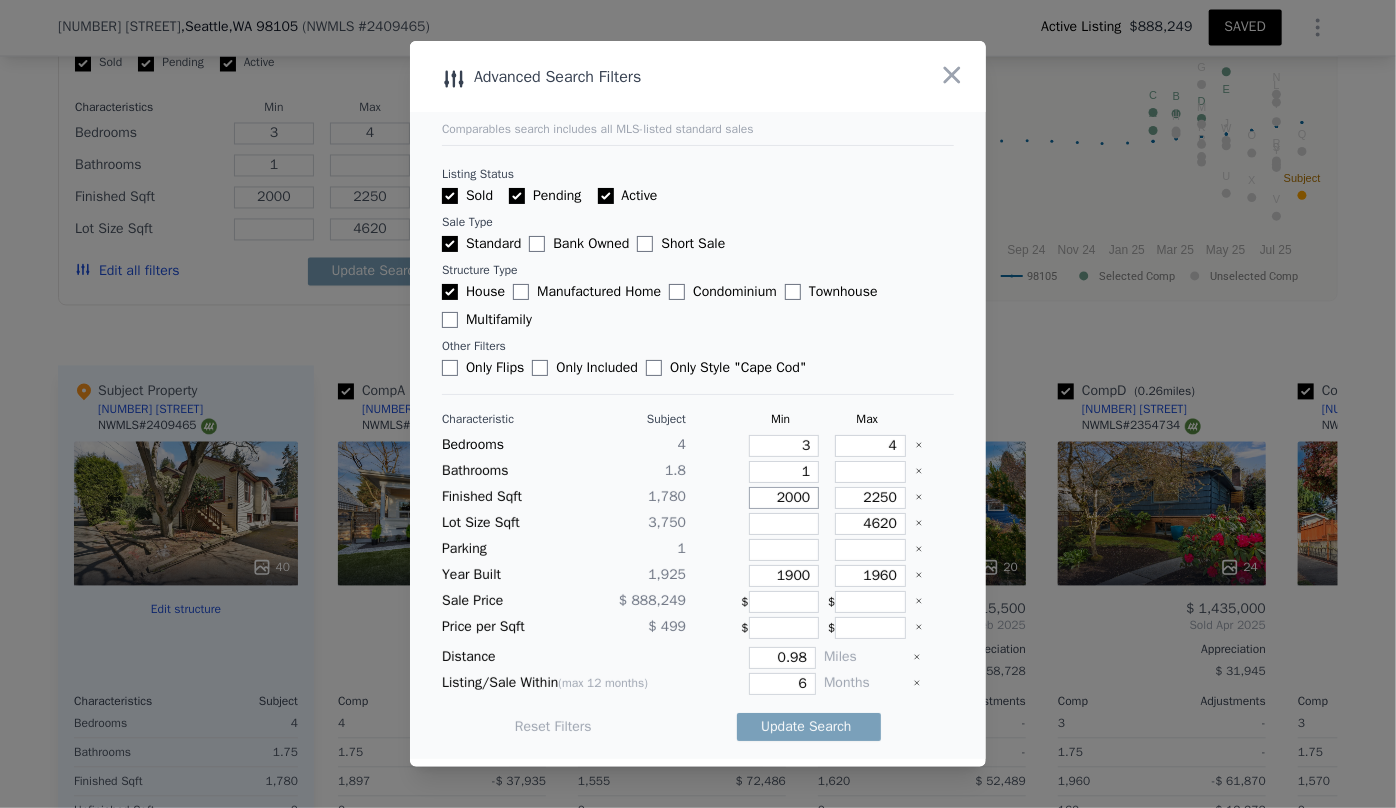 type on "2000" 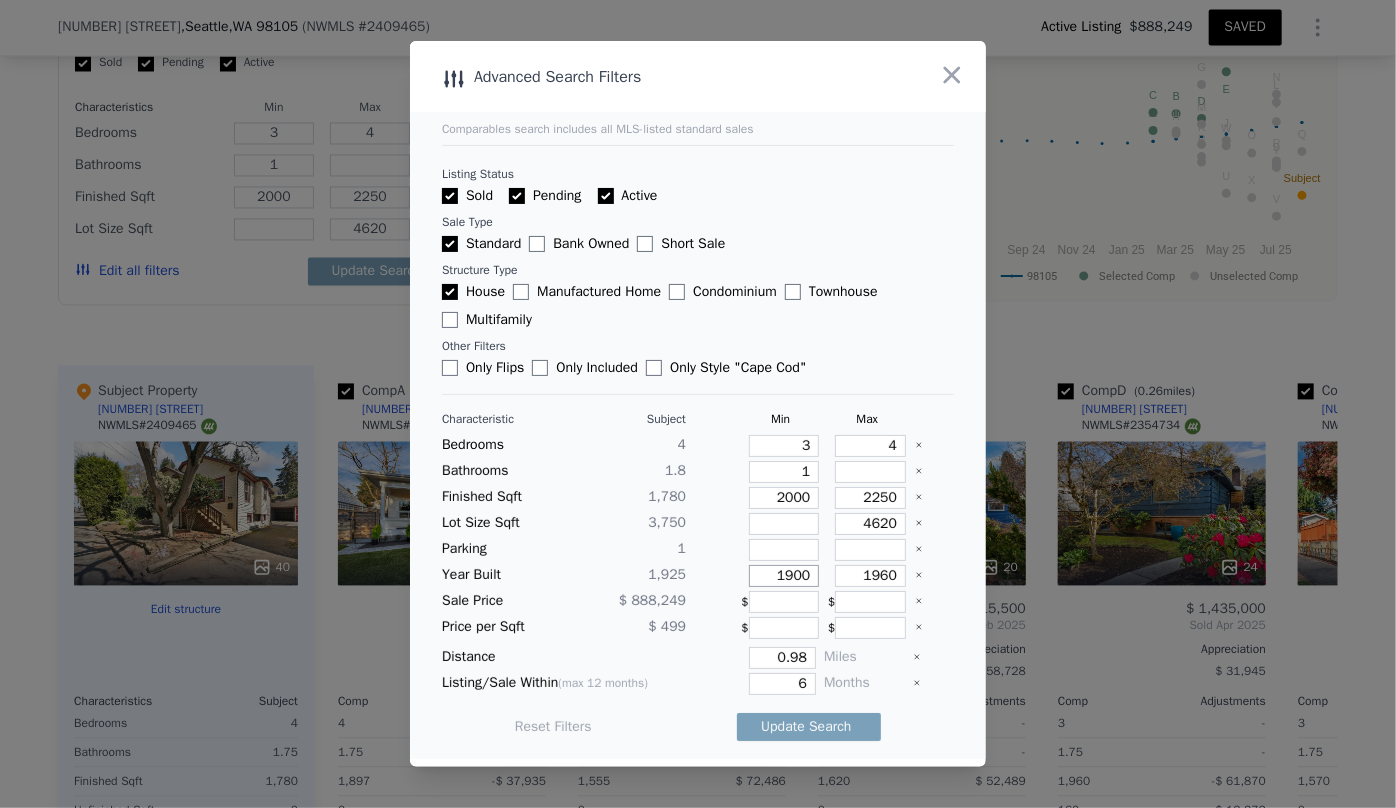 drag, startPoint x: 805, startPoint y: 578, endPoint x: 650, endPoint y: 595, distance: 155.92947 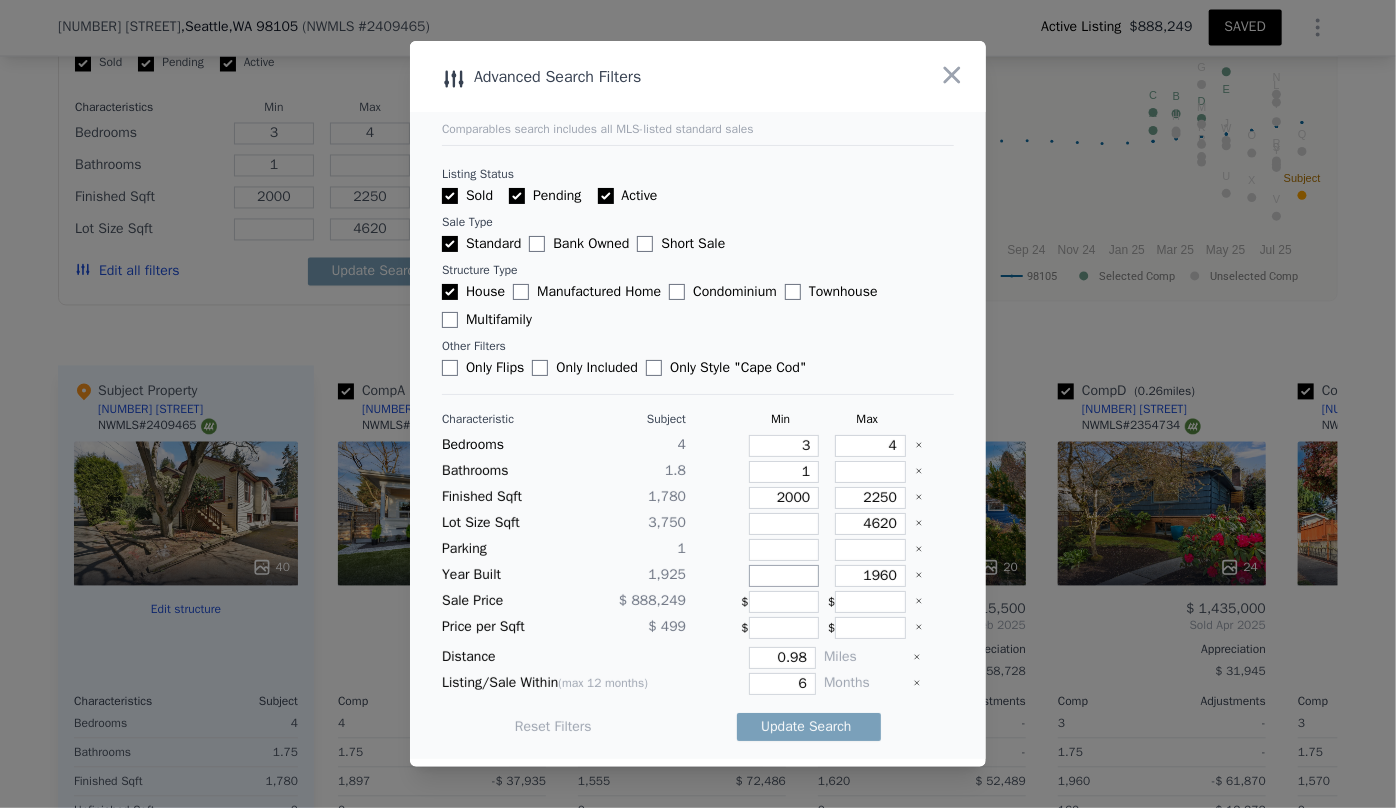 type 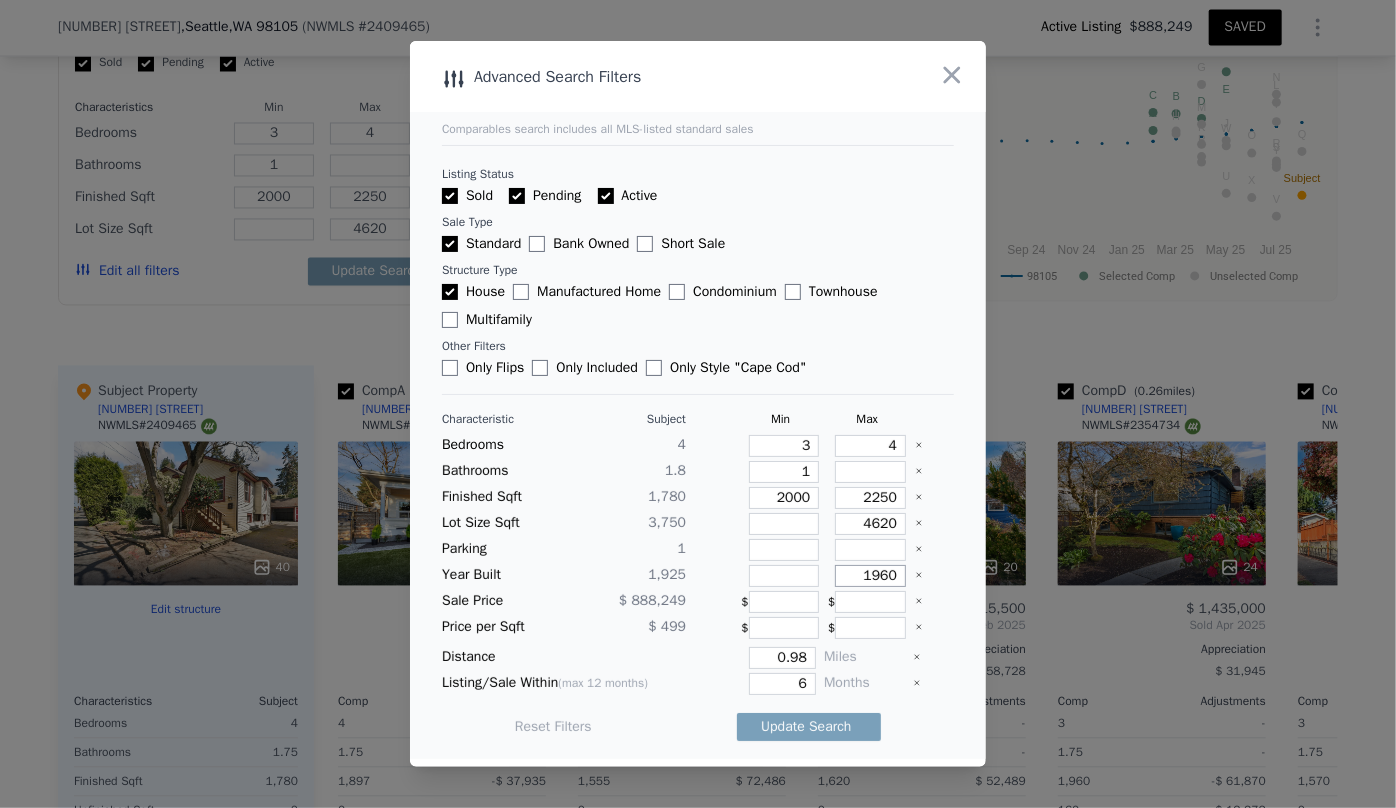 click on "1960" at bounding box center (870, 576) 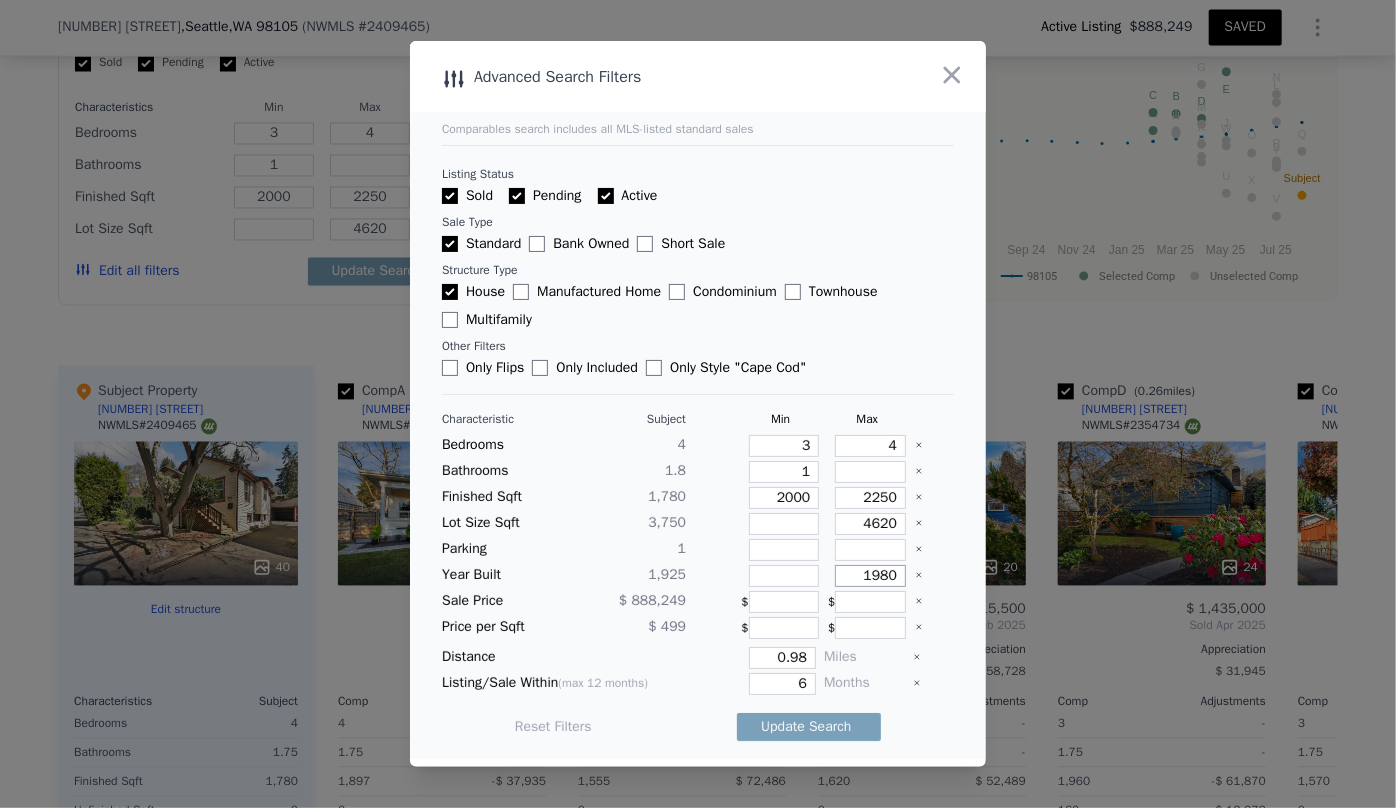 type on "1980" 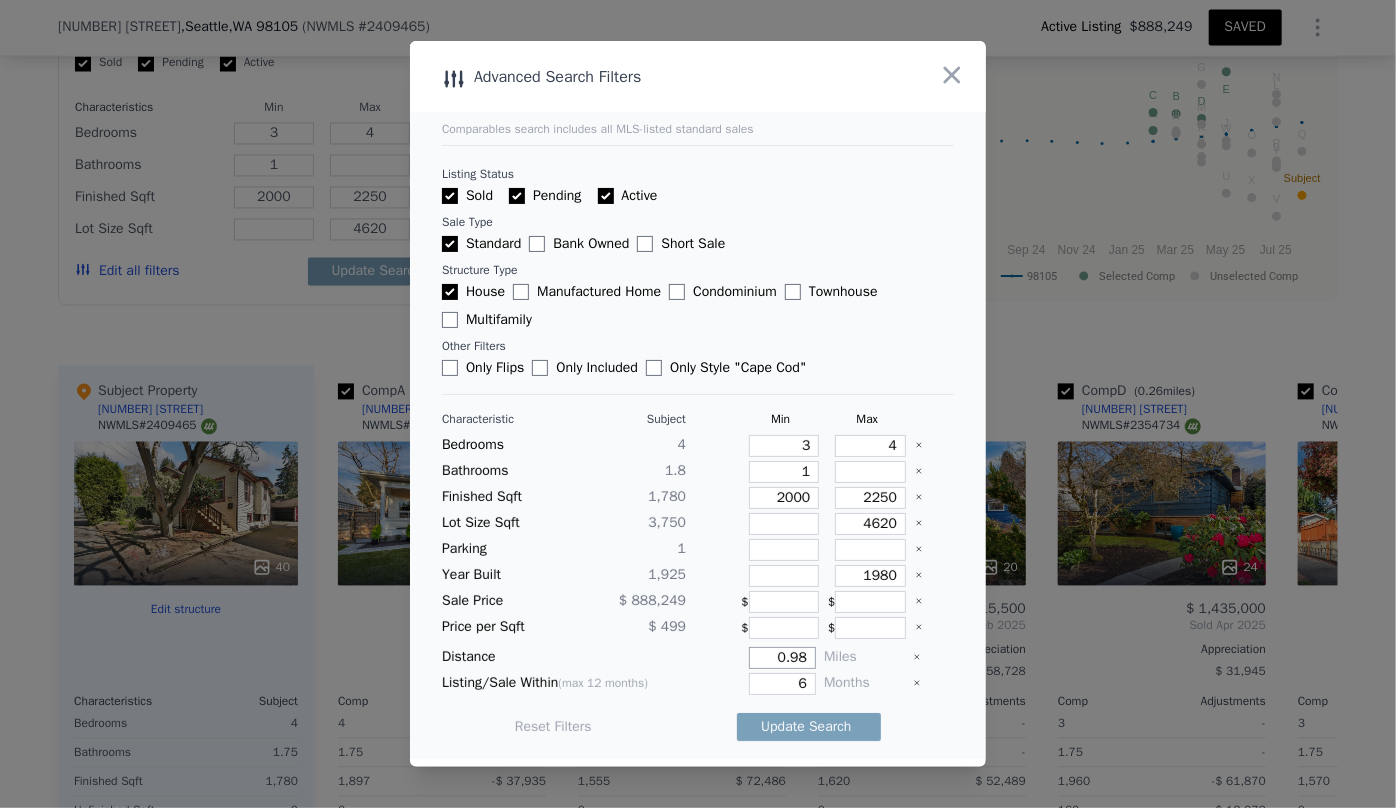 click on "0.98" at bounding box center (782, 658) 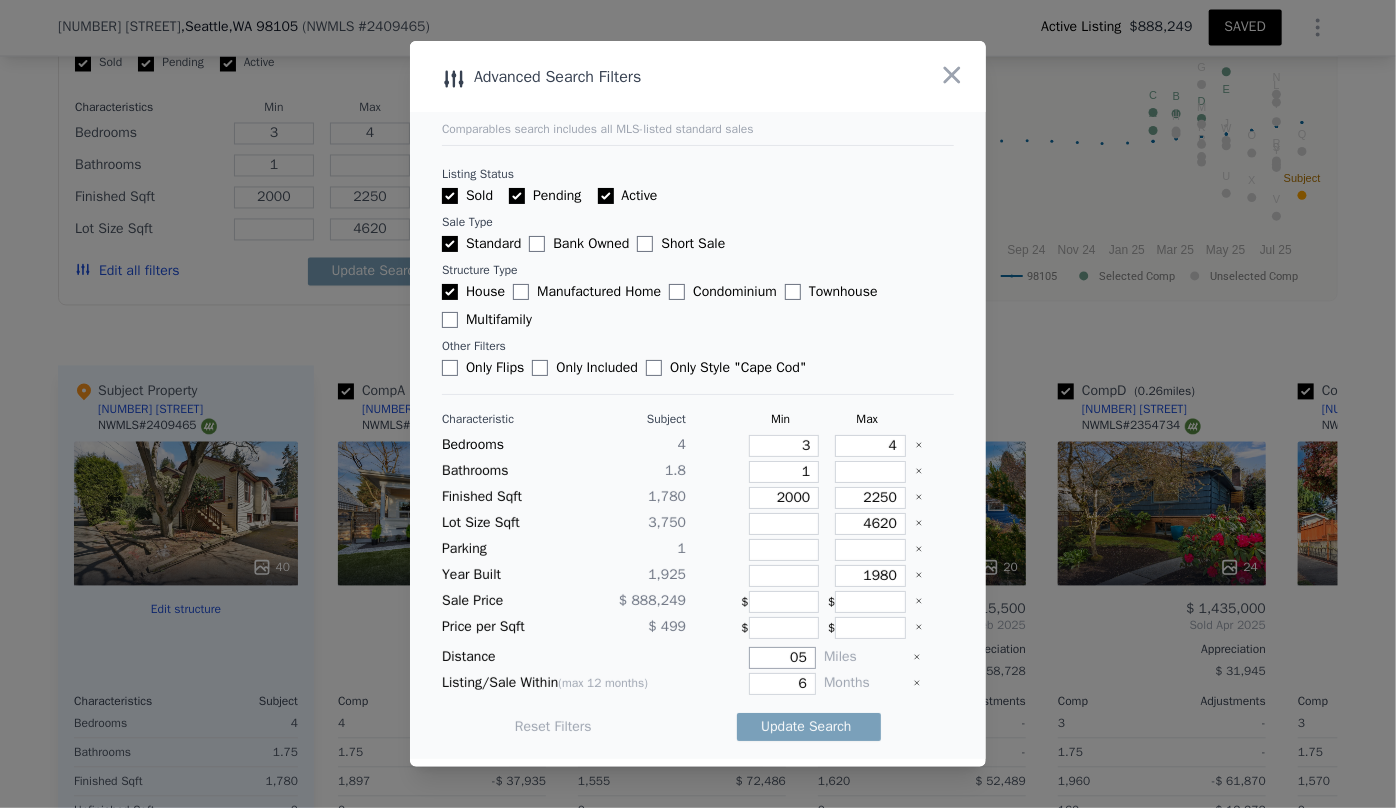 type on "5" 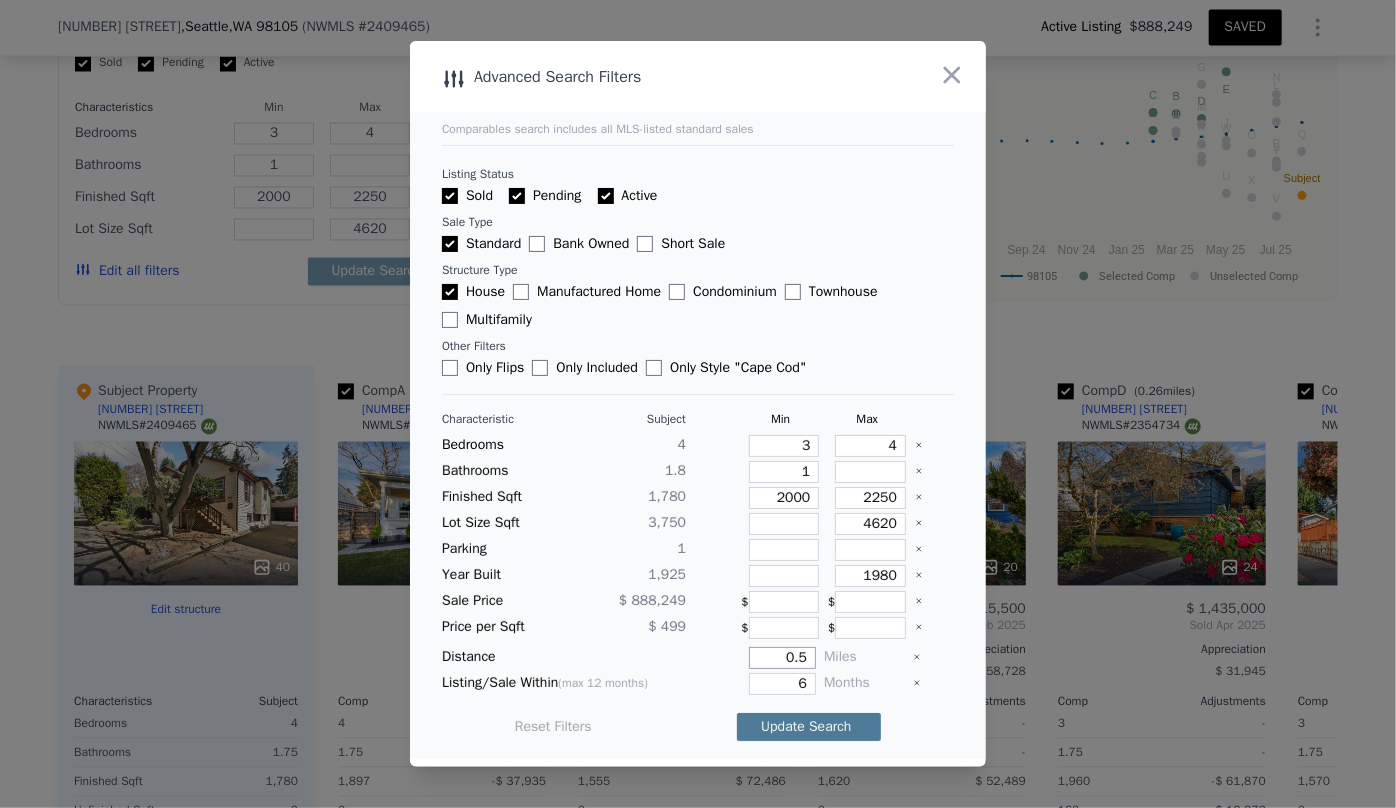 type on "0.5" 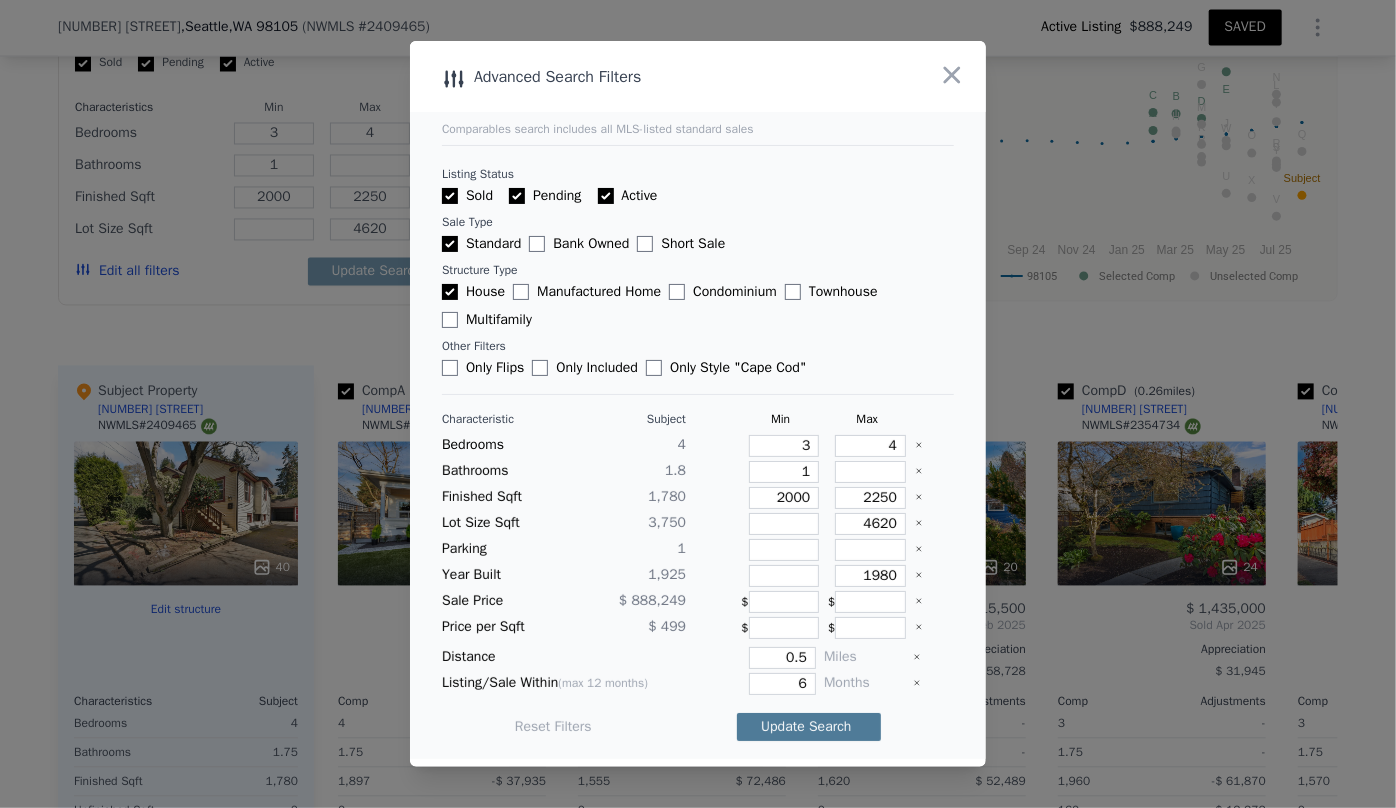 click on "Update Search" at bounding box center [809, 727] 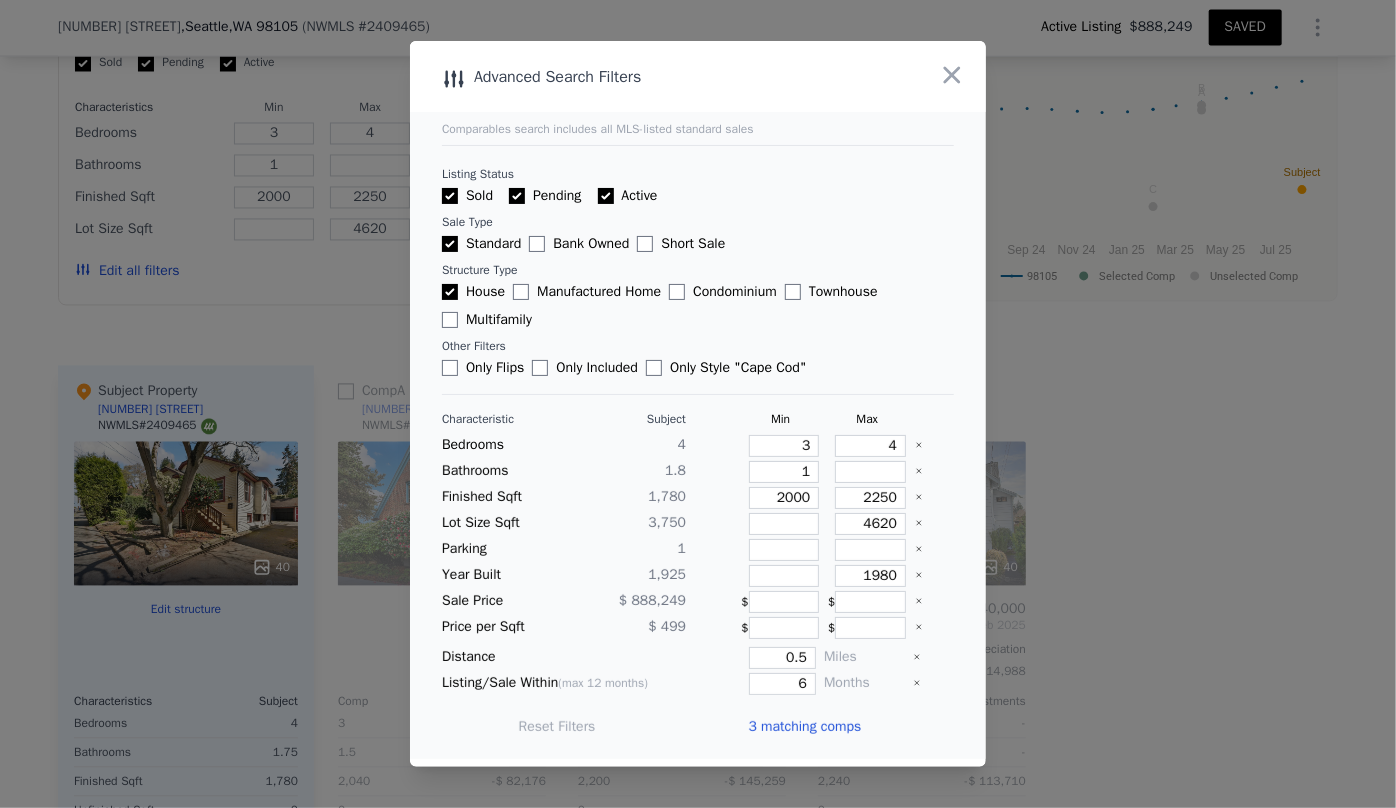 click on "3 matching comps" at bounding box center (804, 727) 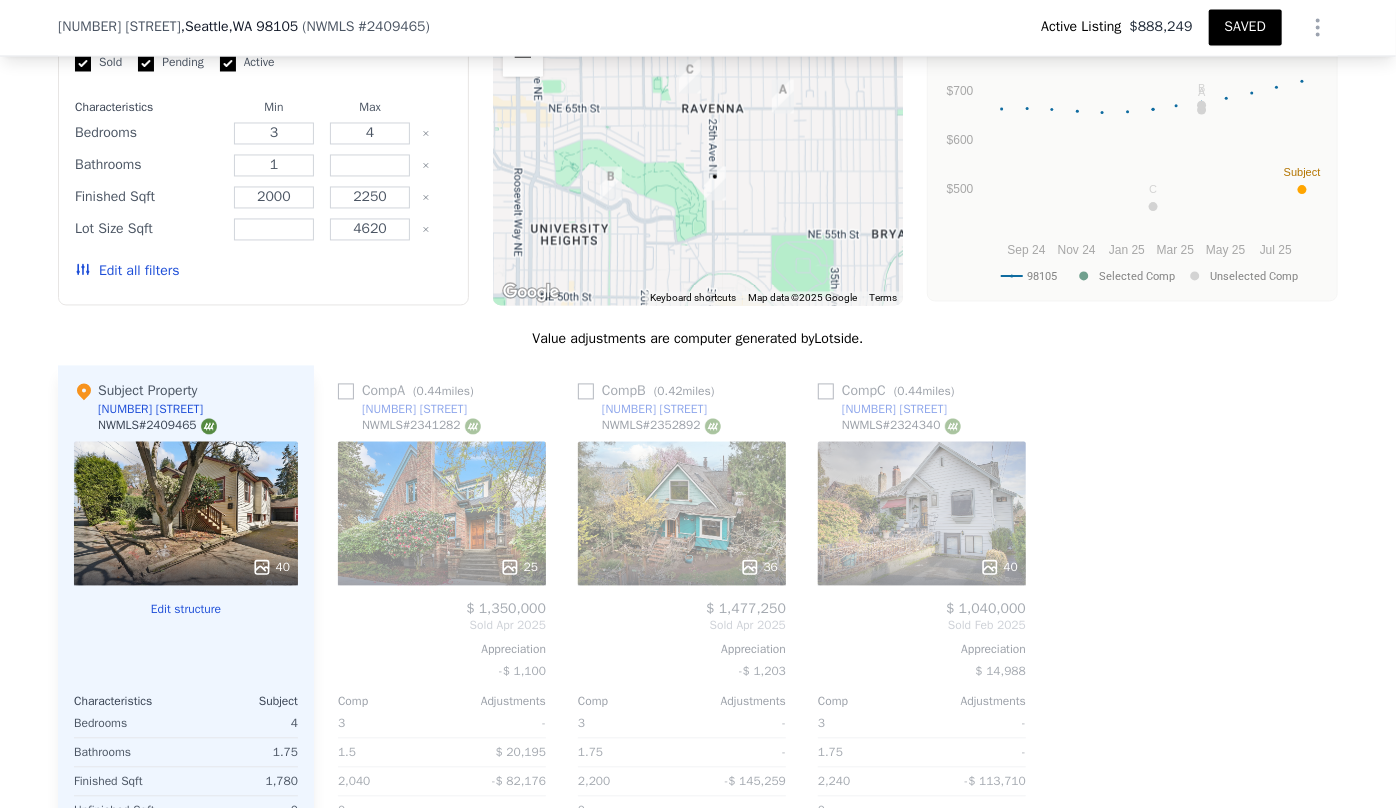 click at bounding box center [523, 57] 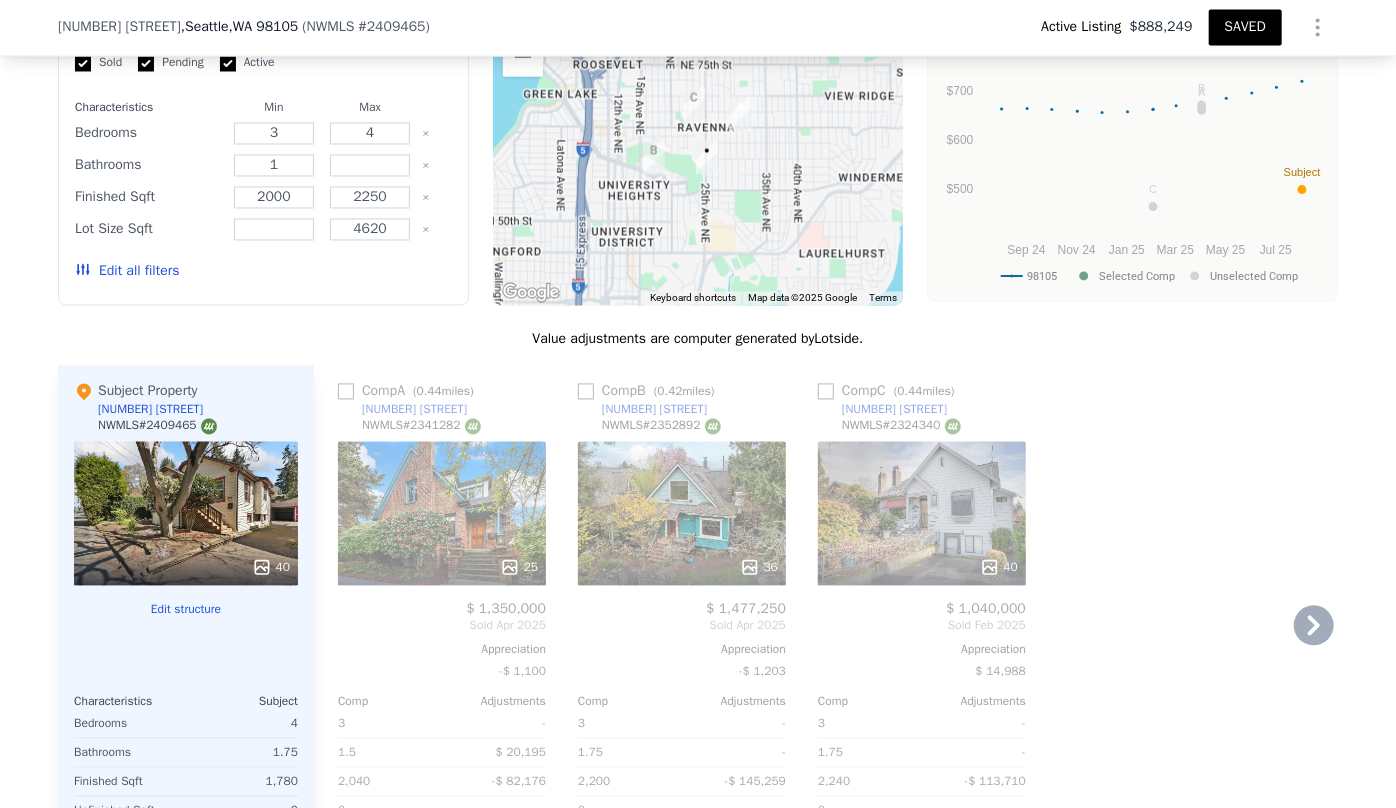click on "Comp  A ( 0.44  miles)" at bounding box center [410, 392] 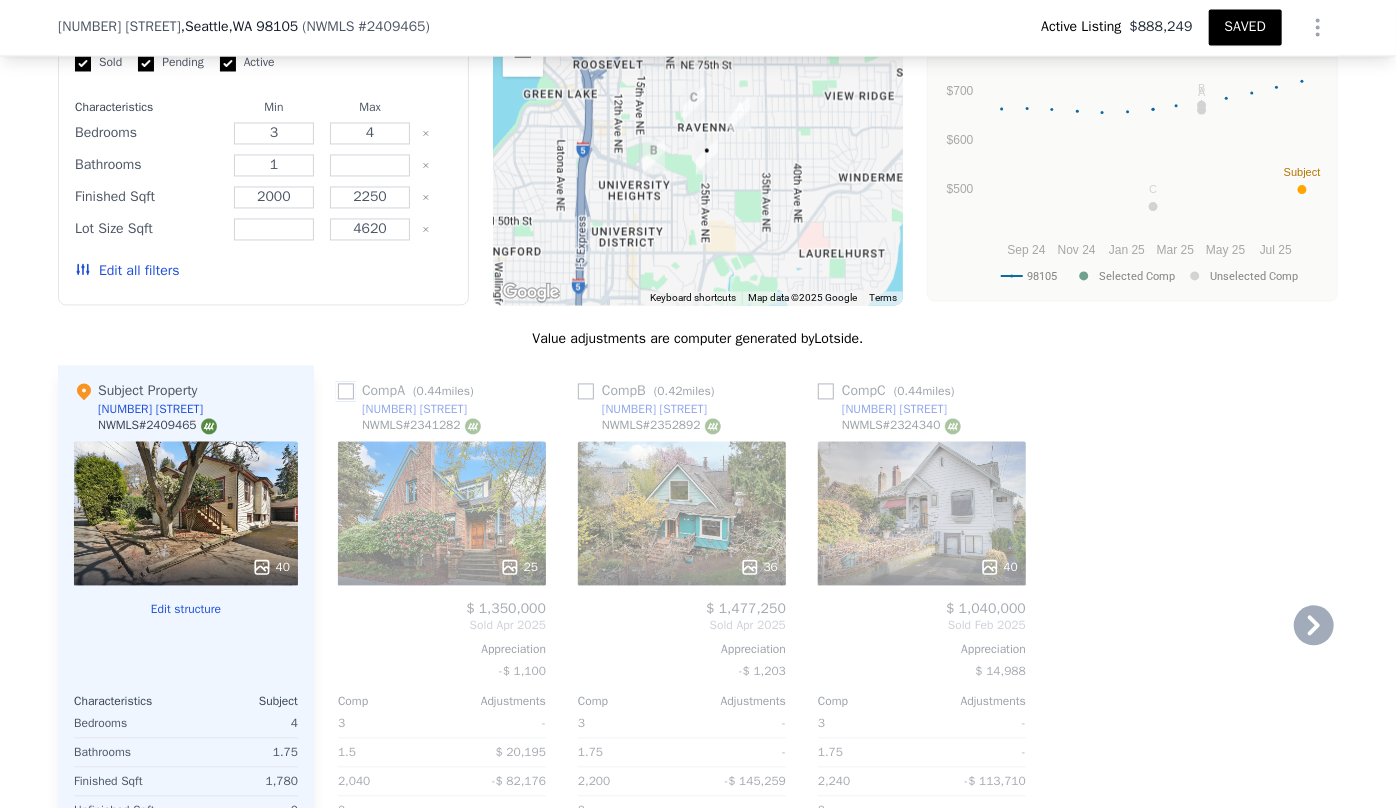 click at bounding box center (346, 392) 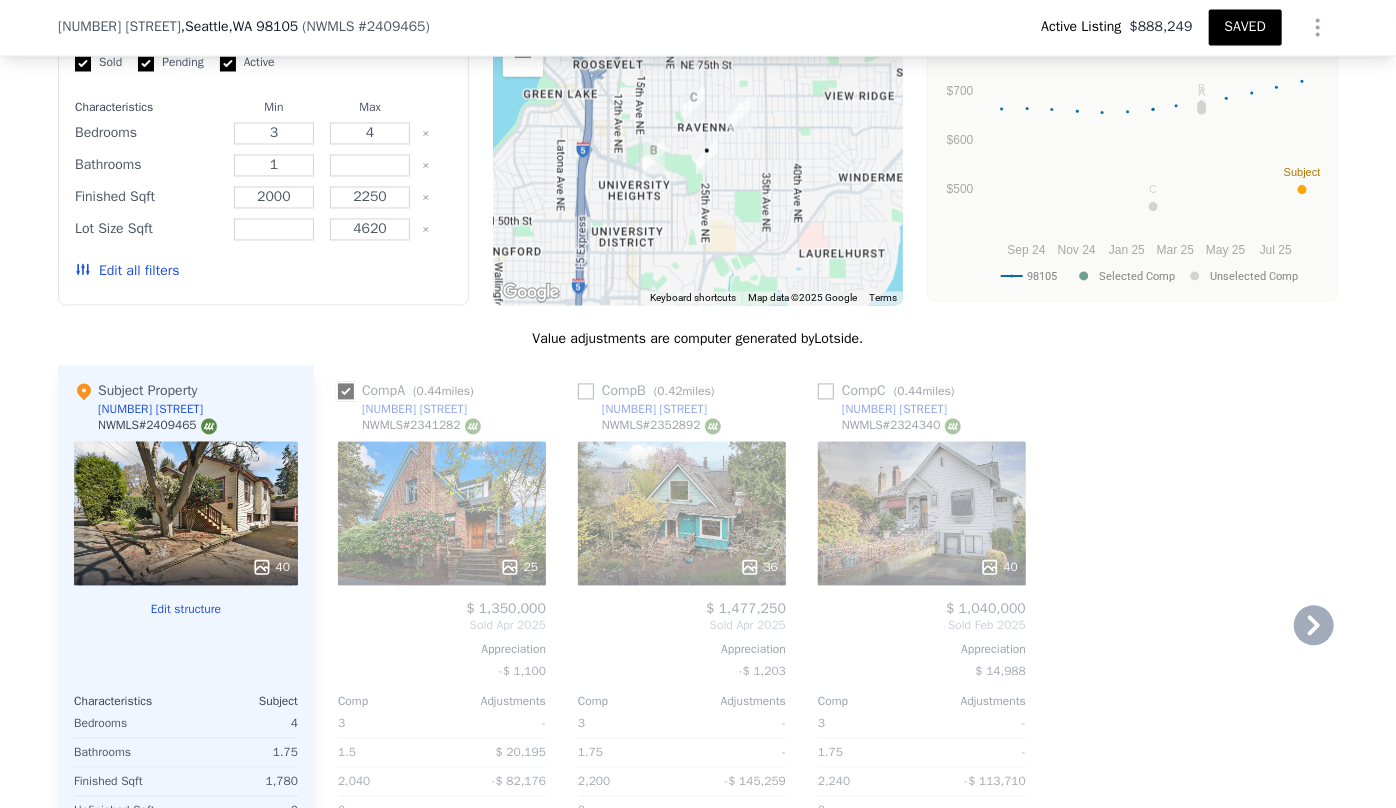 checkbox on "true" 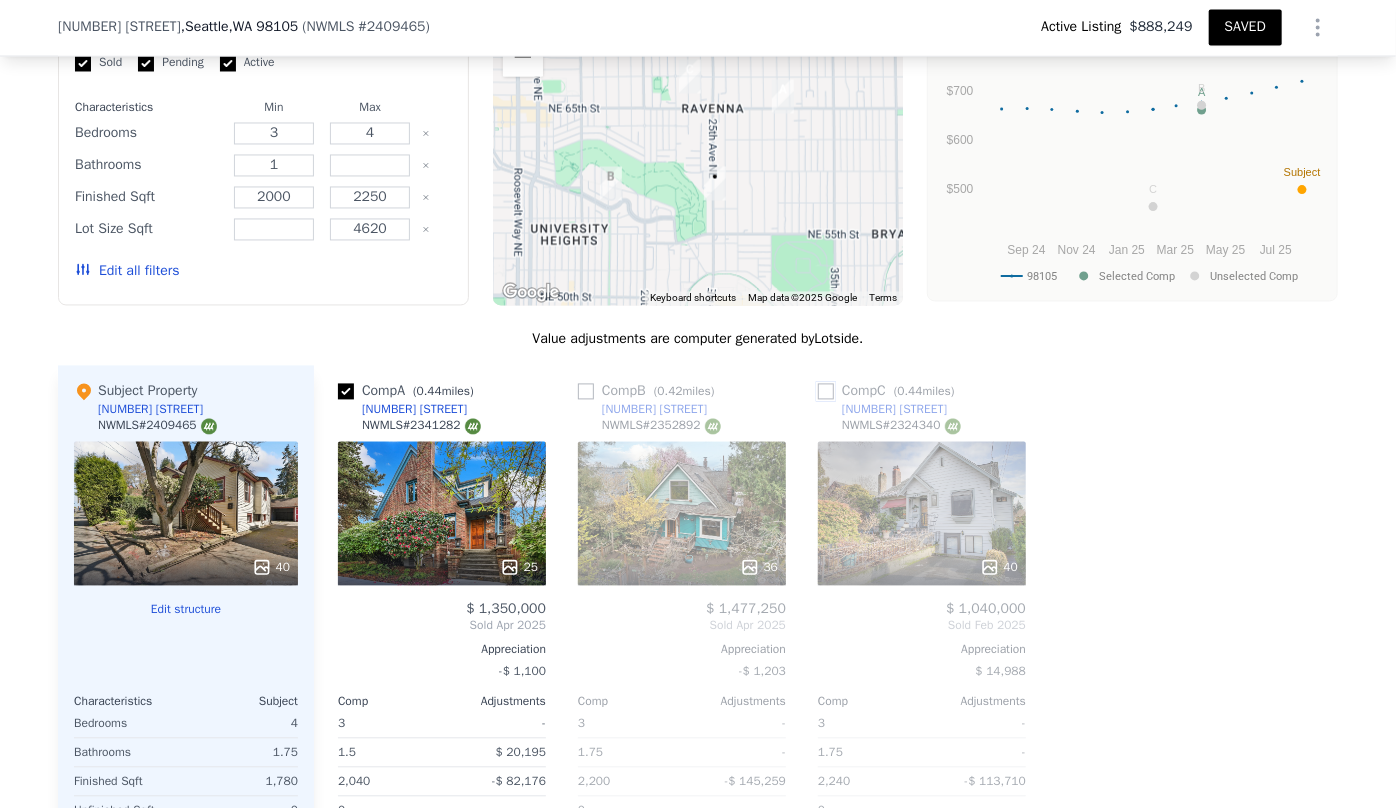 click at bounding box center (826, 392) 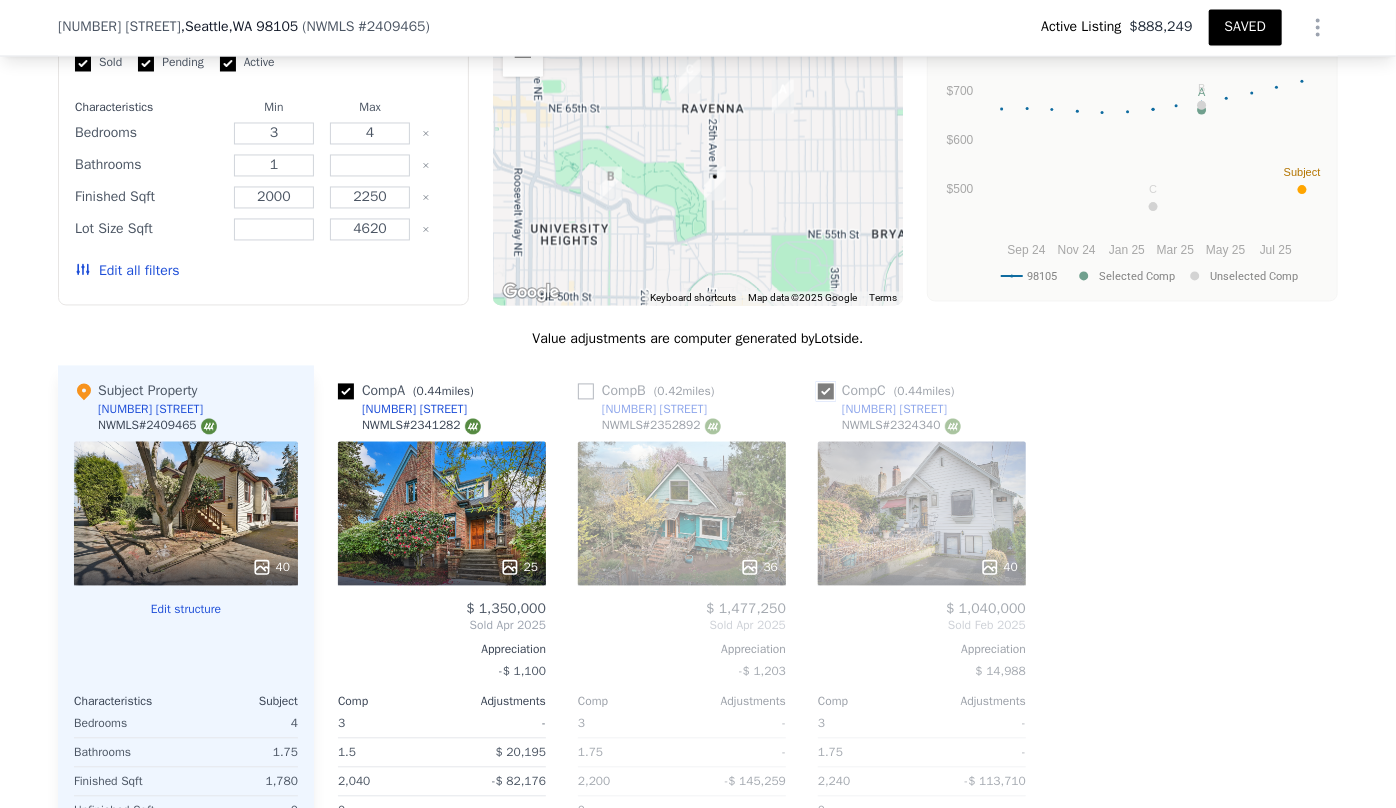 checkbox on "true" 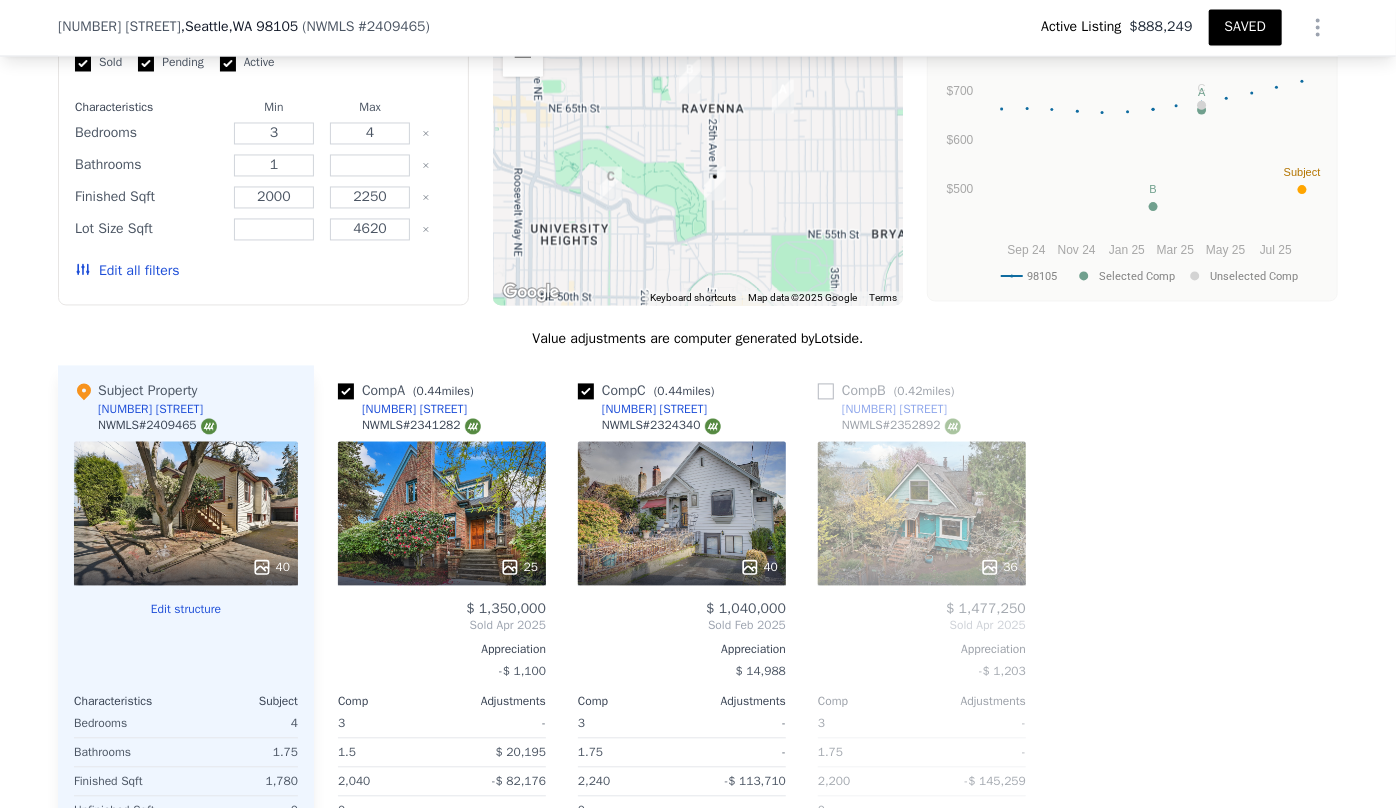 click on "36" at bounding box center [922, 514] 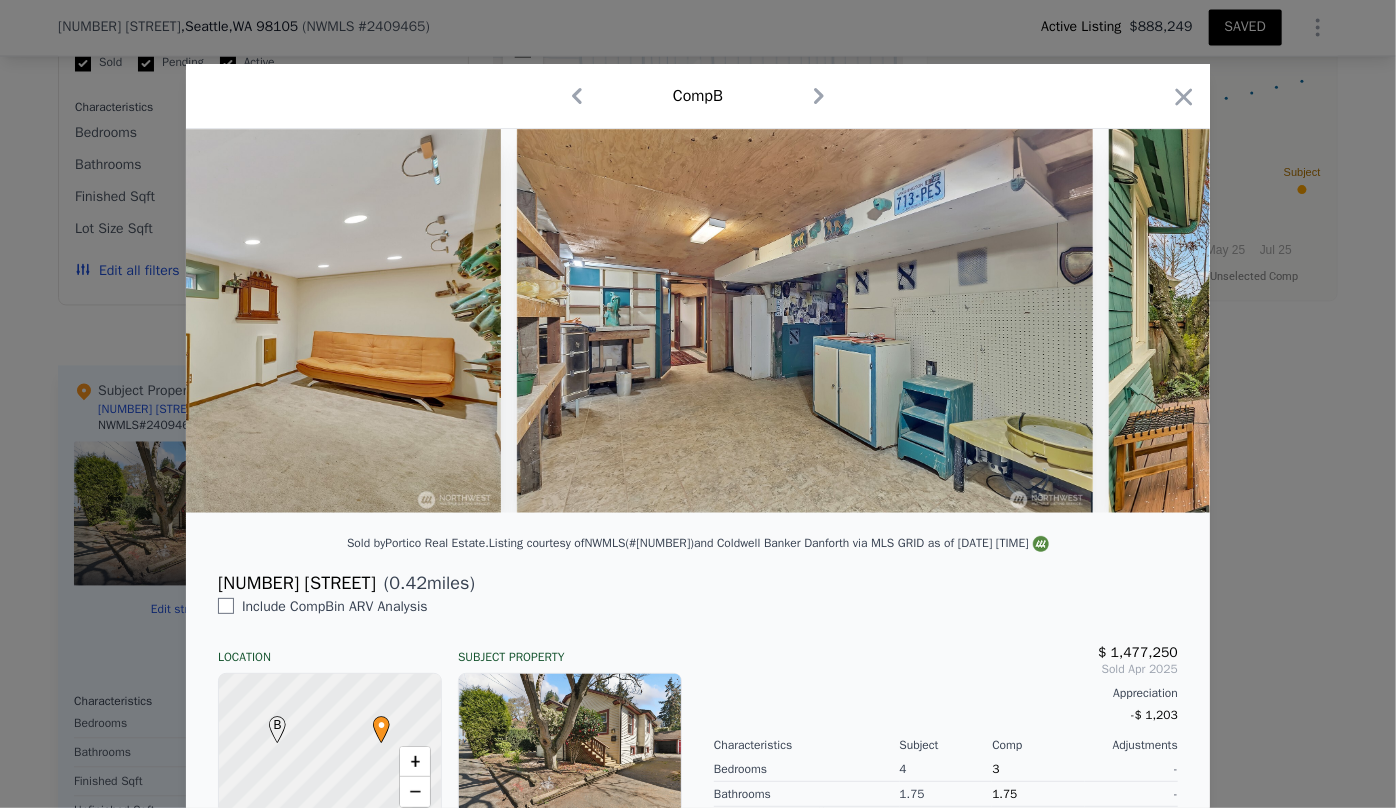 scroll, scrollTop: 0, scrollLeft: 15340, axis: horizontal 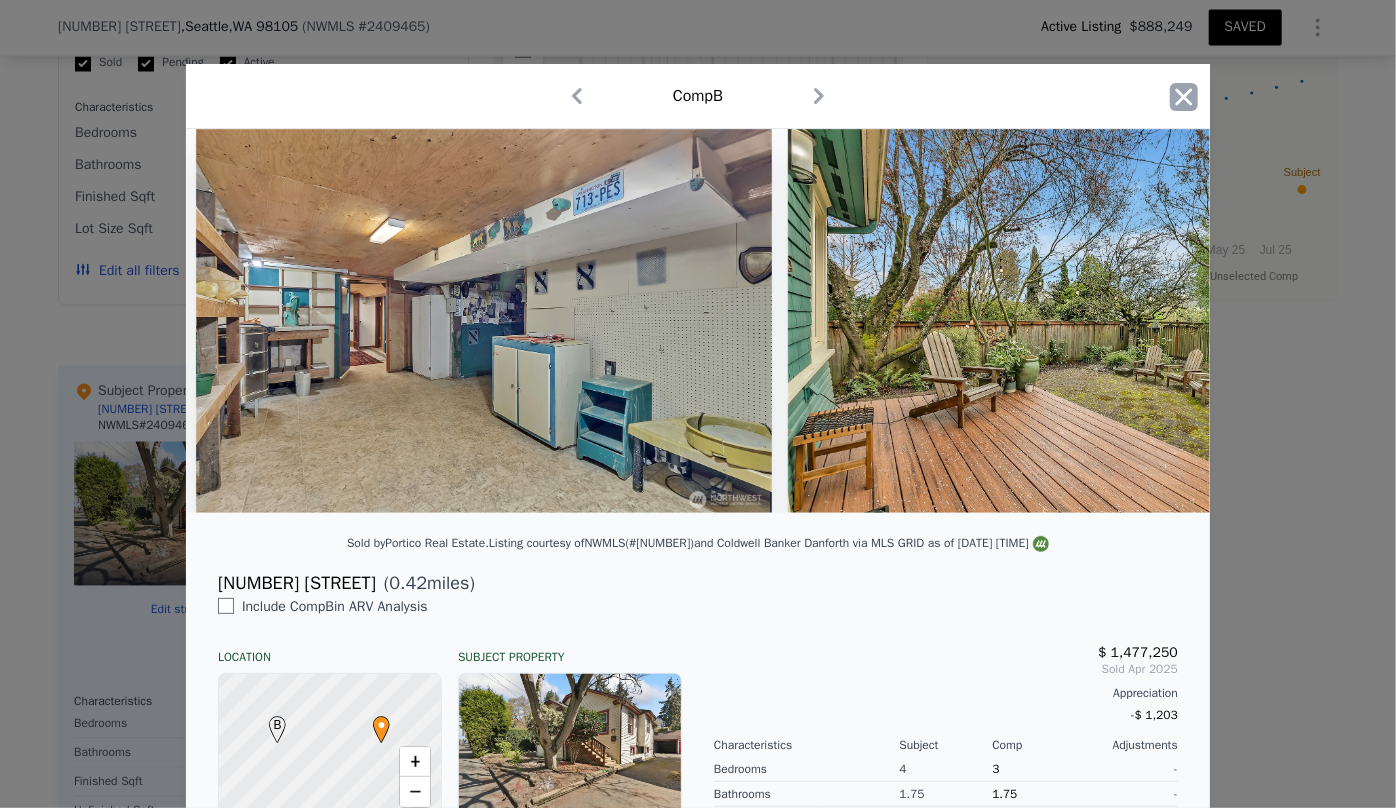 click 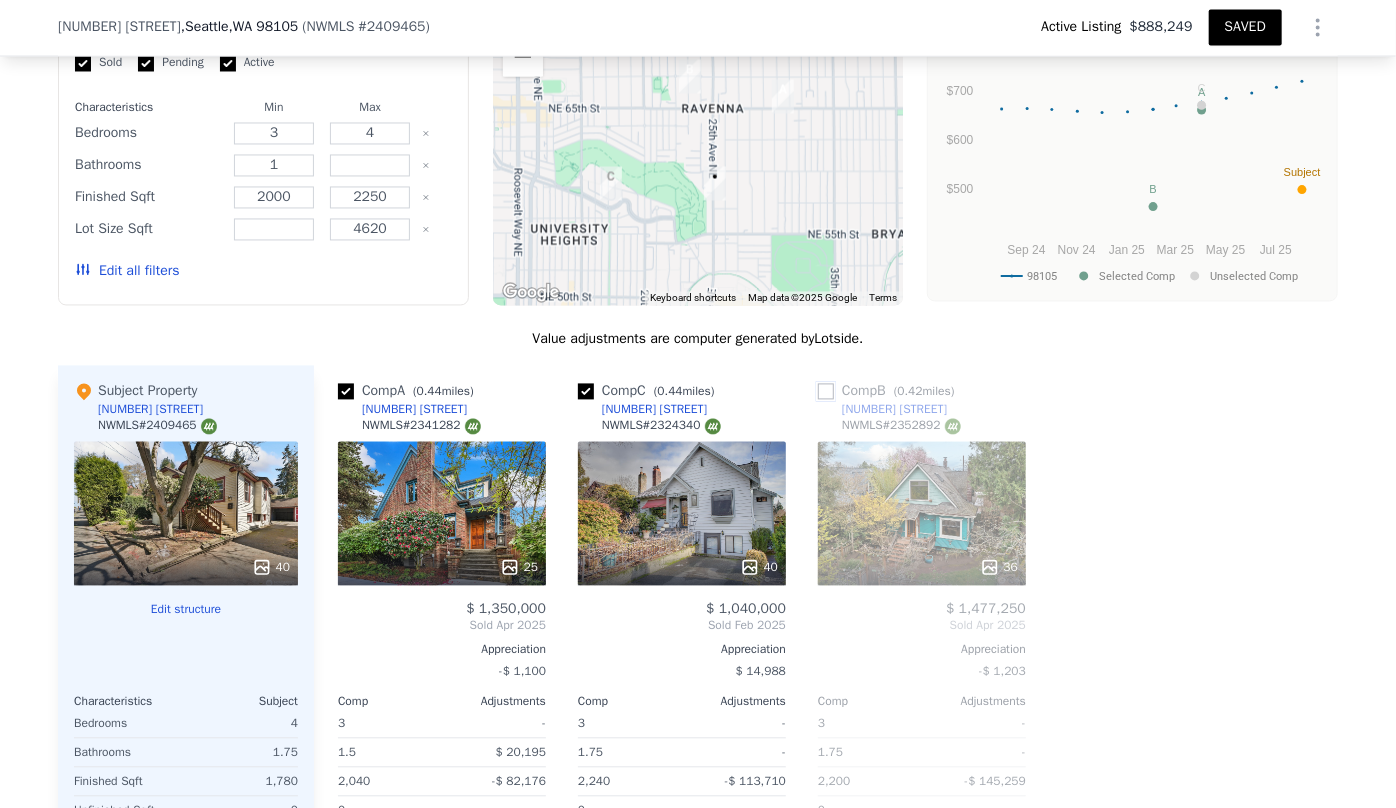 click at bounding box center (826, 392) 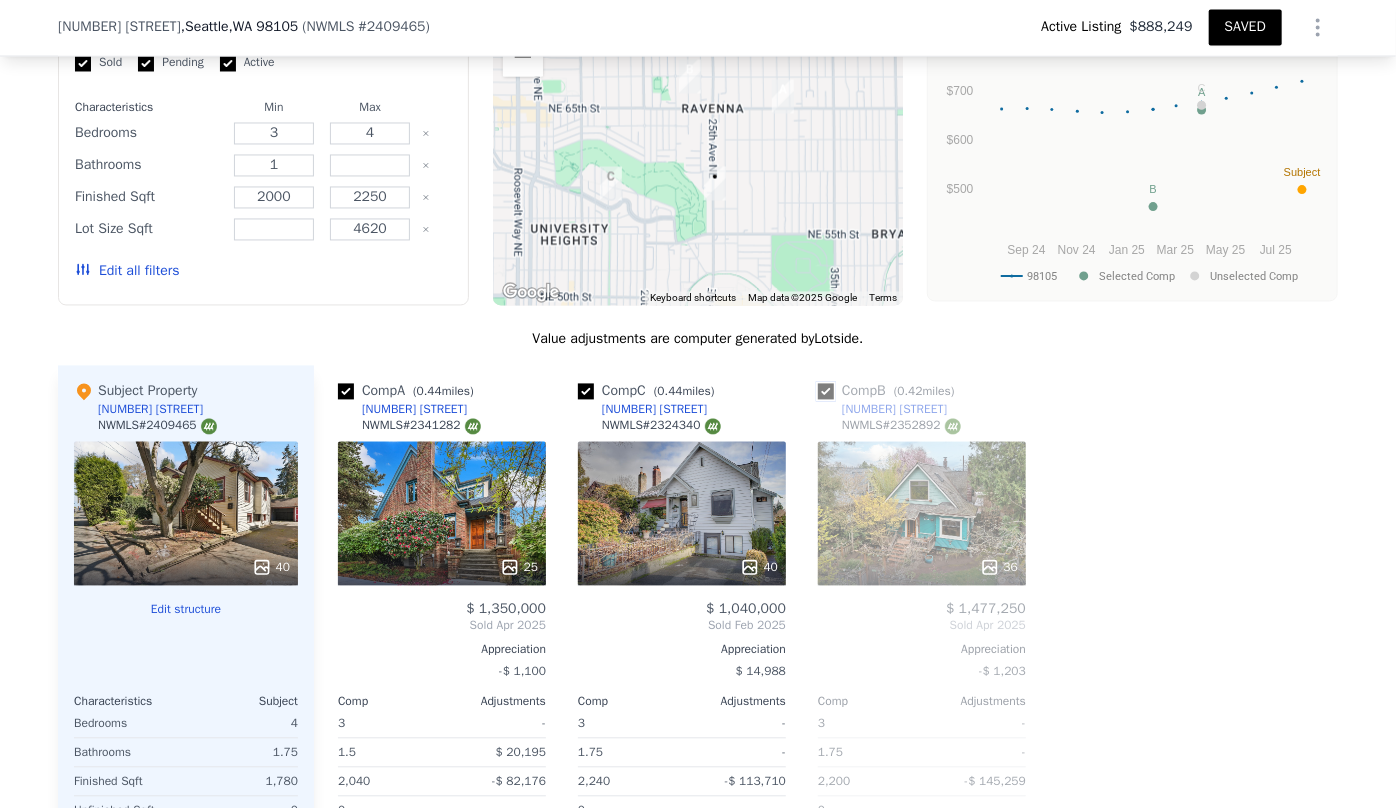 checkbox on "true" 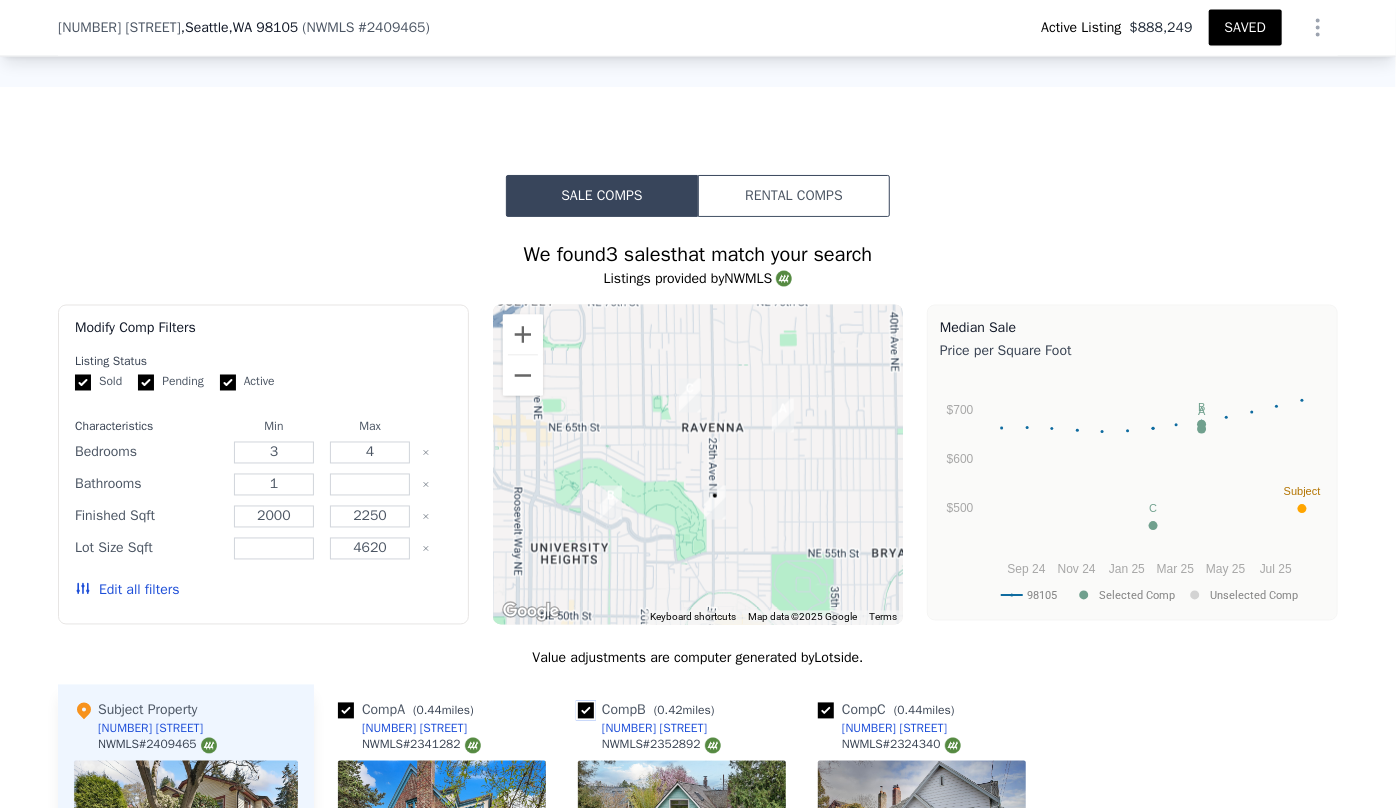 scroll, scrollTop: 1538, scrollLeft: 0, axis: vertical 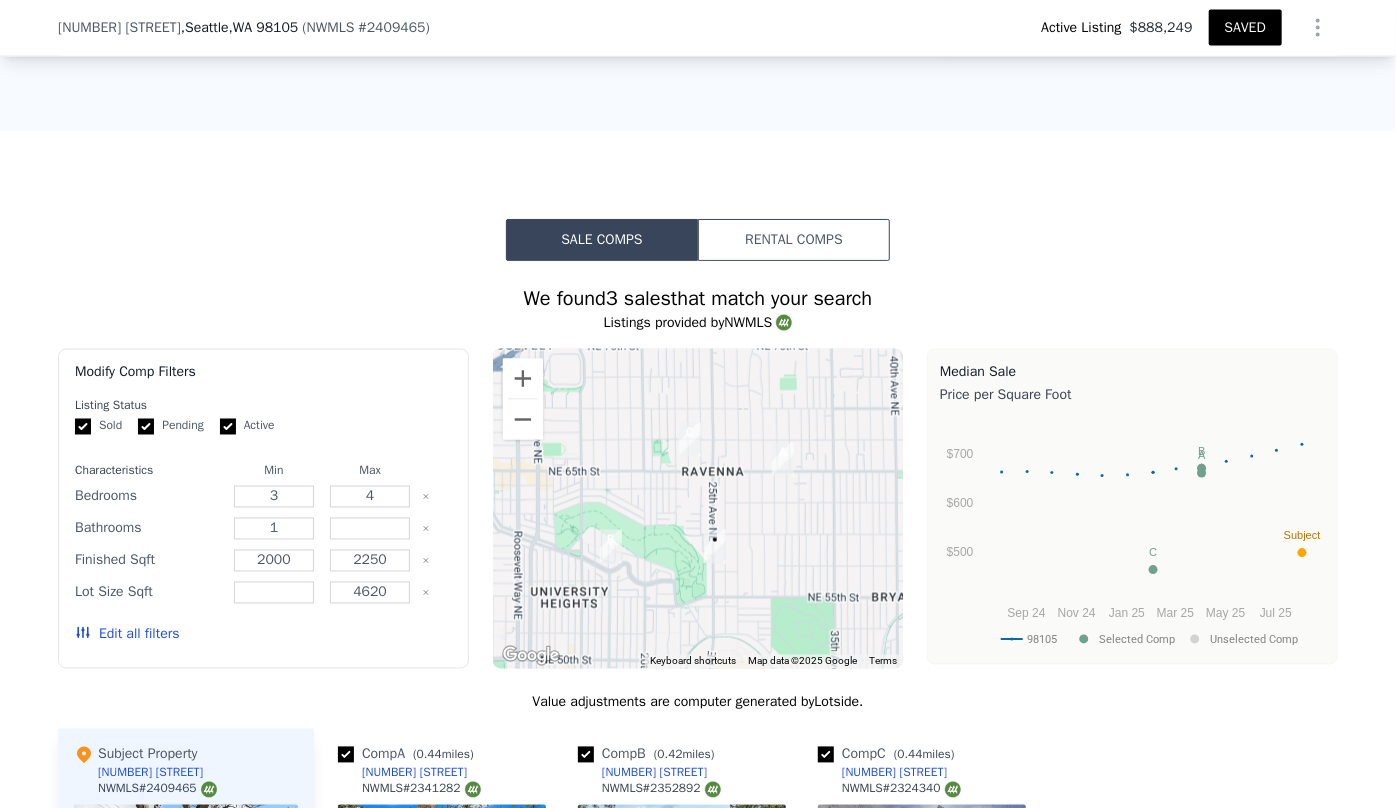 click on "Edit all filters" at bounding box center (127, 635) 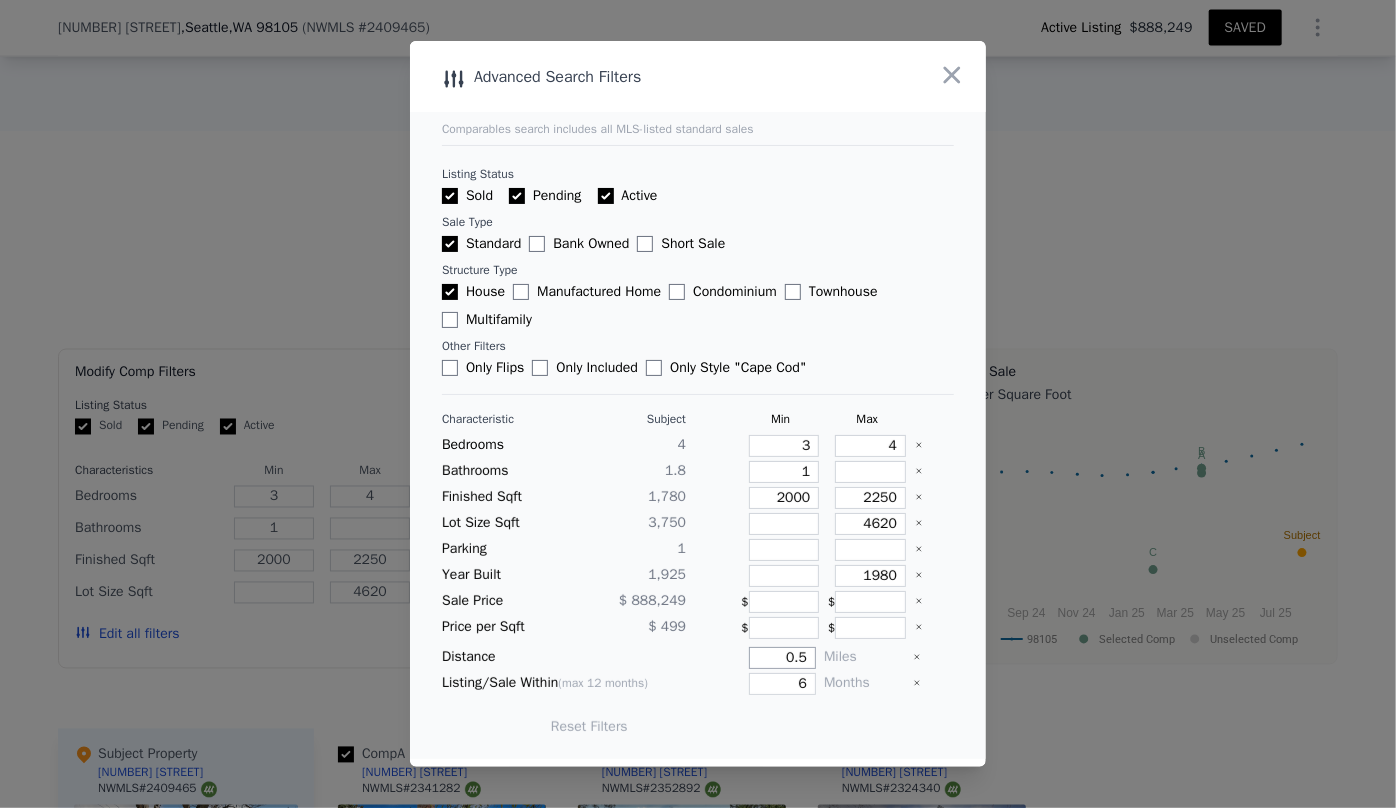 click on "0.5" at bounding box center (782, 658) 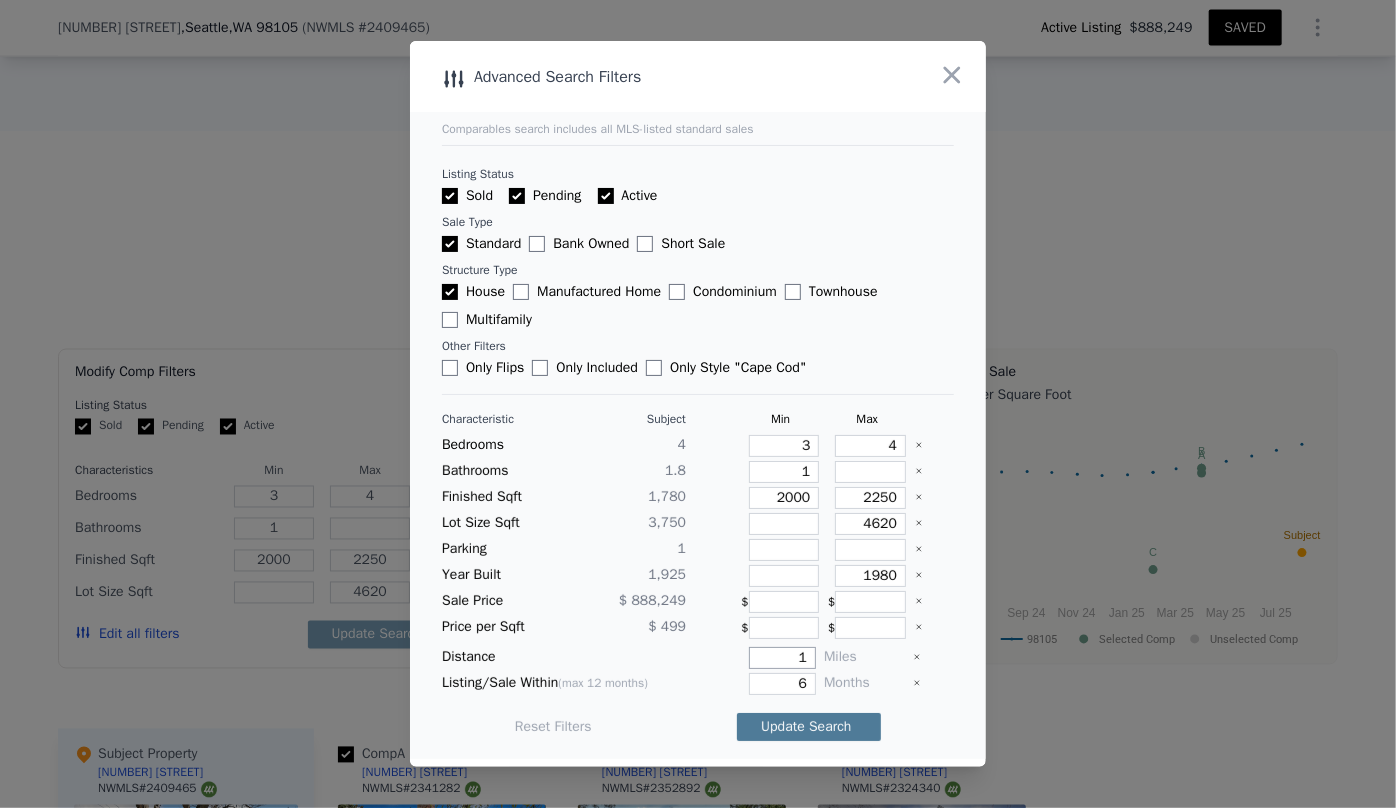 type on "1" 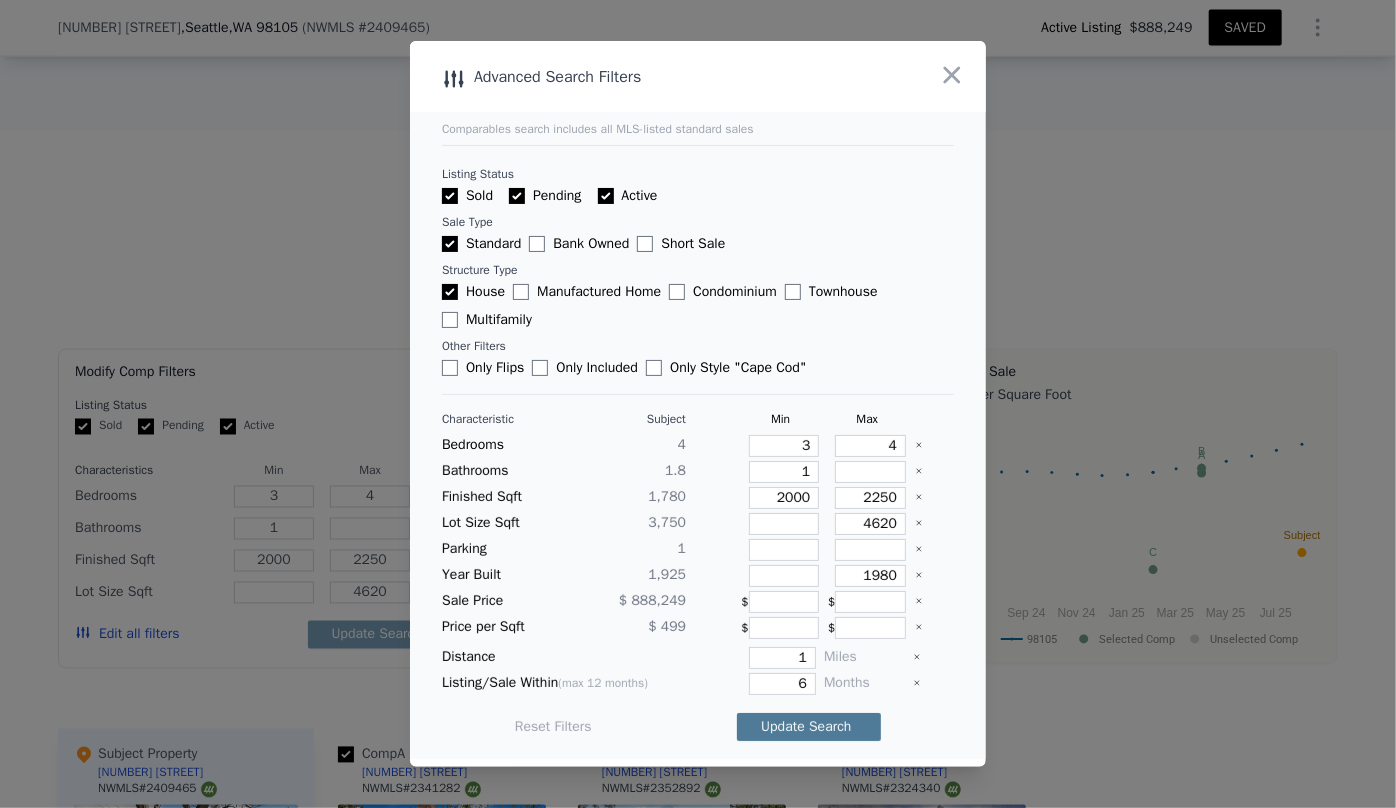 click on "Update Search" at bounding box center [809, 727] 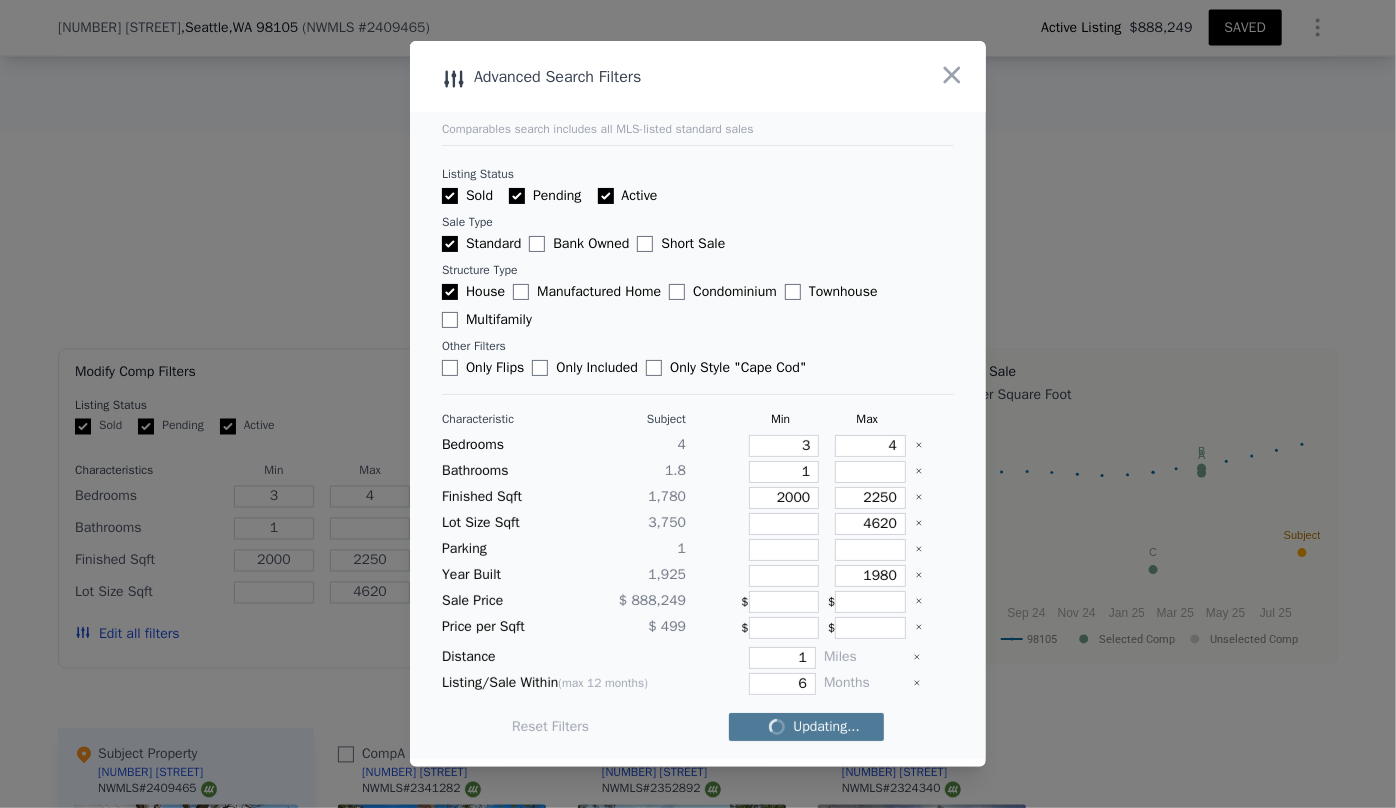 checkbox on "false" 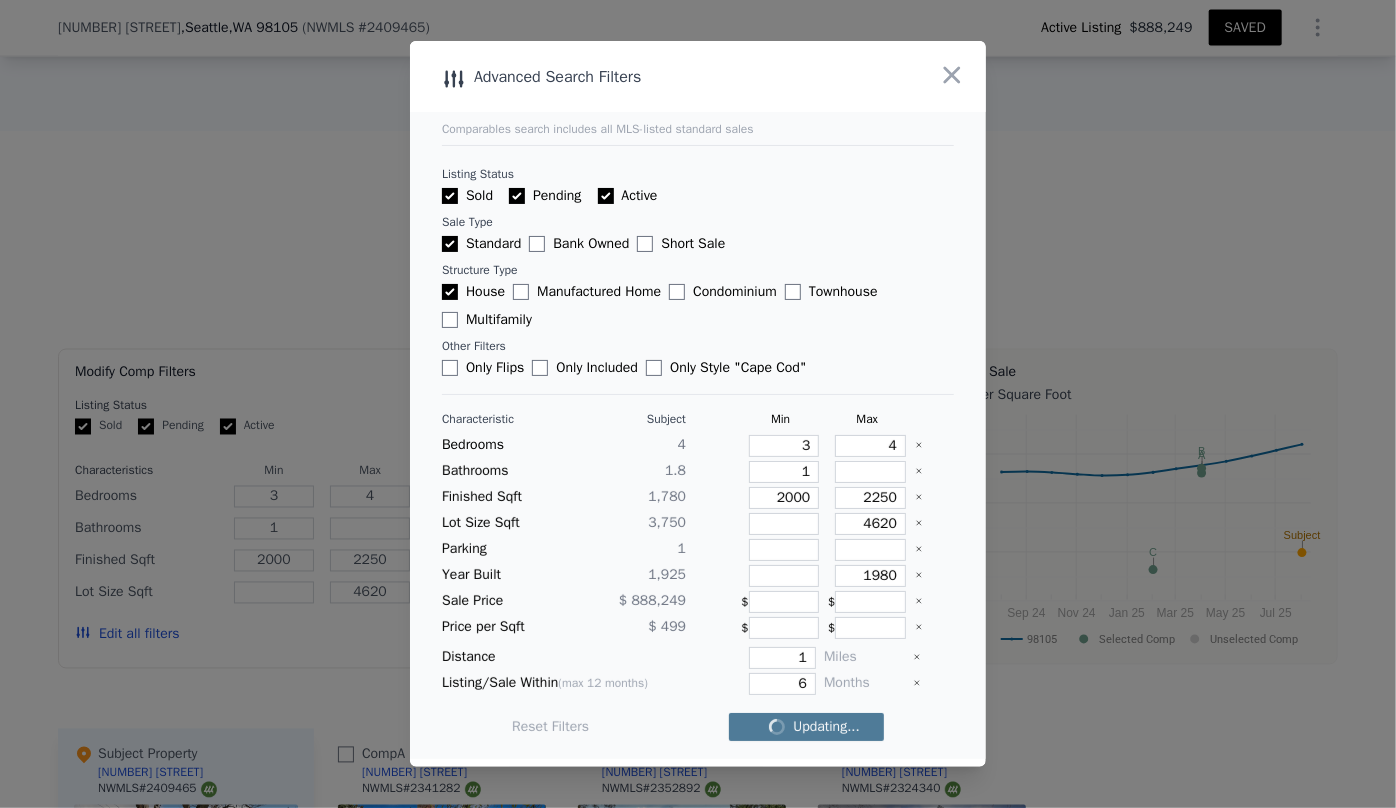 checkbox on "false" 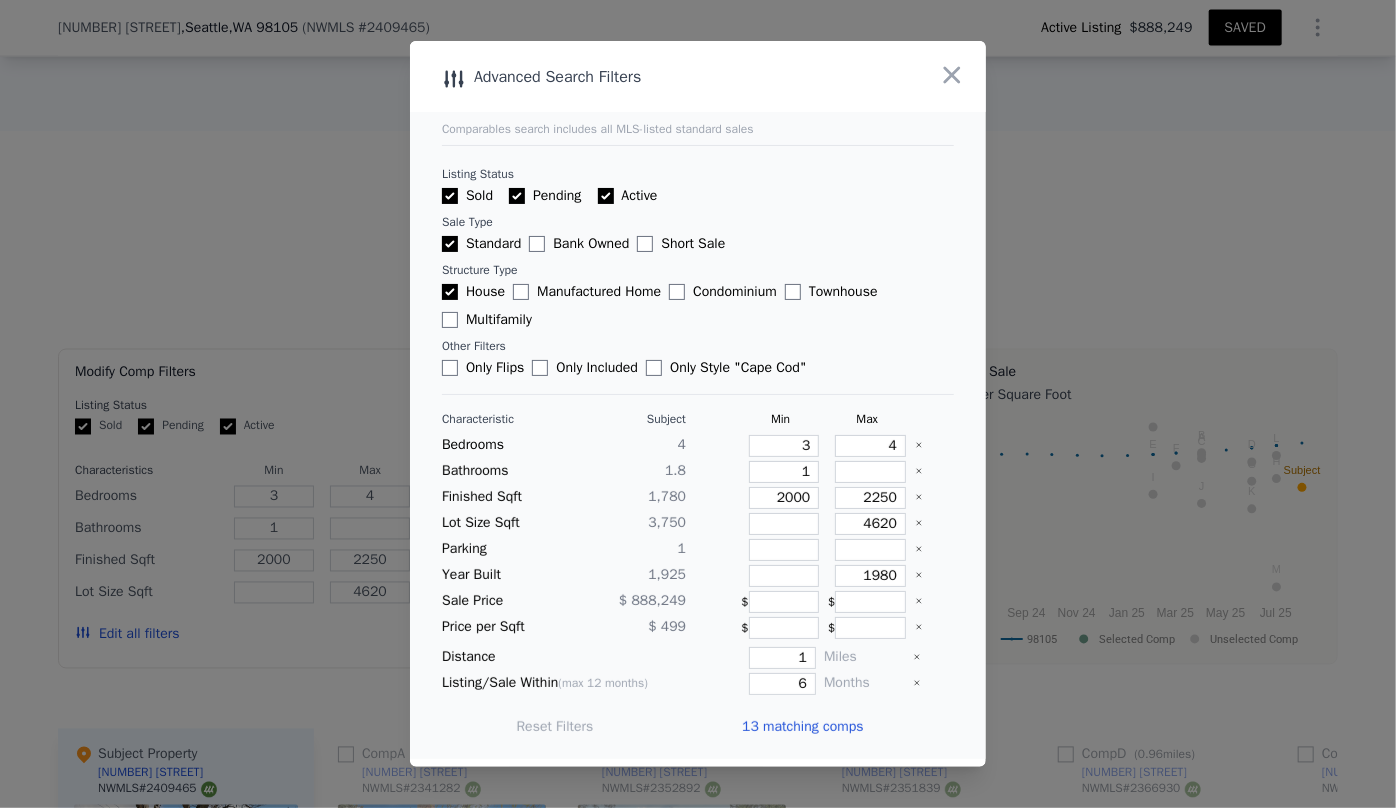 click on "13 matching comps" at bounding box center (802, 727) 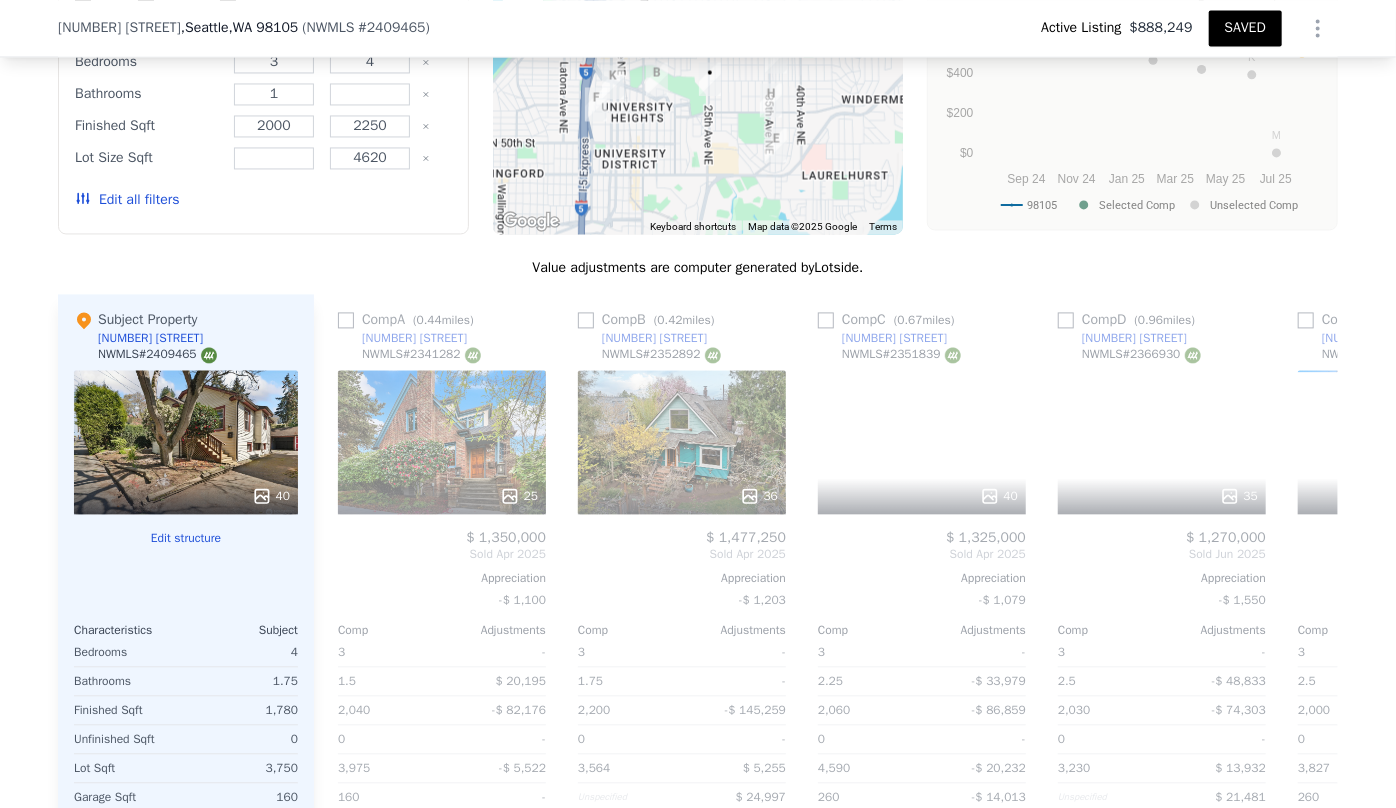 scroll, scrollTop: 1992, scrollLeft: 0, axis: vertical 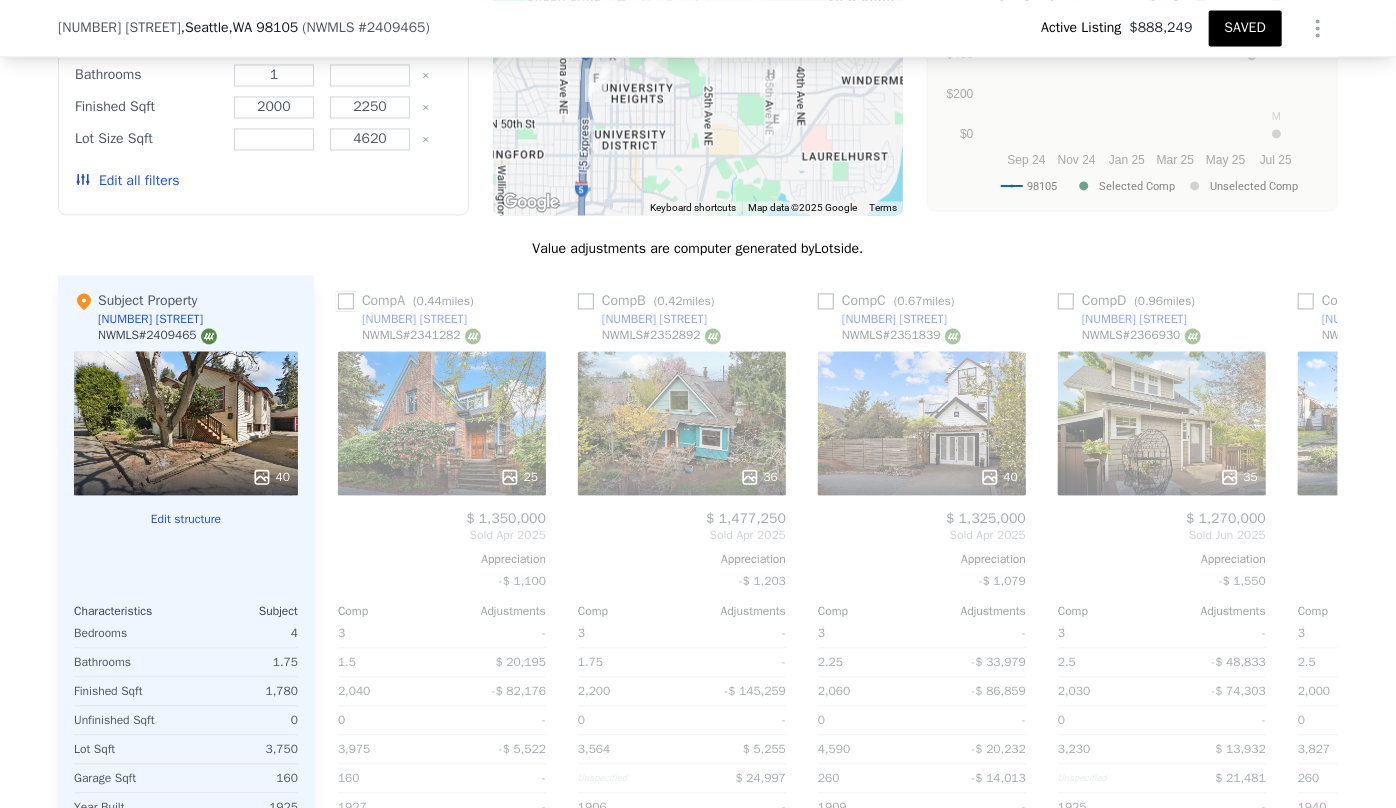 click at bounding box center [346, 301] 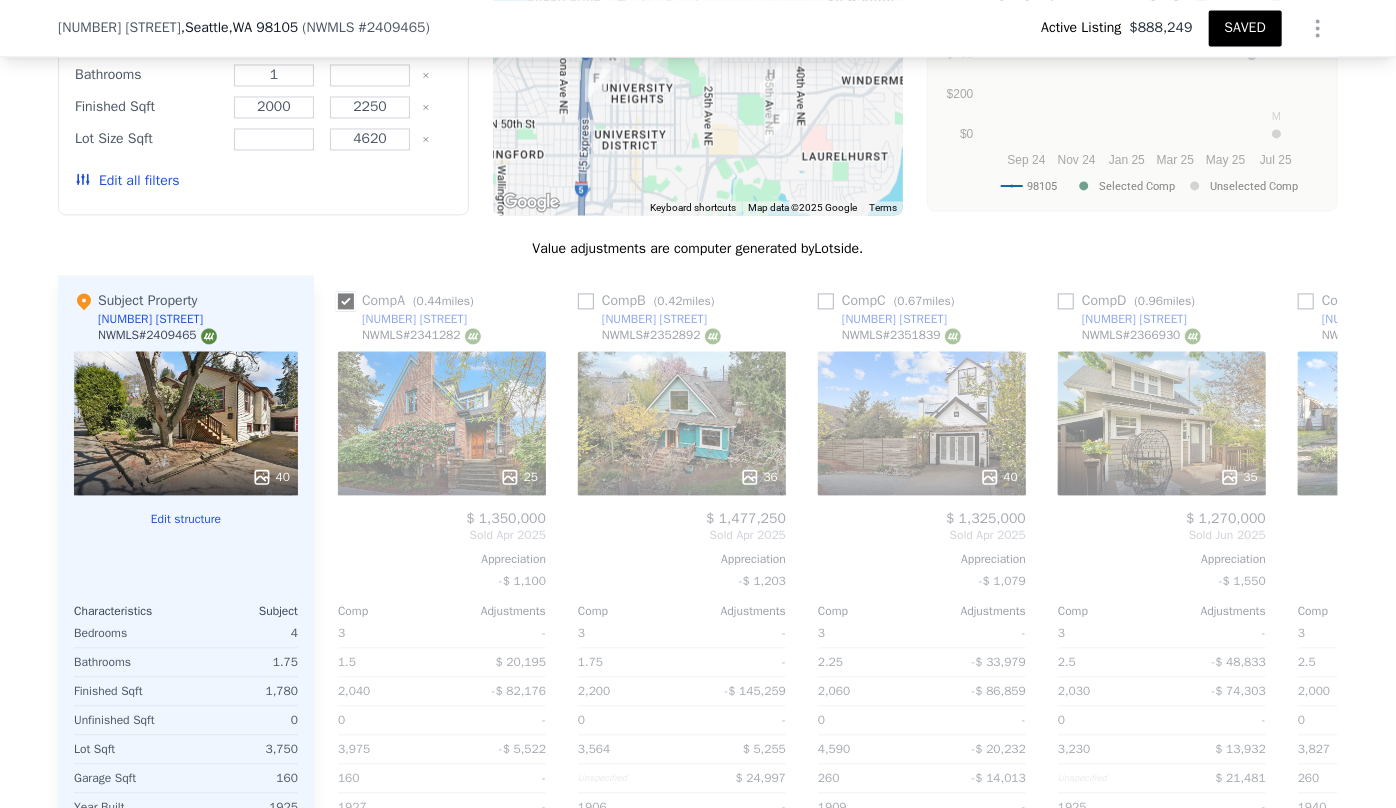 checkbox on "true" 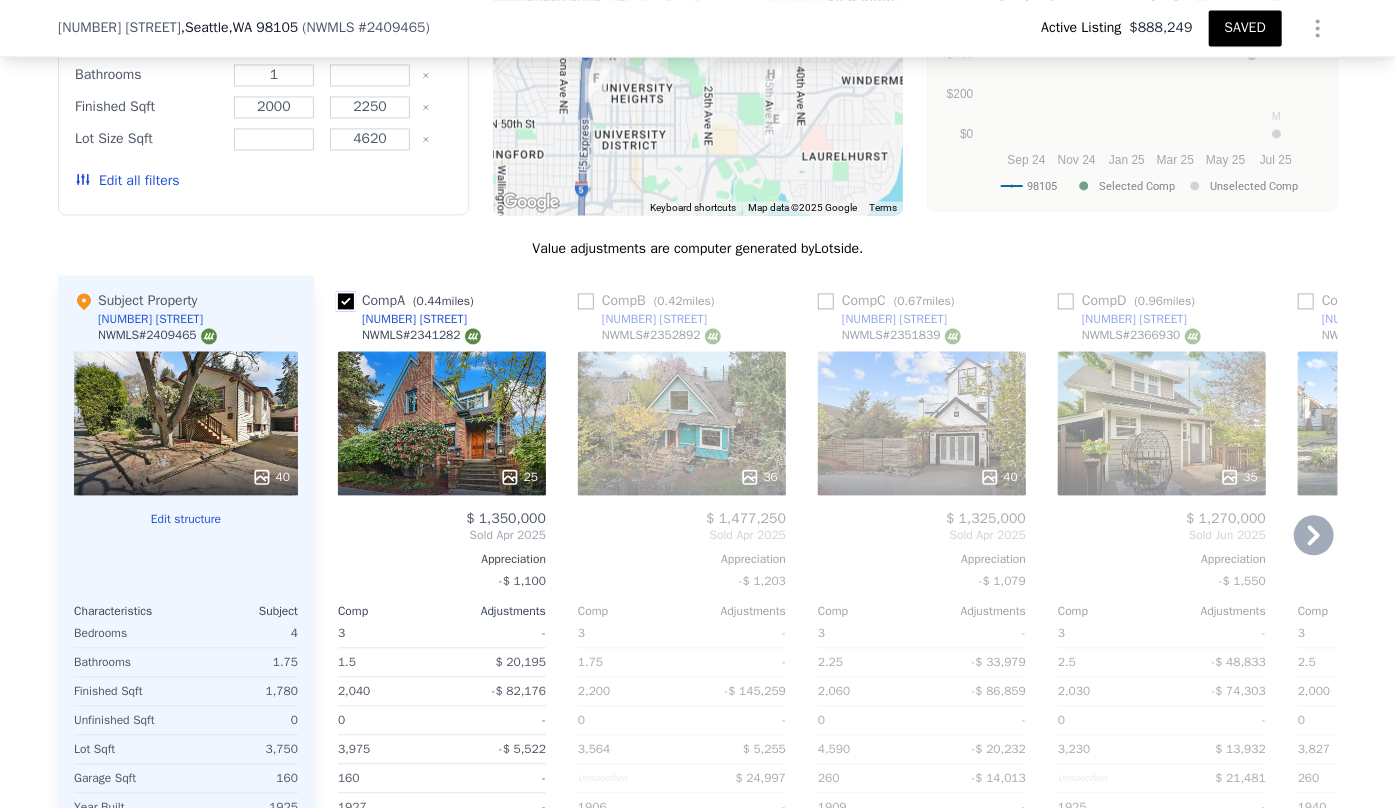 scroll, scrollTop: 1901, scrollLeft: 0, axis: vertical 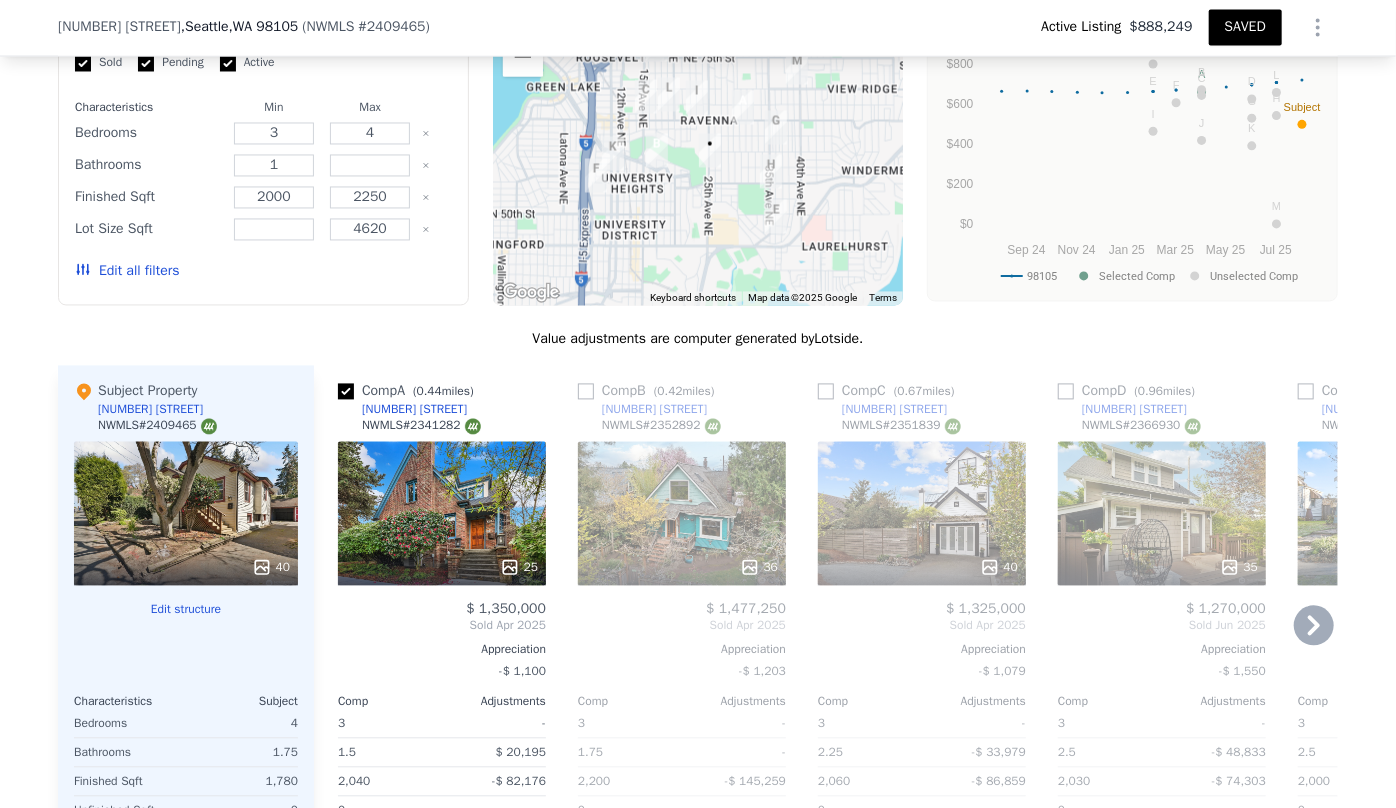 click on "36" at bounding box center (682, 514) 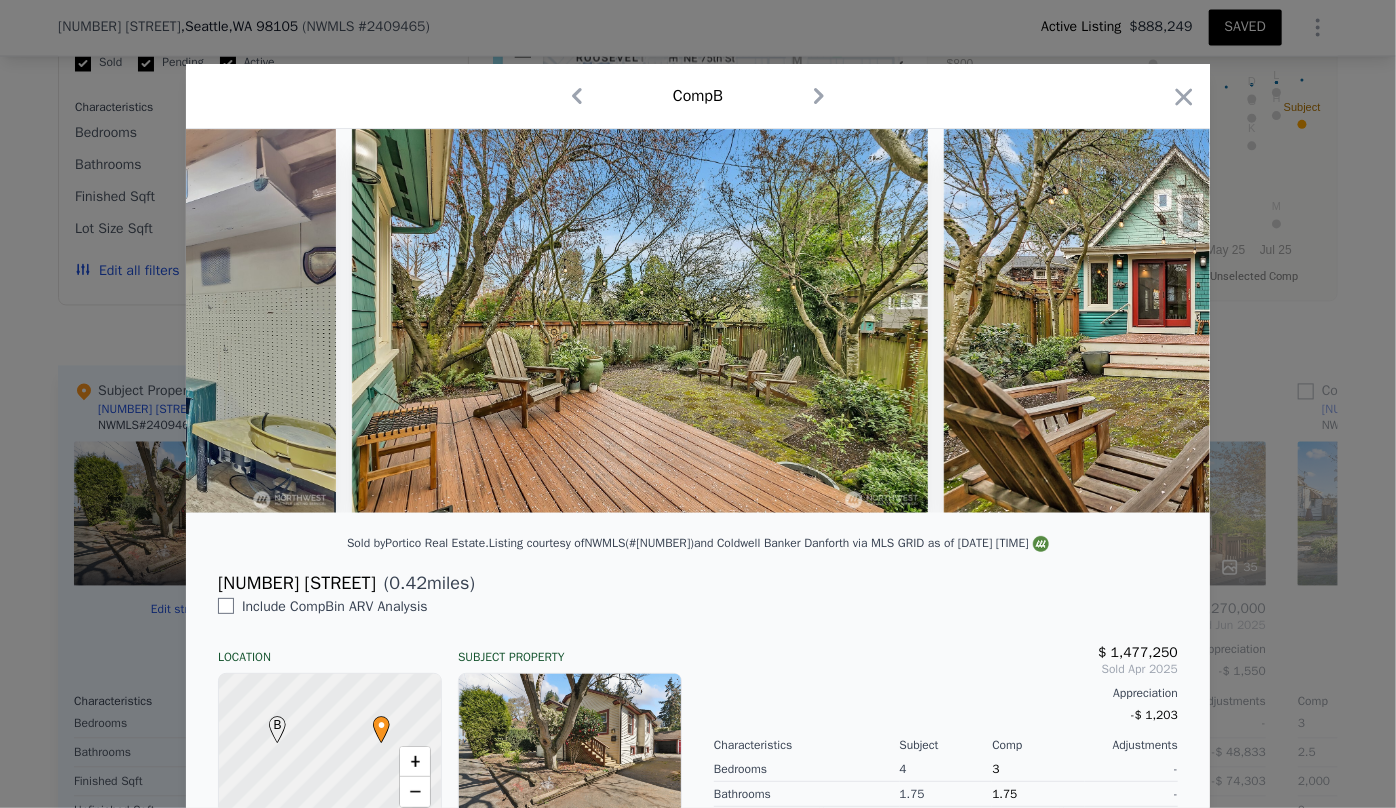 scroll, scrollTop: 0, scrollLeft: 15833, axis: horizontal 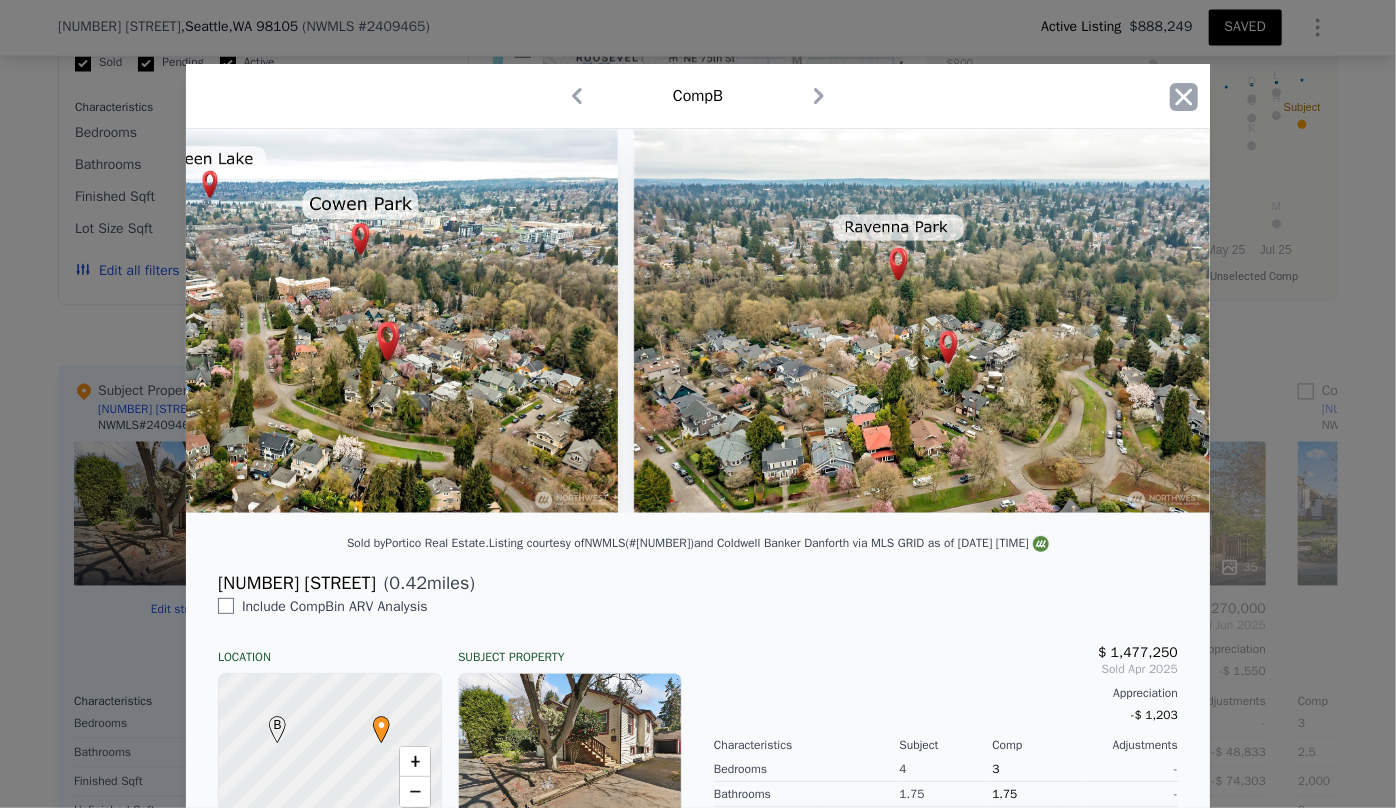 click 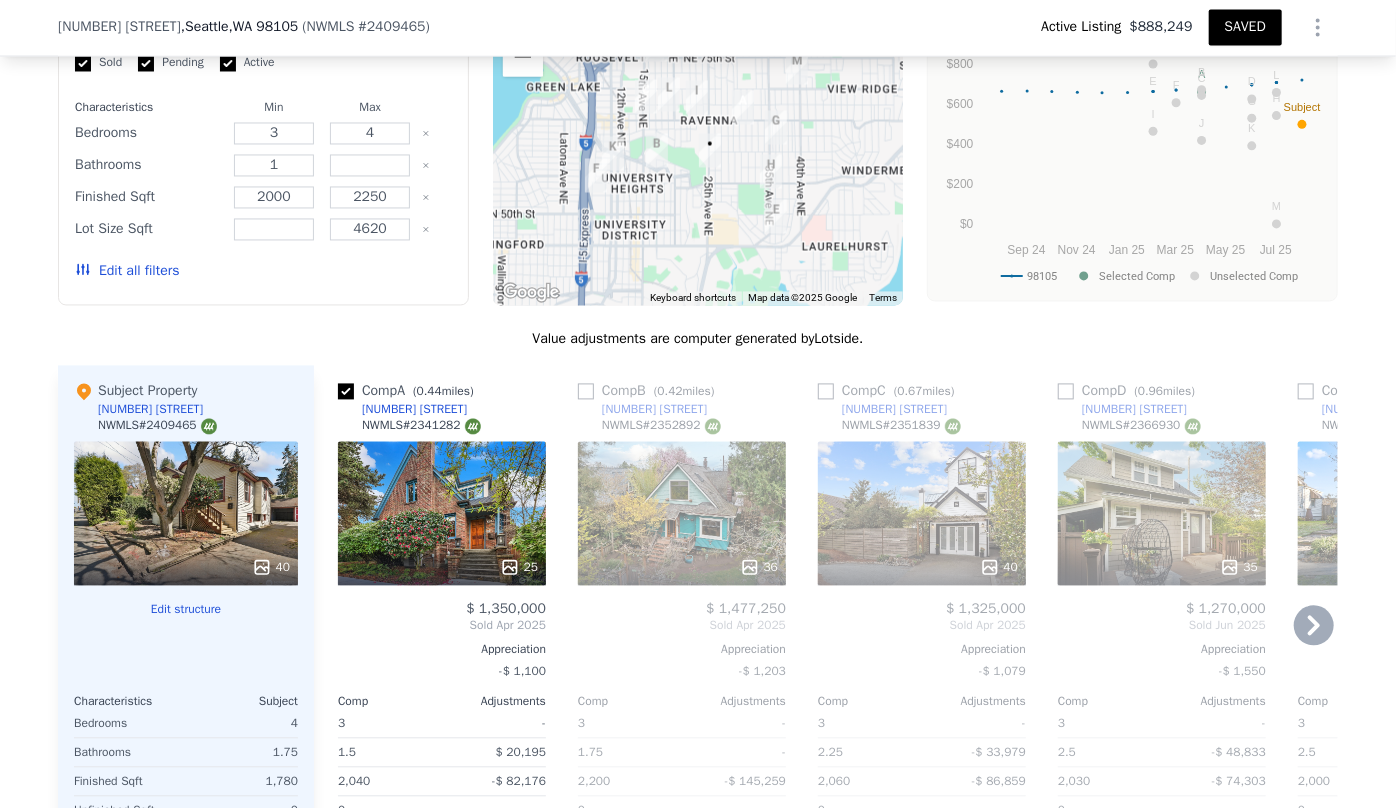 click on "40" at bounding box center [922, 514] 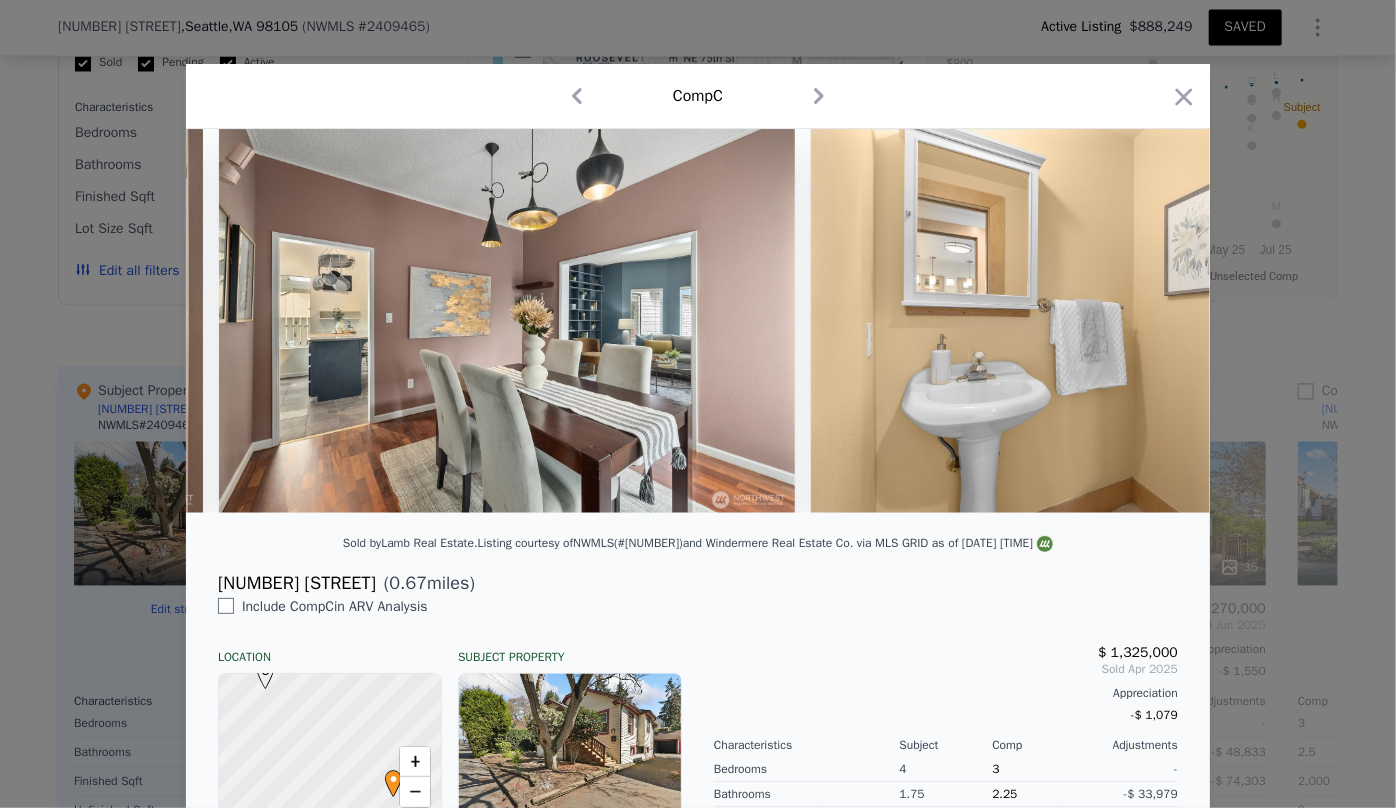 scroll, scrollTop: 0, scrollLeft: 13246, axis: horizontal 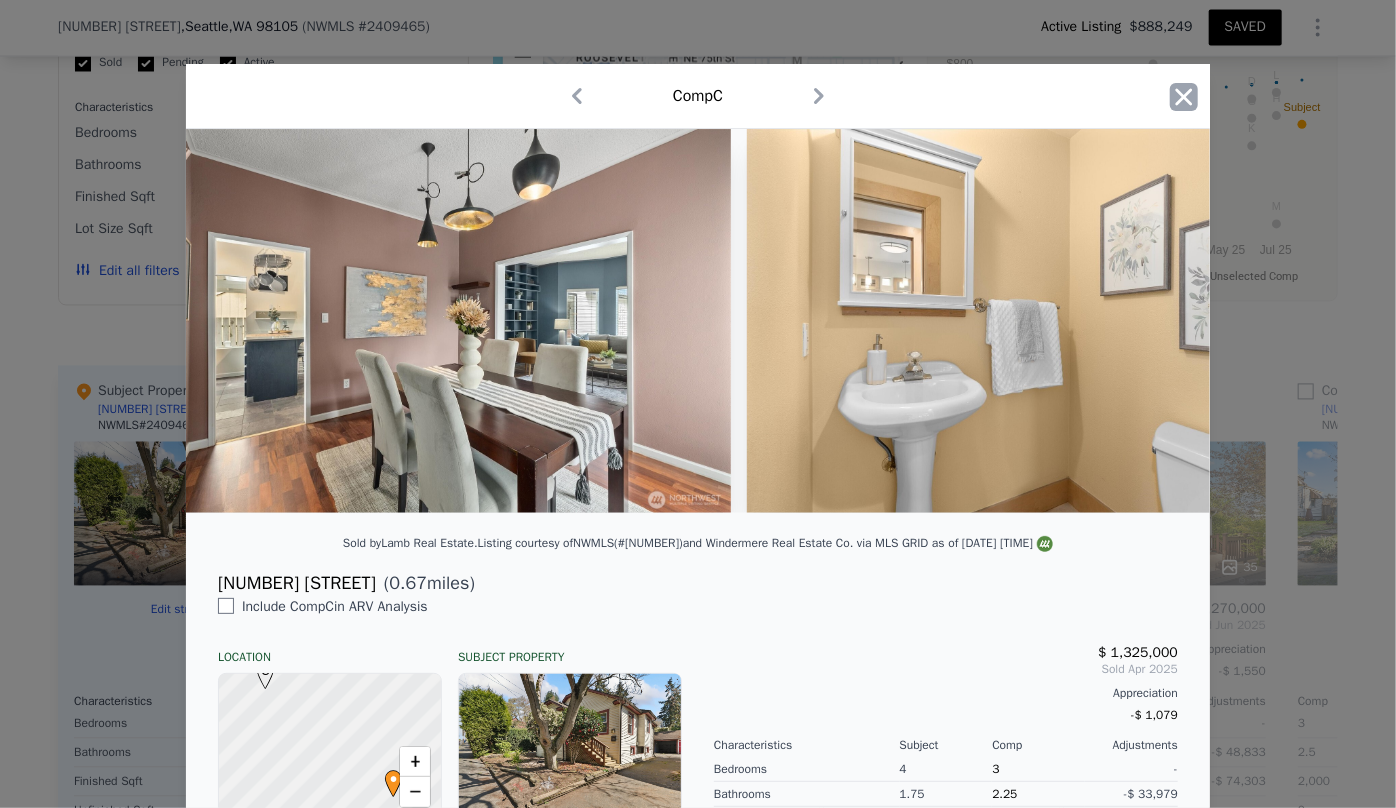 click 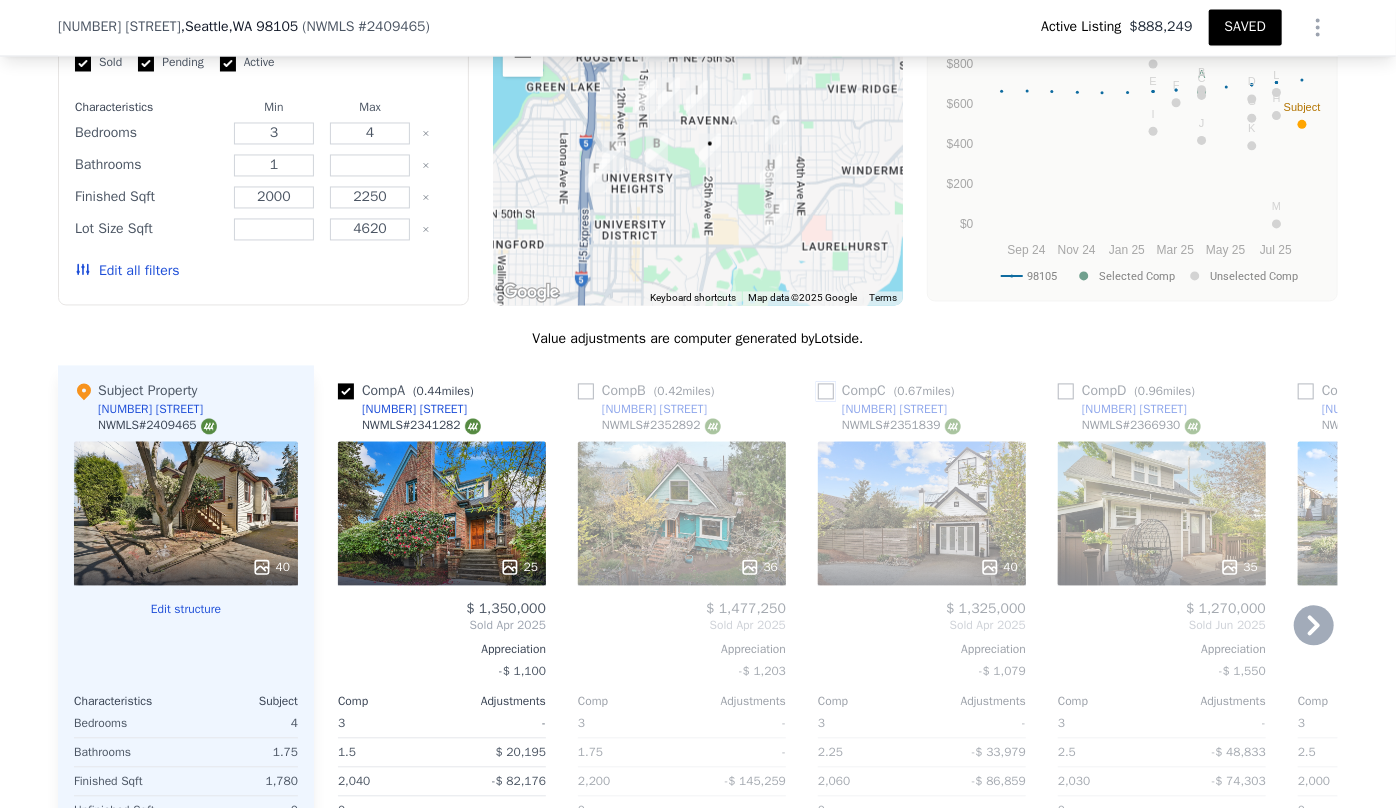 click at bounding box center (826, 392) 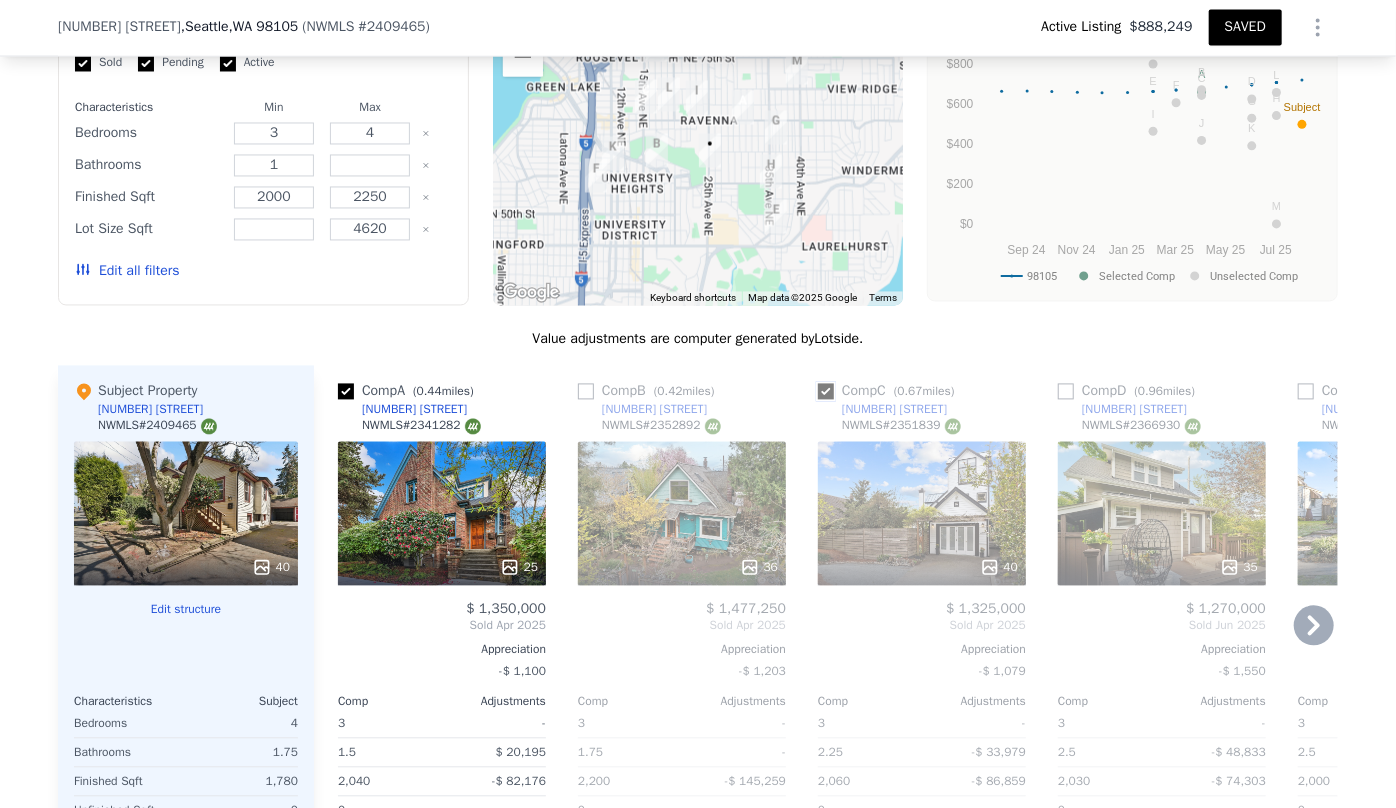 checkbox on "true" 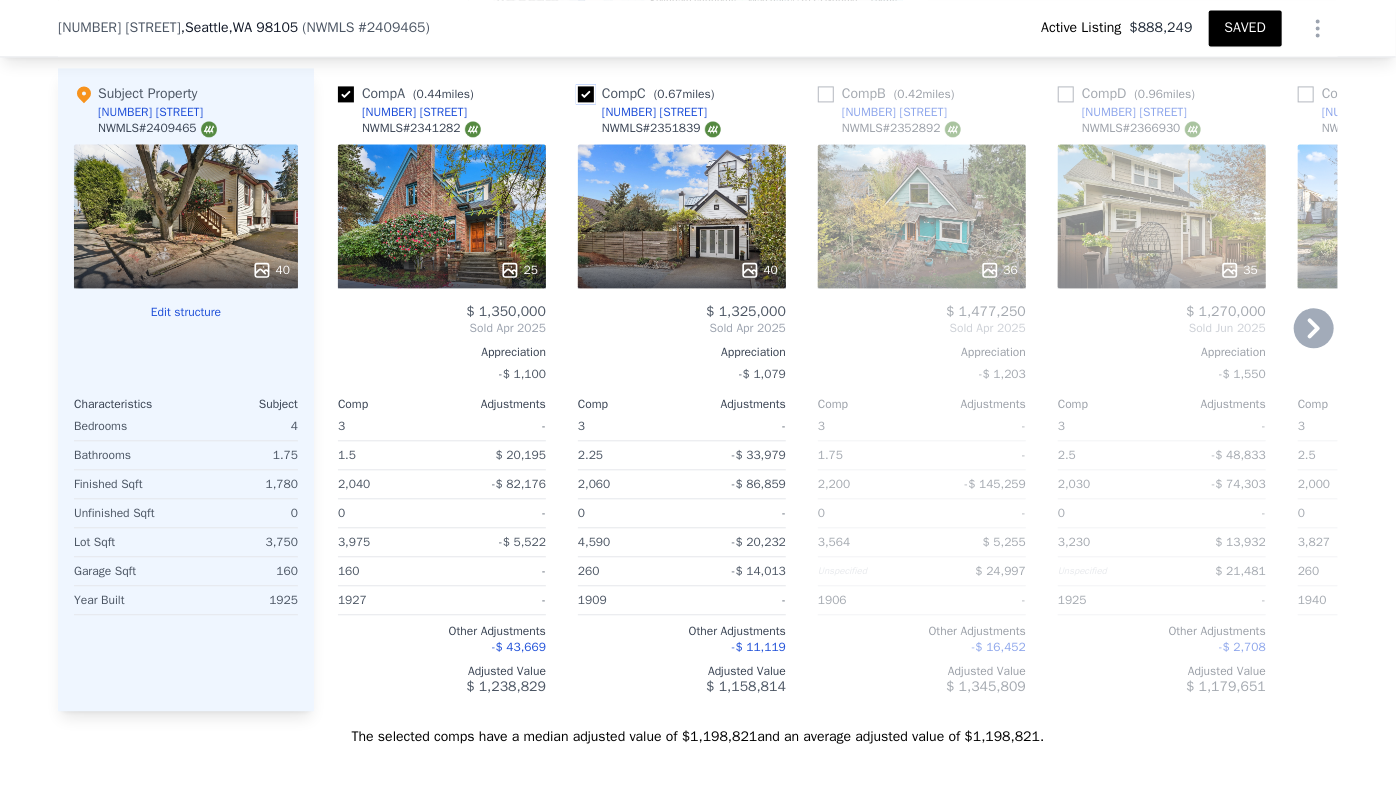 scroll, scrollTop: 2265, scrollLeft: 0, axis: vertical 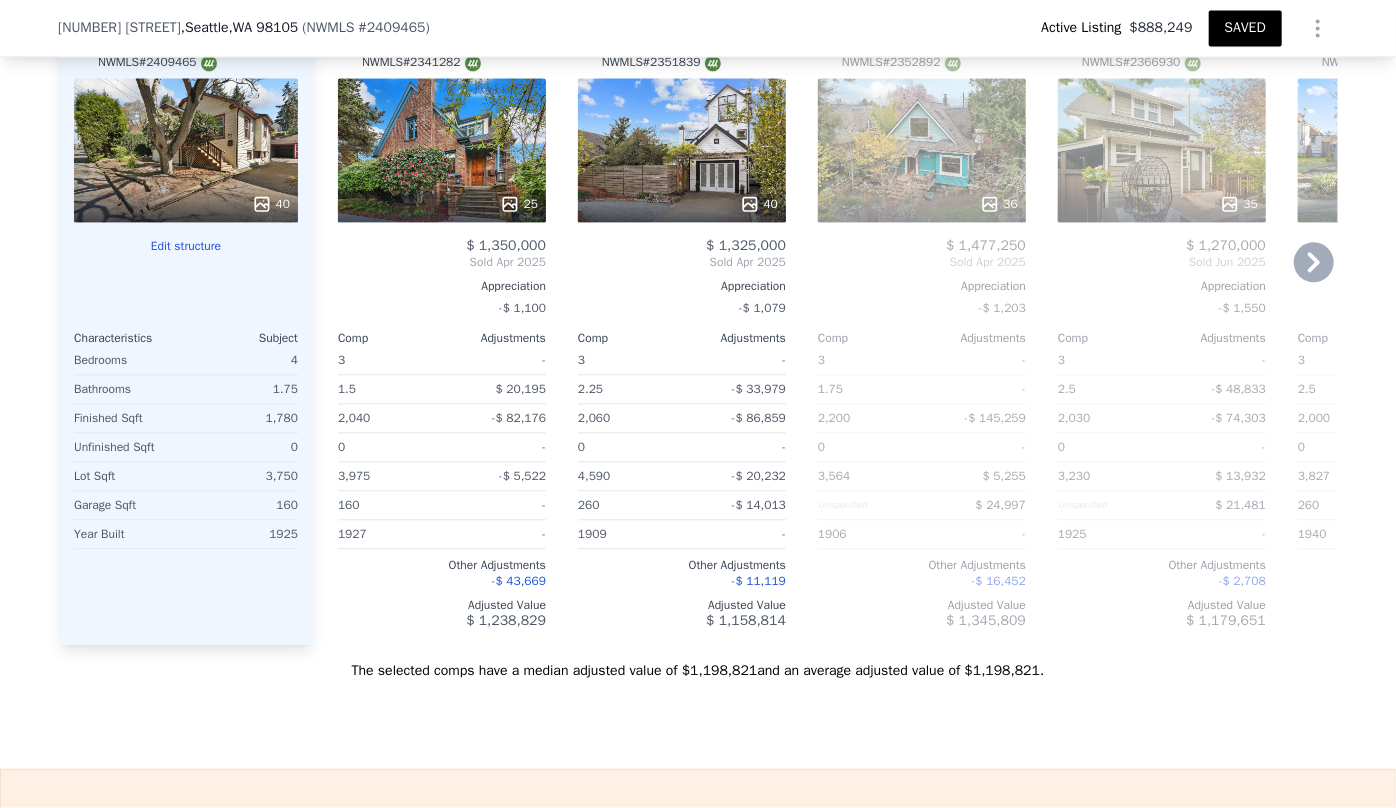 click 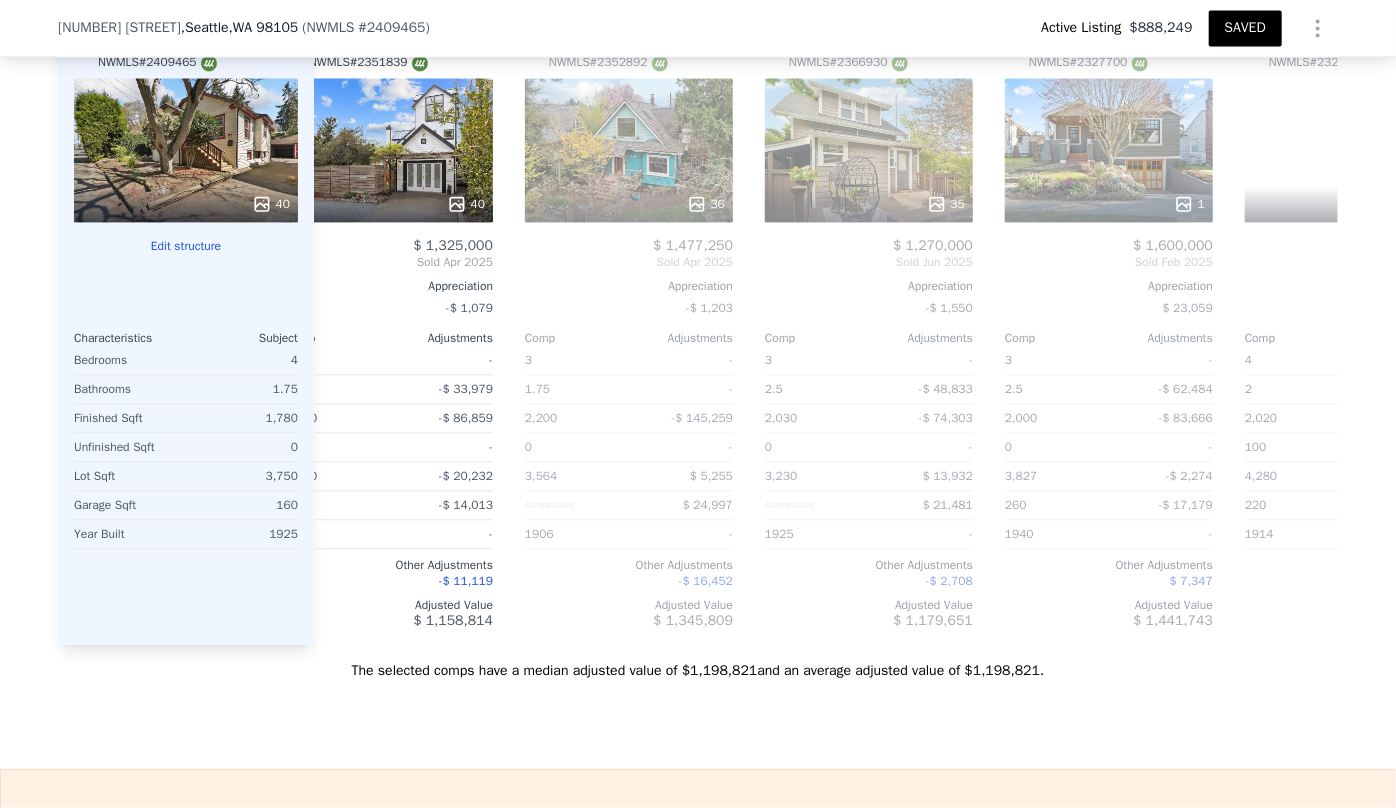 scroll, scrollTop: 0, scrollLeft: 480, axis: horizontal 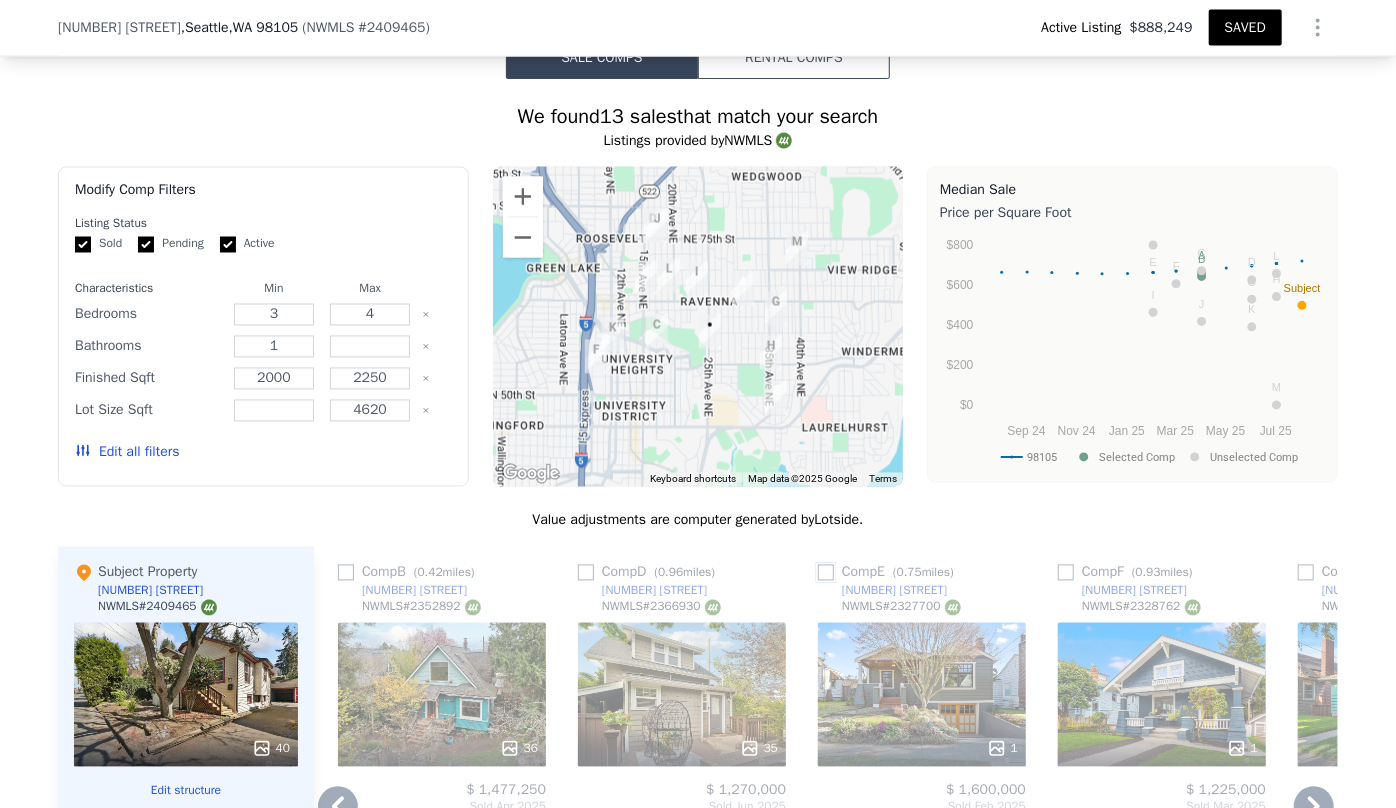 click at bounding box center (826, 573) 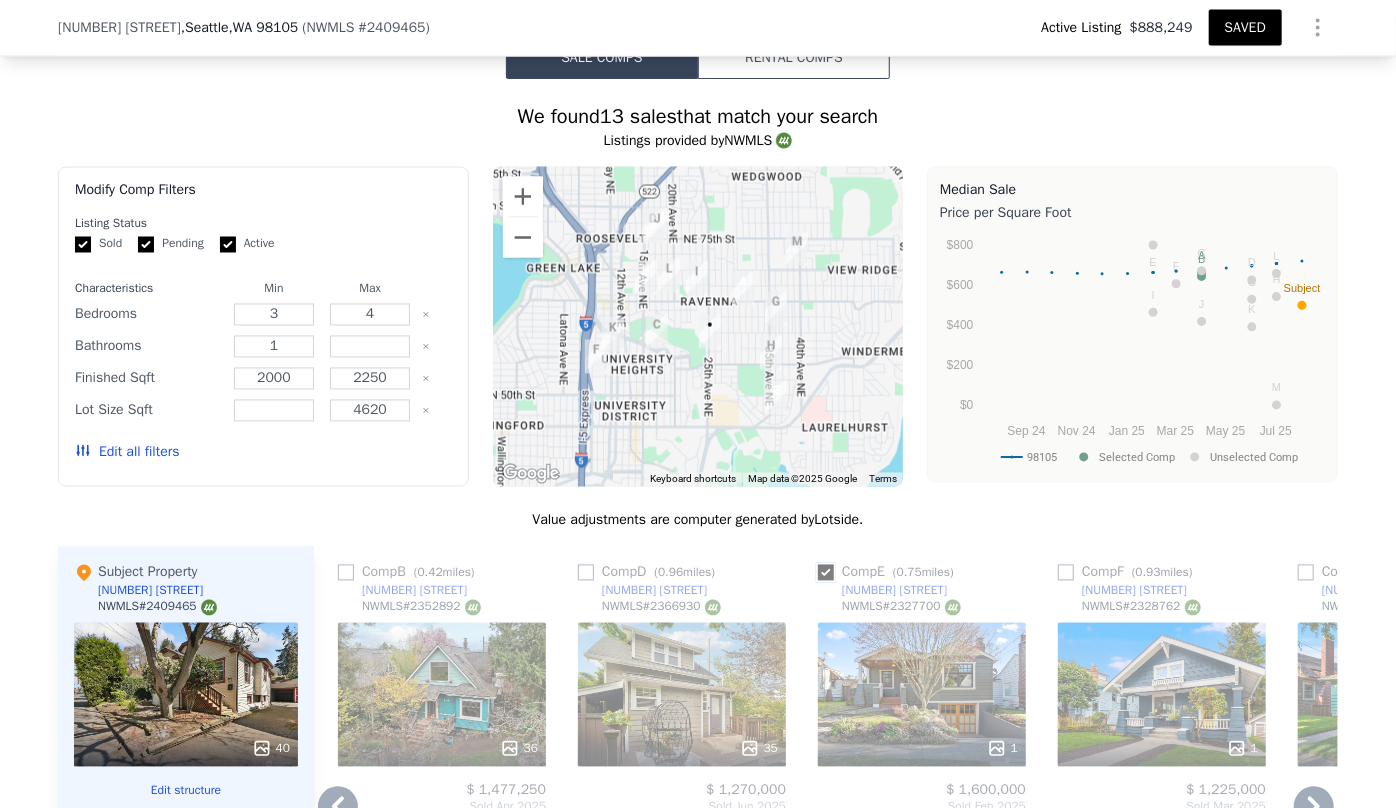 checkbox on "true" 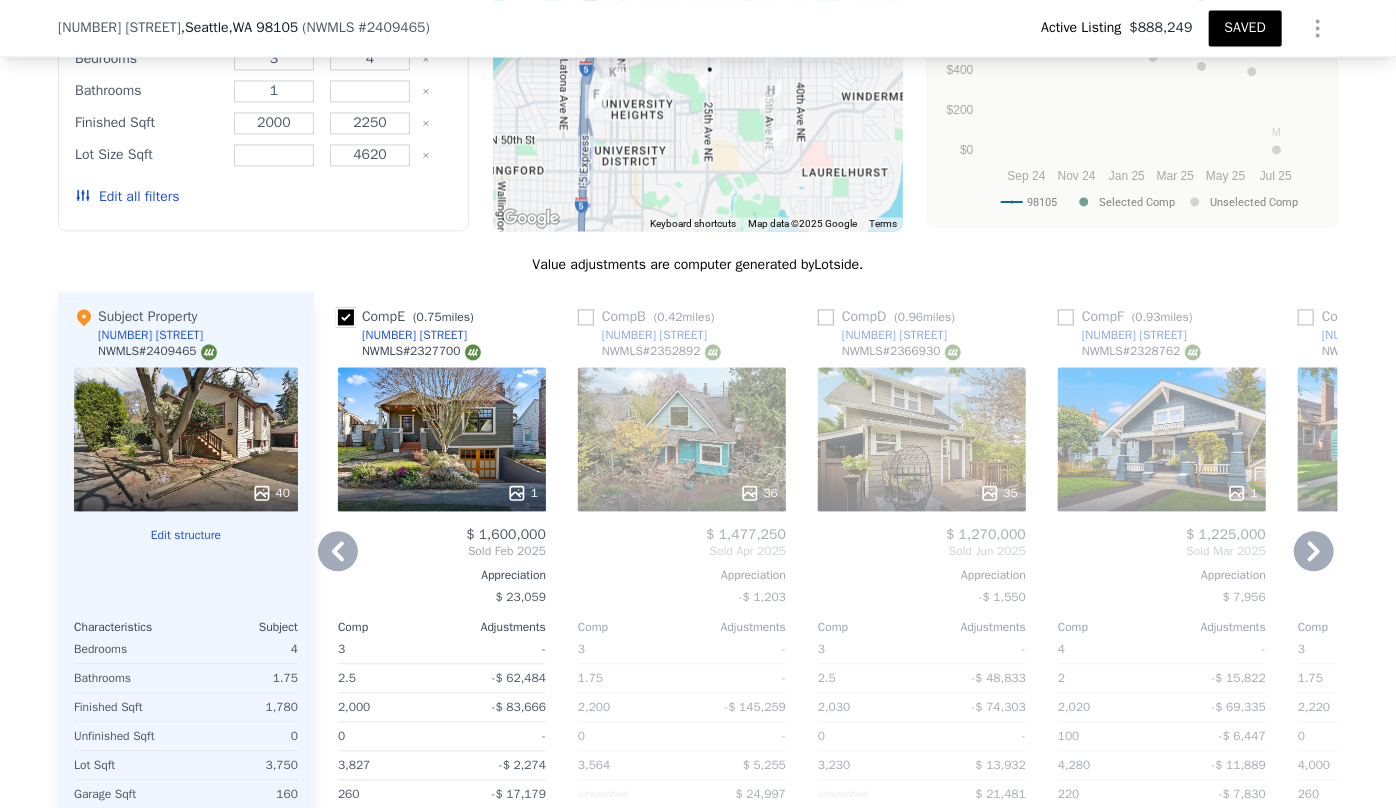 scroll, scrollTop: 1992, scrollLeft: 0, axis: vertical 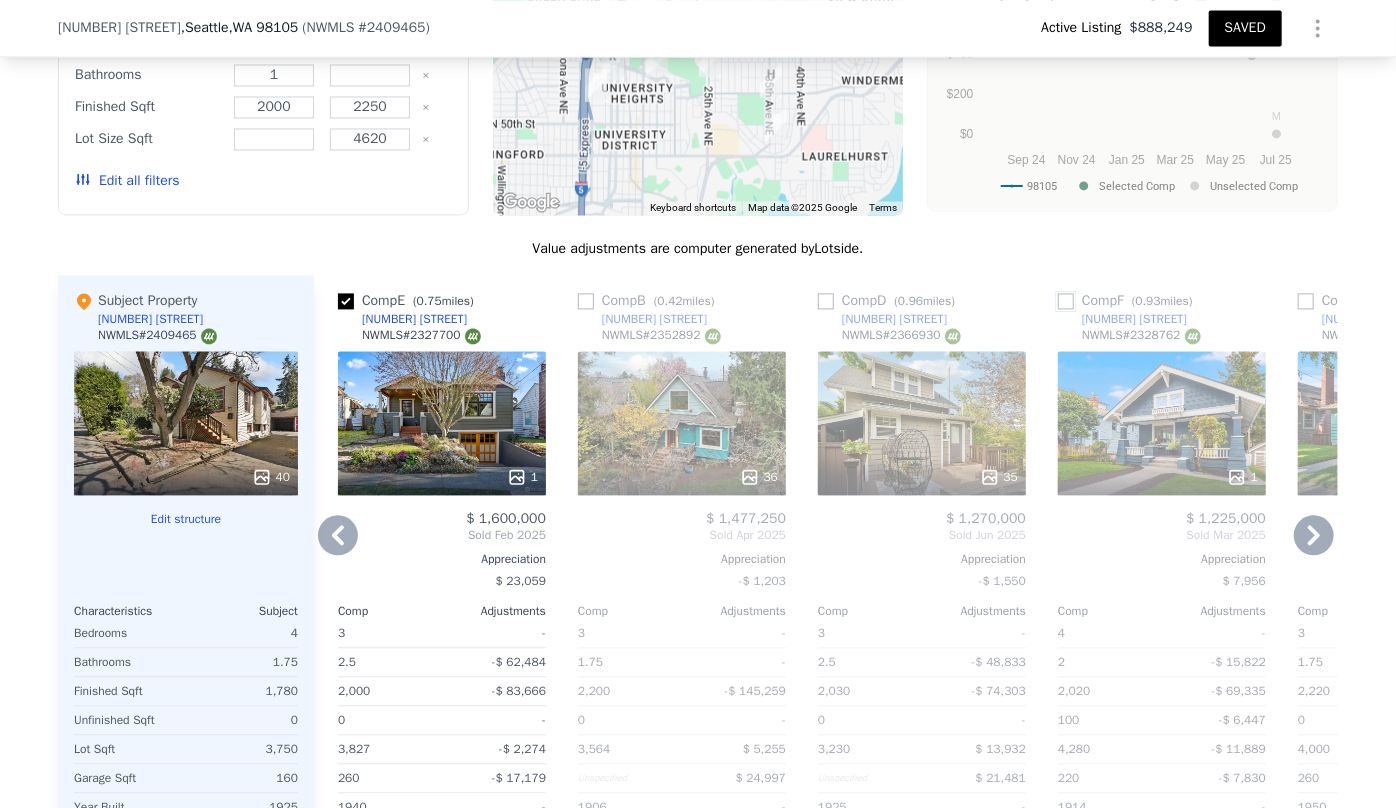 click at bounding box center (1066, 301) 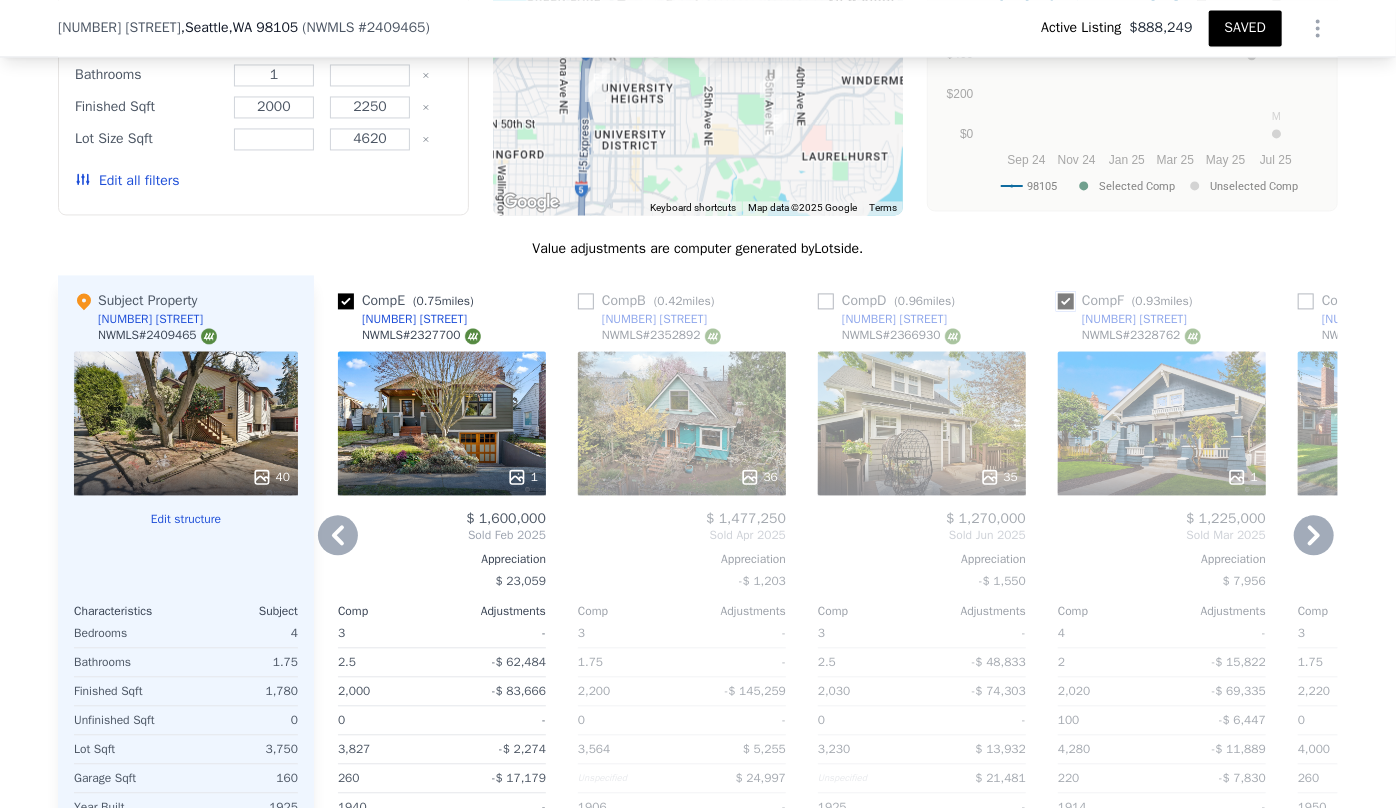 checkbox on "true" 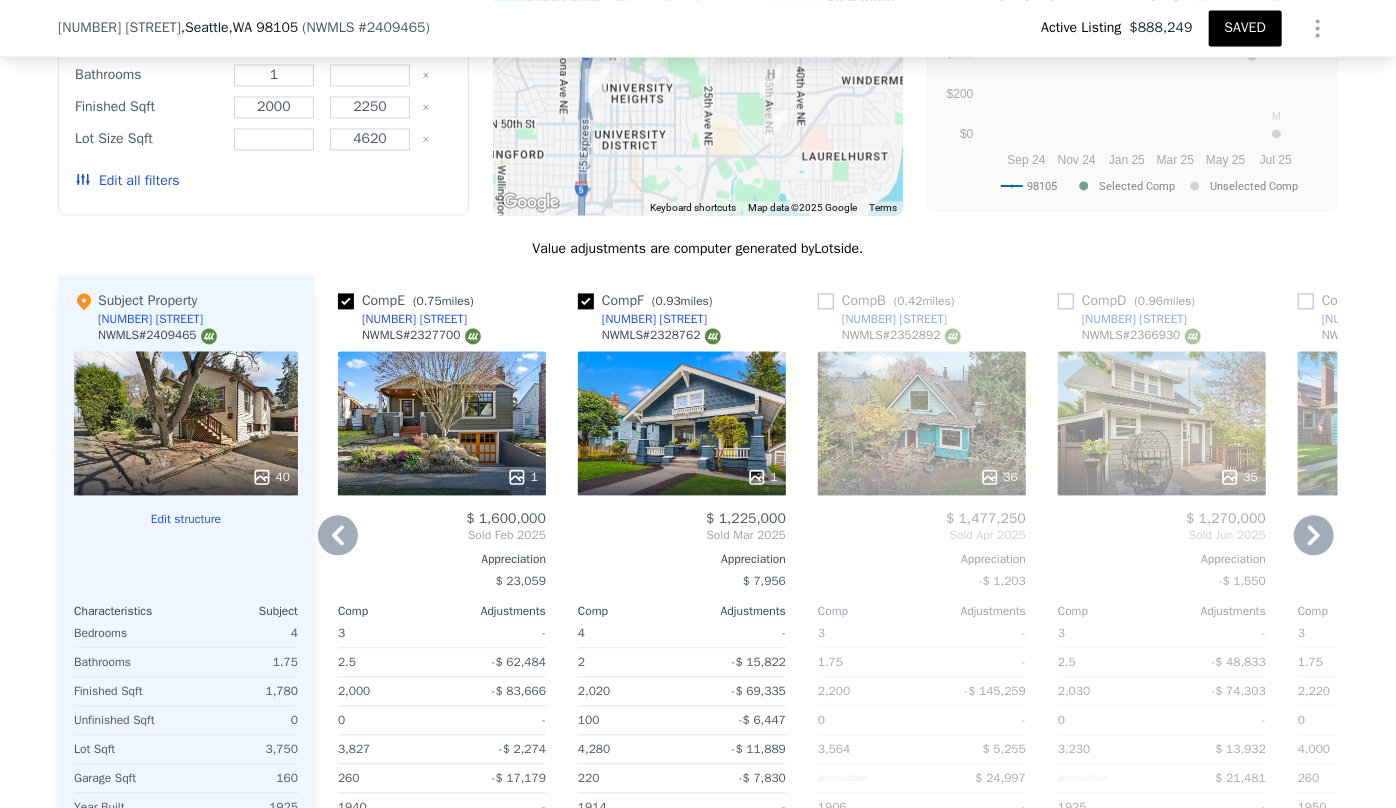 click 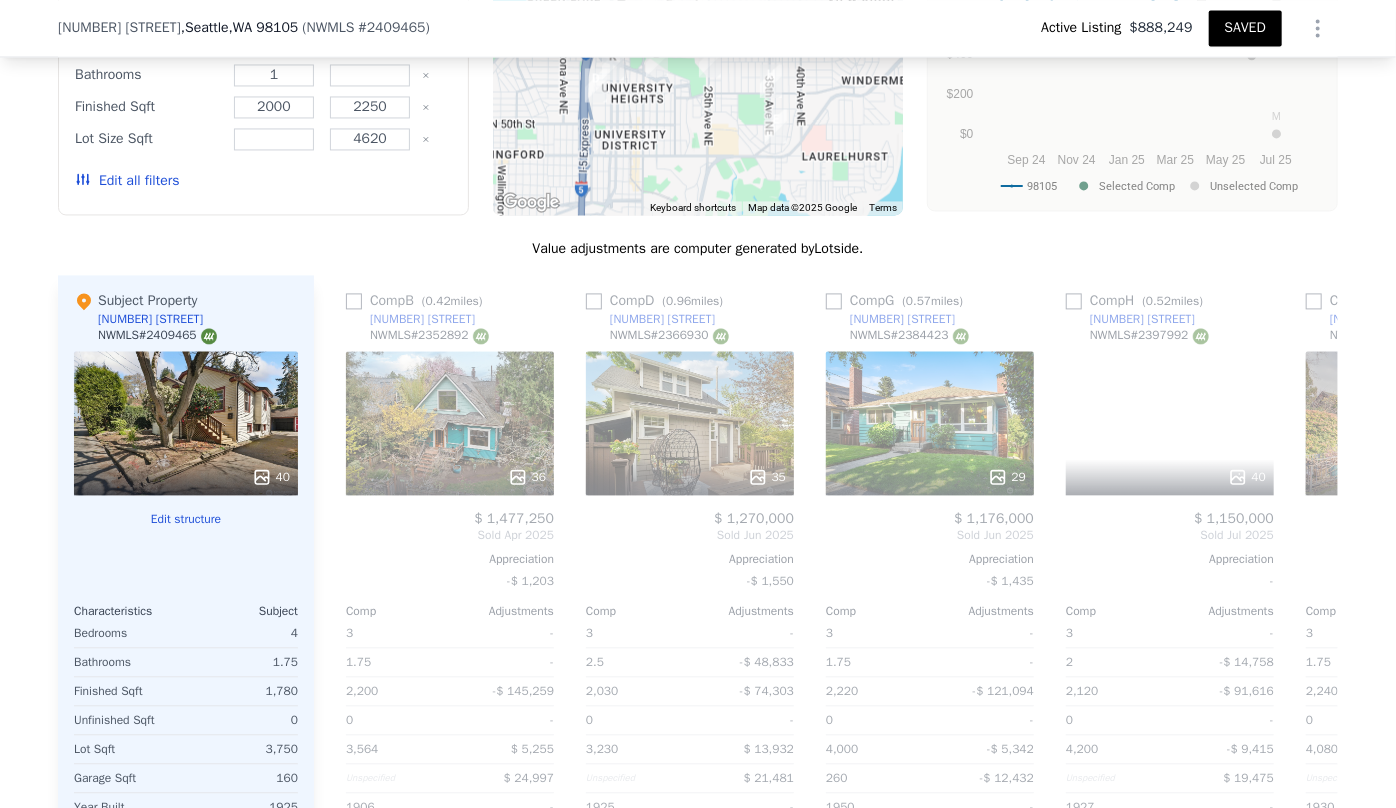 scroll, scrollTop: 0, scrollLeft: 960, axis: horizontal 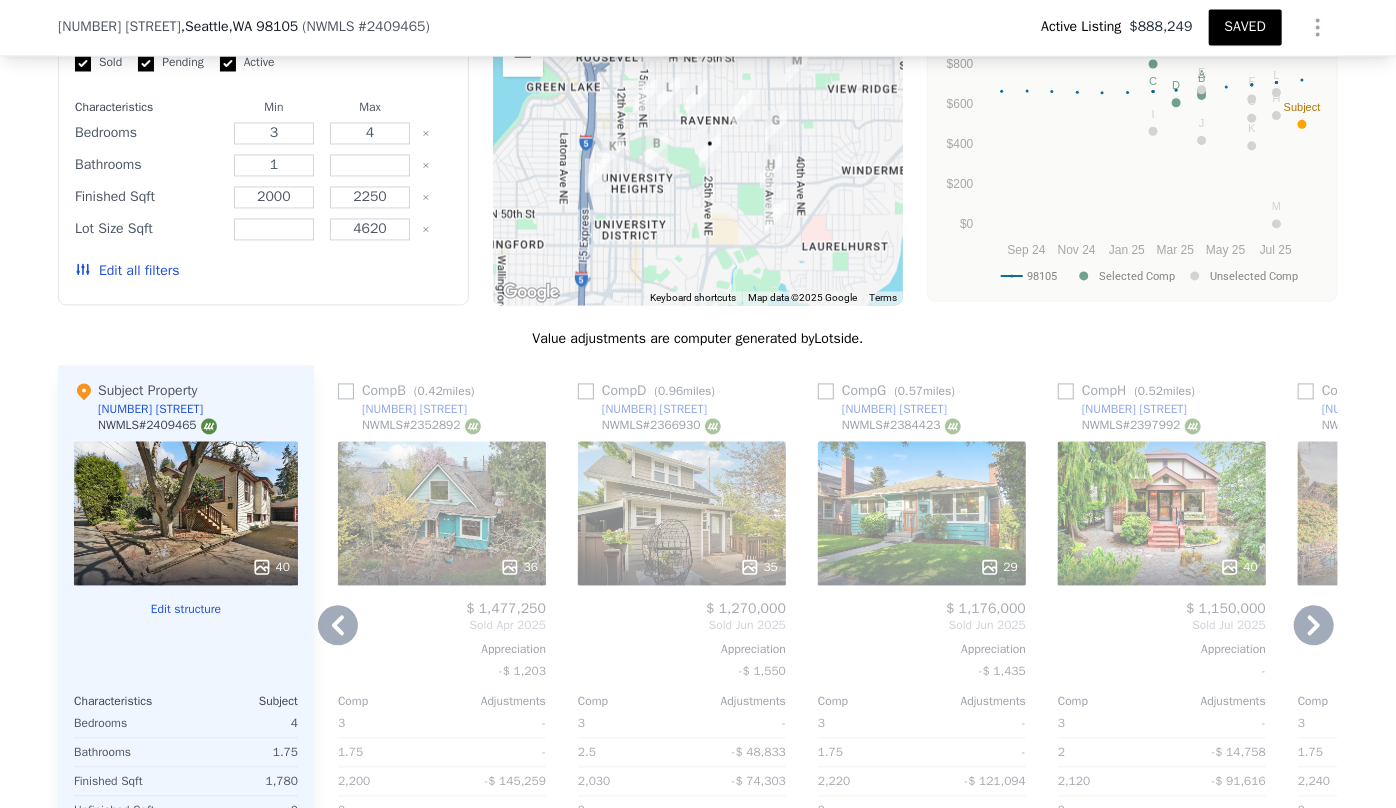 click 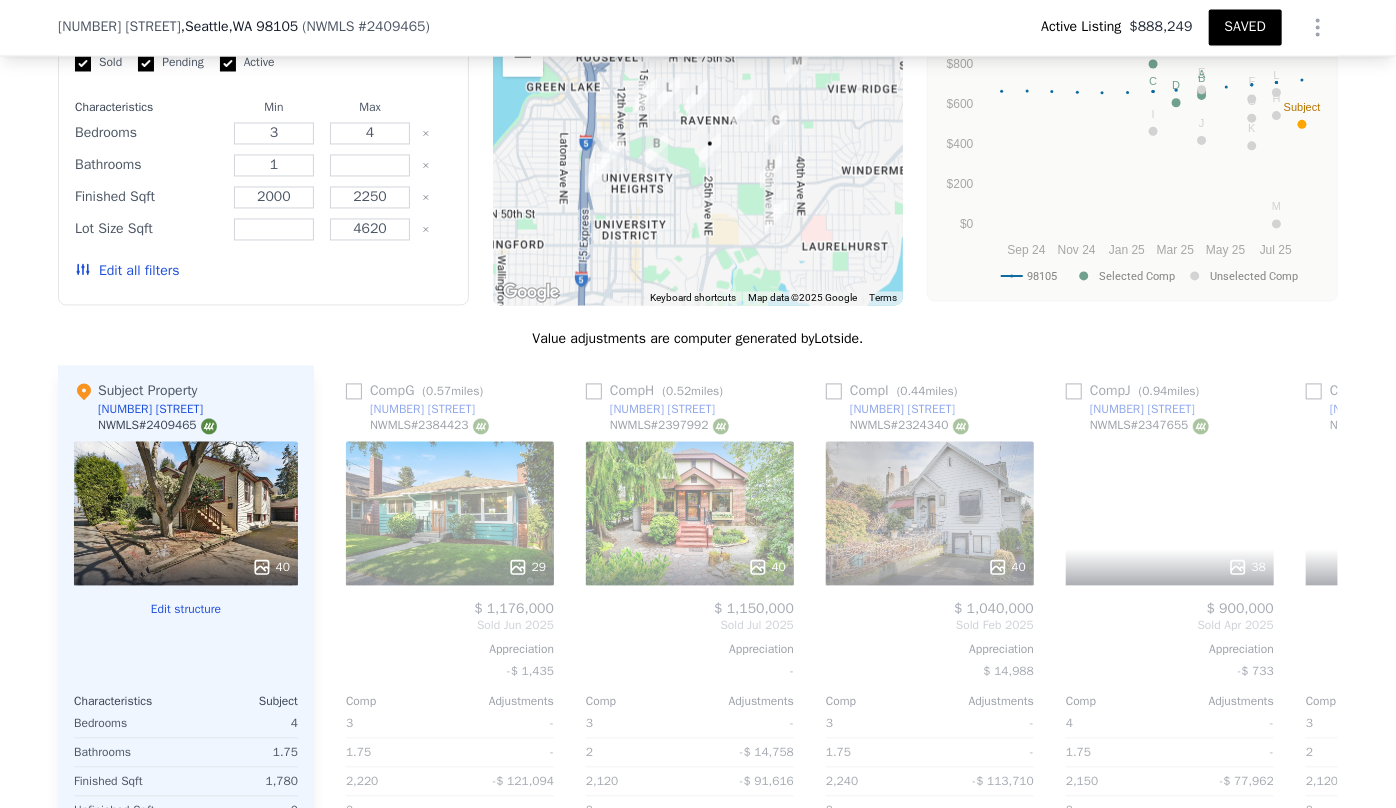 scroll, scrollTop: 0, scrollLeft: 1440, axis: horizontal 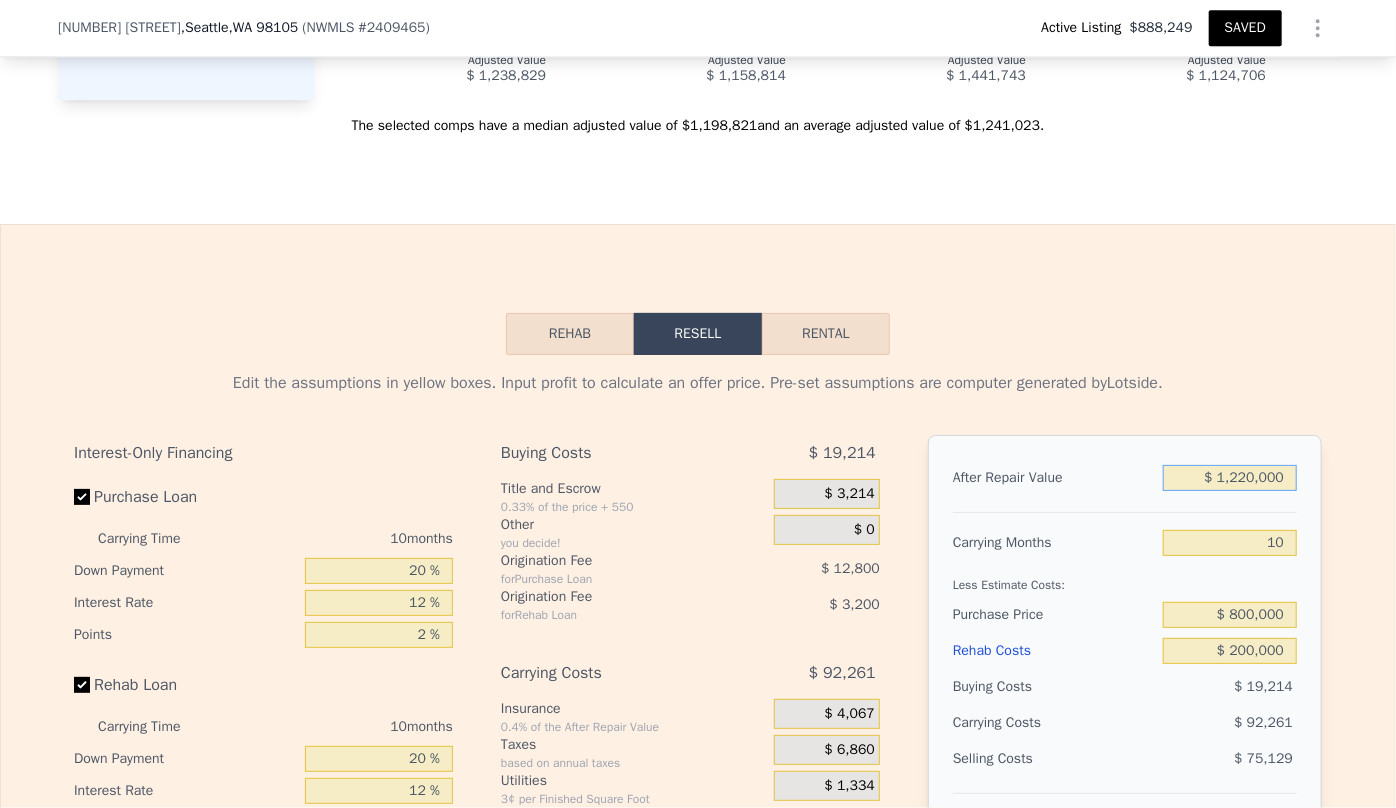 click on "$ 1,220,000" at bounding box center [1230, 478] 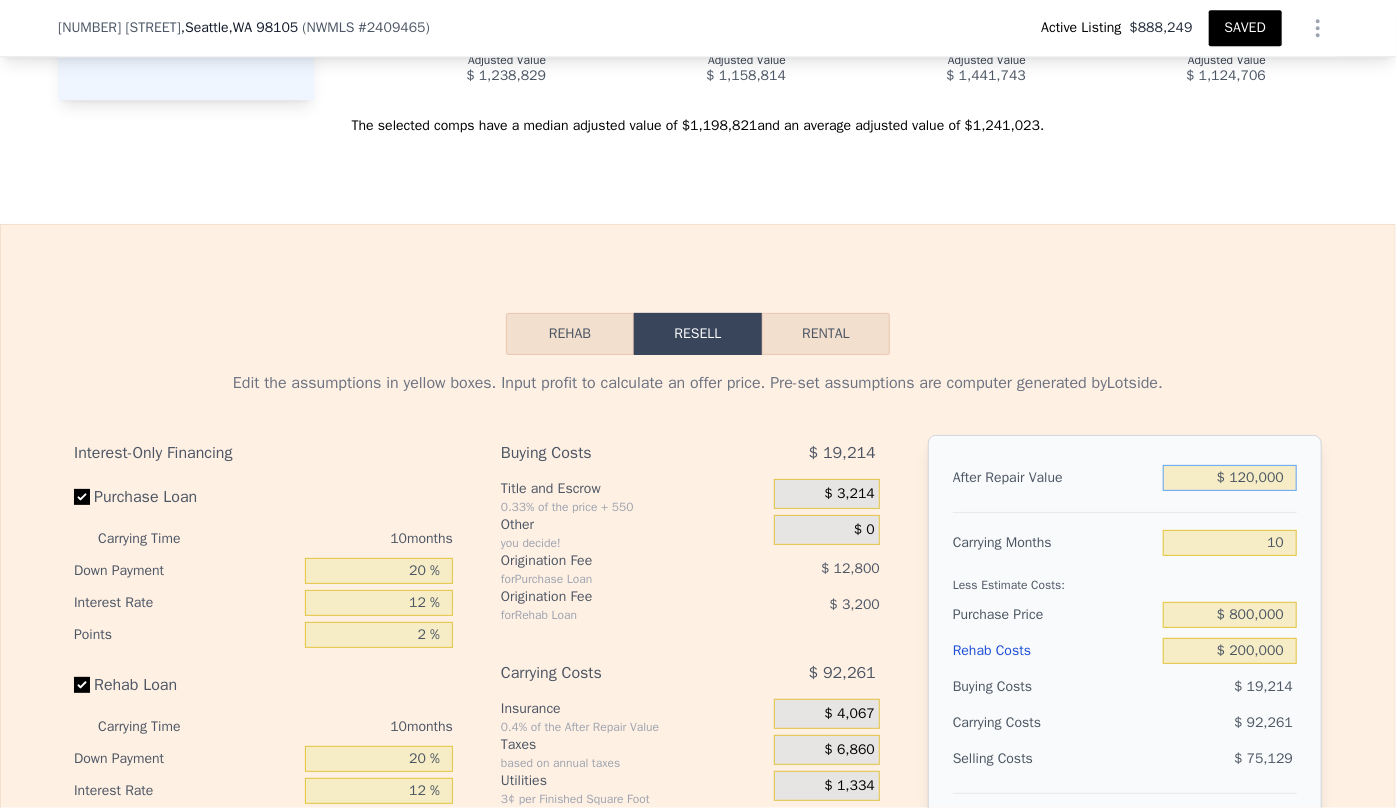 type on "-$ 995,694" 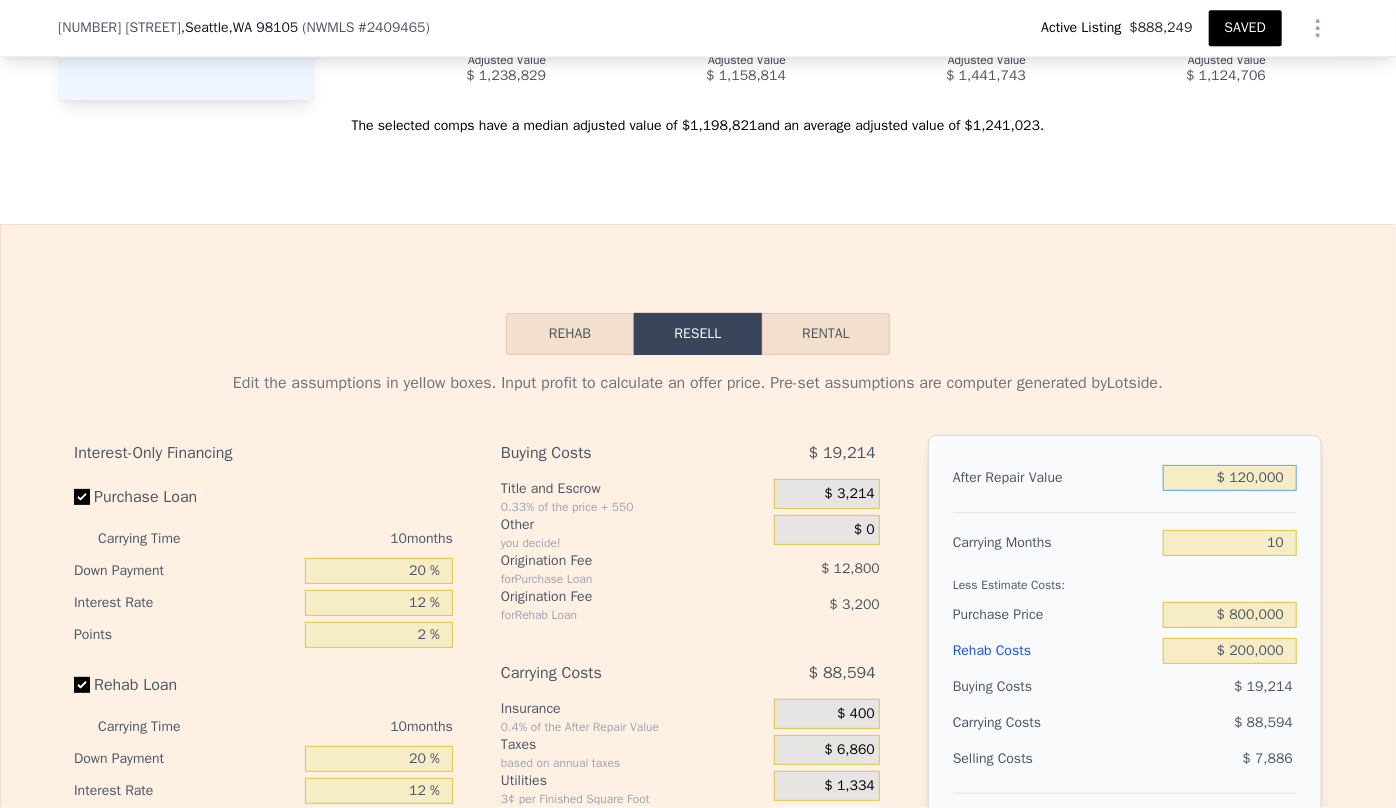 type on "$ 10,000" 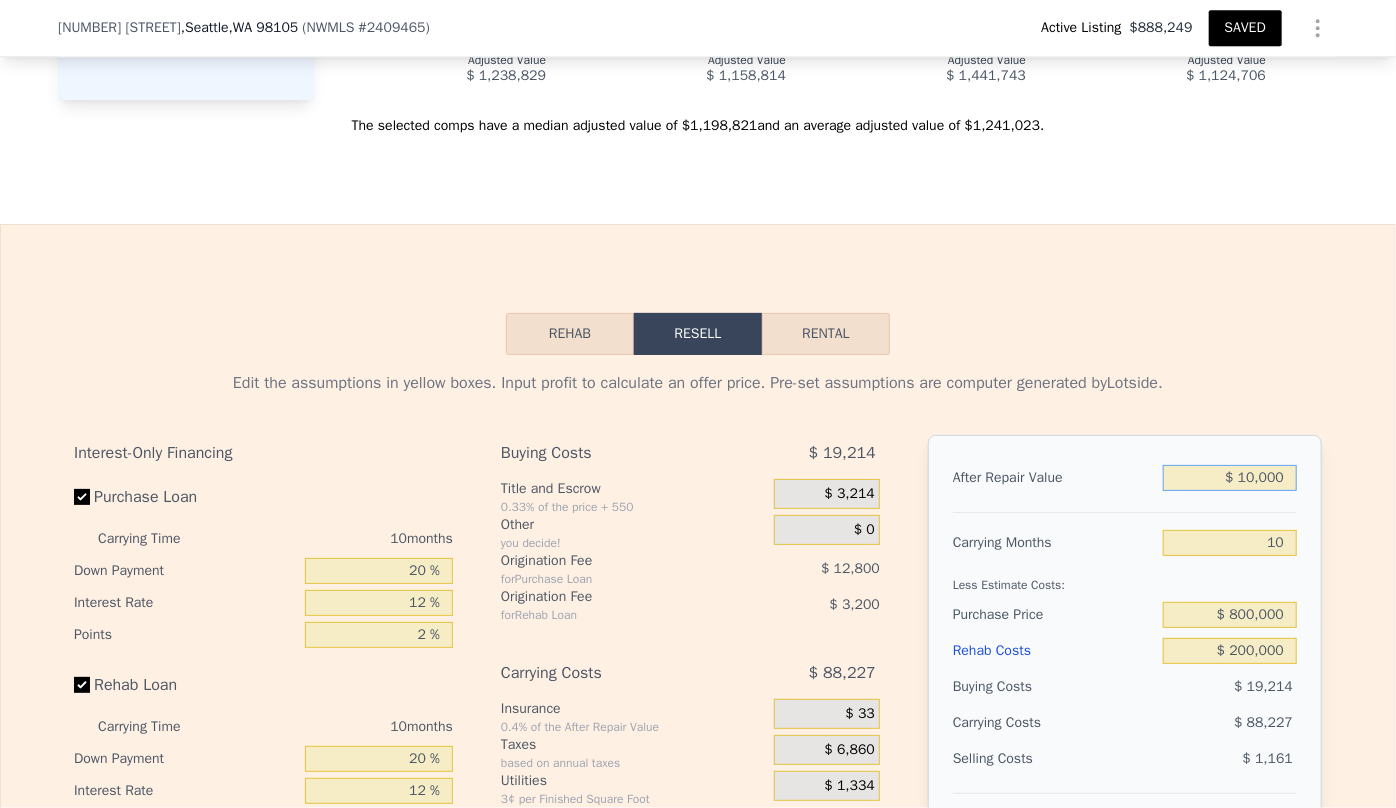 type on "-$ 1,098,602" 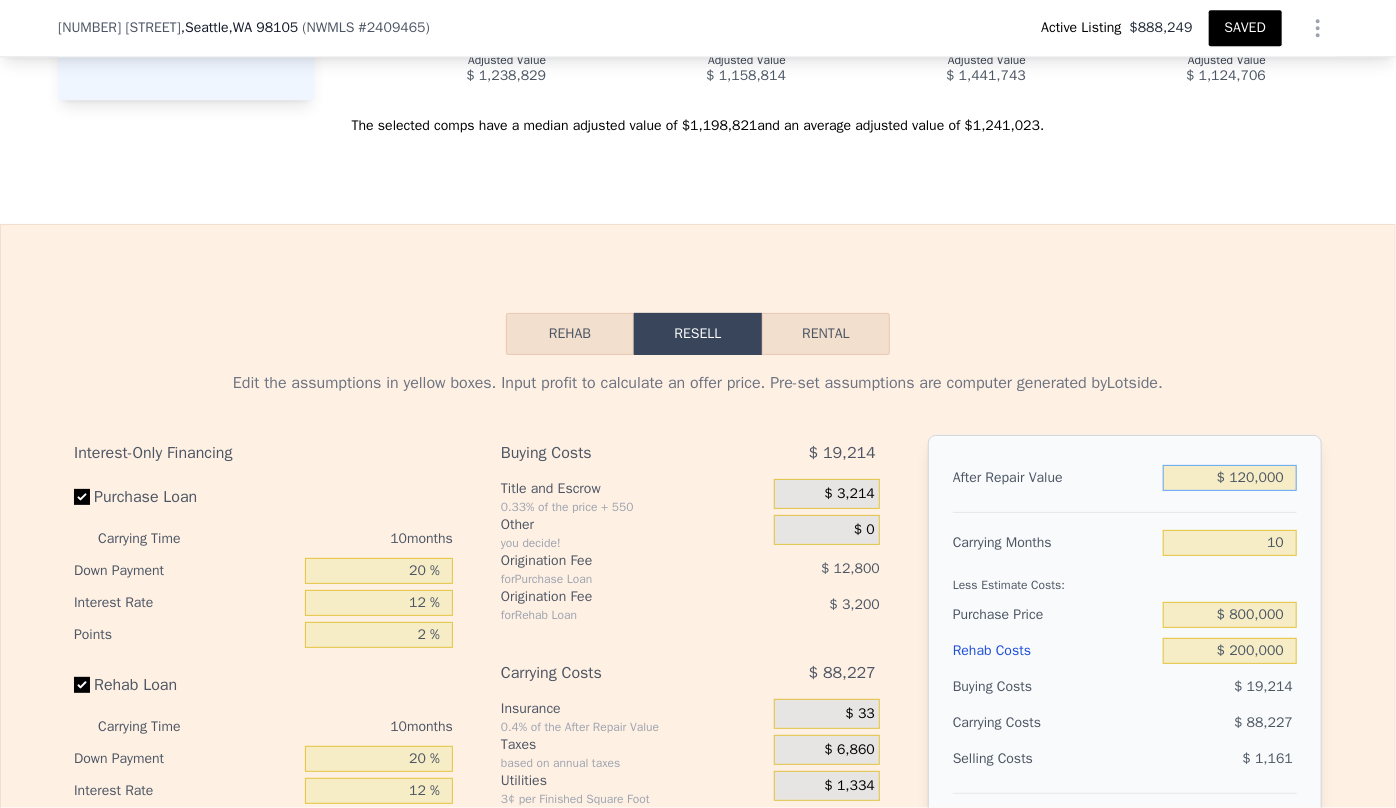 type on "-$ 995,694" 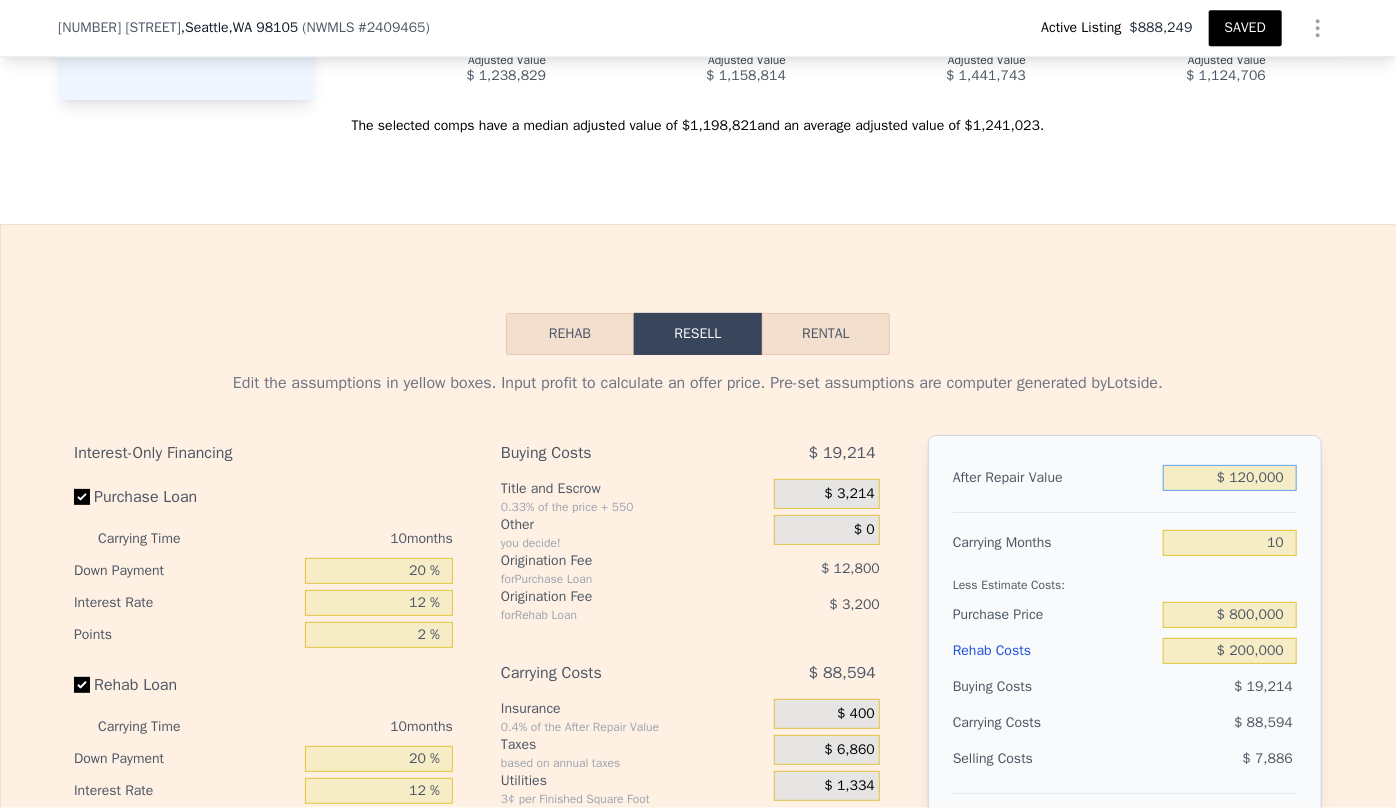 type on "$ 10,000" 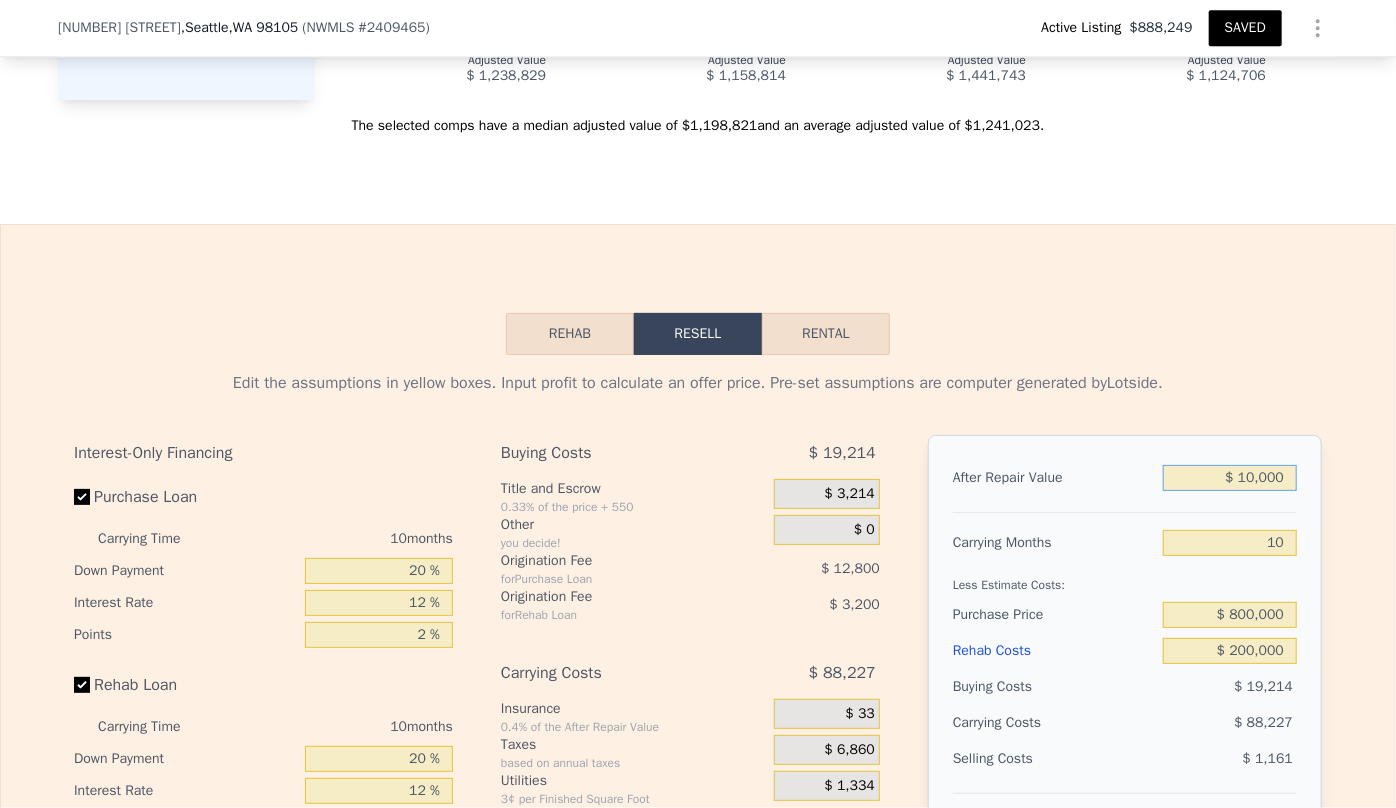 type on "-$ 1,098,602" 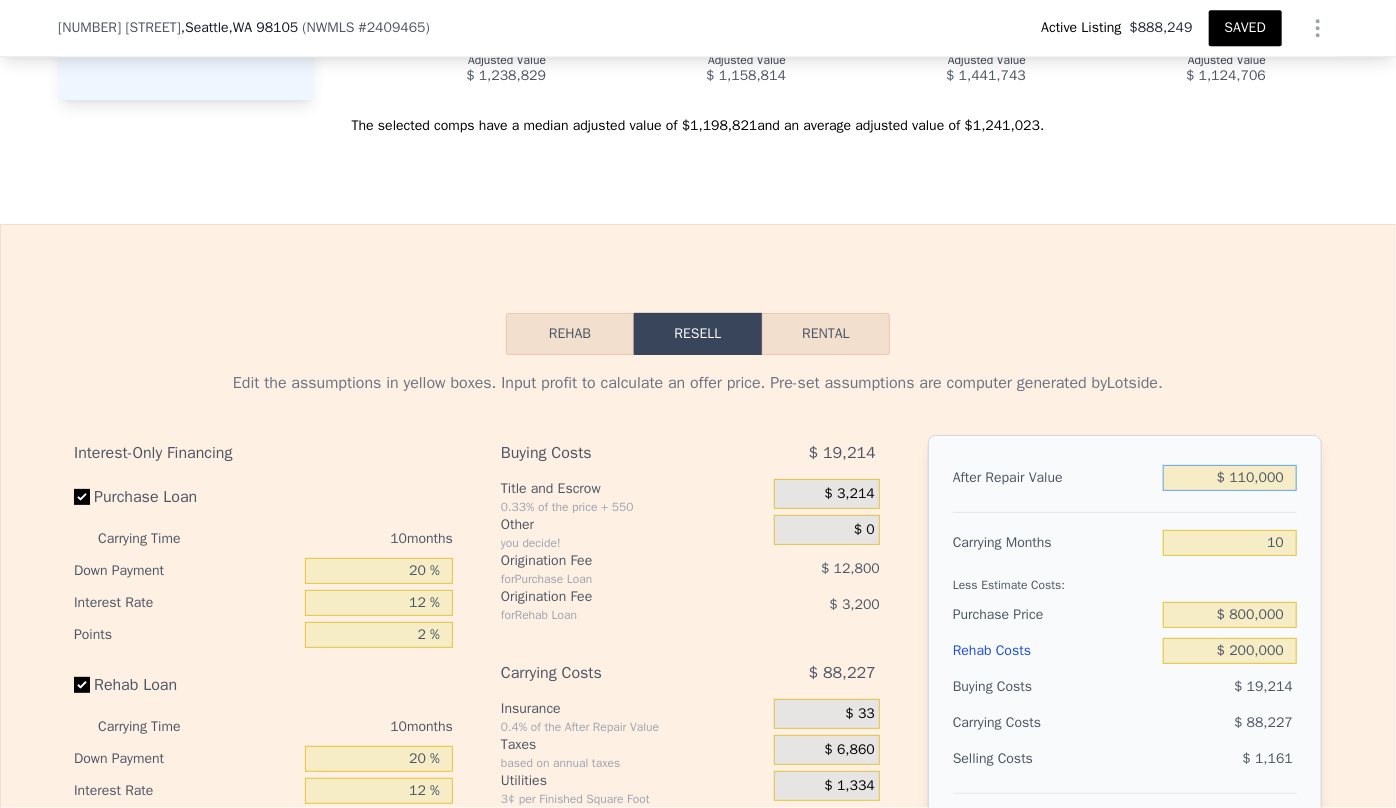 type on "-$ 1,005,049" 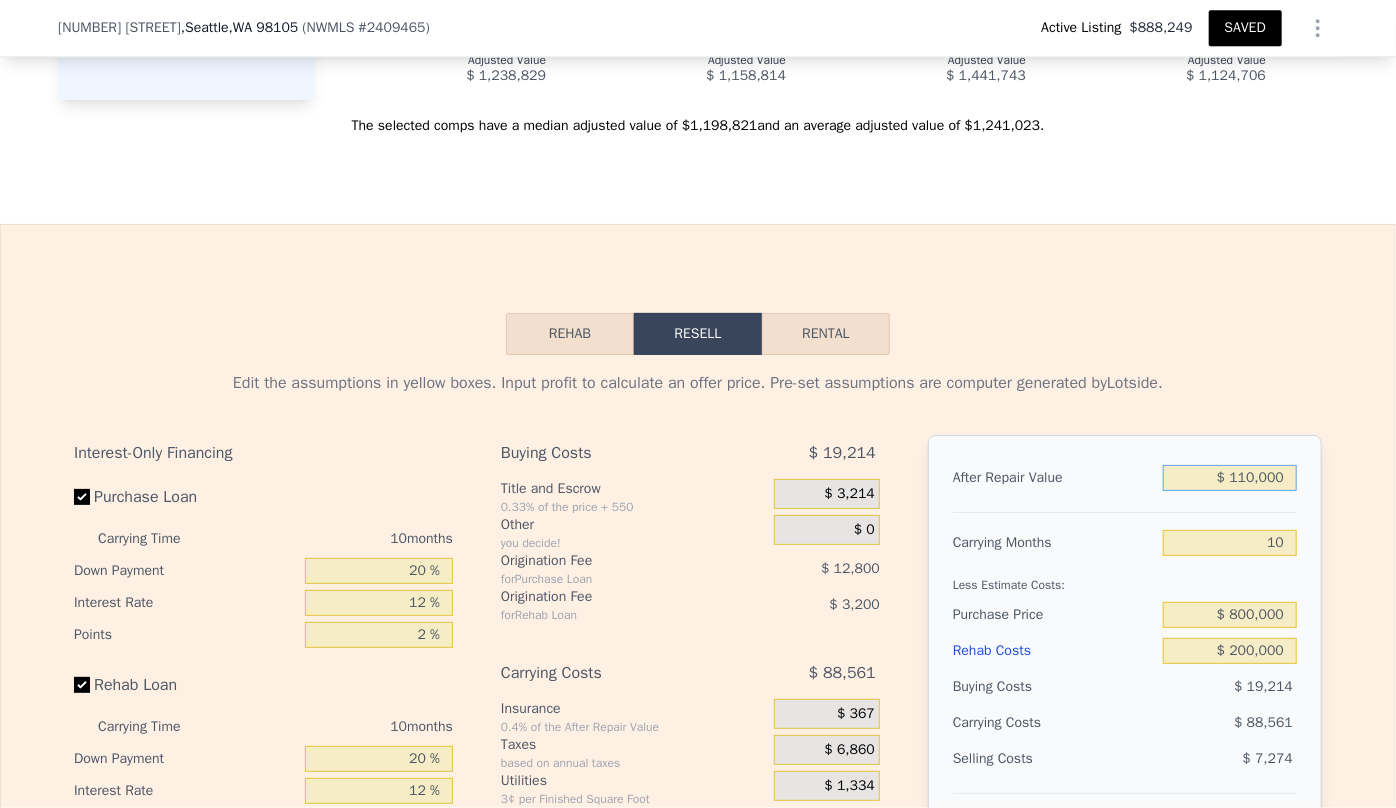 type on "$ 1,150,000" 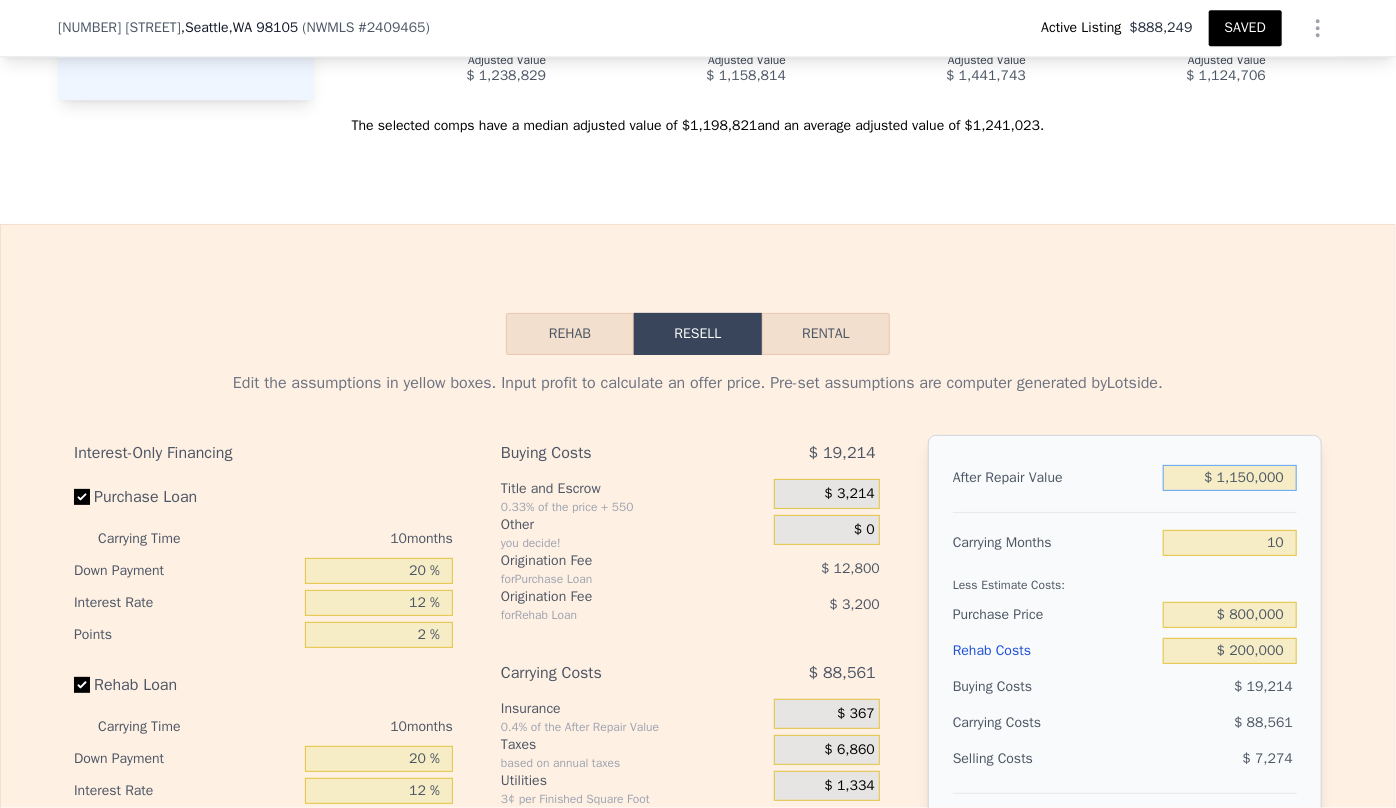 type on "-$ 32,091" 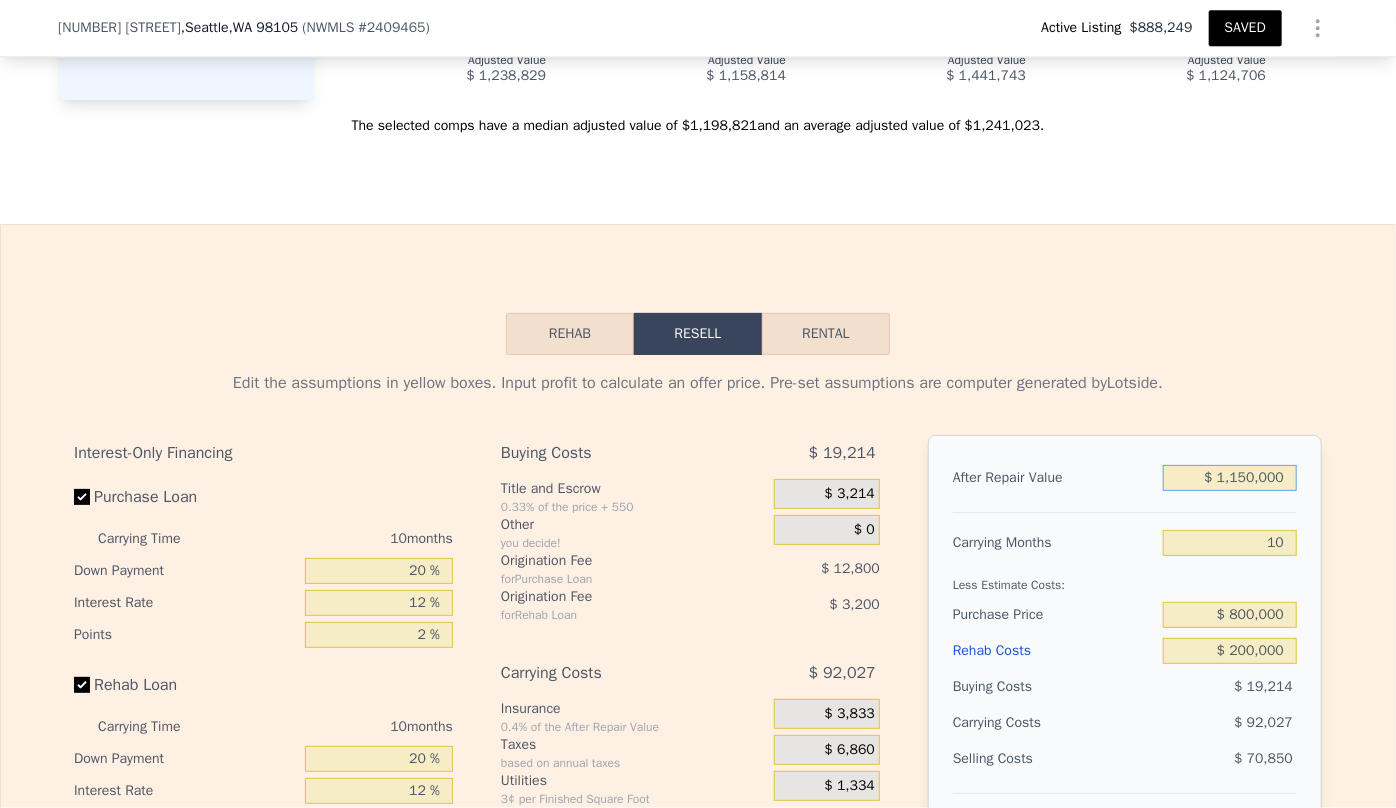 type on "$ 11,500,000" 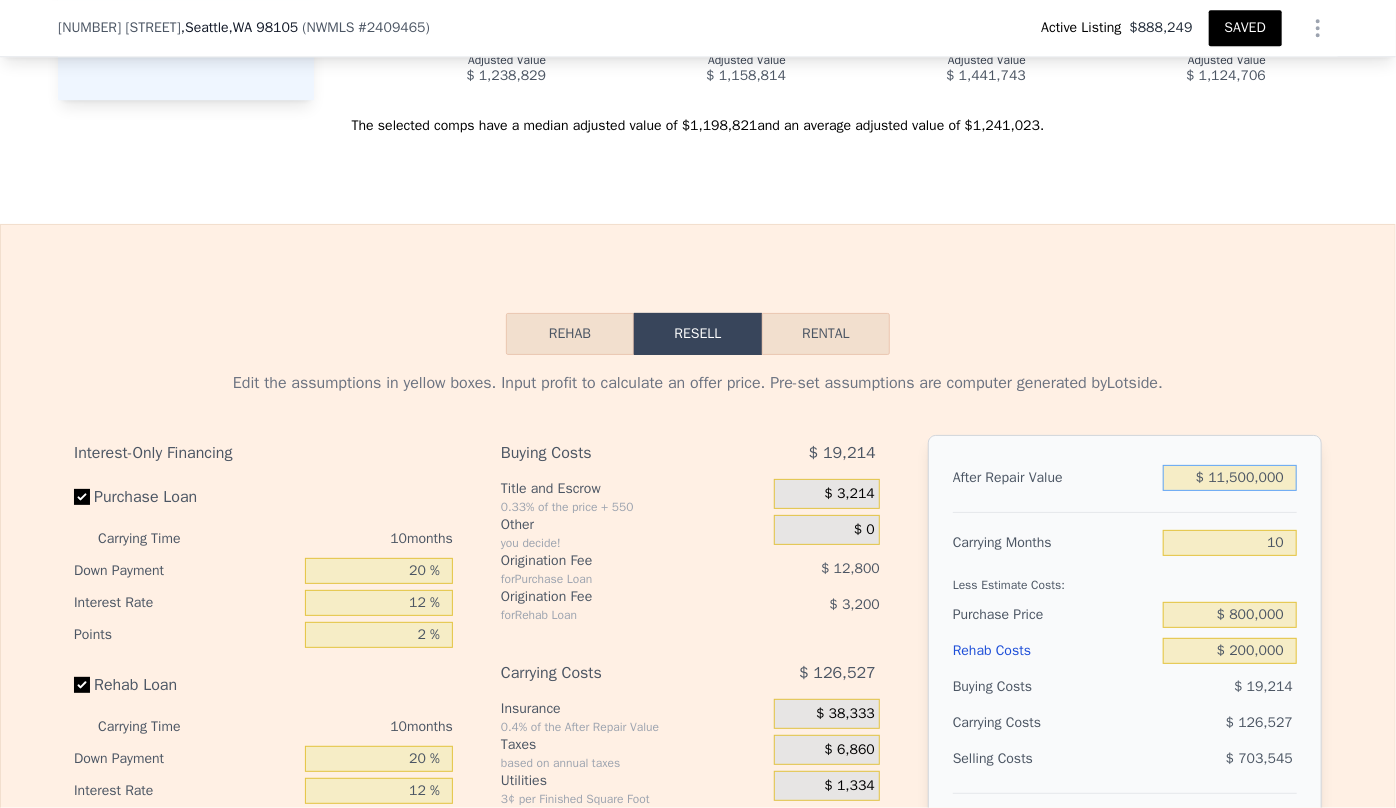 type on "$ 9,650,714" 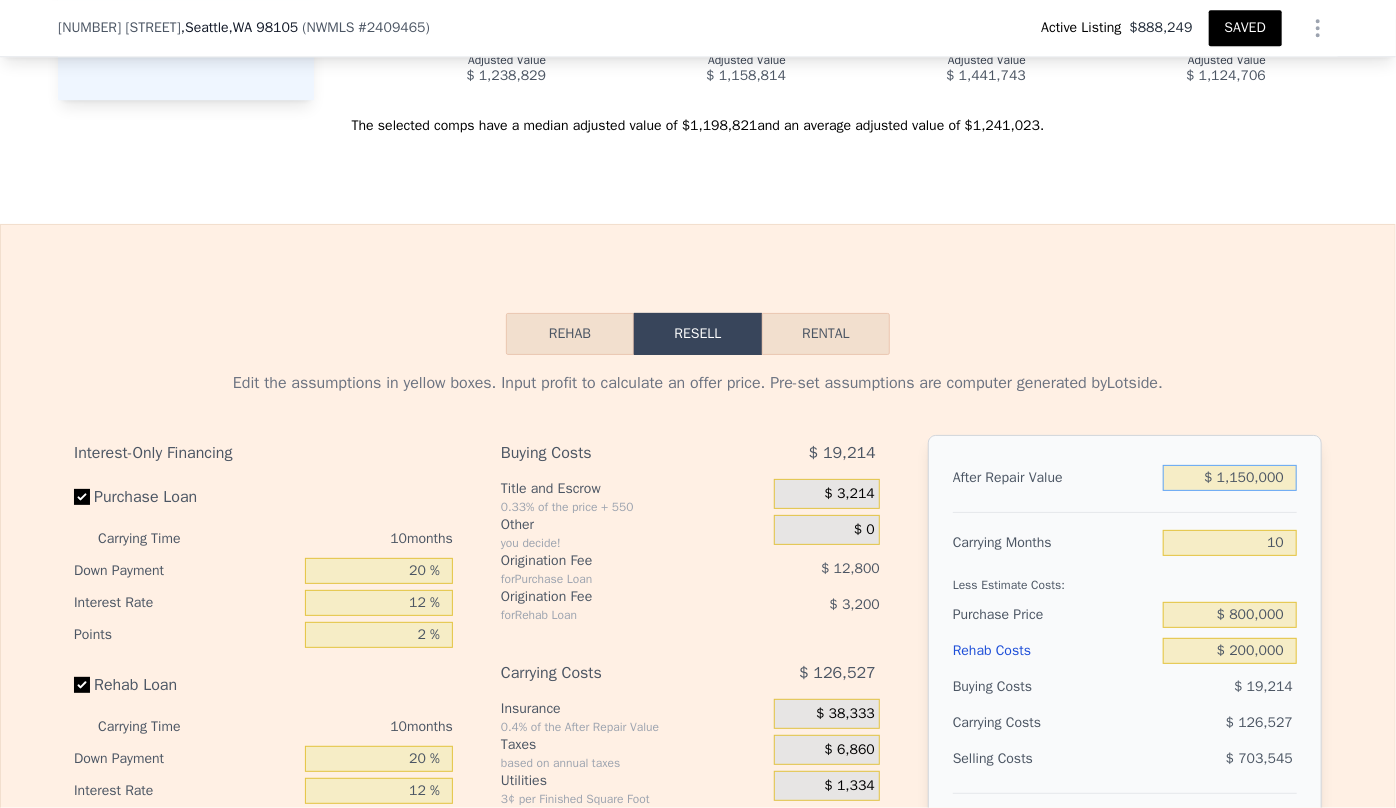 type on "-$ 32,091" 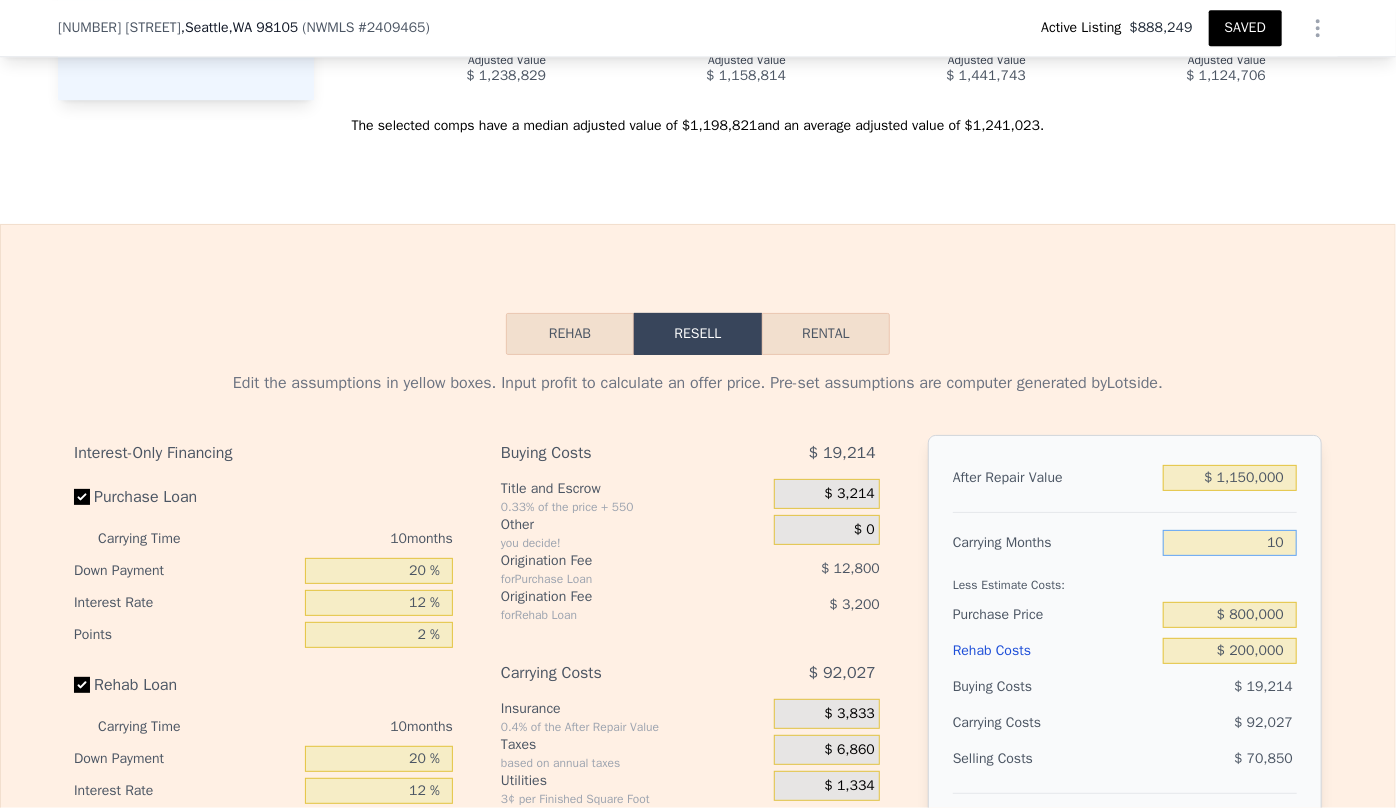 click on "10" at bounding box center (1230, 543) 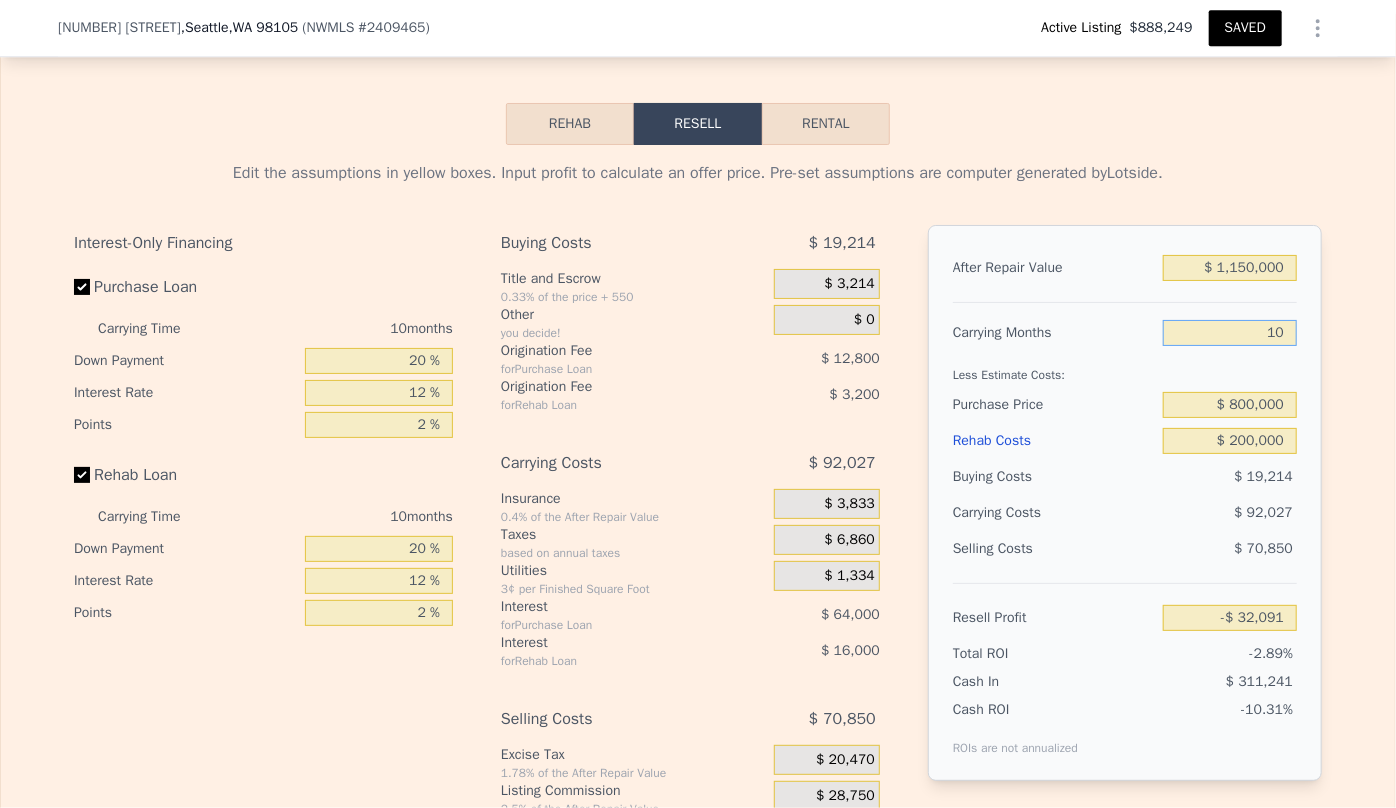 scroll, scrollTop: 3083, scrollLeft: 0, axis: vertical 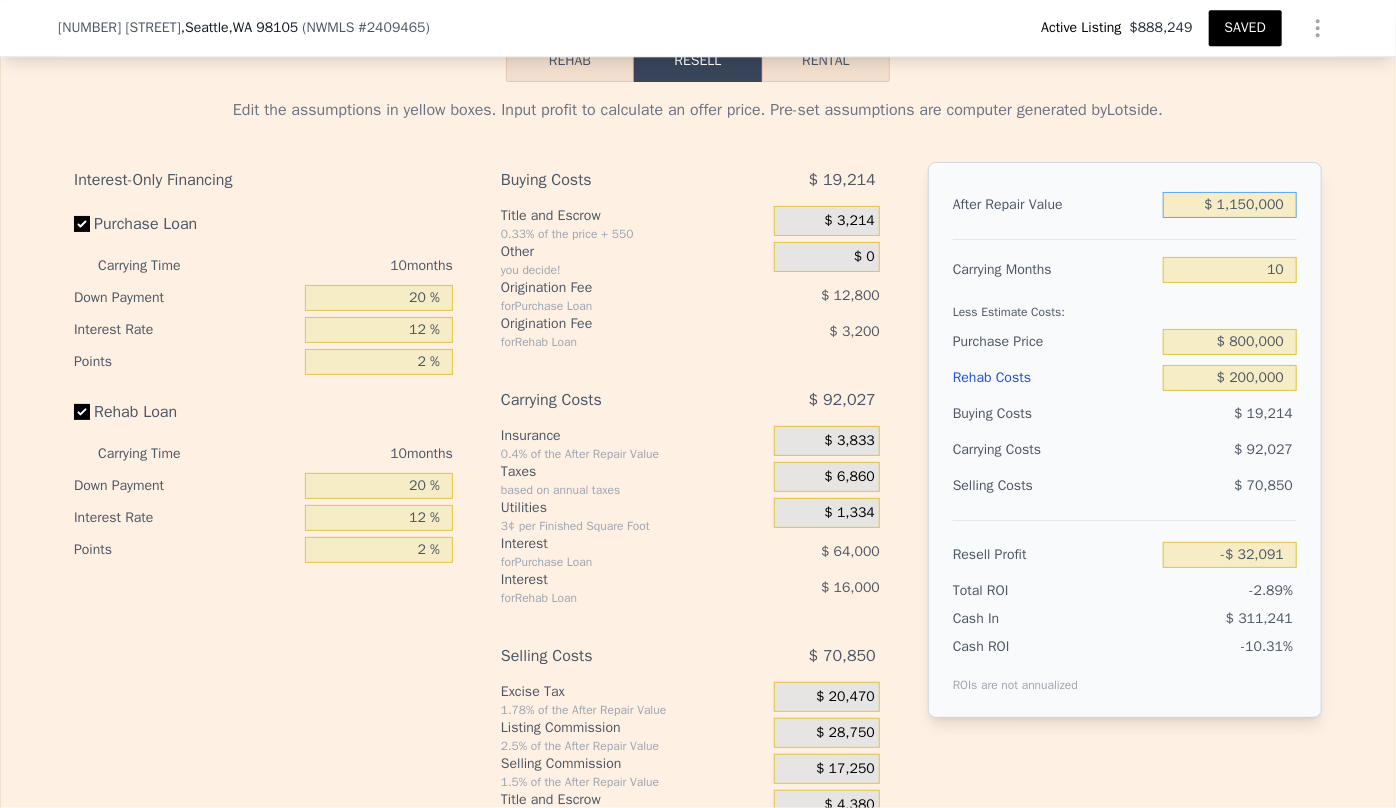 click on "$ 1,150,000" at bounding box center (1230, 205) 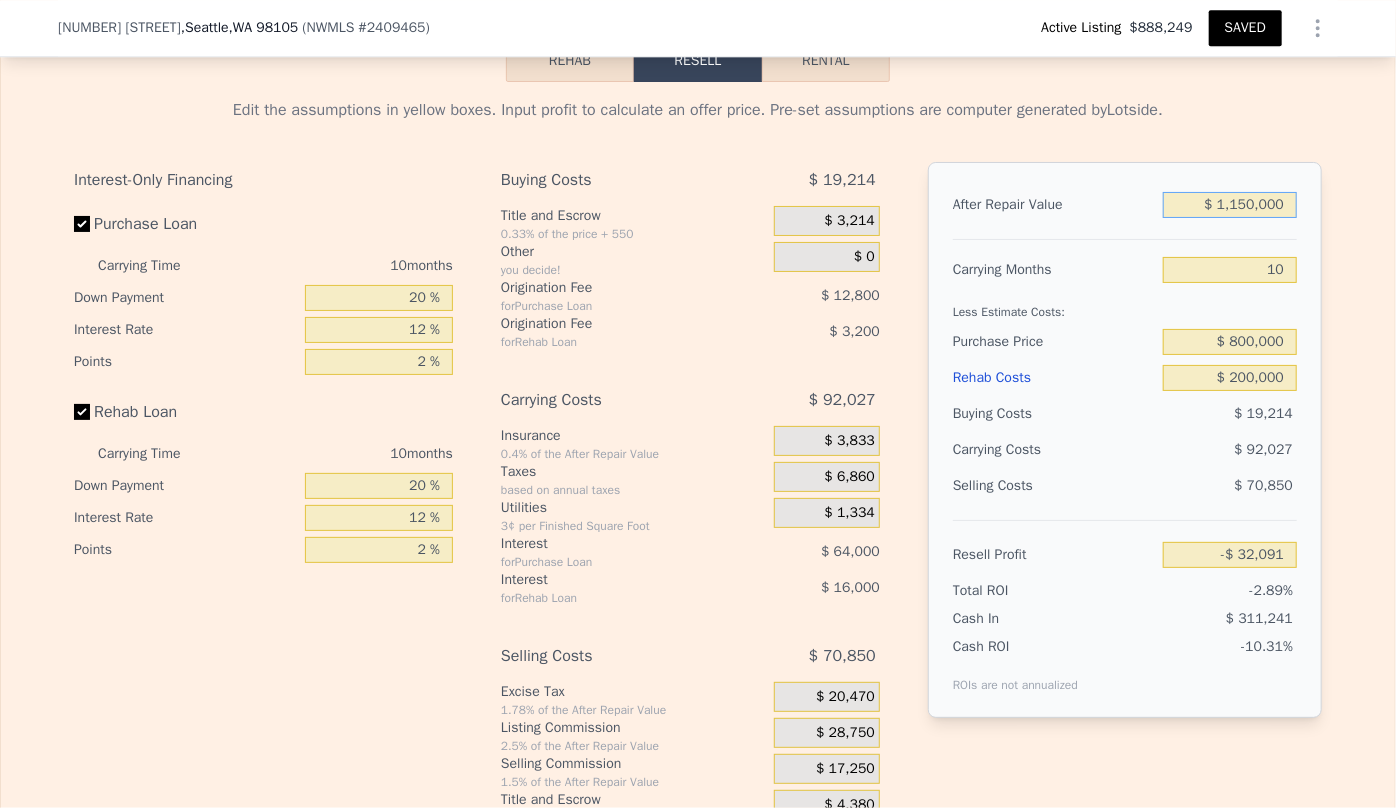 type on "$ 110,000" 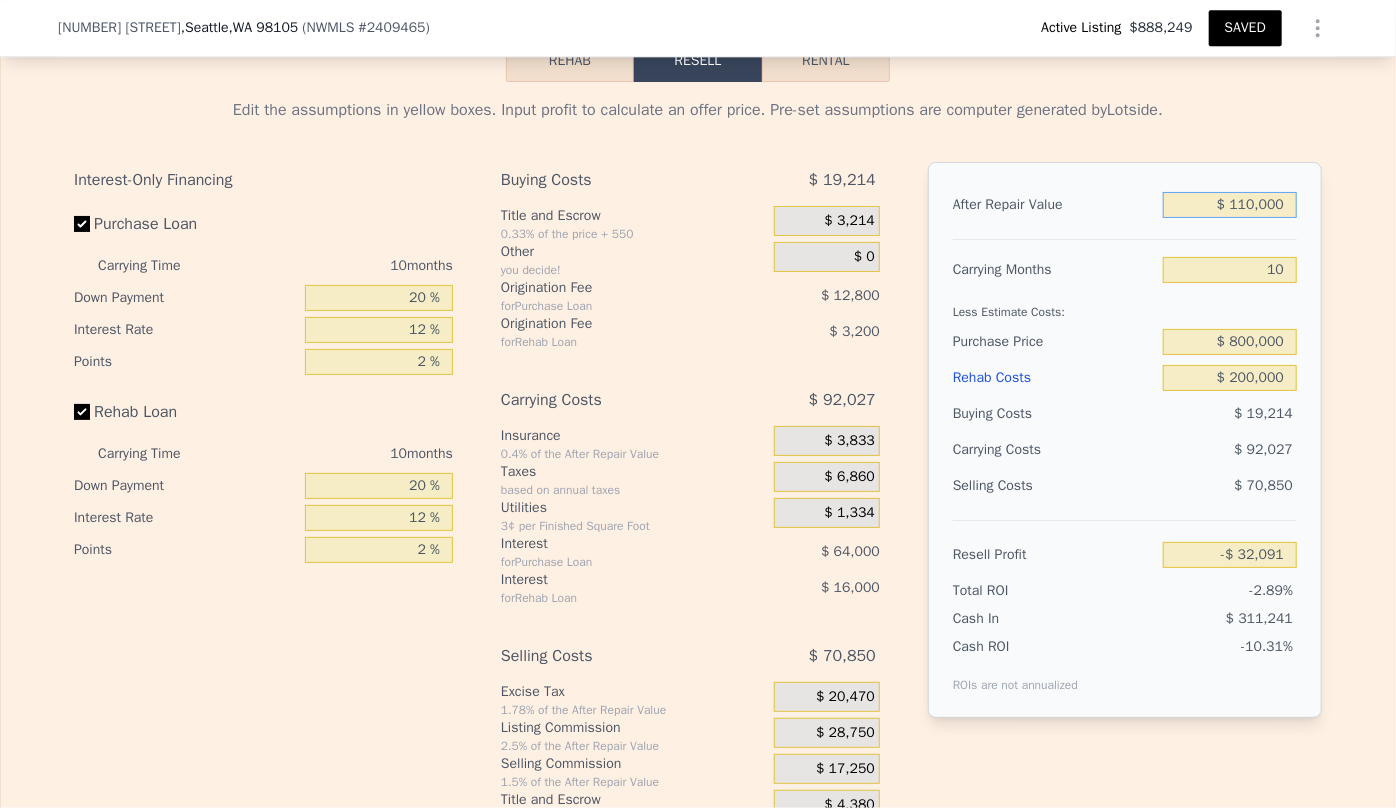 type on "-$ 1,005,049" 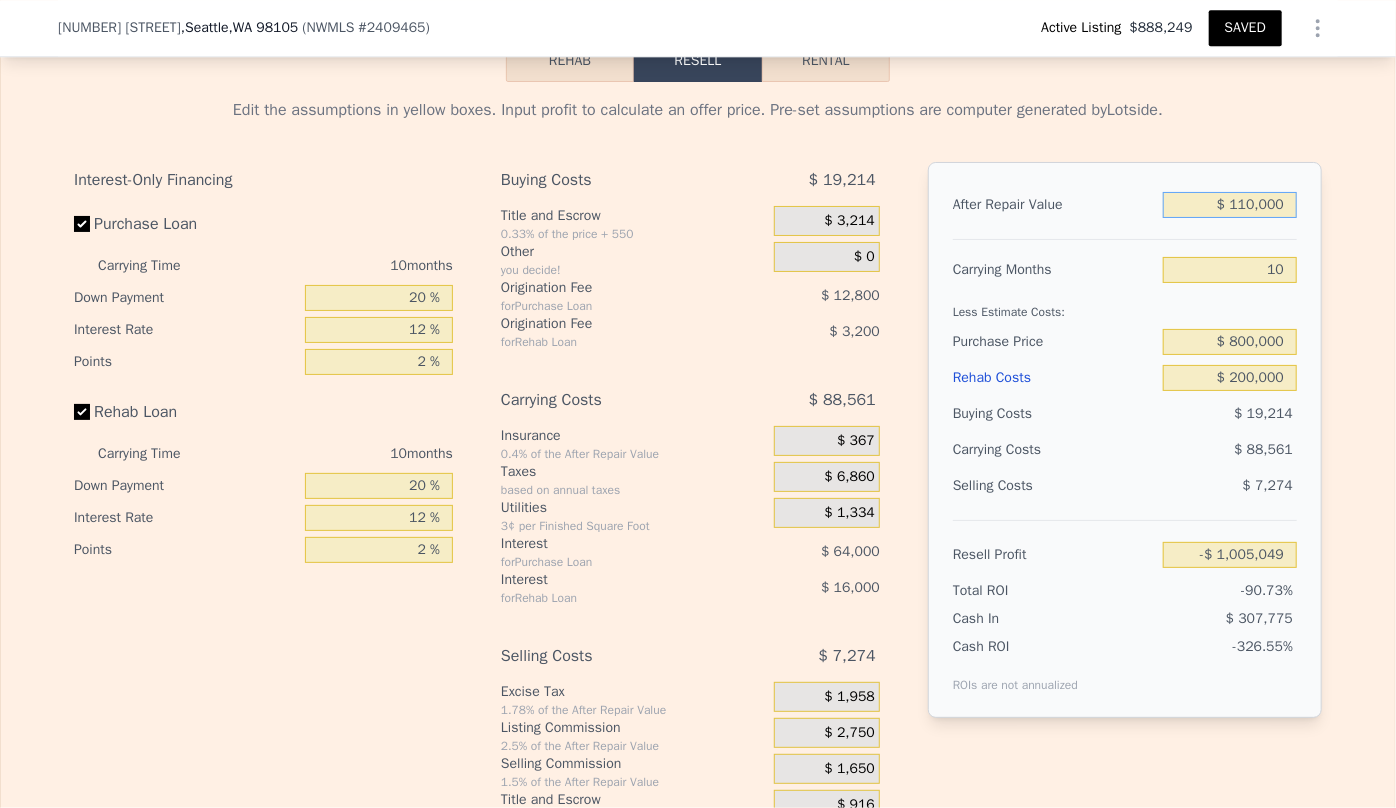 type on "$ 10,000" 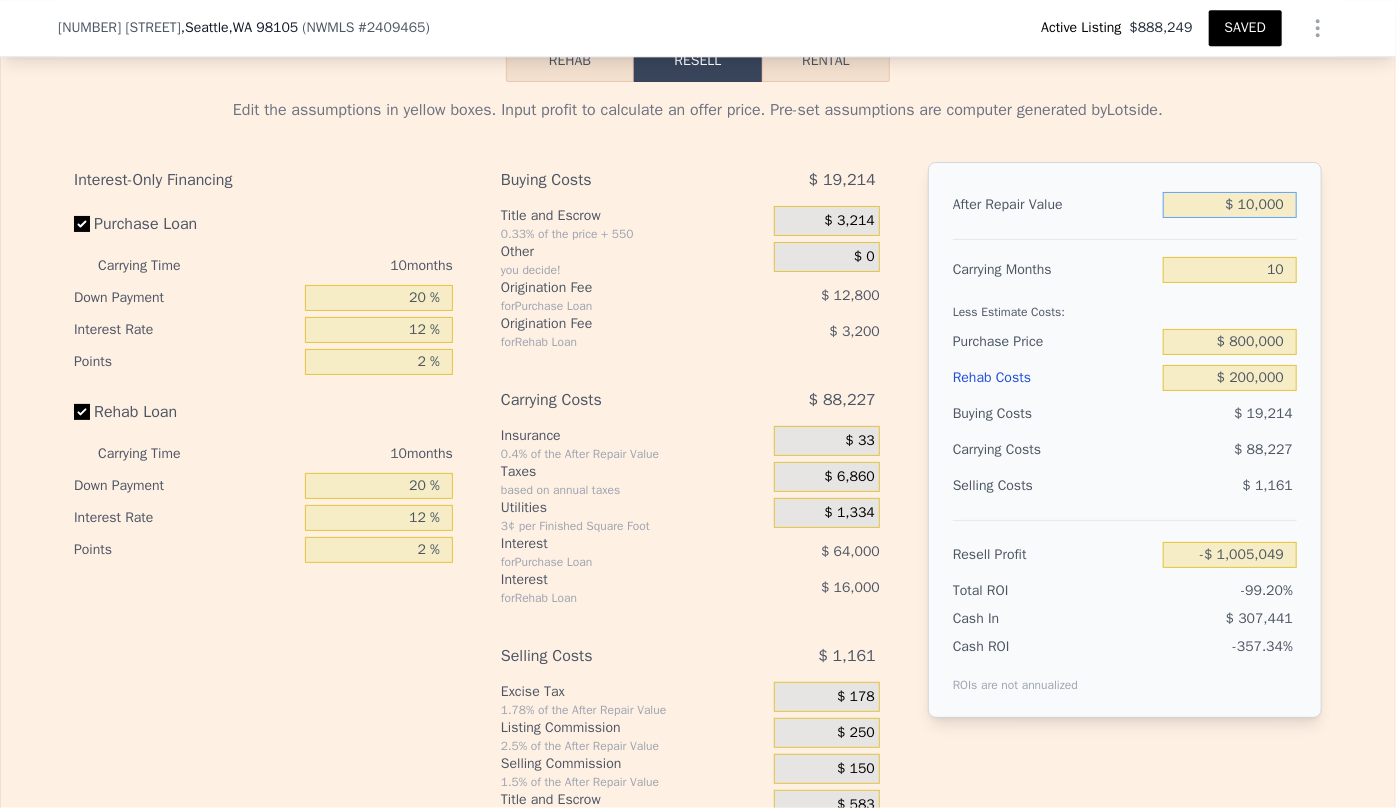 type on "-$ 1,098,602" 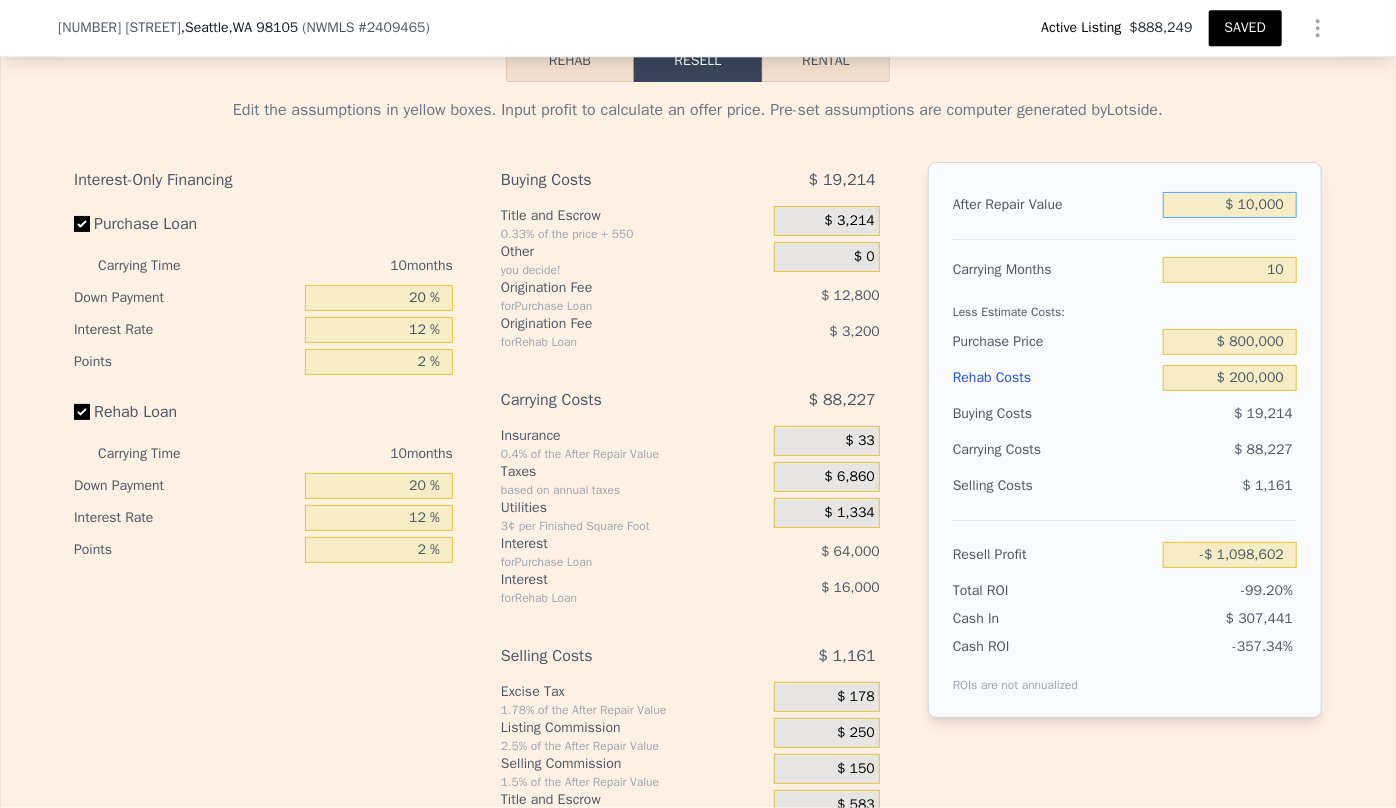 type on "$ 120,000" 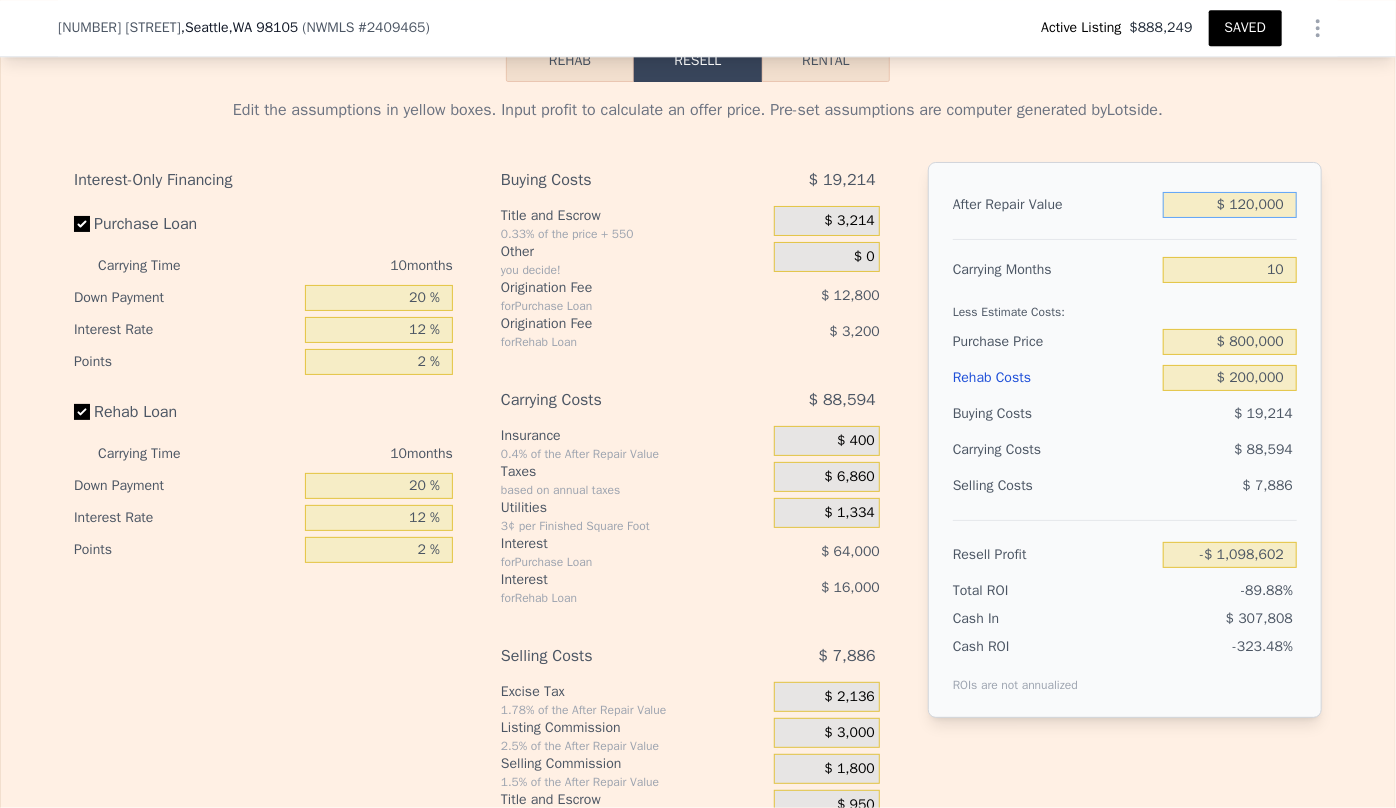 type on "-$ 995,694" 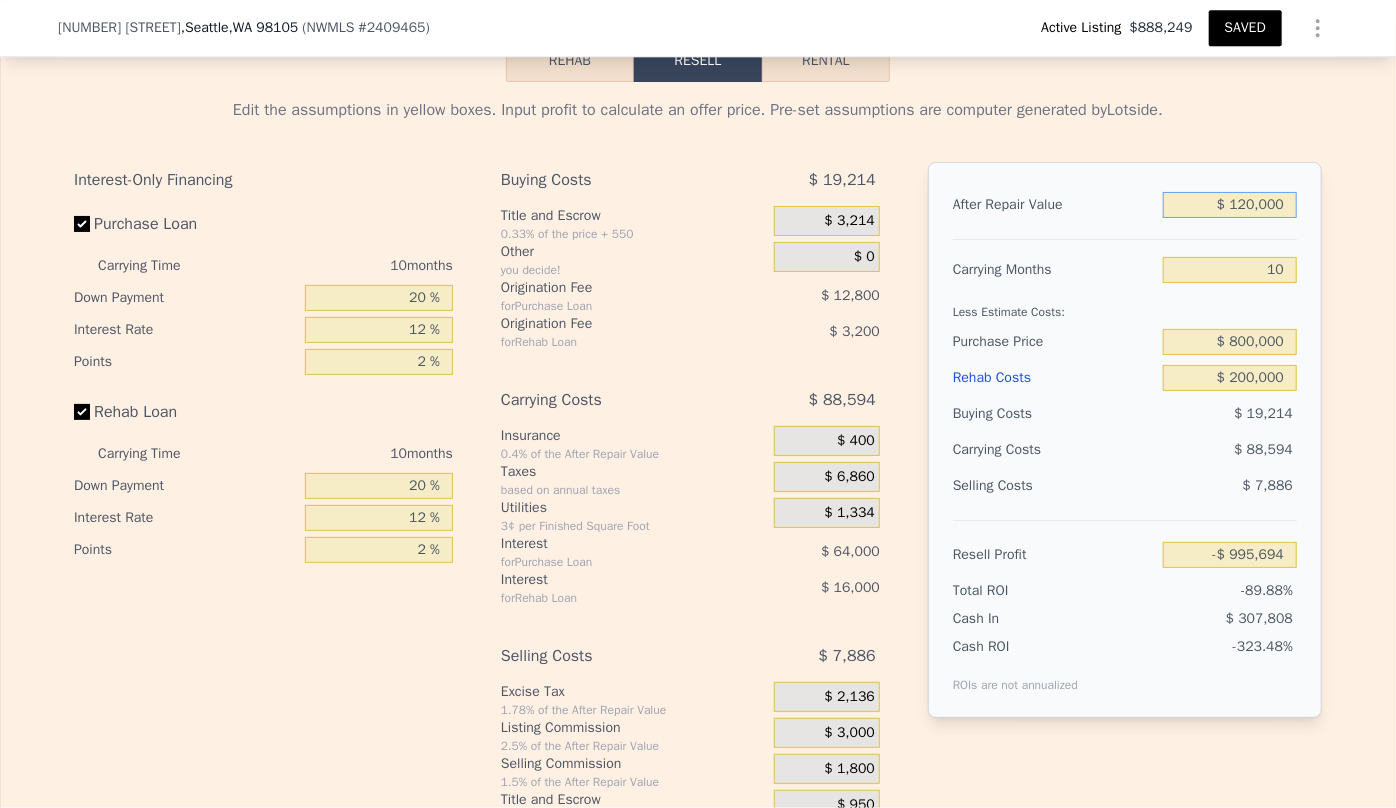 type on "$ 1,200,000" 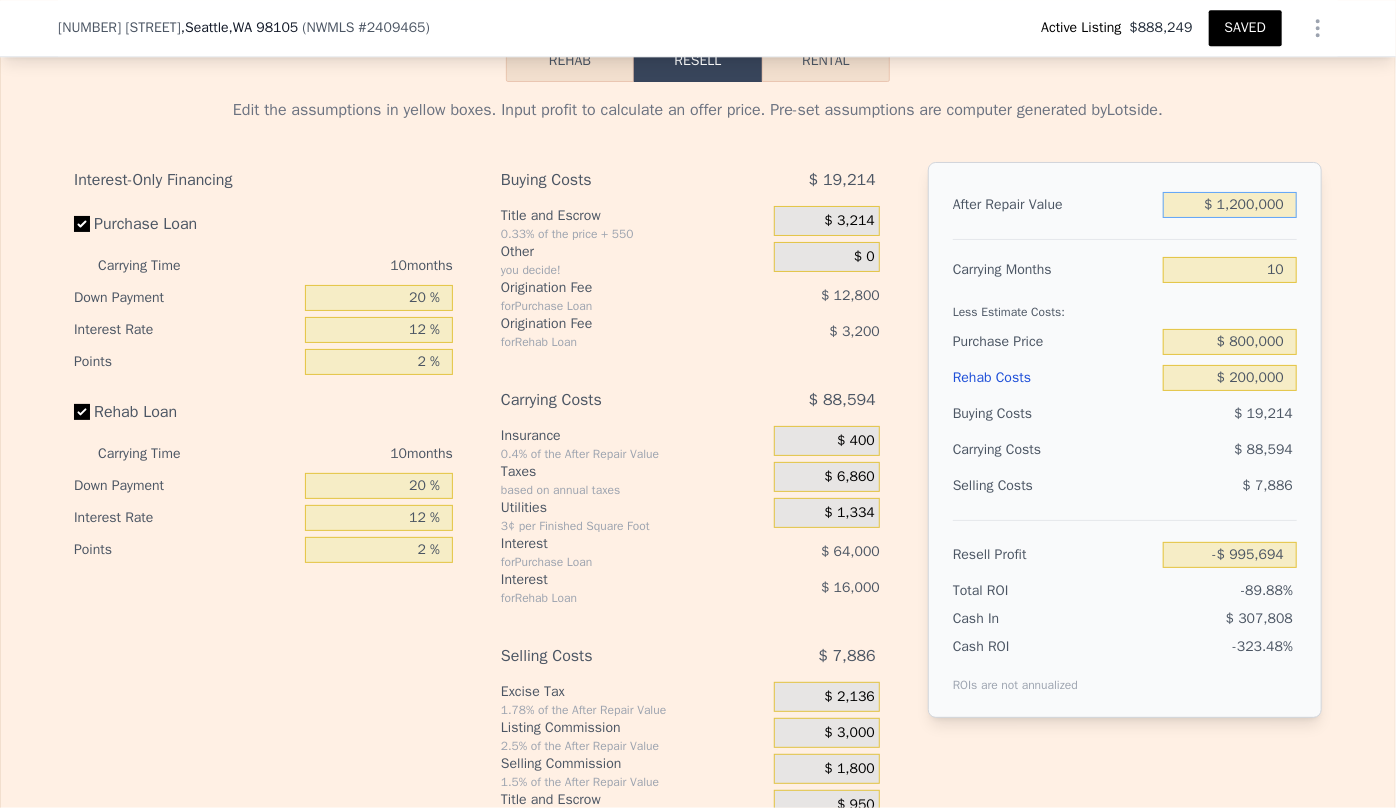 type on "$ 14,686" 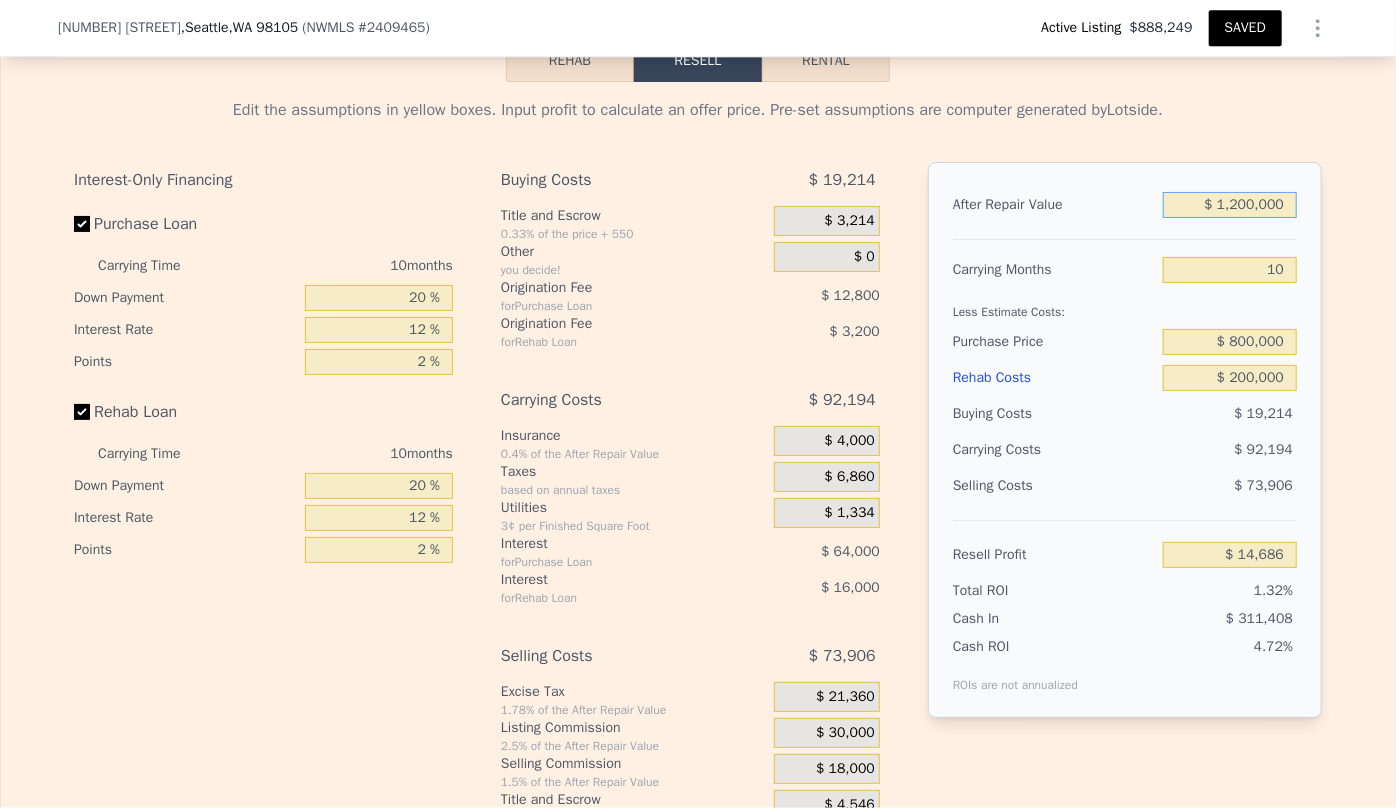 type on "$ 12,000,000" 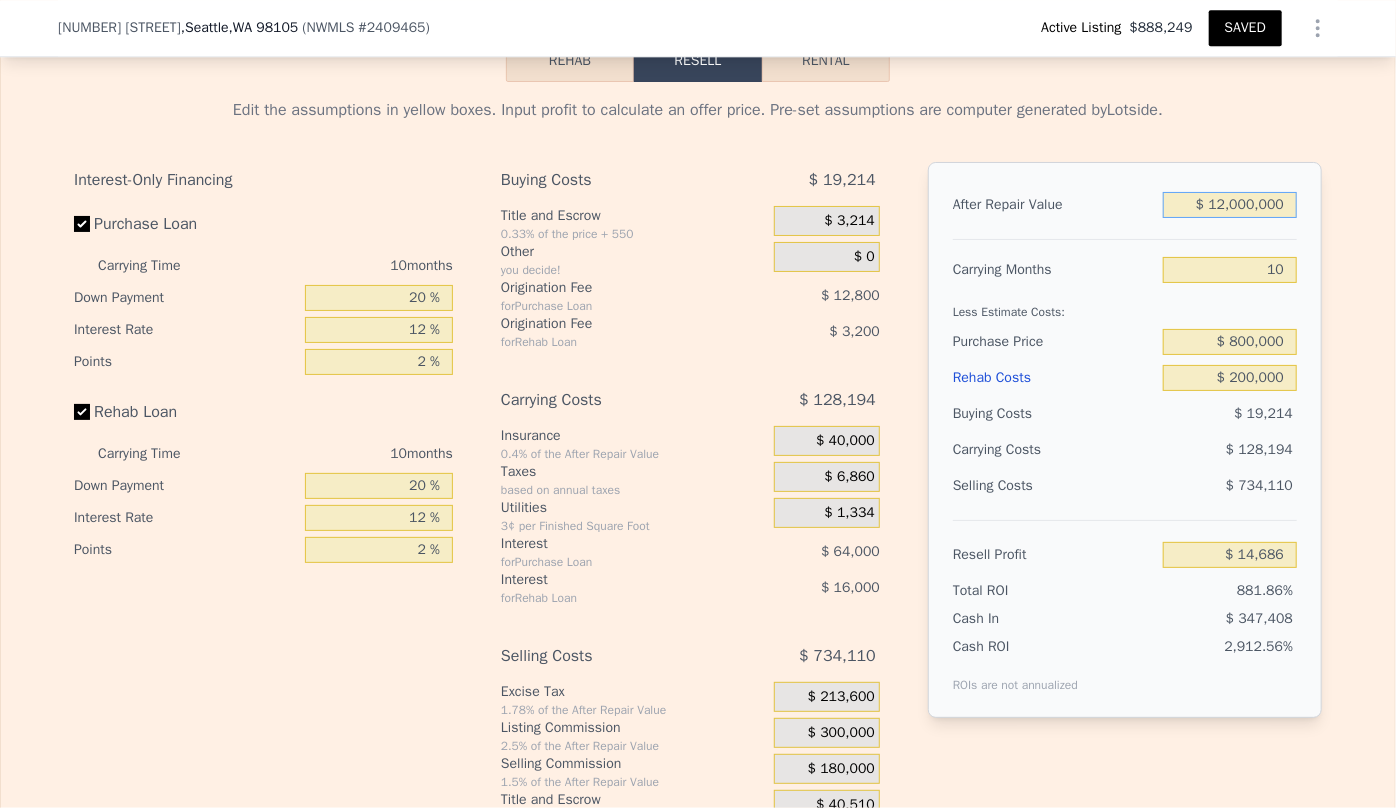type on "$ 10,118,482" 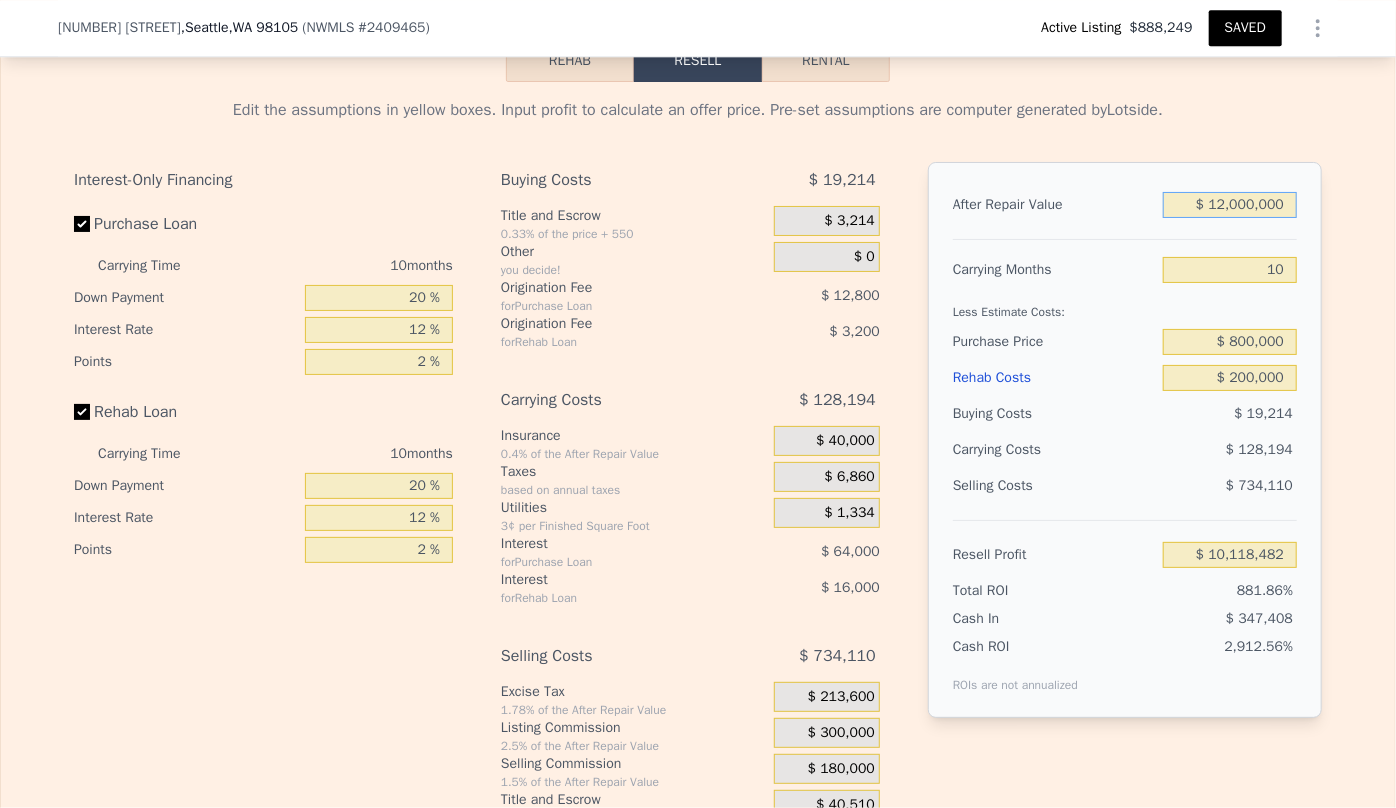 type on "$ 120,000,000" 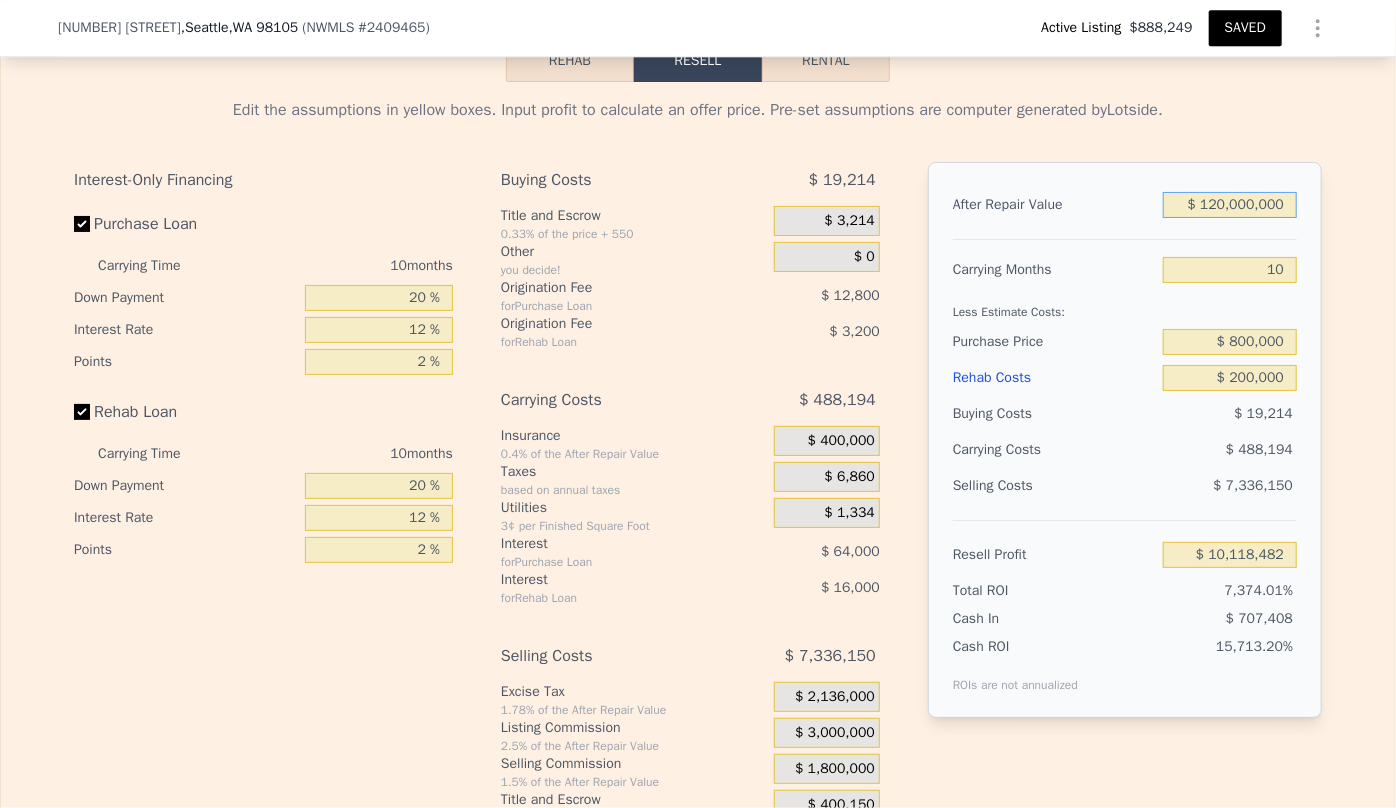 type on "$ 111,156,442" 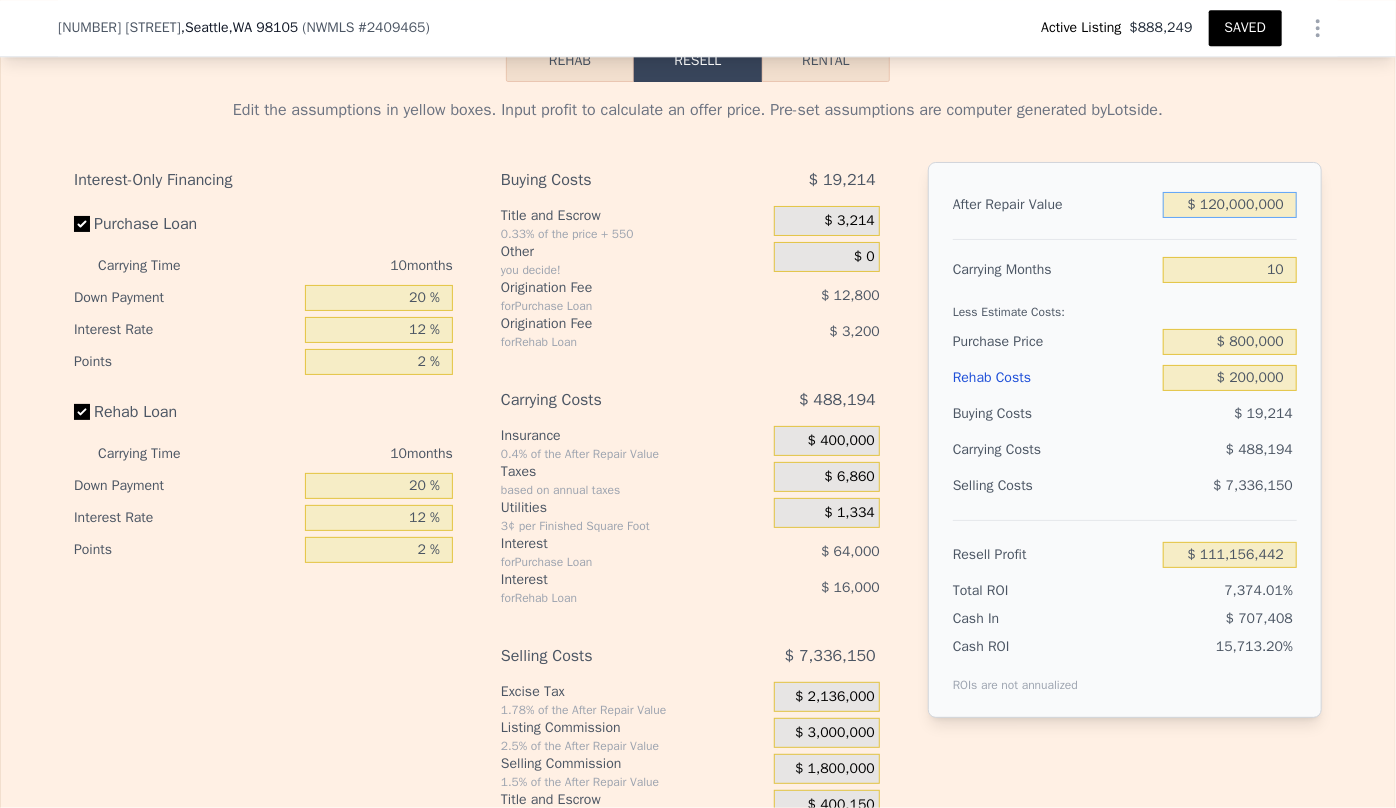 type on "$ 1,200,000,000" 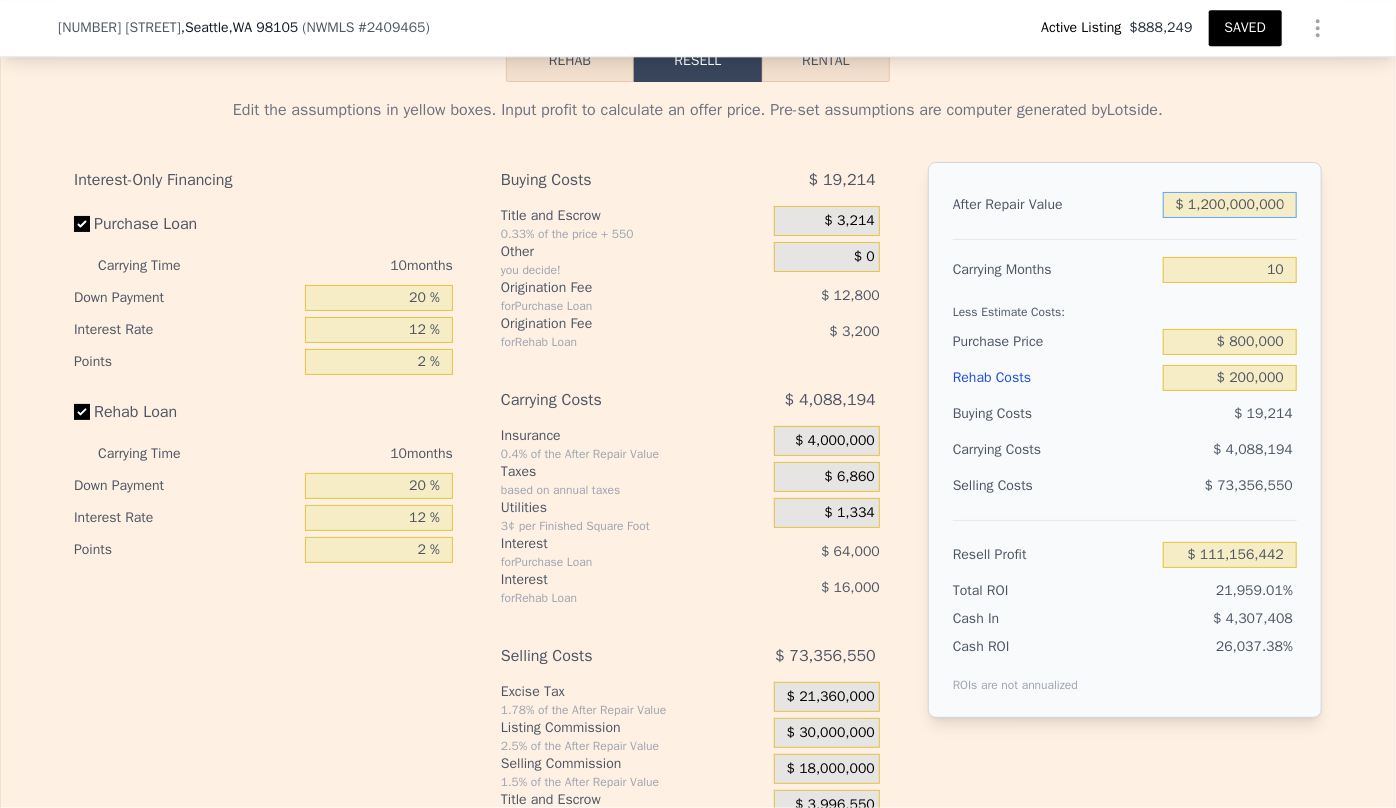 type on "$ 1,121,536,042" 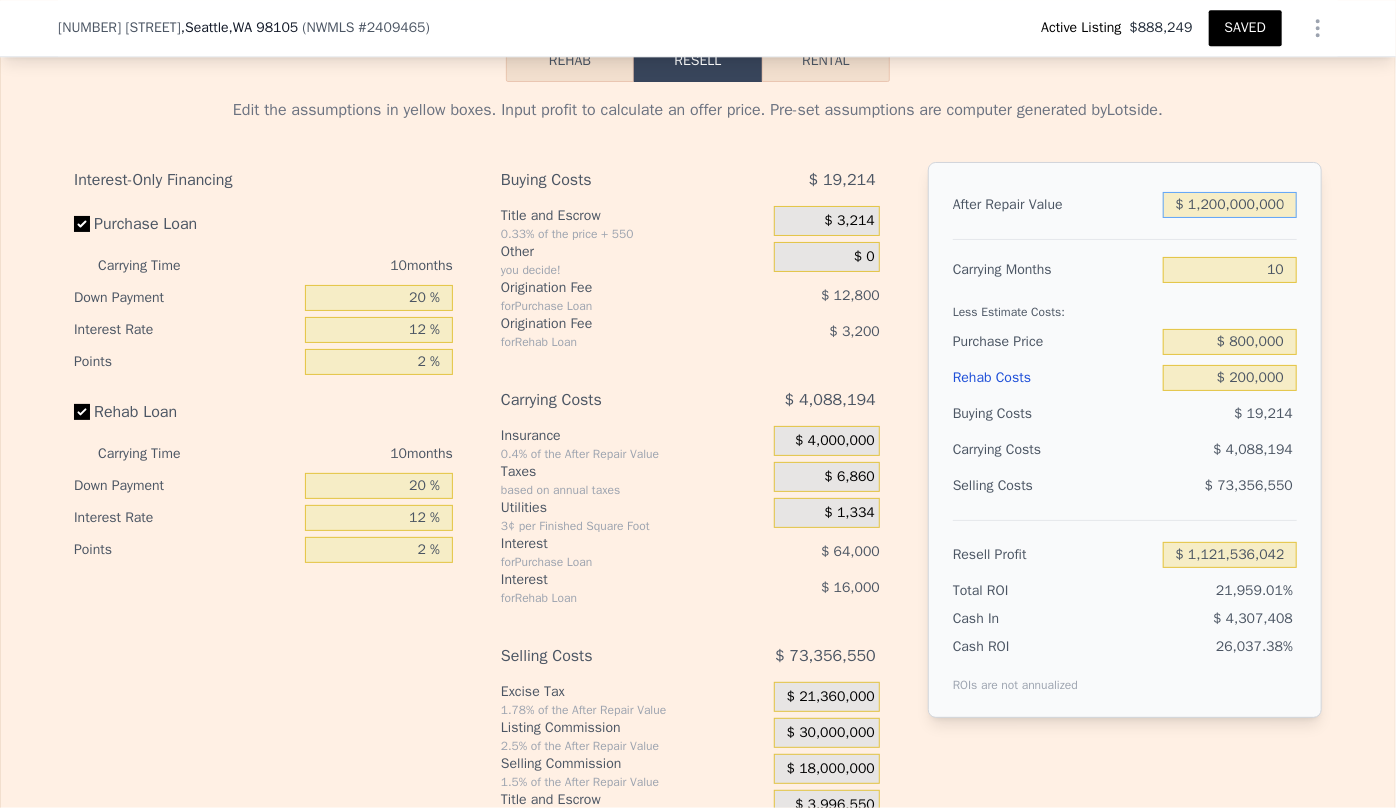 type on "$ 120,000,000" 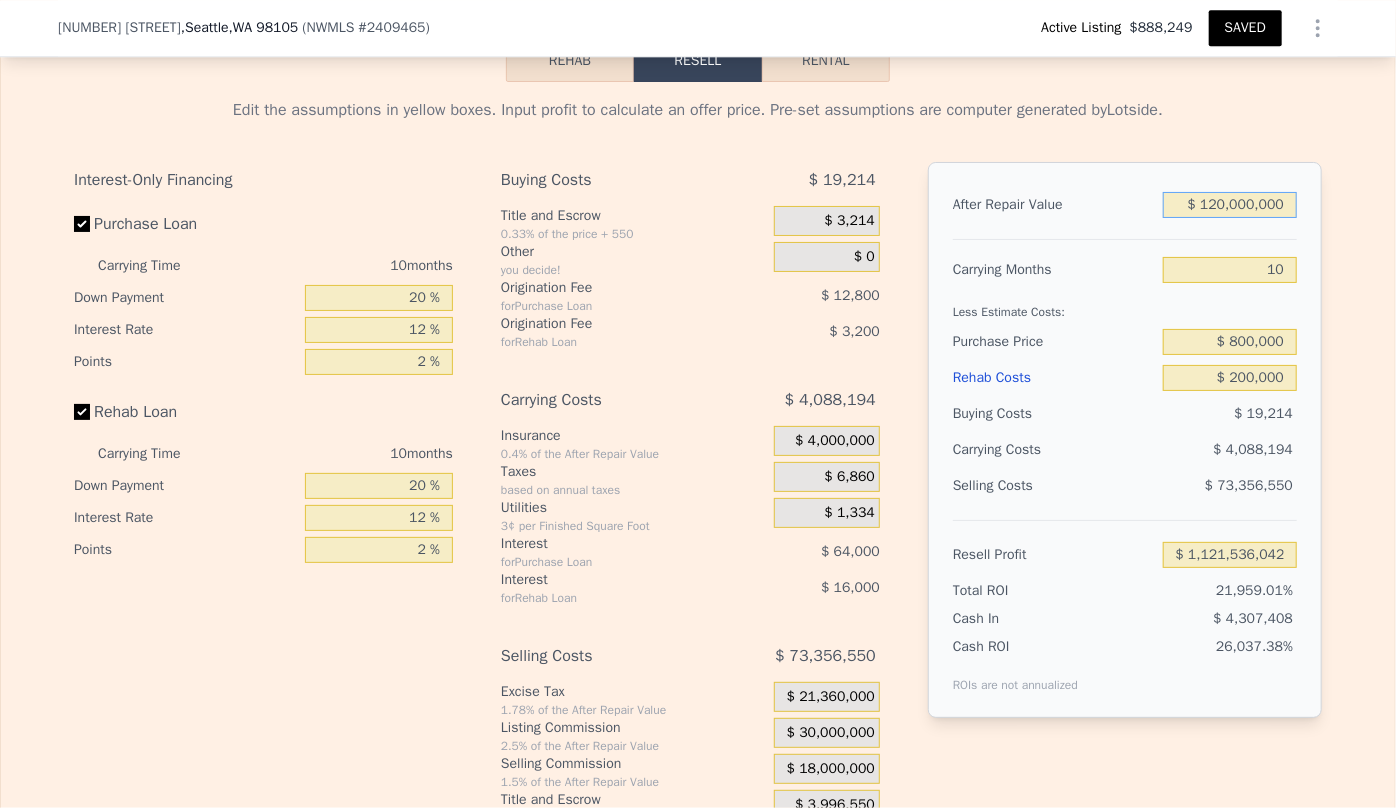 type on "$ 111,156,442" 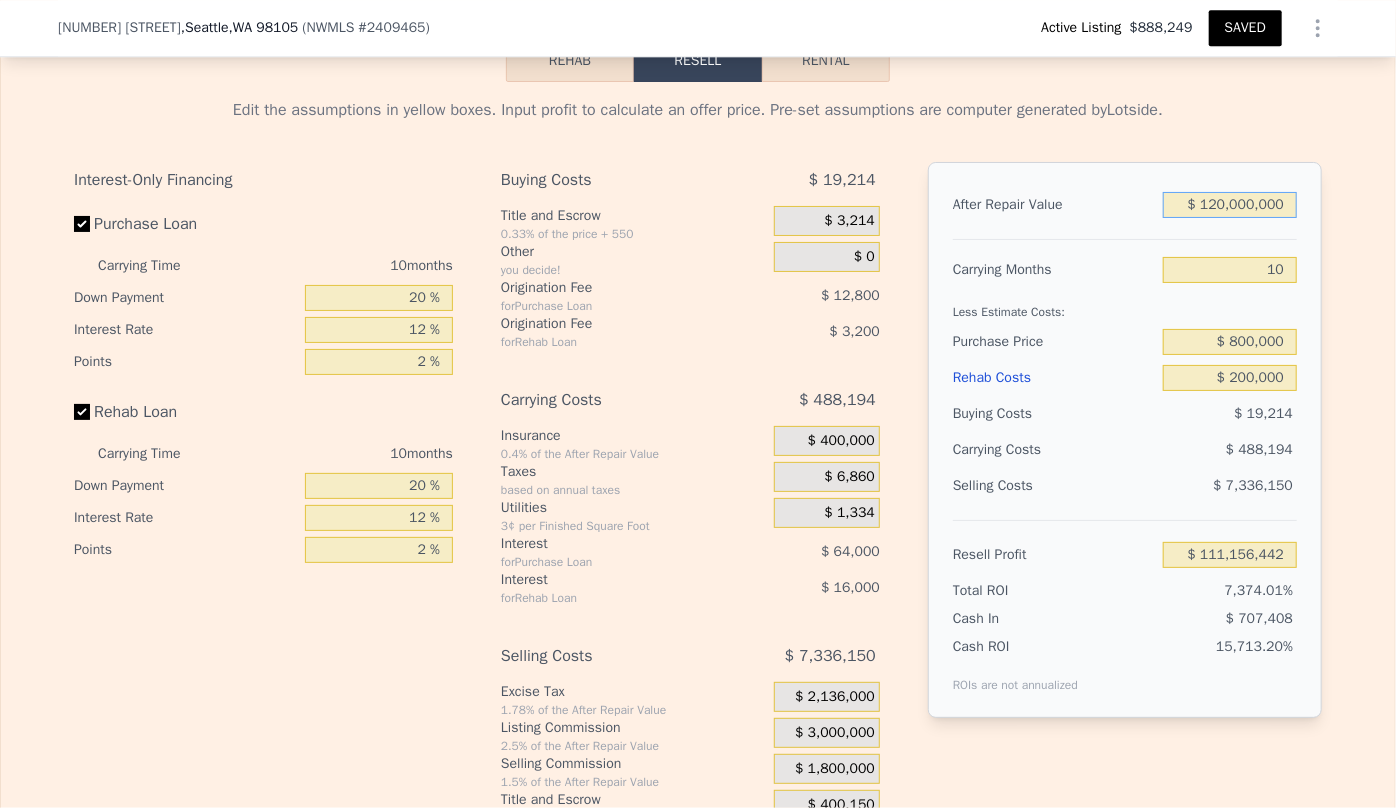 type on "$ 12,000,000" 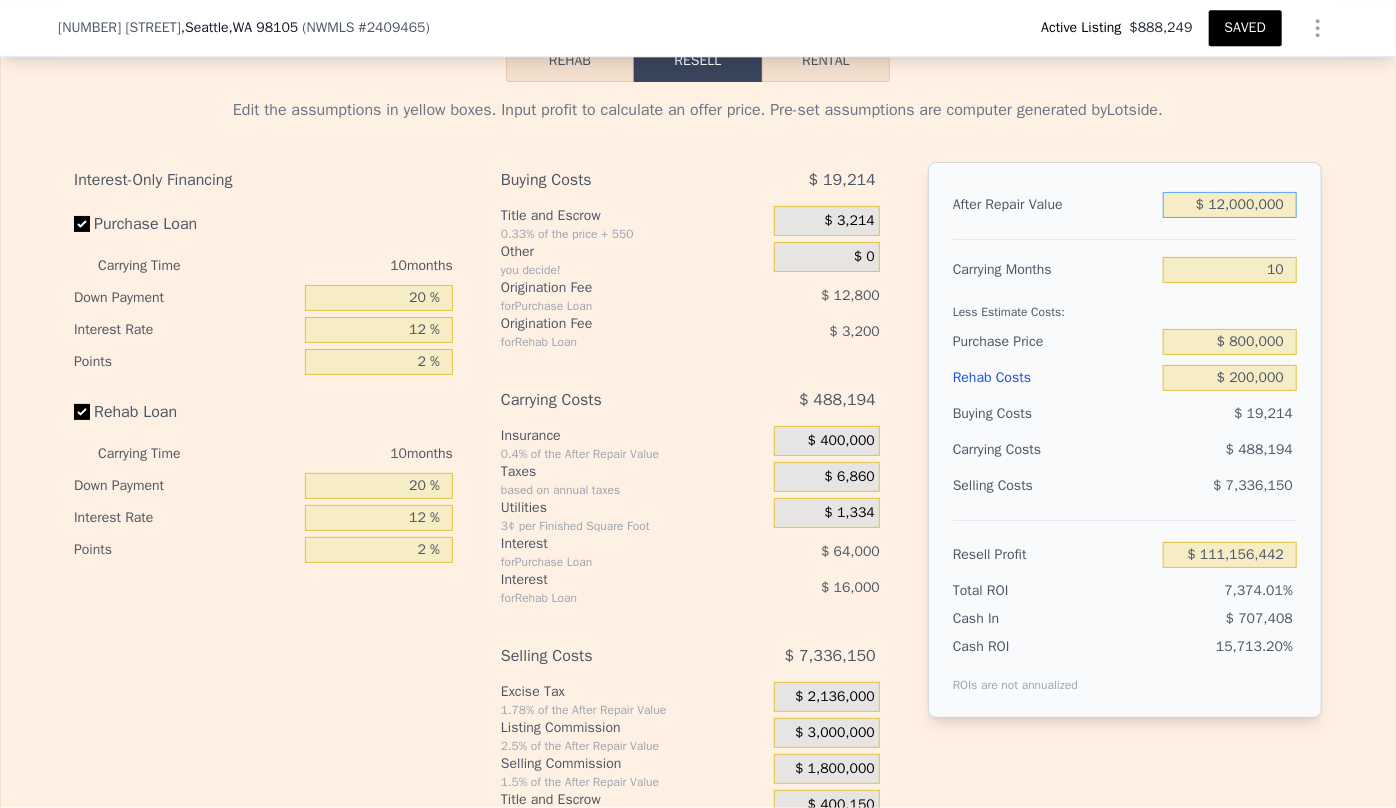 type on "$ 10,118,482" 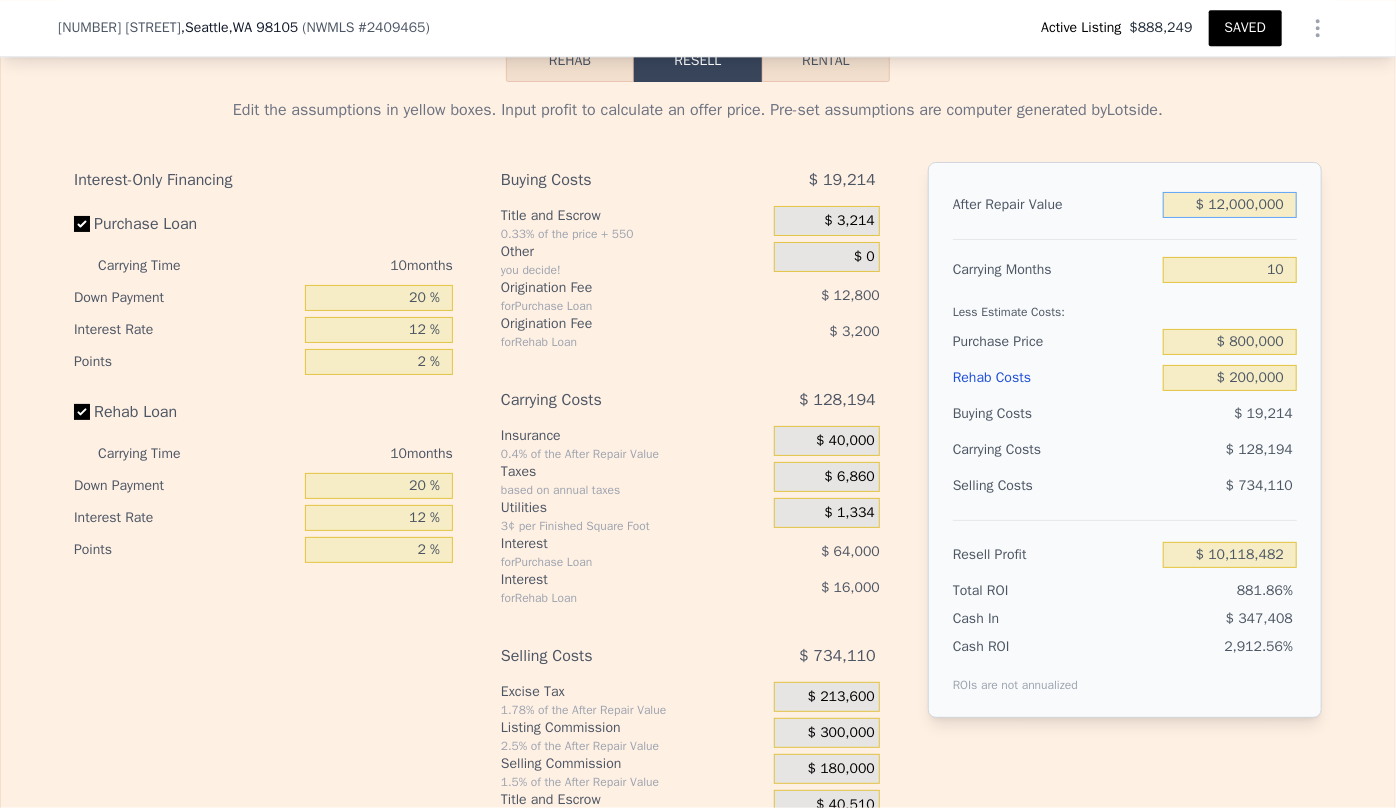 type on "$ 1,200,000" 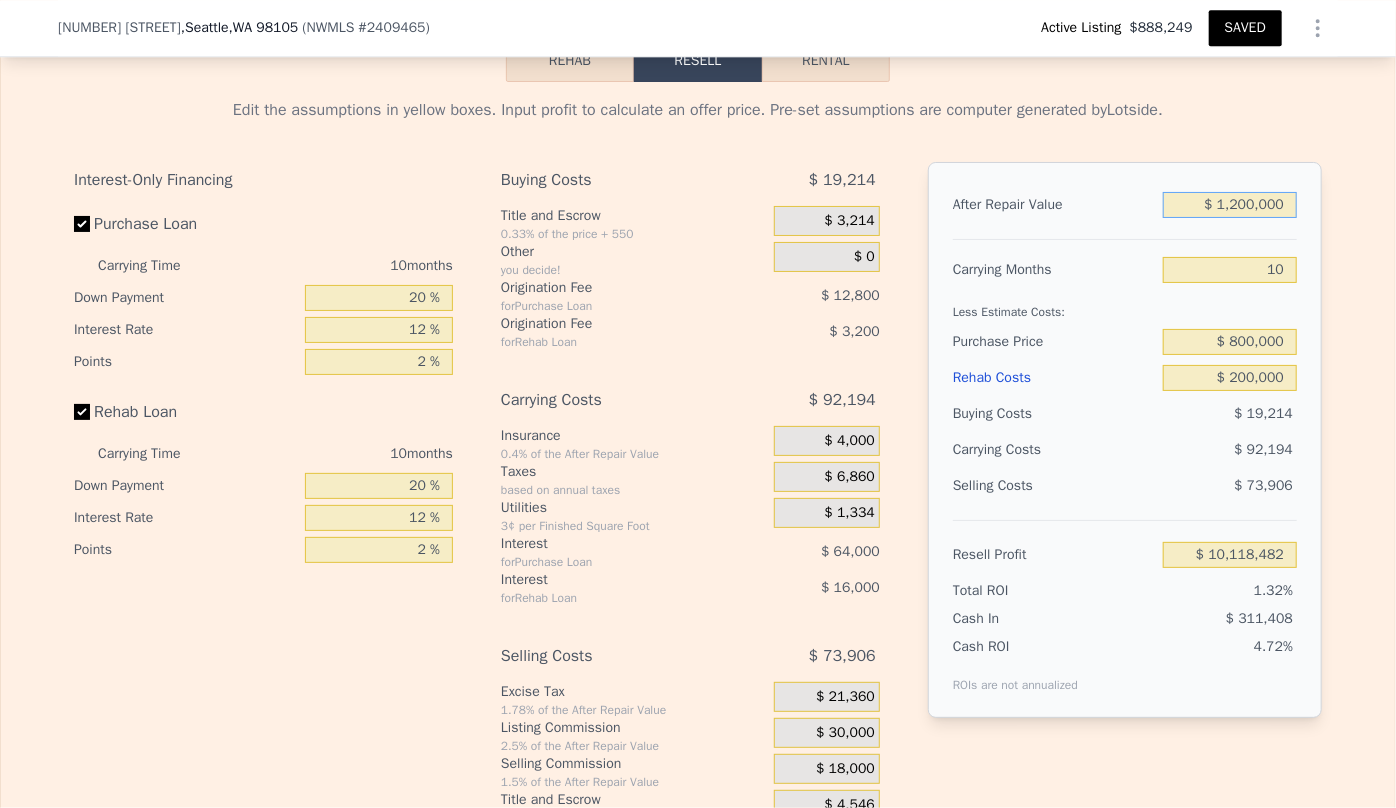 type on "$ 14,686" 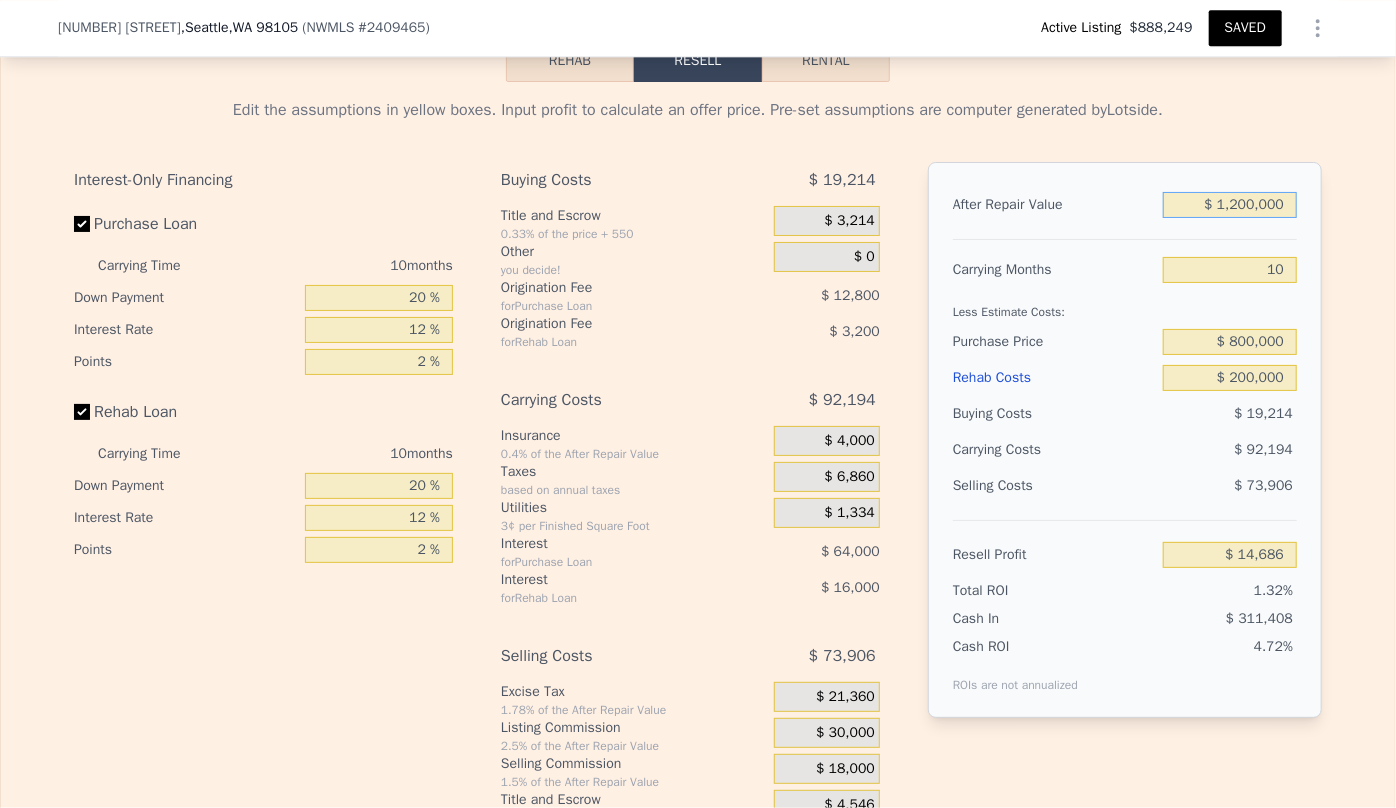 type on "$ 1,200,000" 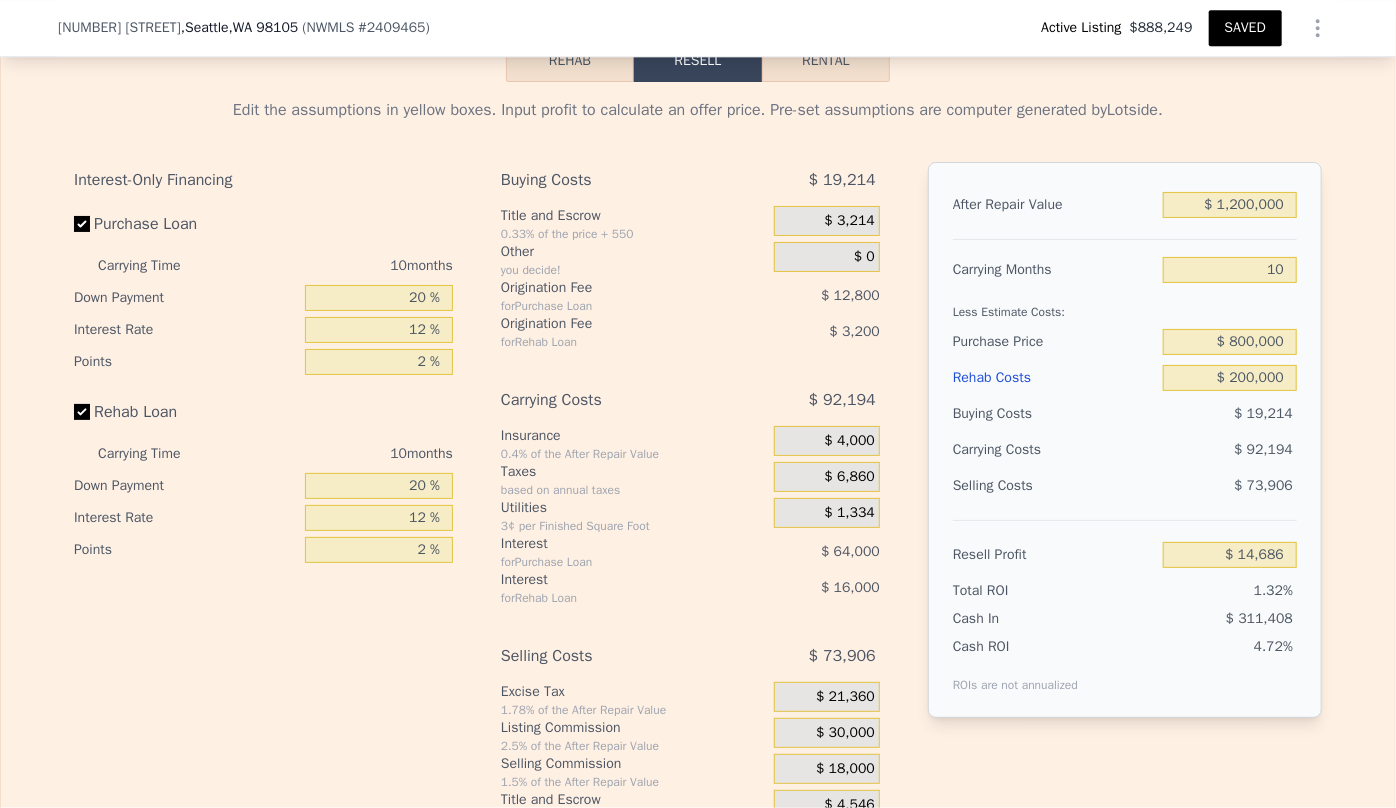 click on "Less Estimate Costs:" at bounding box center [1125, 306] 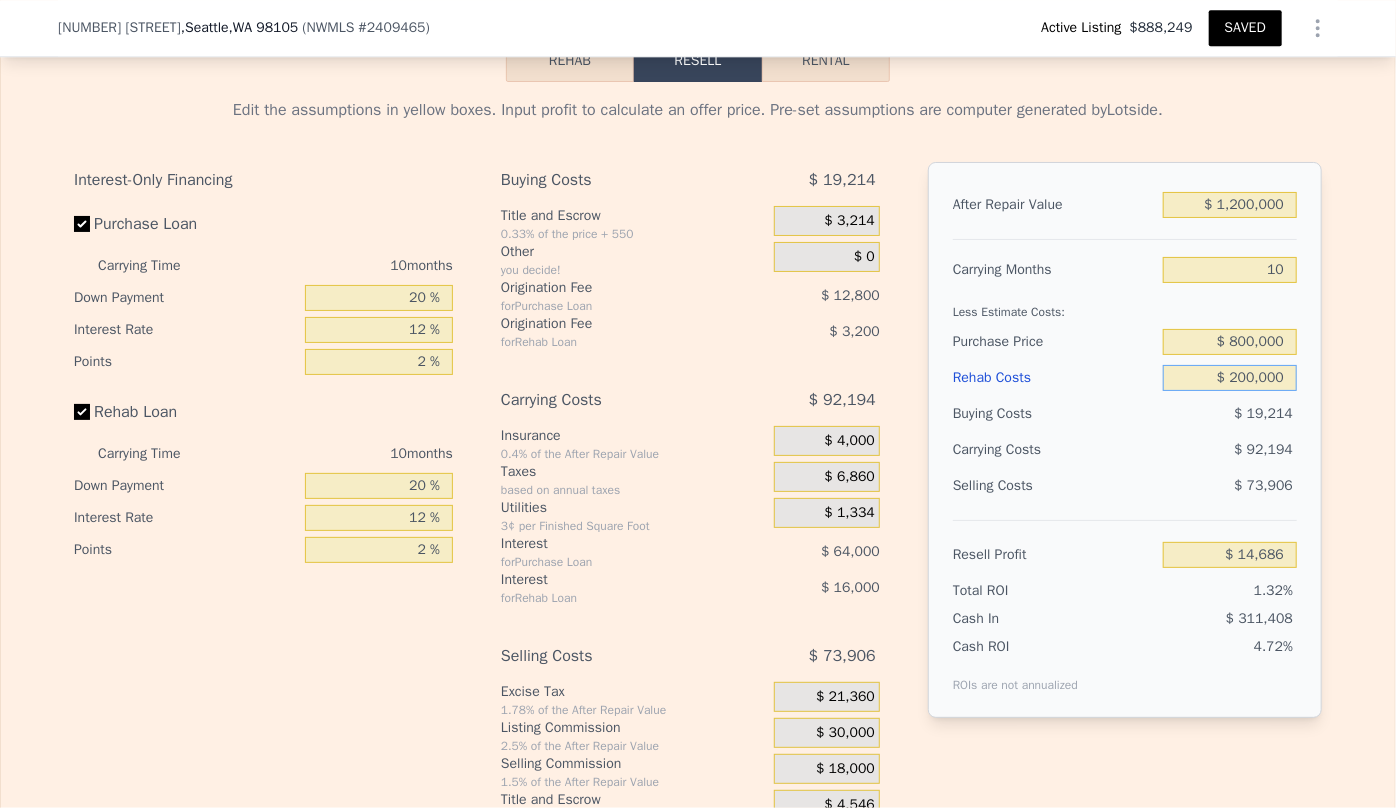 click on "$ 200,000" at bounding box center (1230, 378) 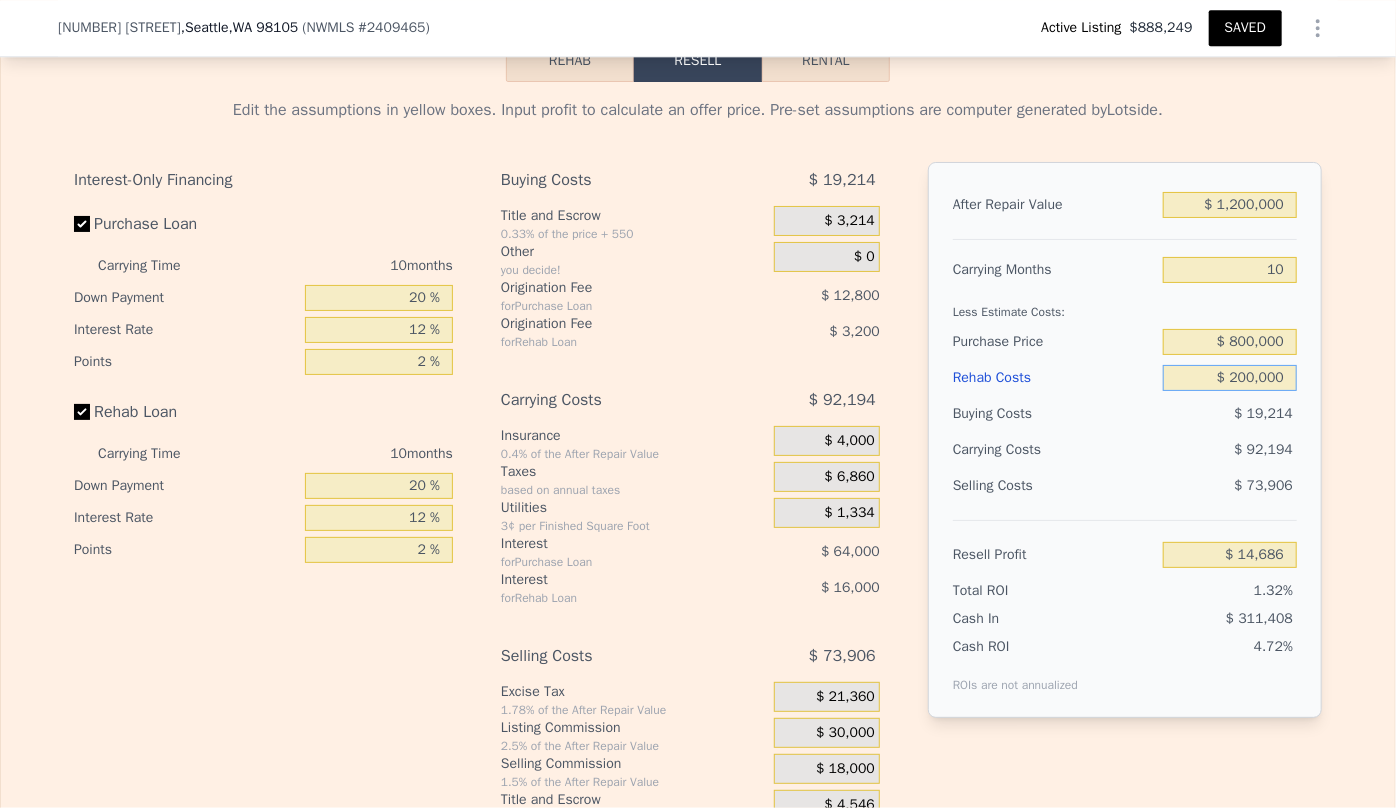 type on "$ 20,000" 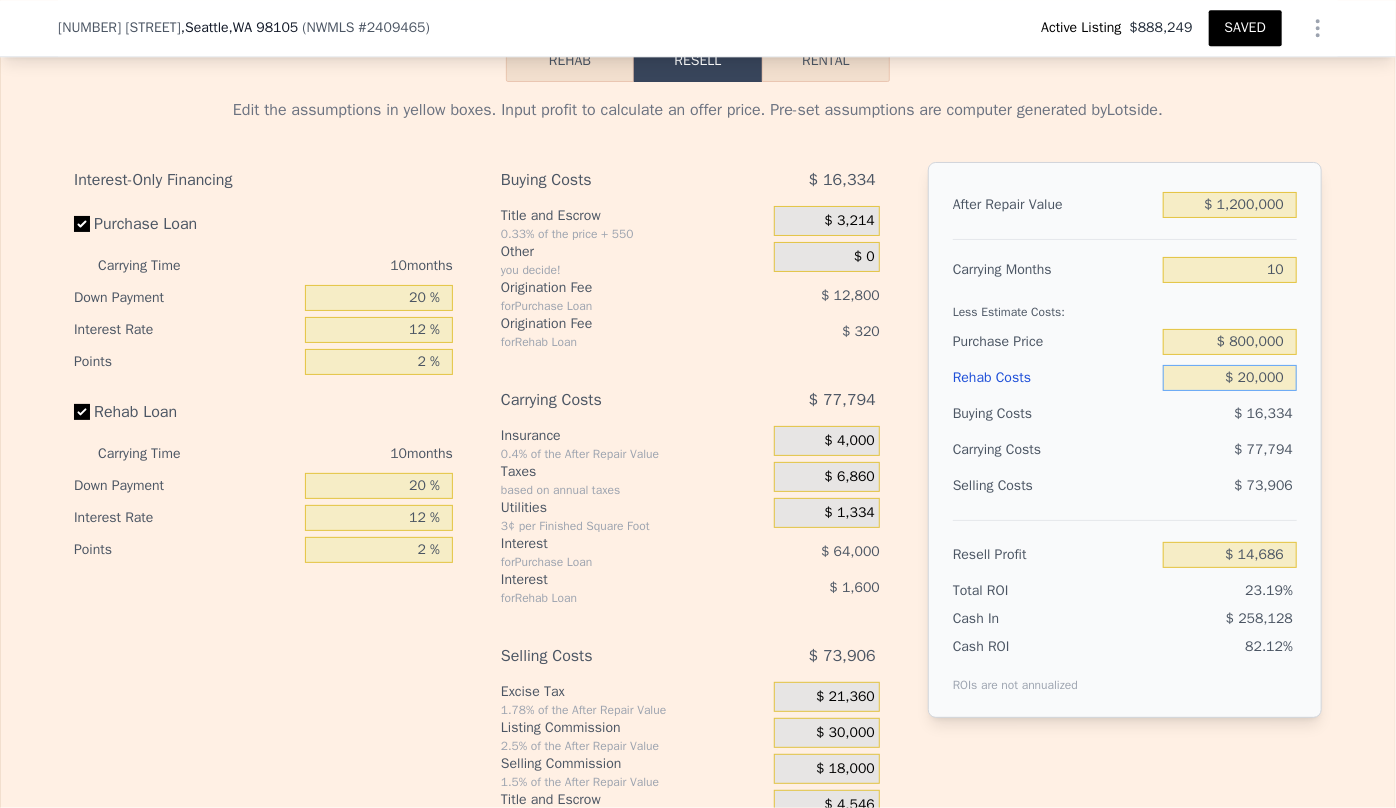 type on "$ 211,966" 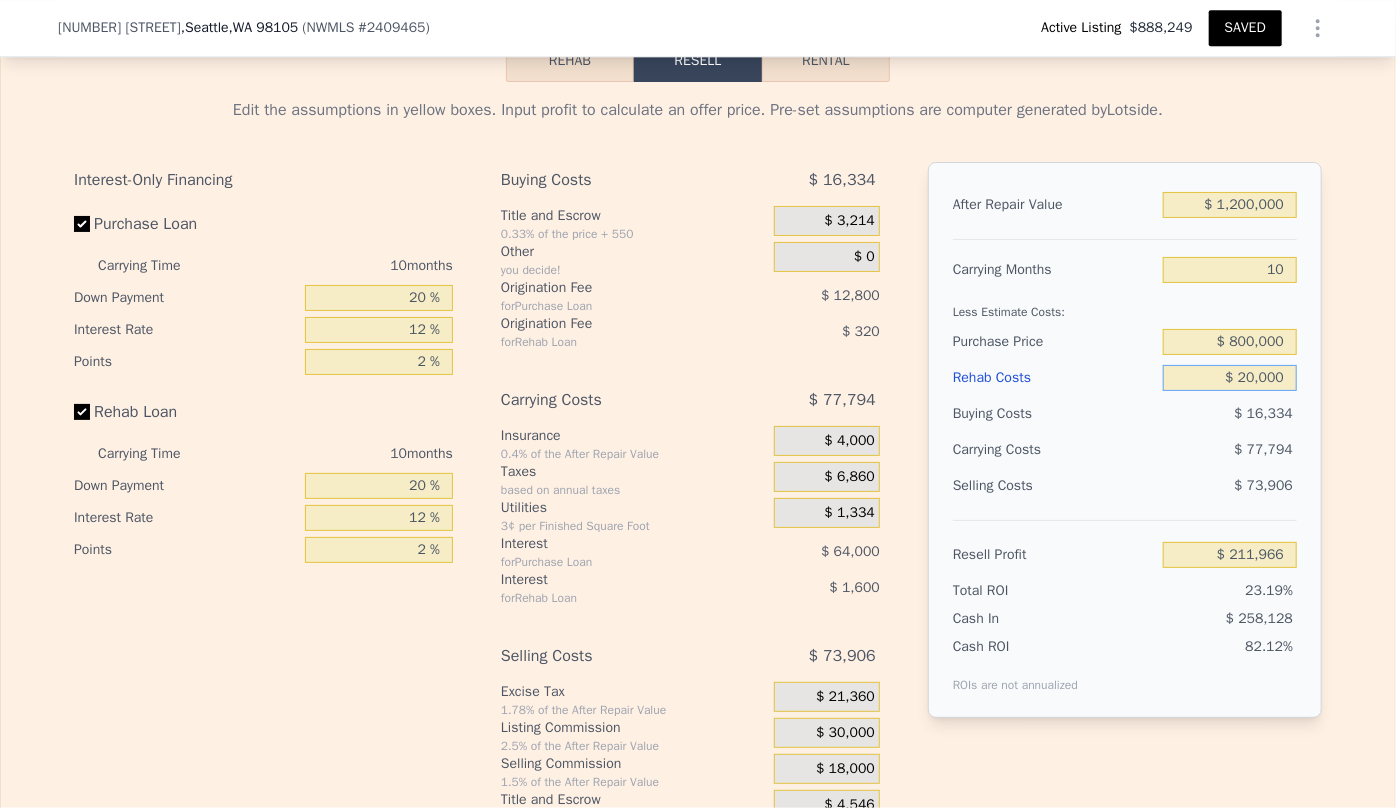 type on "$ 230,000" 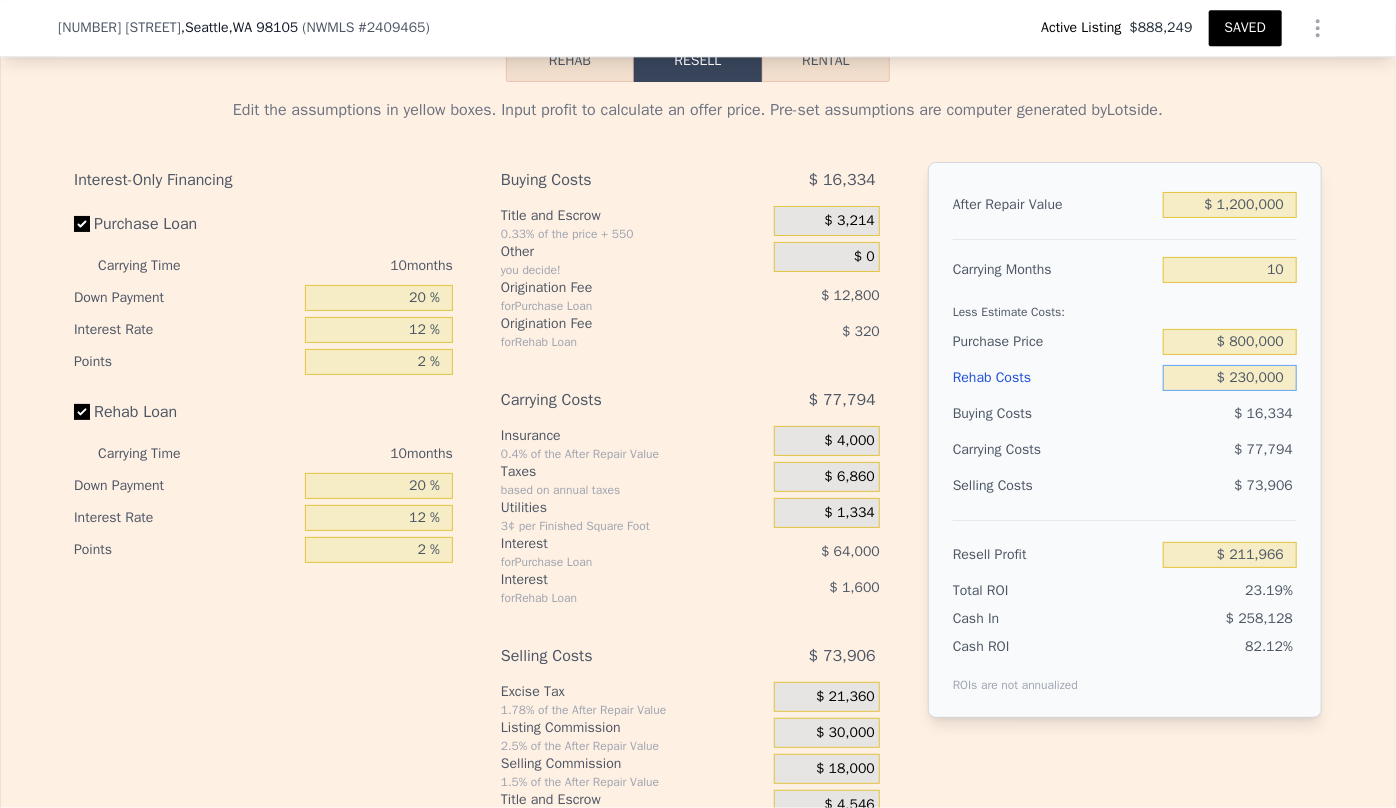 type on "-$ 18,194" 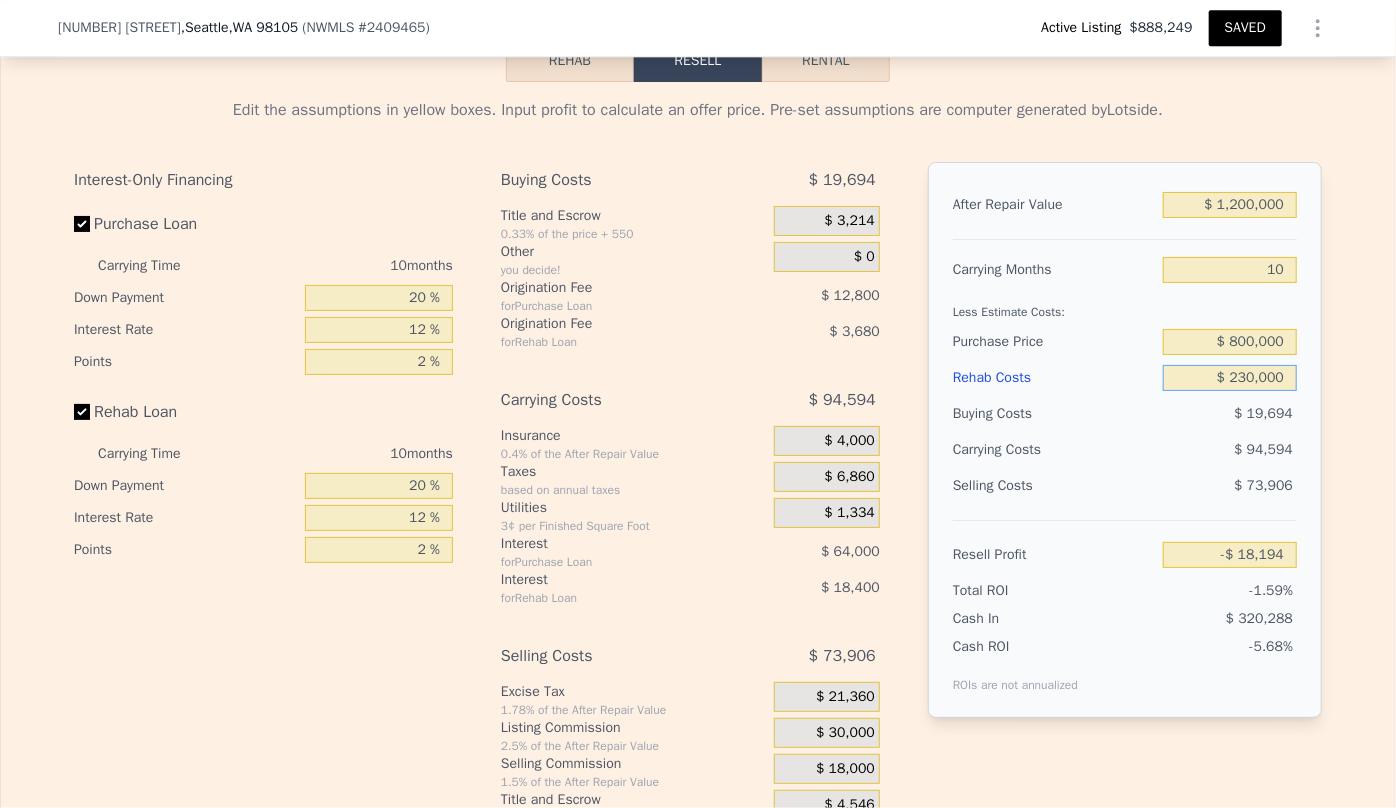 type on "$ 230,000" 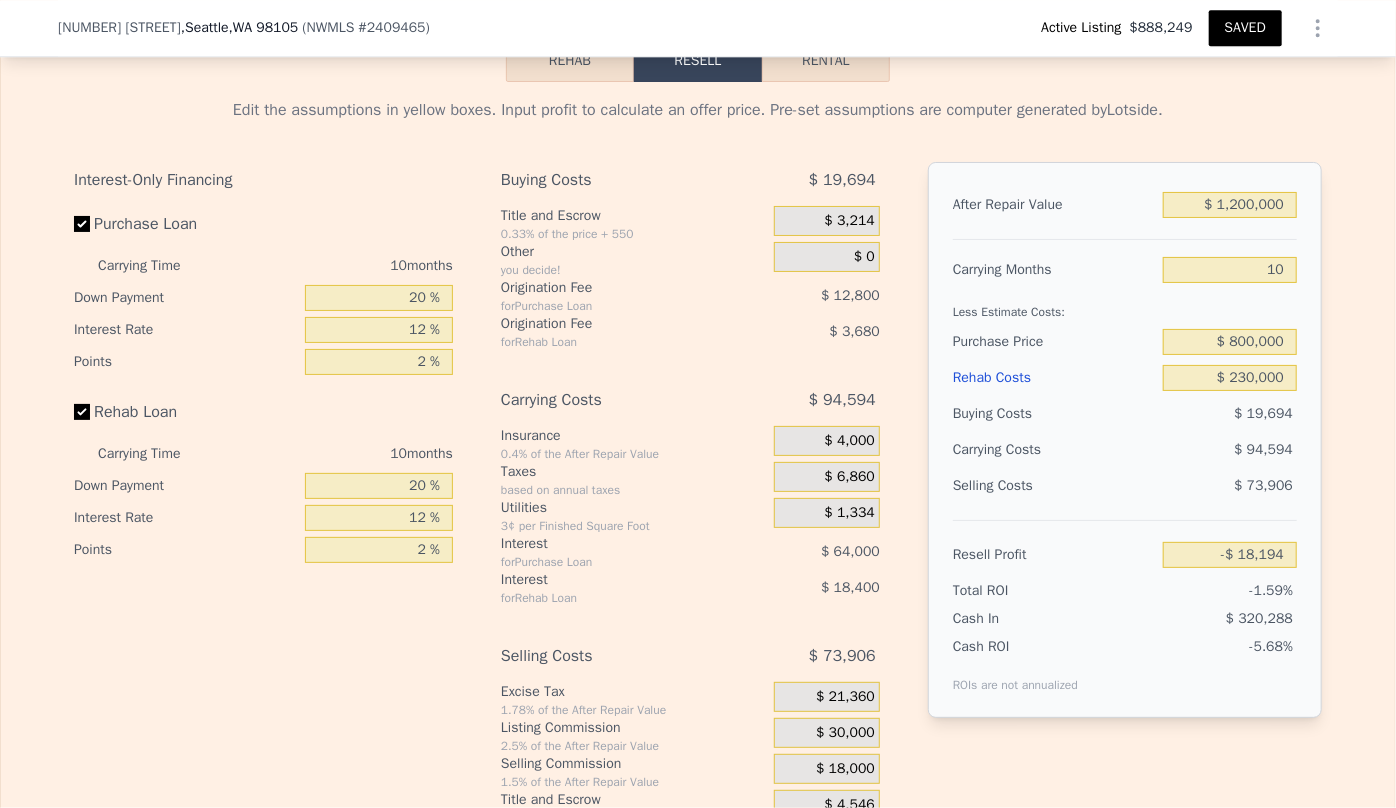 click on "$ 19,694" at bounding box center (1230, 414) 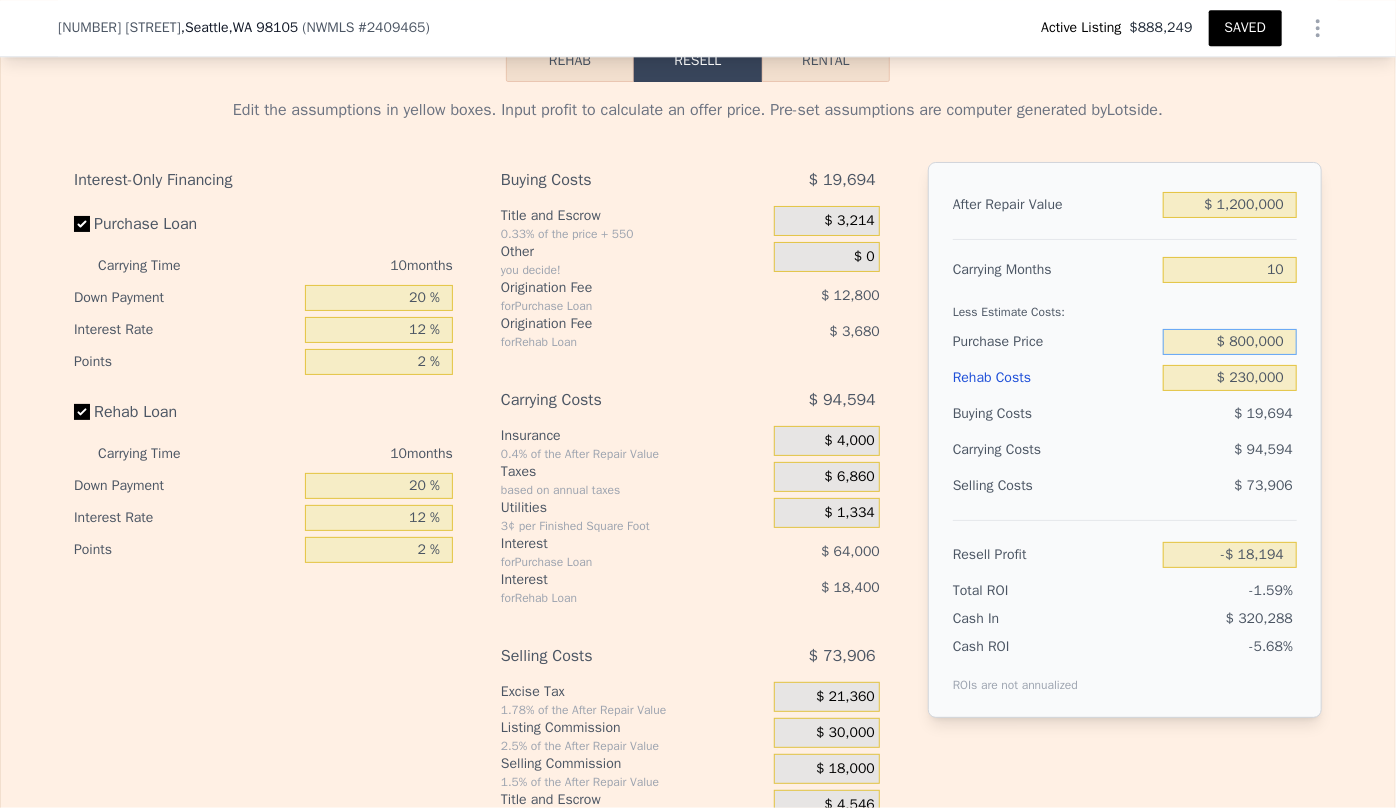 click on "$ 800,000" at bounding box center (1230, 342) 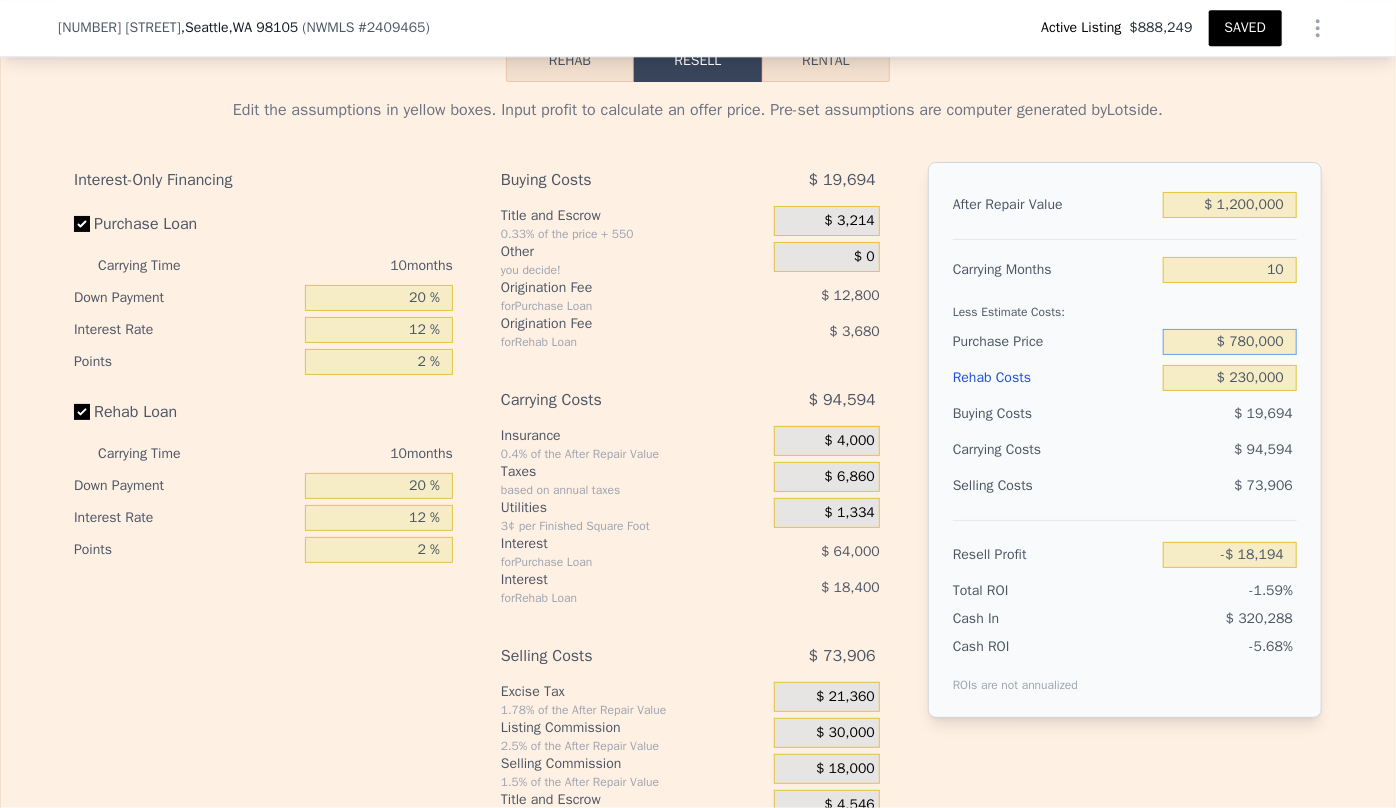 type on "$ 780,000" 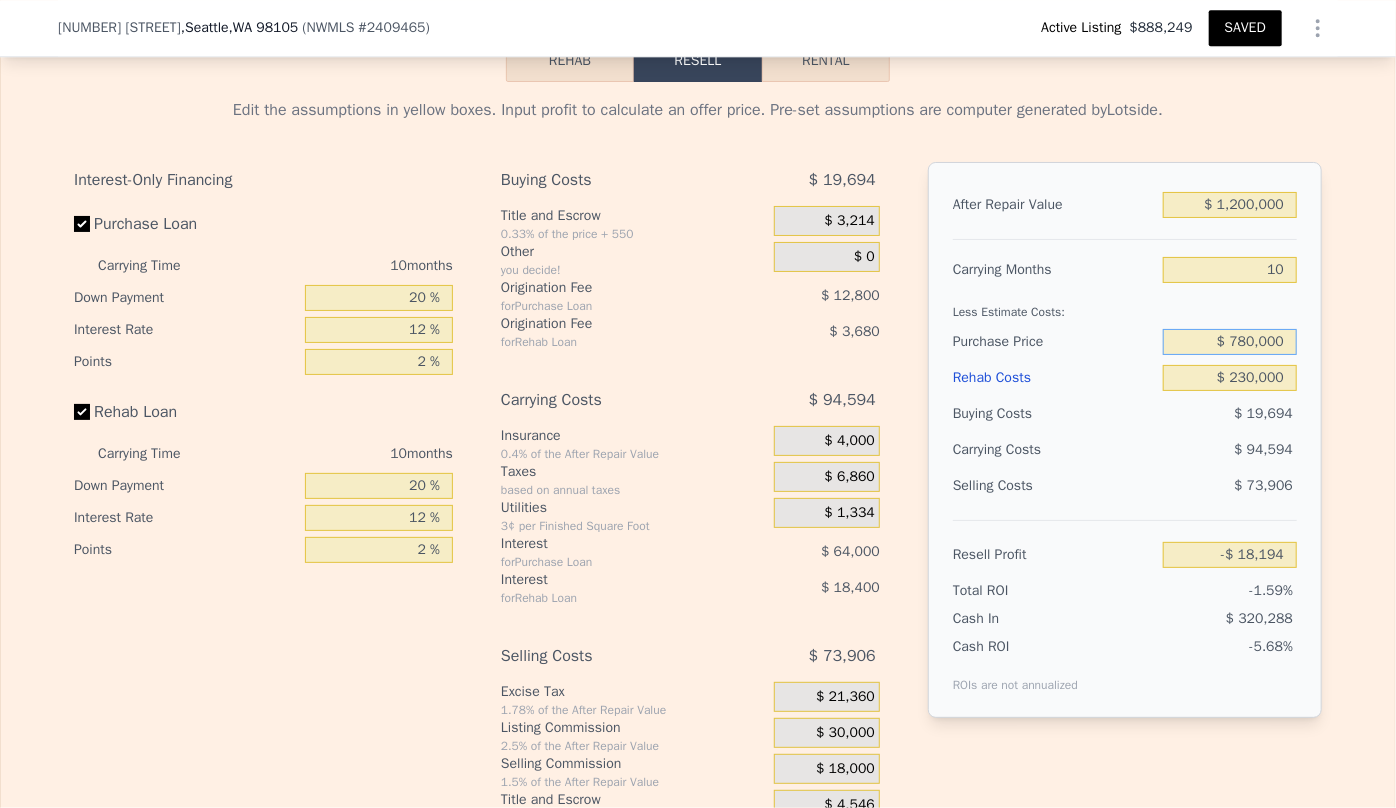 type on "$ 3,793" 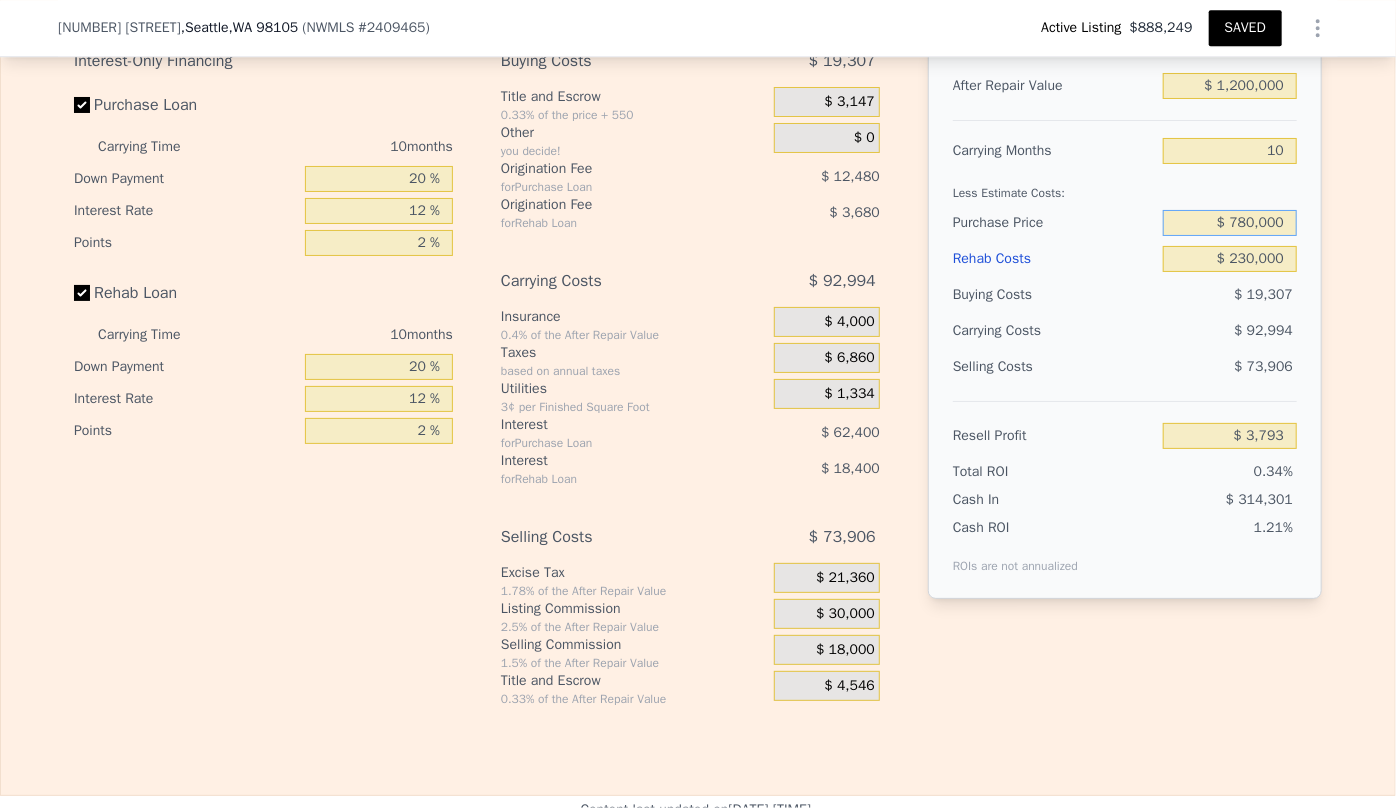 scroll, scrollTop: 3174, scrollLeft: 0, axis: vertical 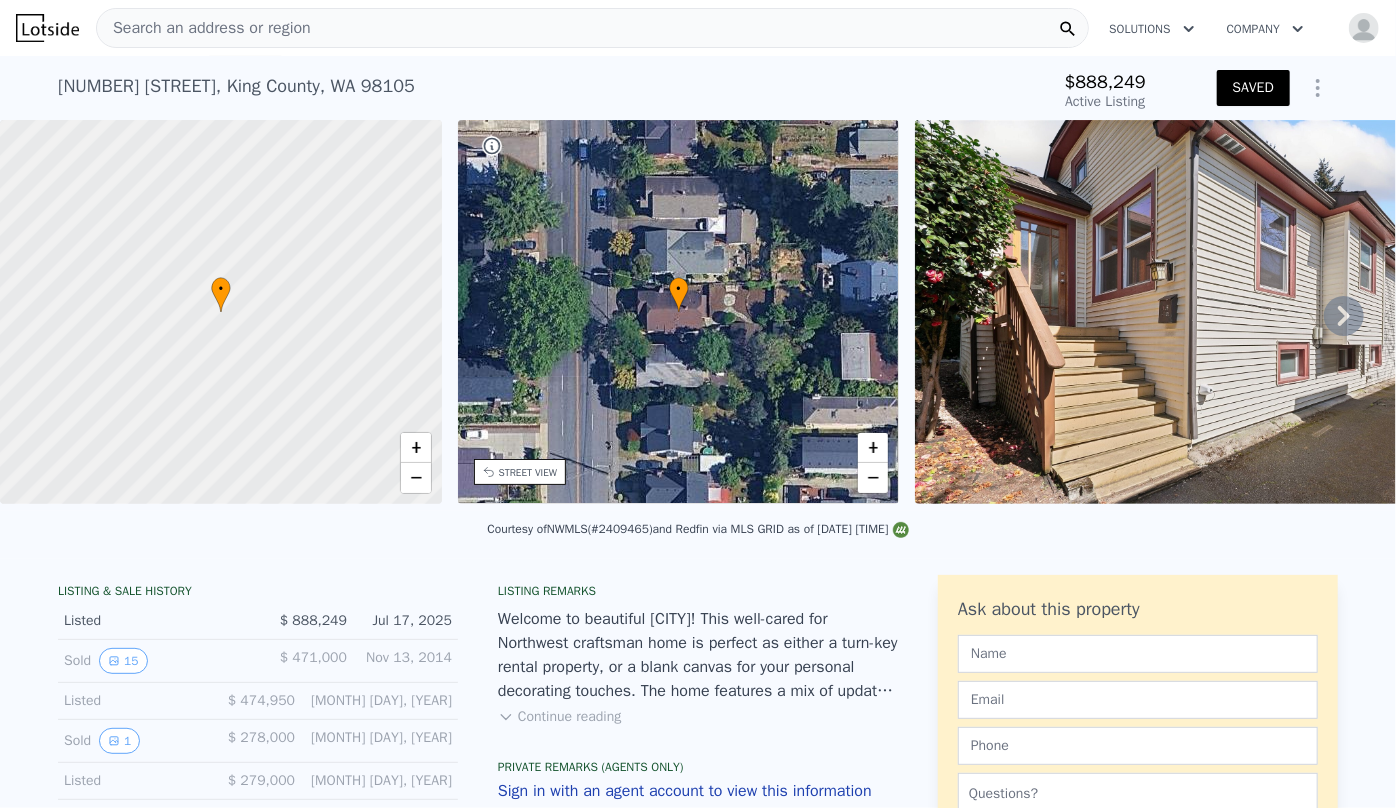 click on "Search an address or region" at bounding box center [204, 28] 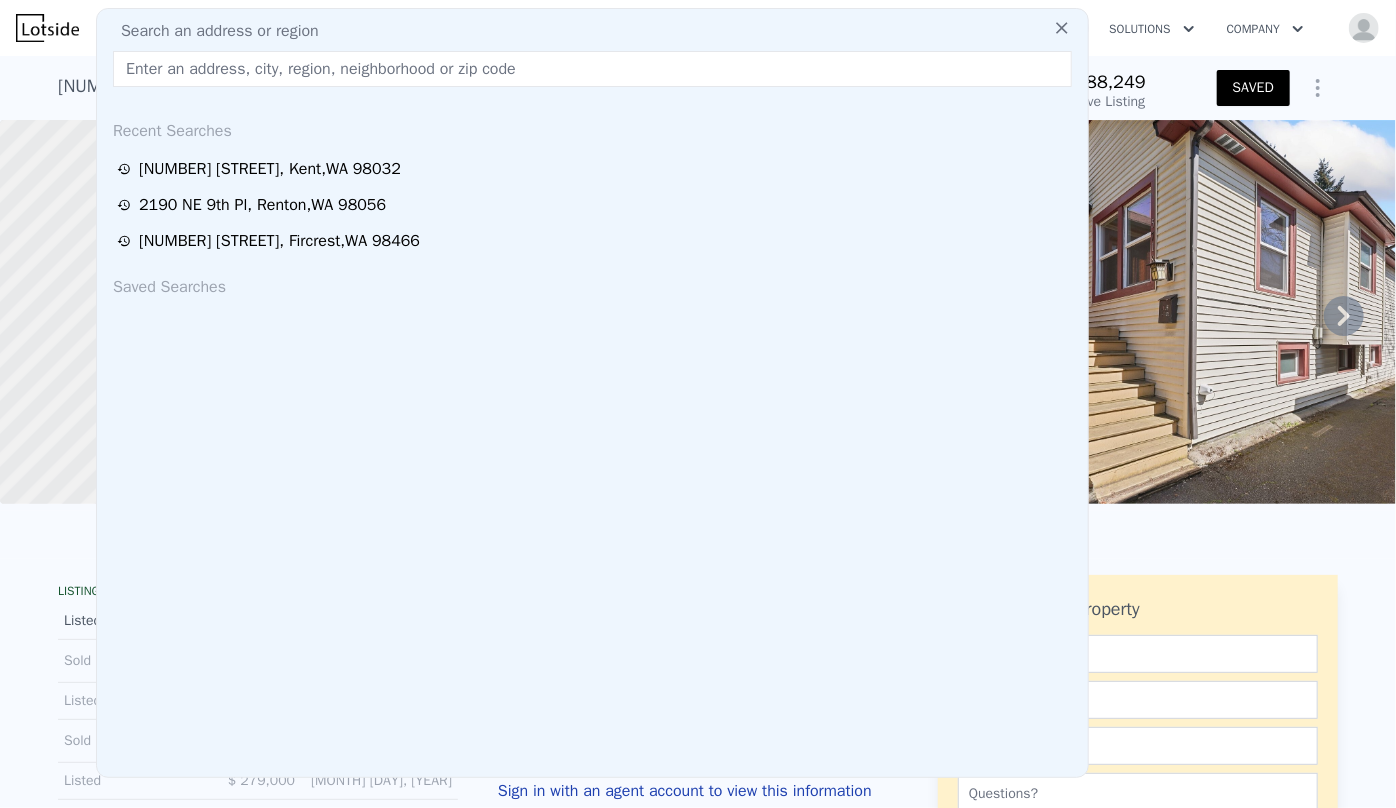 type on "3" 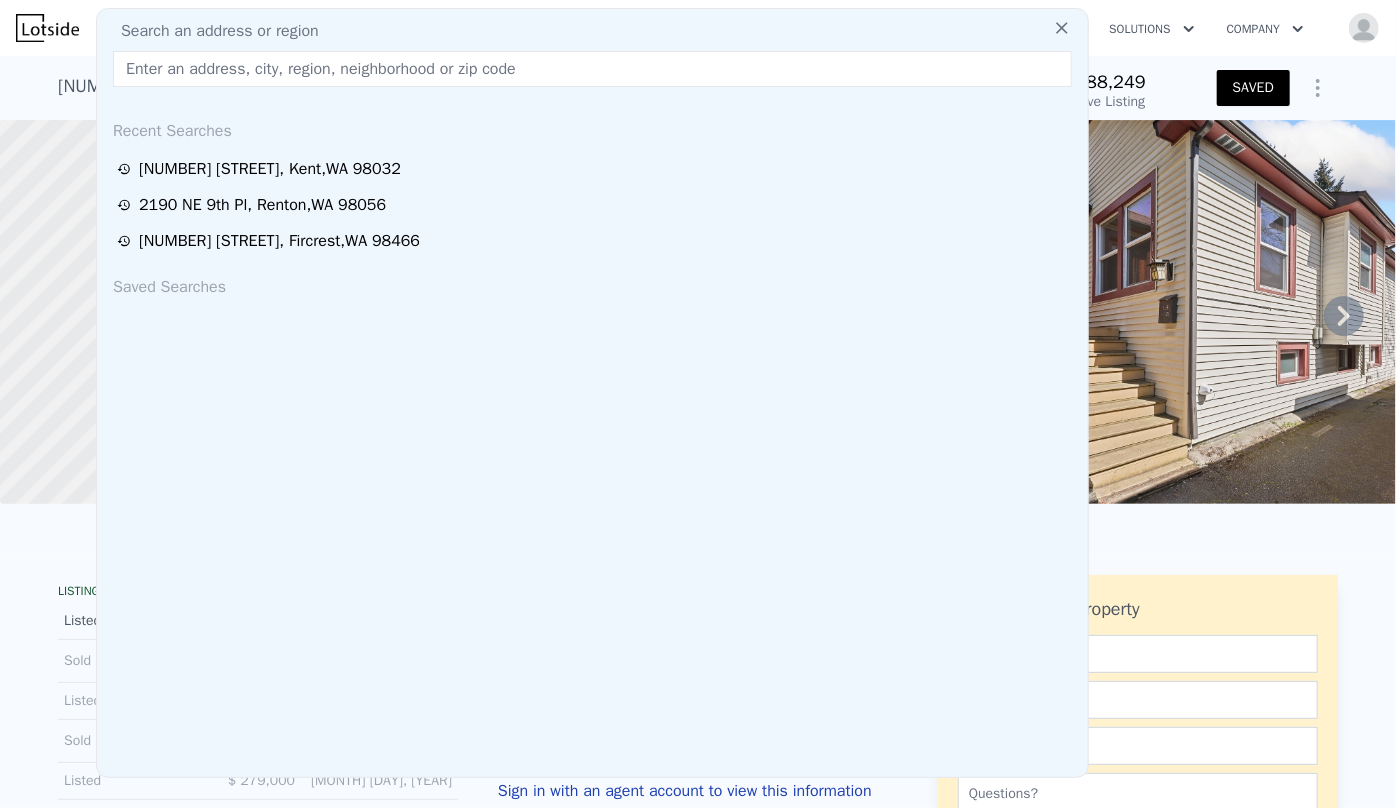 type on "8306 N 10th St, TAMPA, FL 33604" 